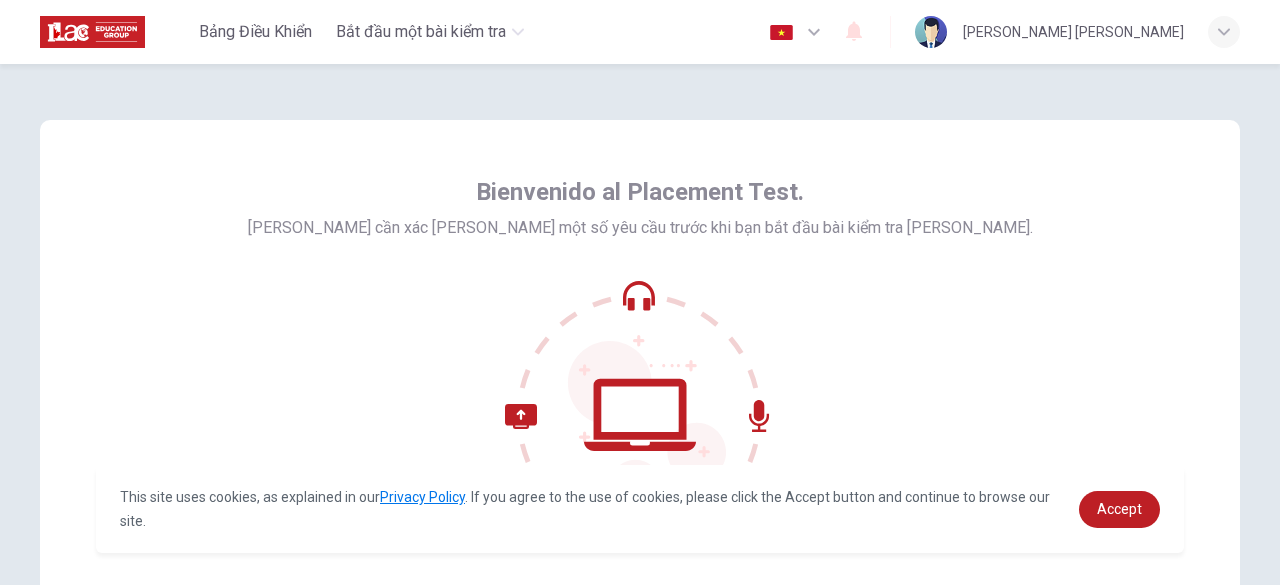 scroll, scrollTop: 0, scrollLeft: 0, axis: both 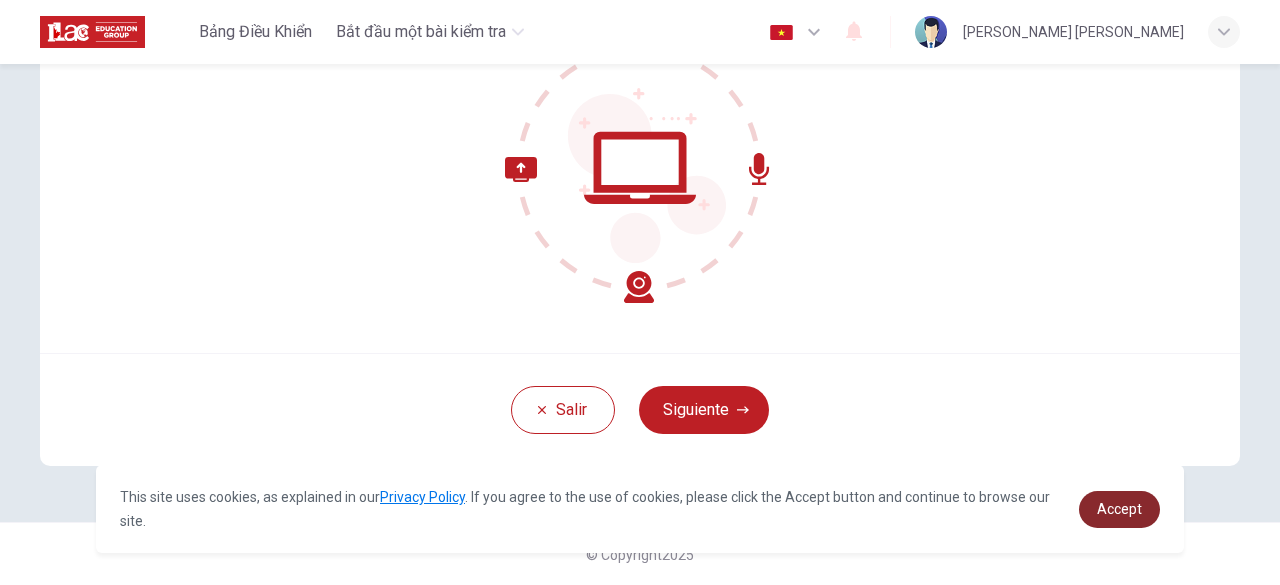 click on "Accept" at bounding box center [1119, 509] 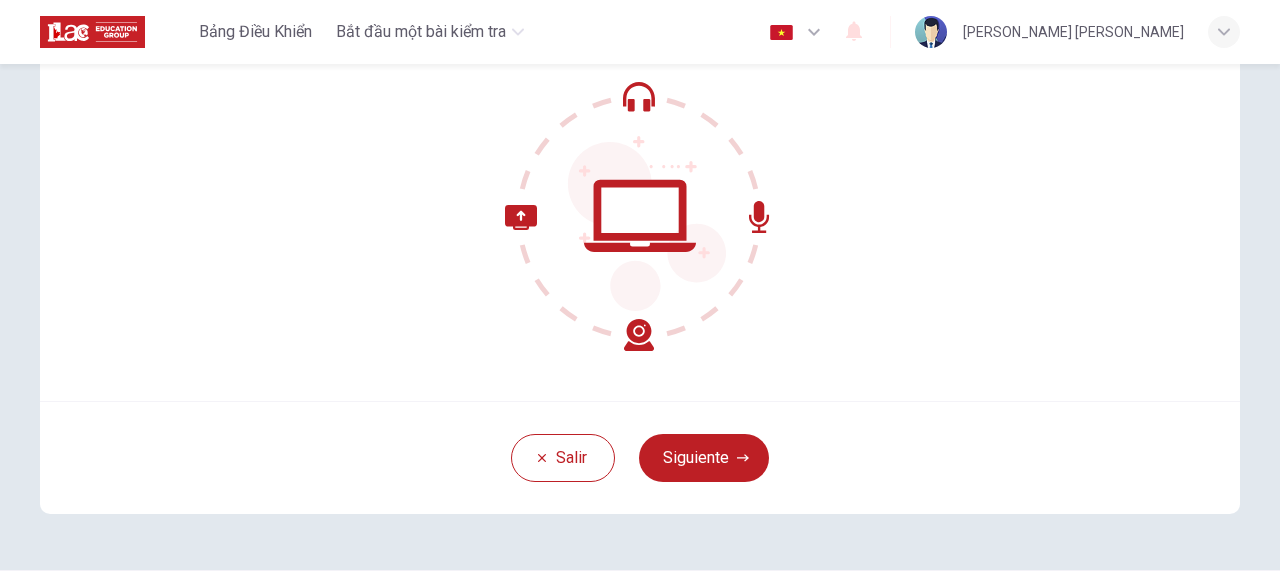 scroll, scrollTop: 200, scrollLeft: 0, axis: vertical 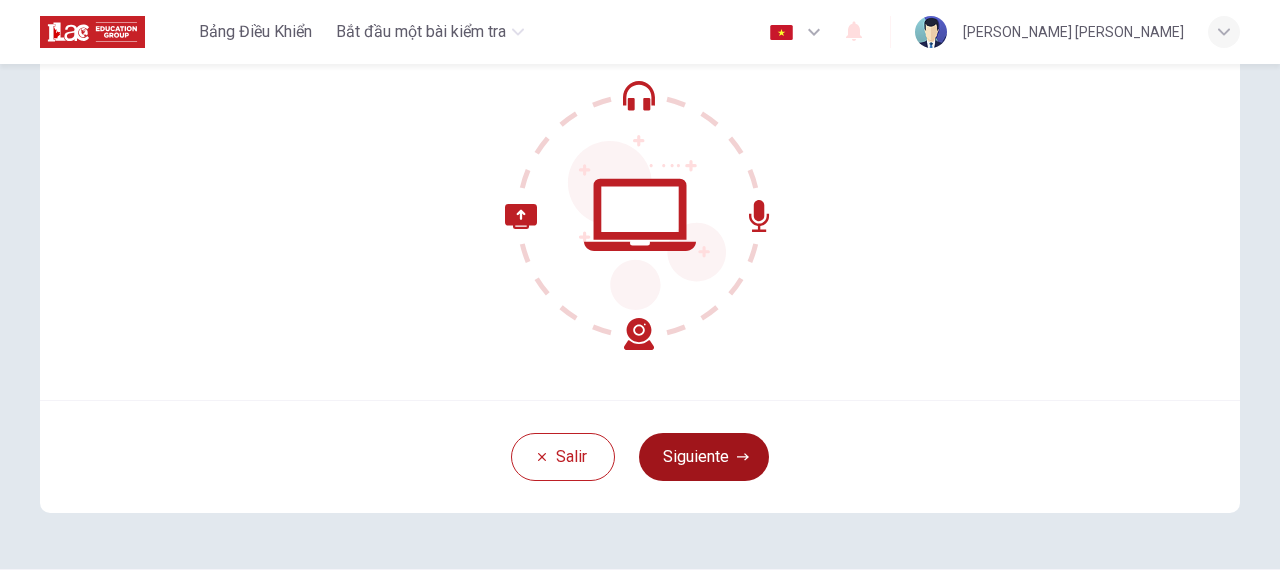 click on "Siguiente" at bounding box center [704, 457] 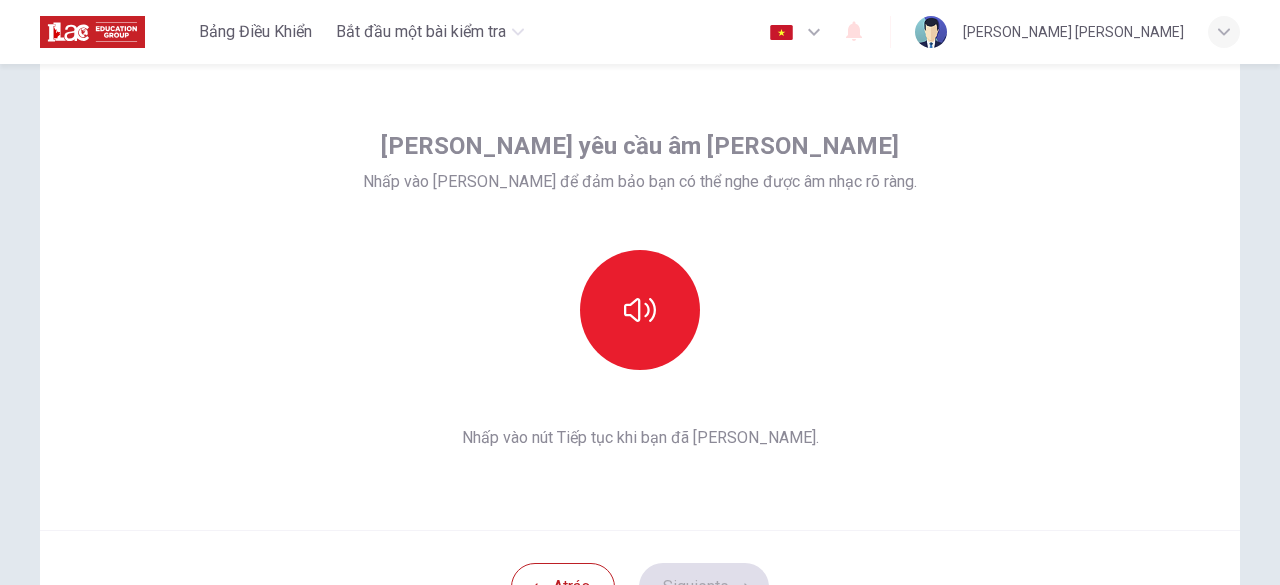 scroll, scrollTop: 100, scrollLeft: 0, axis: vertical 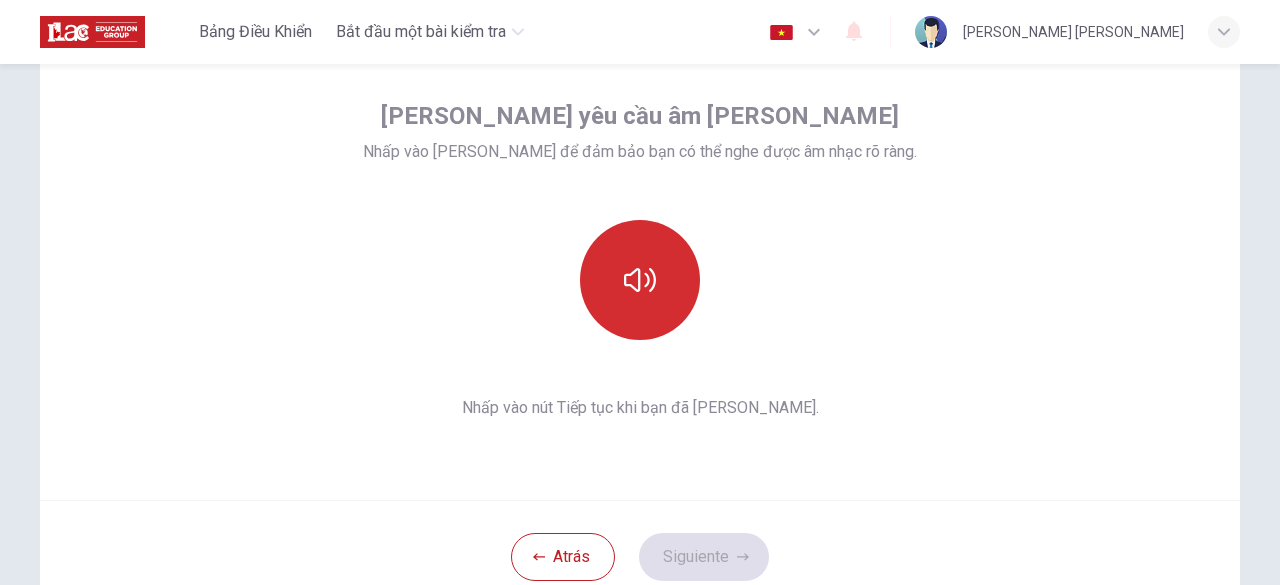 click at bounding box center [640, 280] 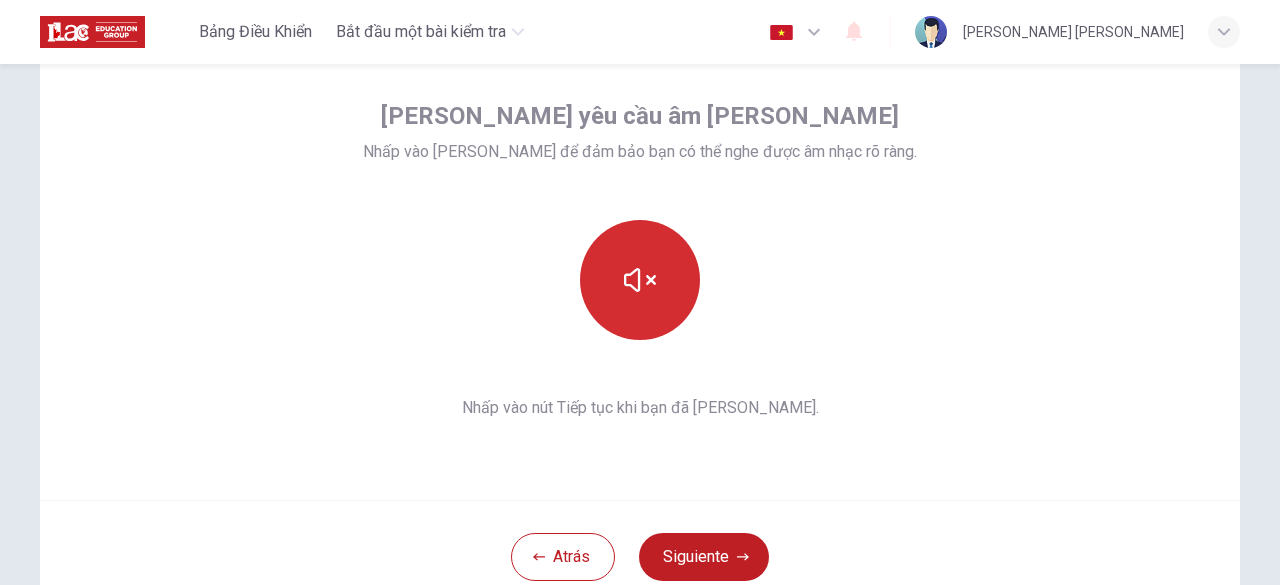 type 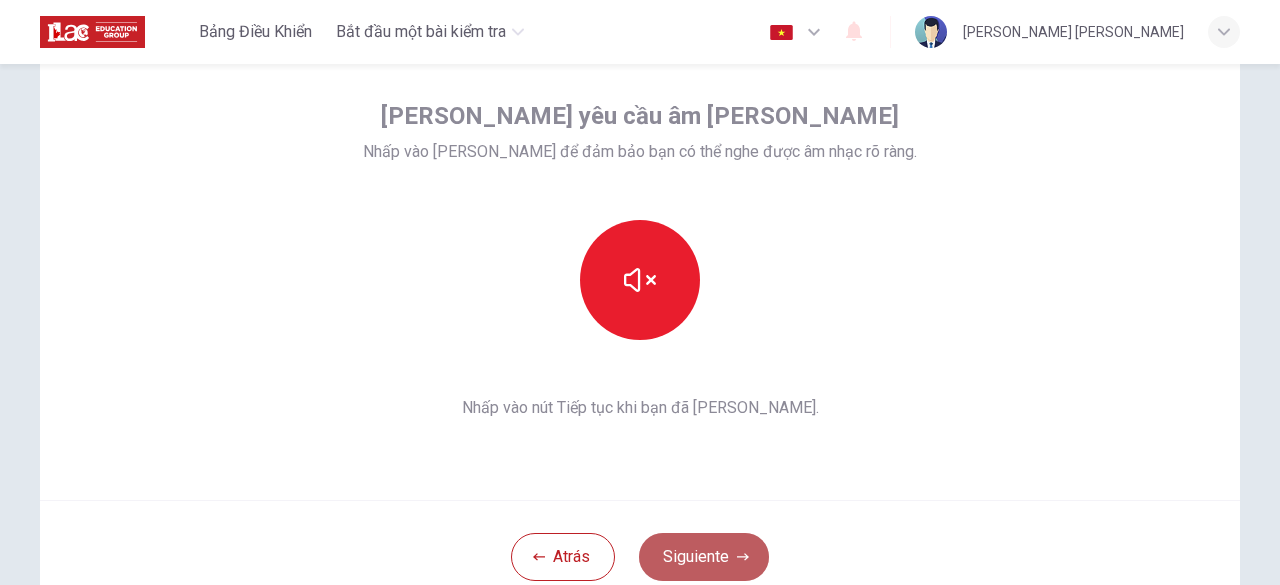 click on "Siguiente" at bounding box center (704, 557) 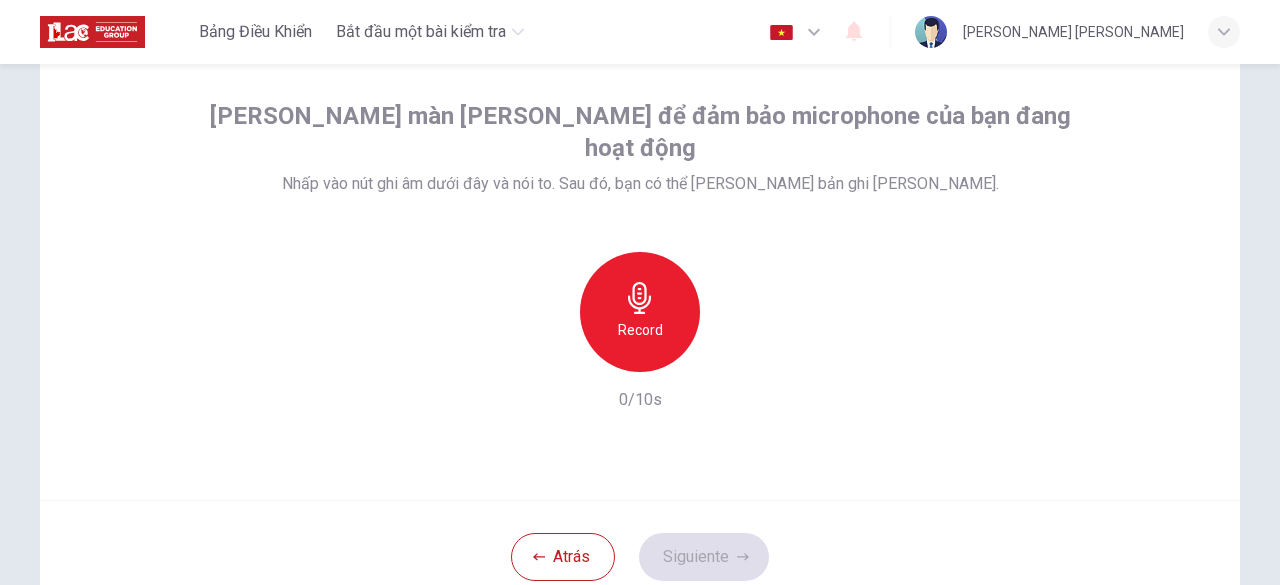 click on "Record" at bounding box center [640, 312] 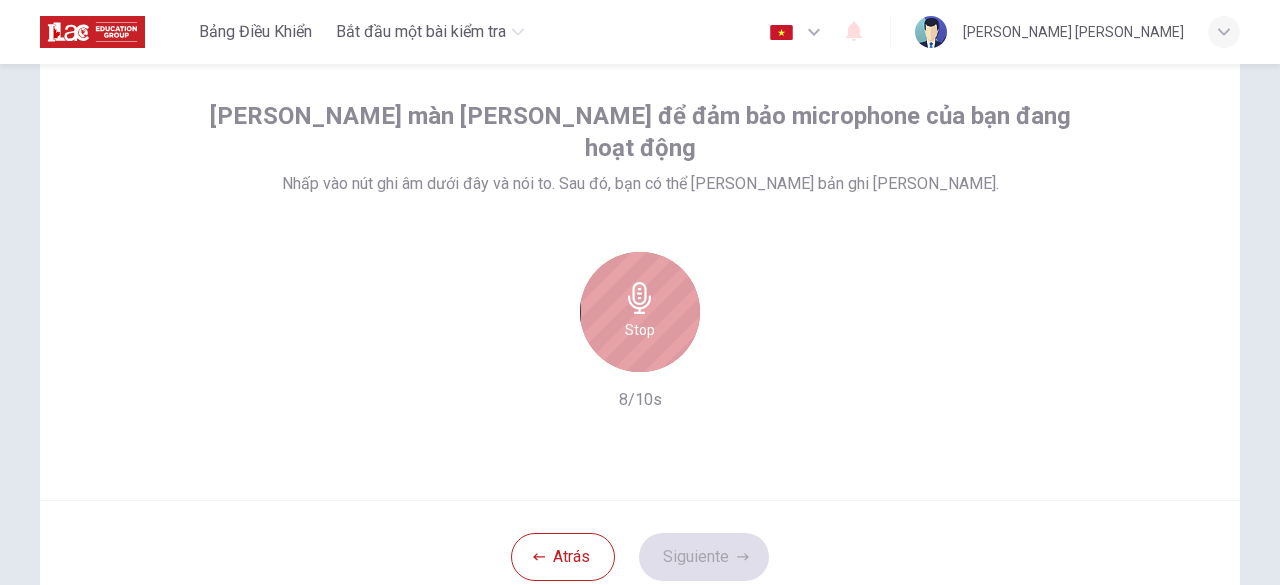 click on "Stop" at bounding box center (640, 312) 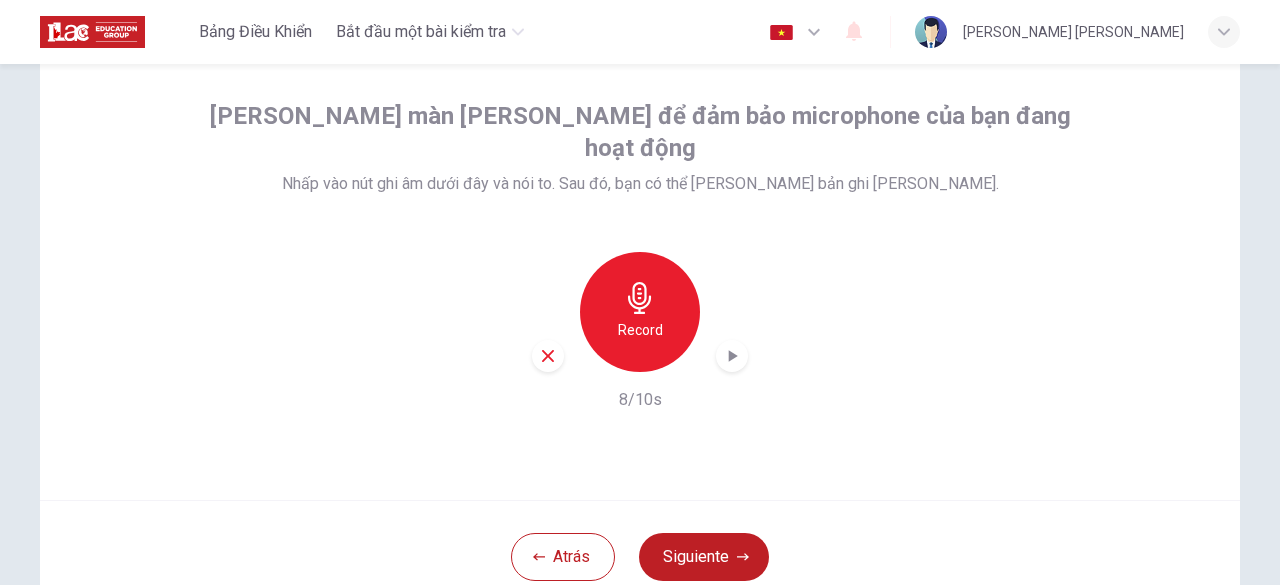 click 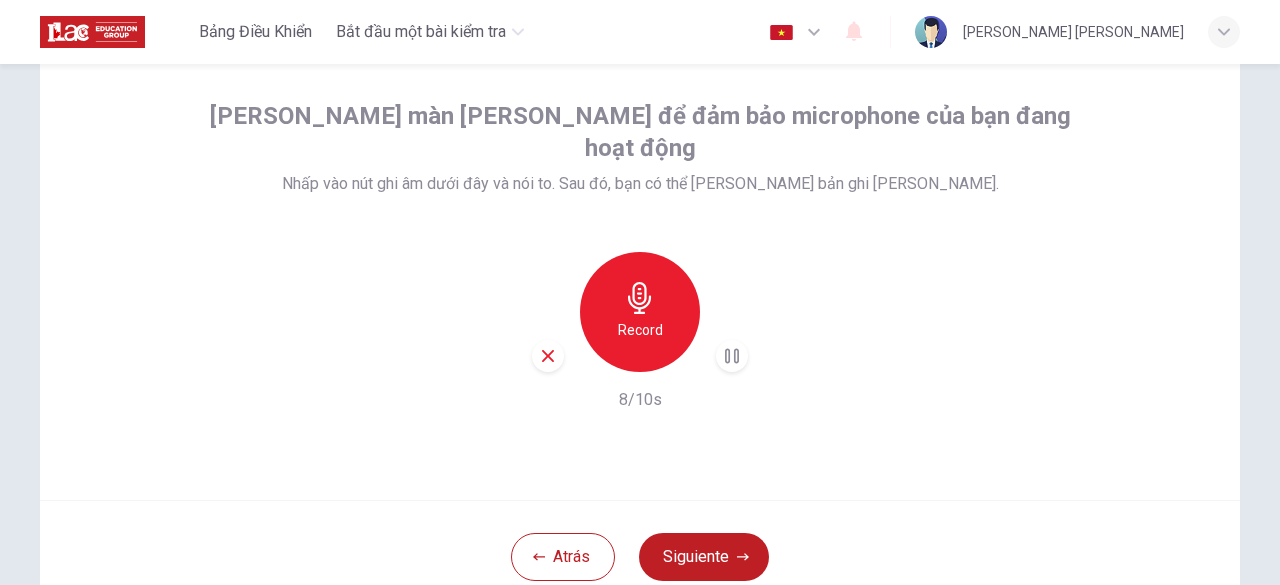 type 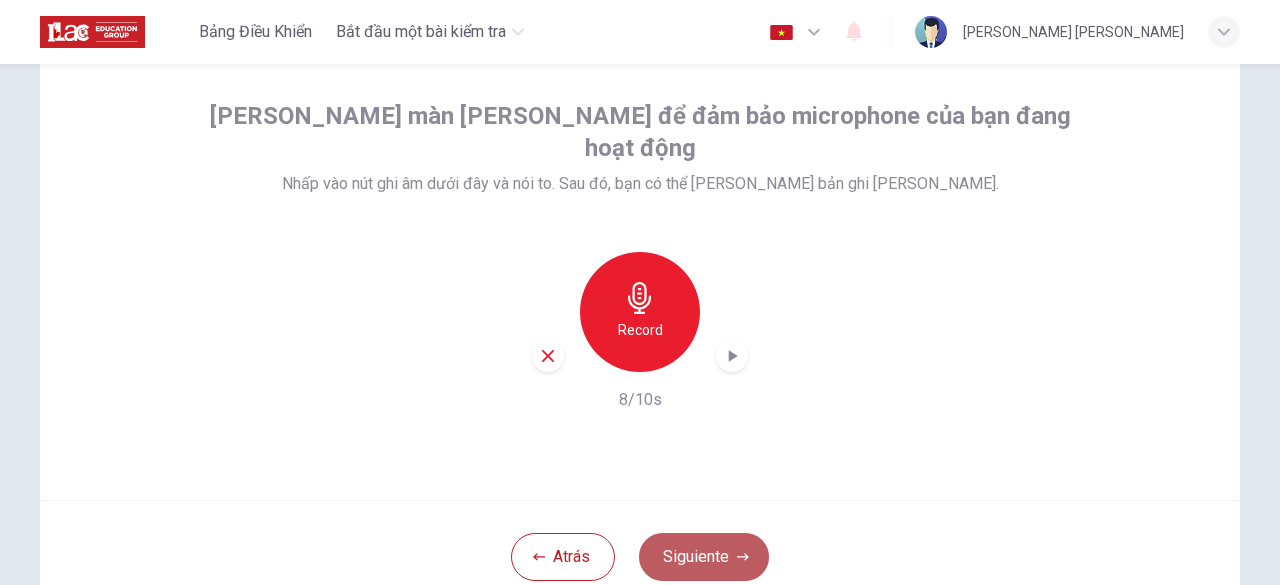 click on "Siguiente" at bounding box center (704, 557) 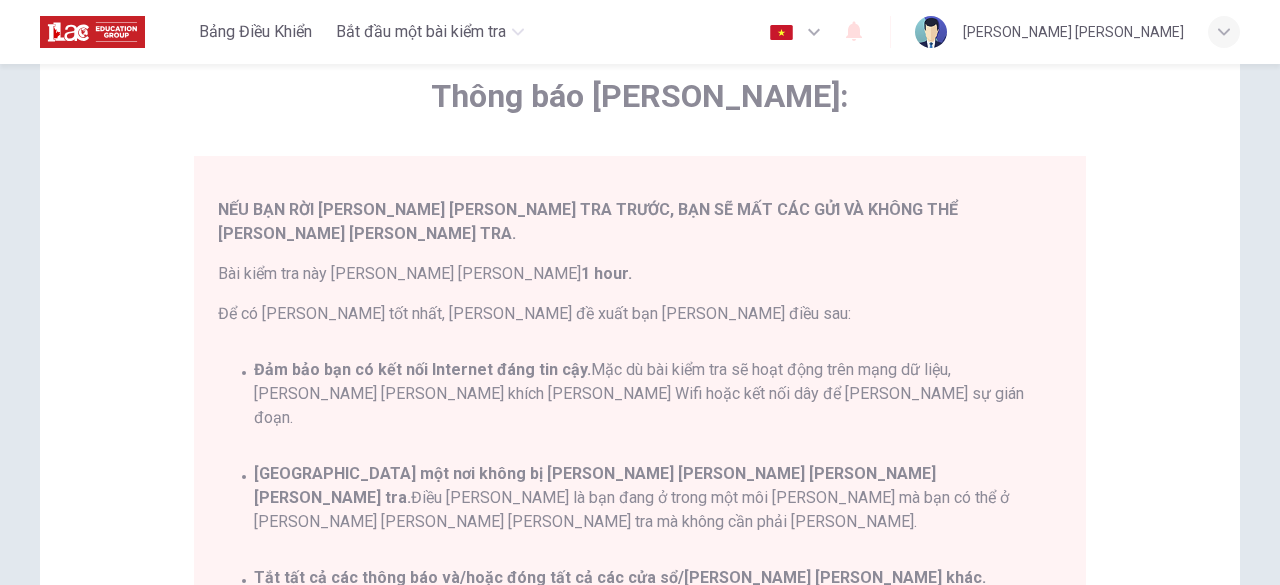 scroll, scrollTop: 92, scrollLeft: 0, axis: vertical 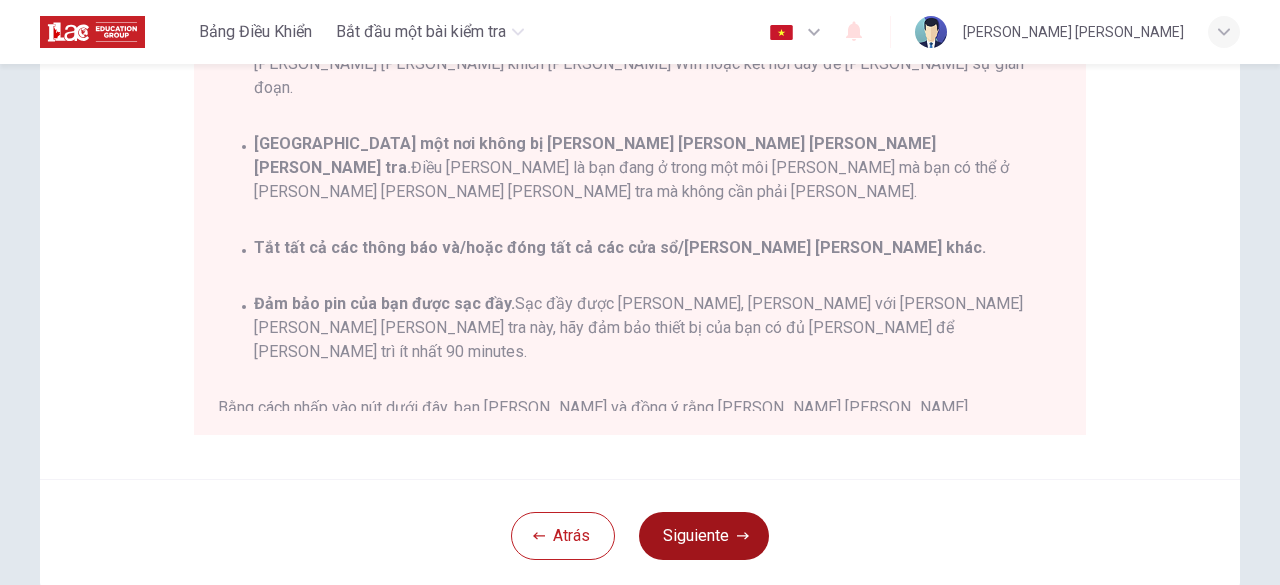 click on "Siguiente" at bounding box center [704, 536] 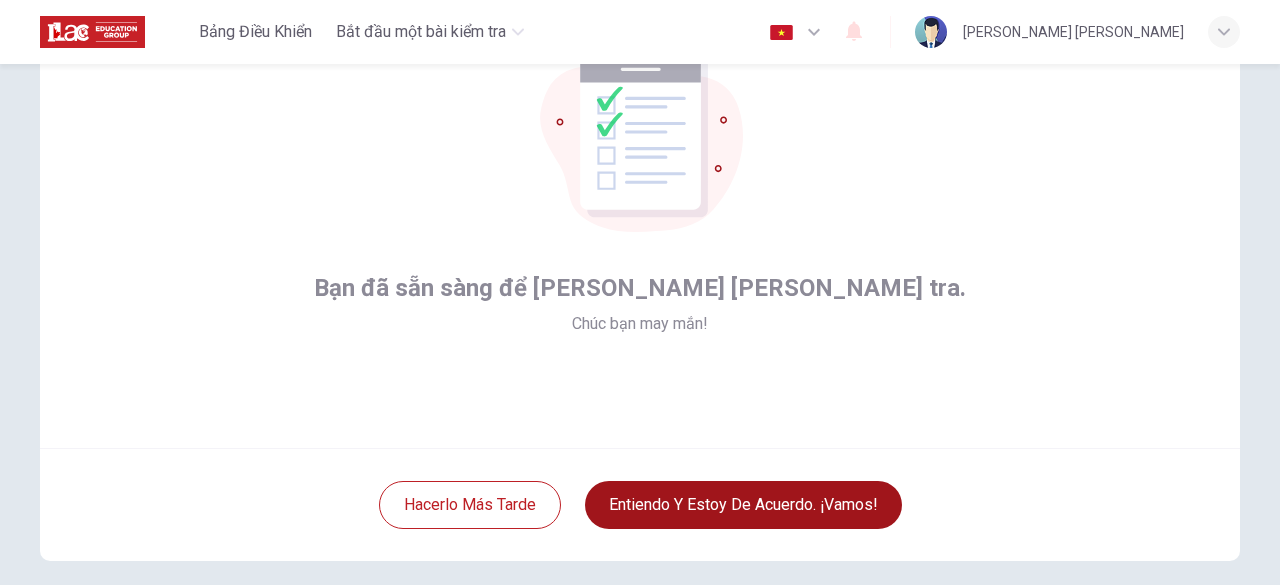 scroll, scrollTop: 200, scrollLeft: 0, axis: vertical 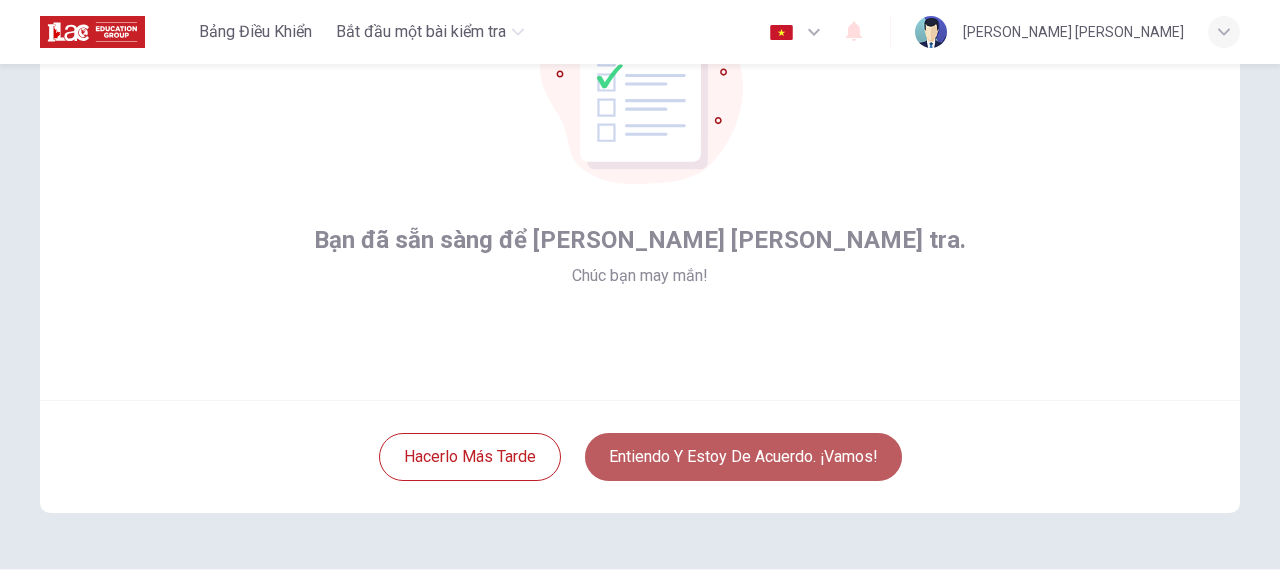 click on "Entiendo y estoy de acuerdo. ¡Vamos!" at bounding box center (743, 457) 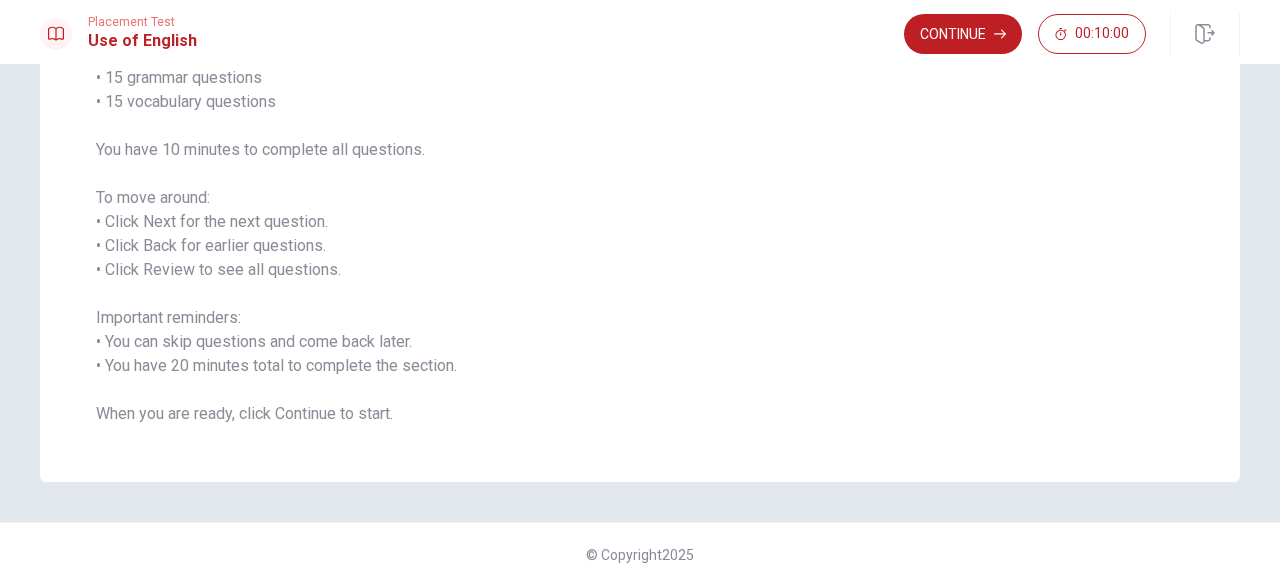 scroll, scrollTop: 98, scrollLeft: 0, axis: vertical 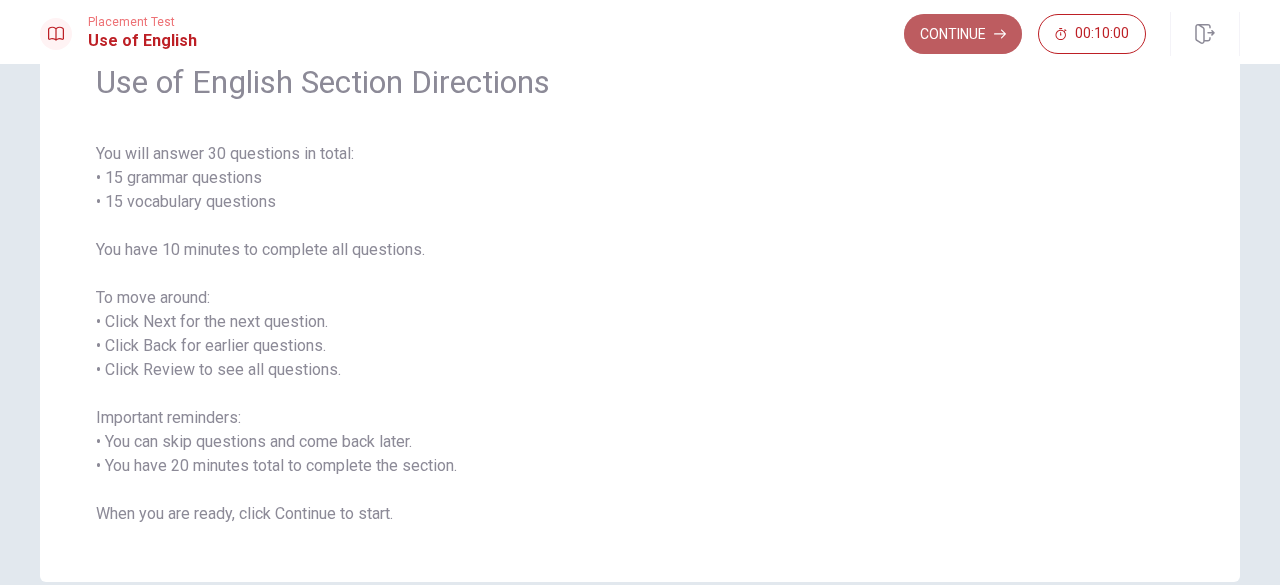 click on "Continue" at bounding box center [963, 34] 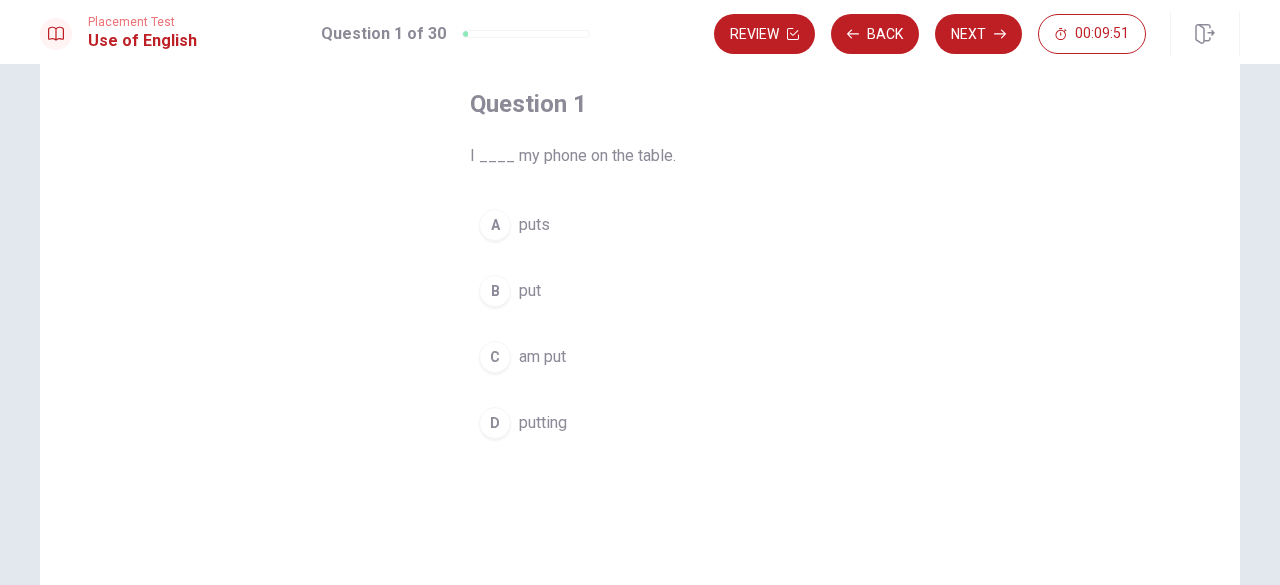 click on "B" at bounding box center (495, 291) 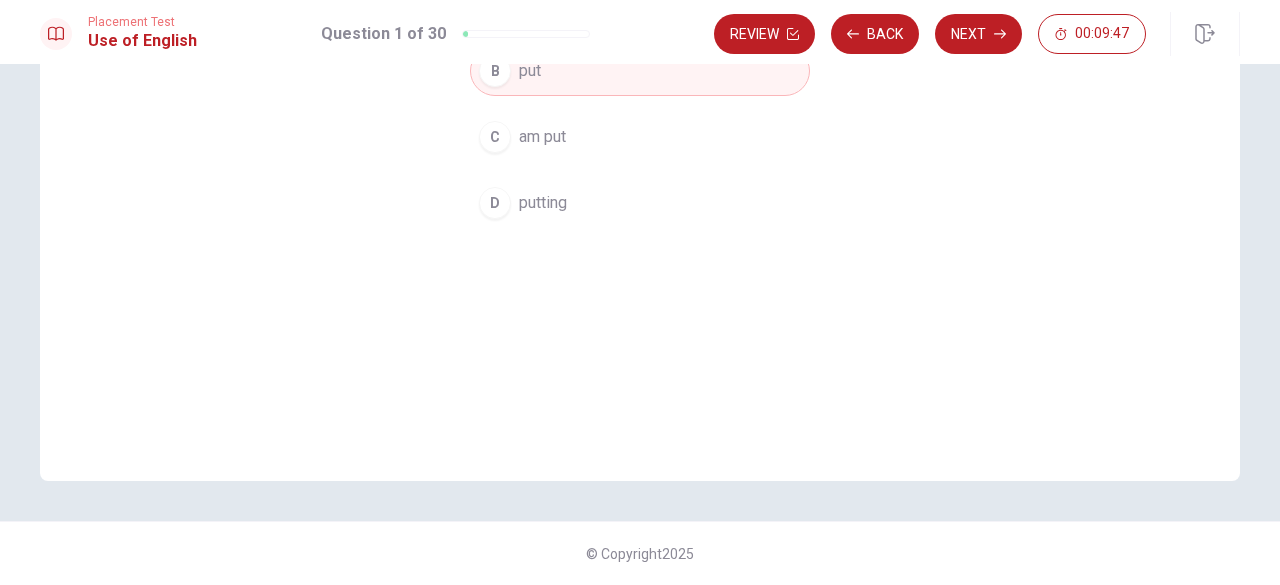 scroll, scrollTop: 18, scrollLeft: 0, axis: vertical 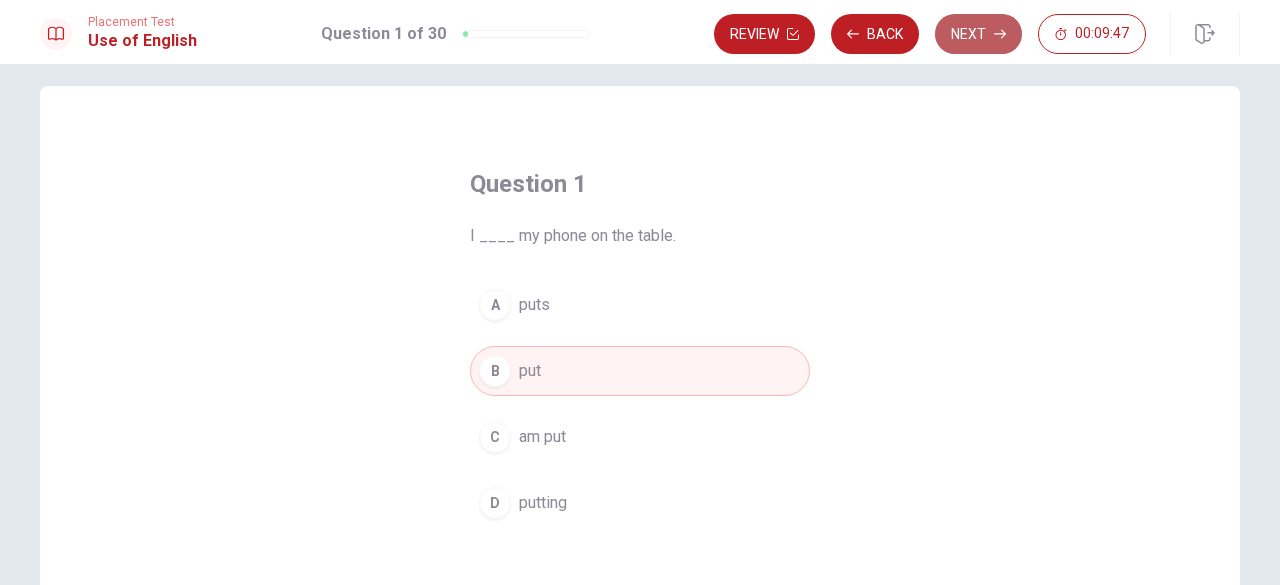 click on "Next" at bounding box center (978, 34) 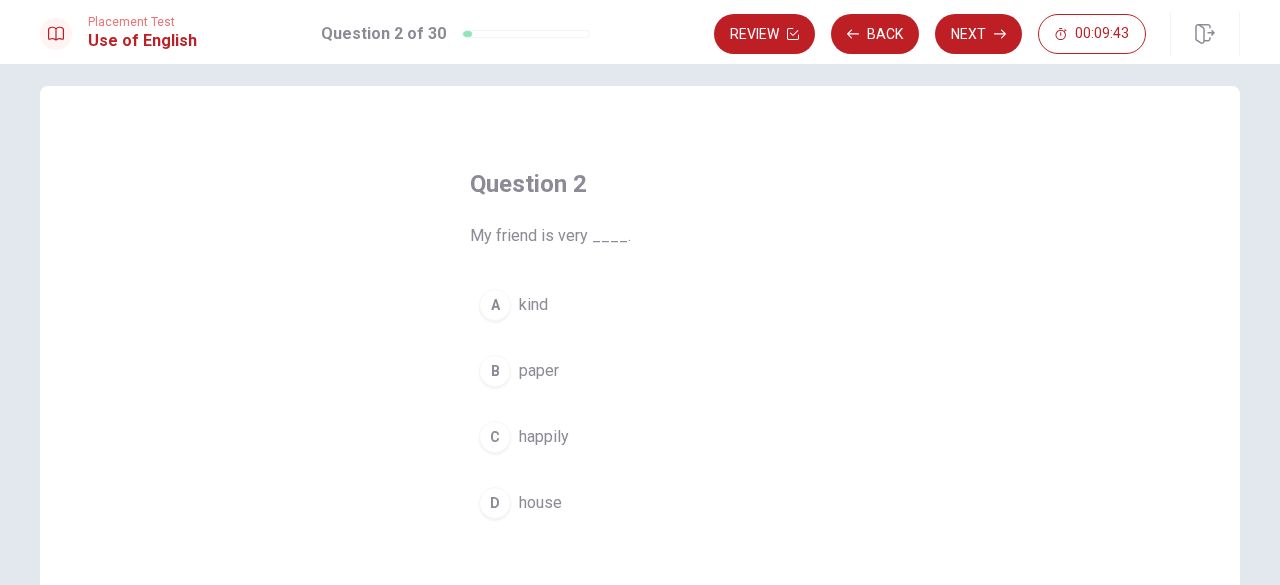 click on "kind" at bounding box center [533, 305] 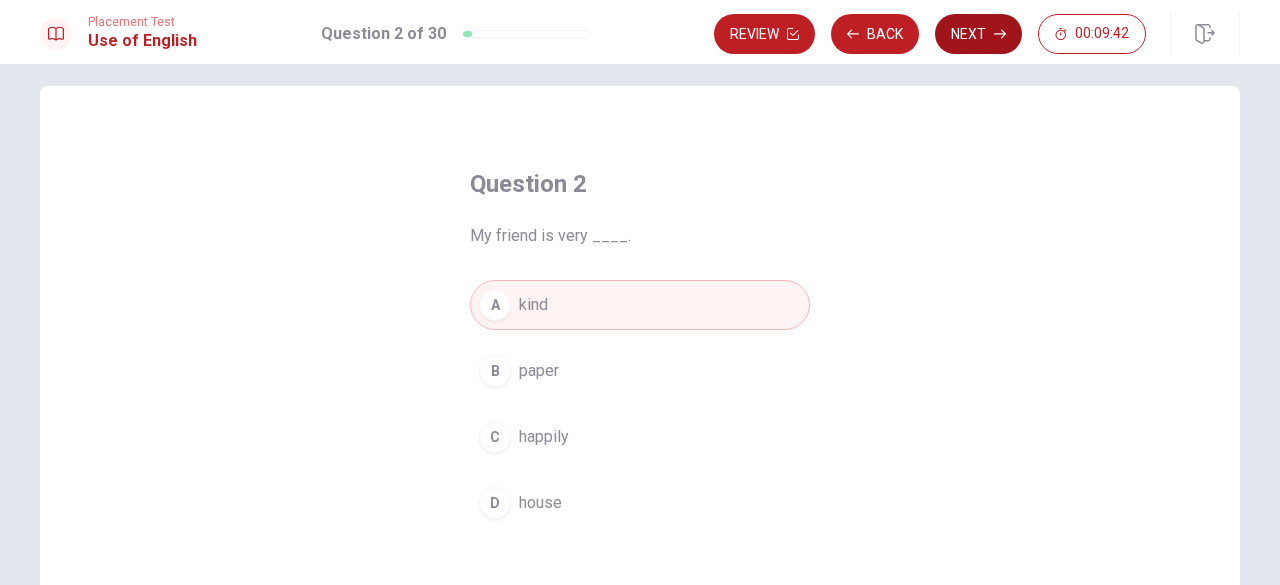 click on "Next" at bounding box center (978, 34) 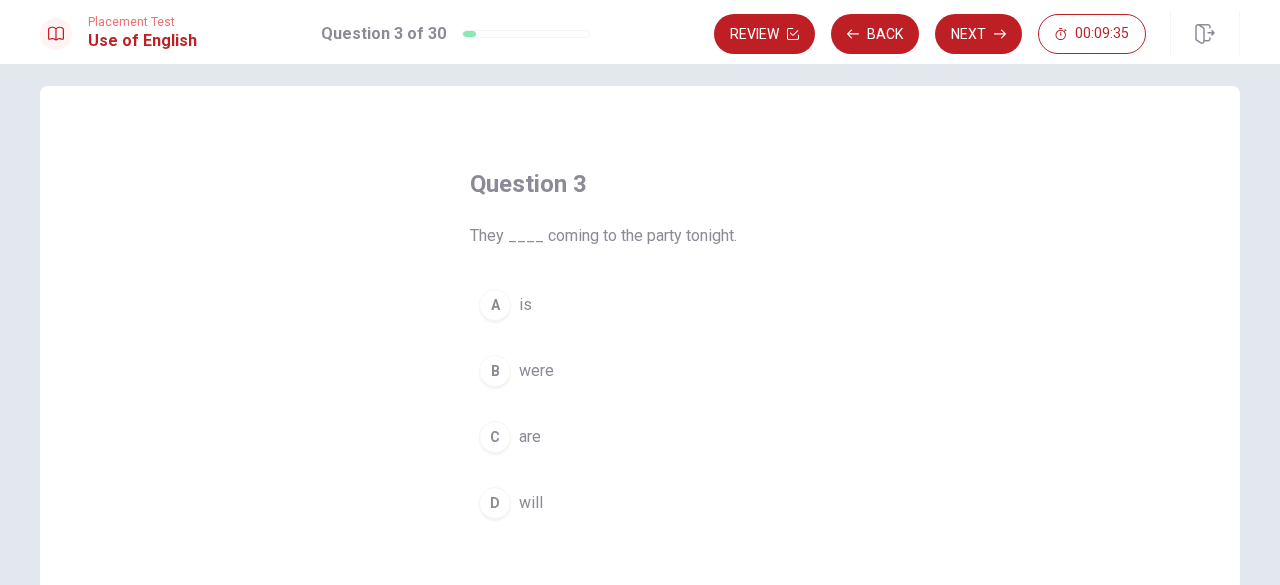 click on "C" at bounding box center [495, 437] 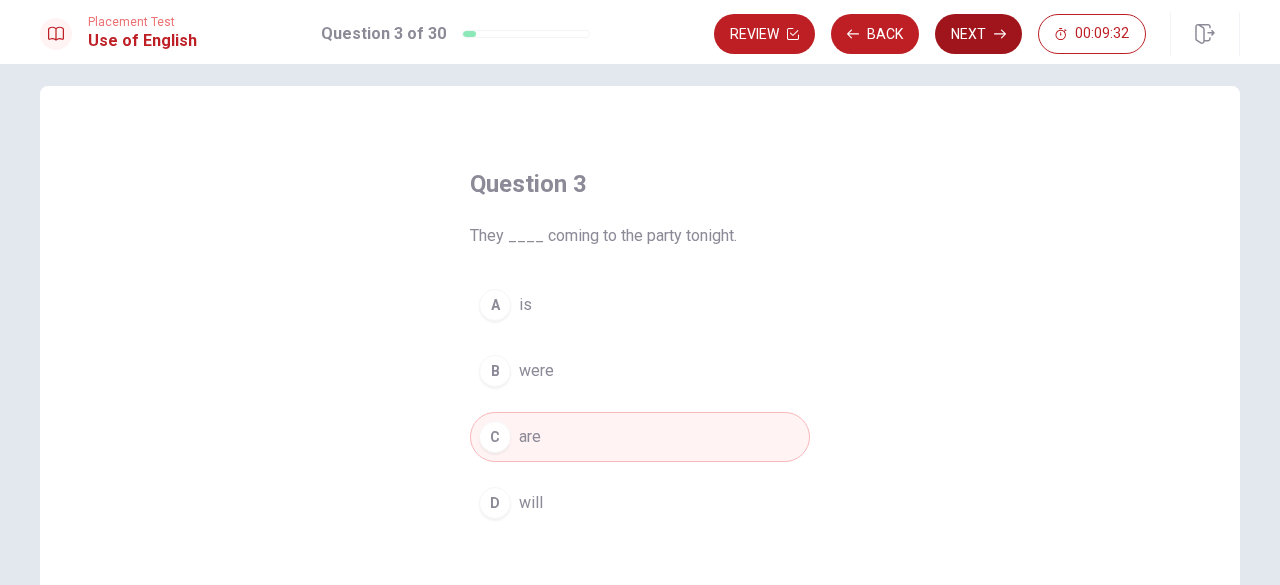 click on "Next" at bounding box center (978, 34) 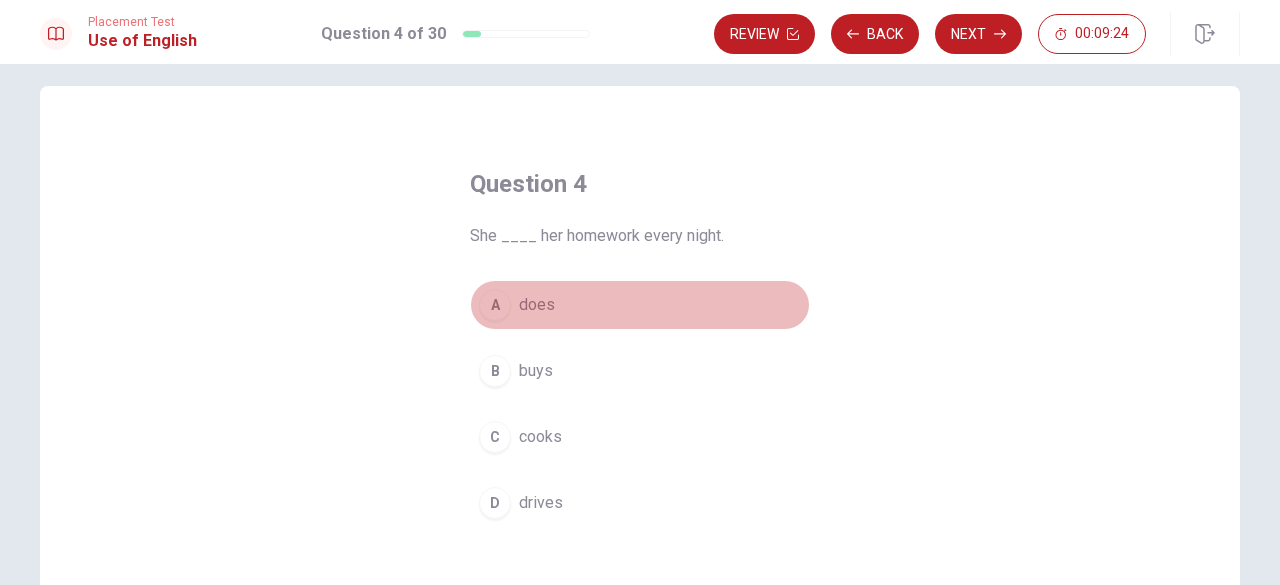 click on "does" at bounding box center [537, 305] 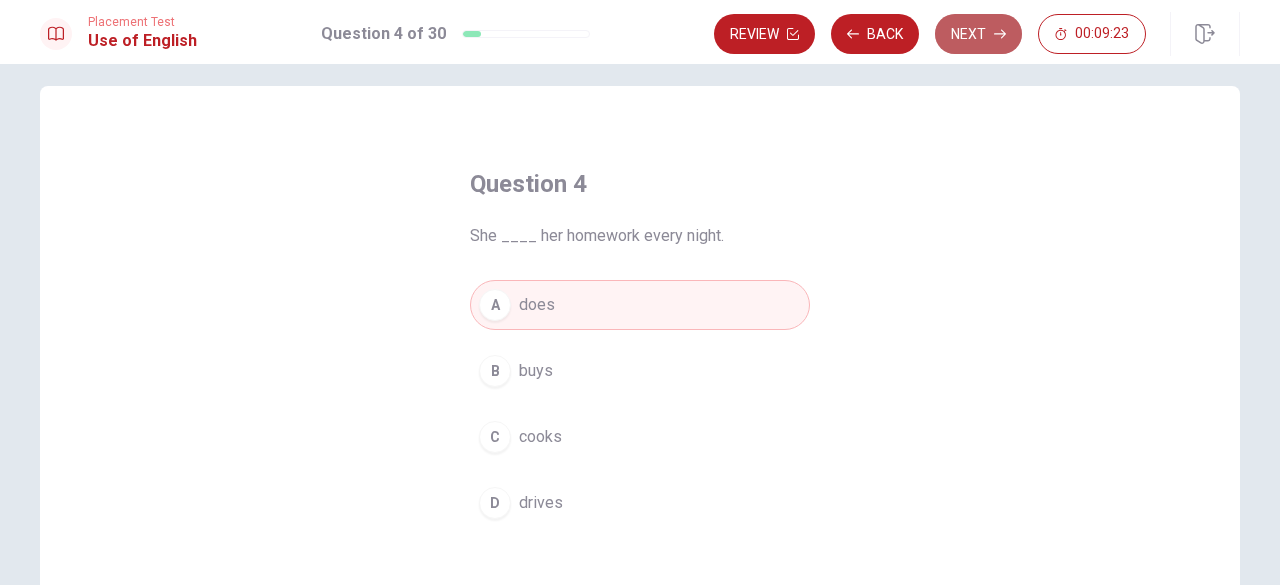 click on "Next" at bounding box center (978, 34) 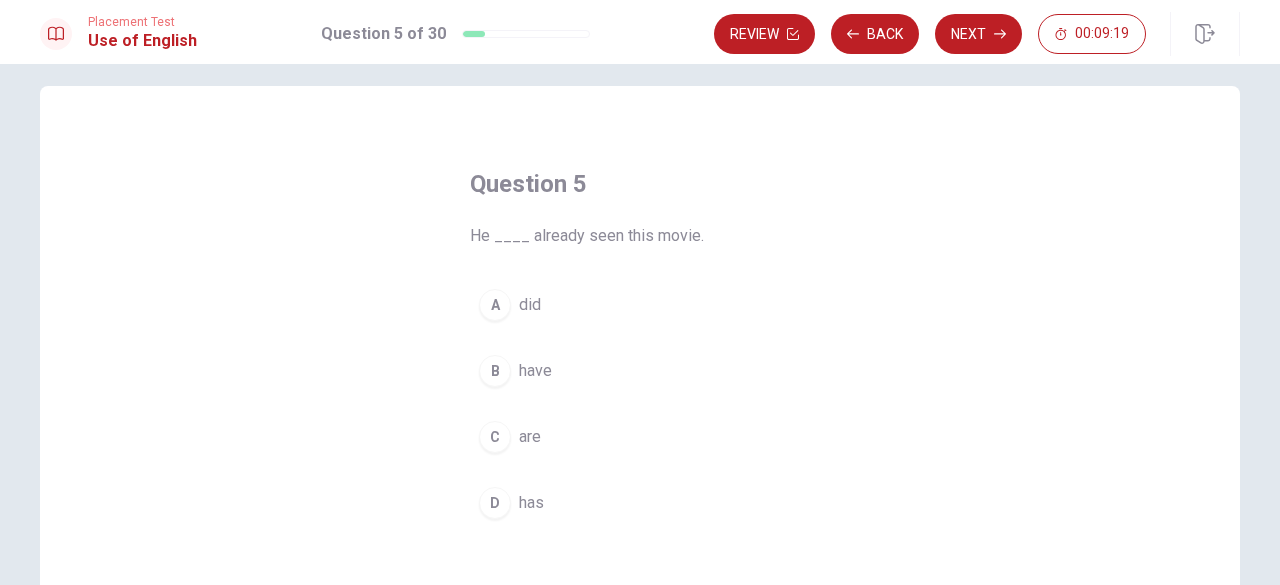 click on "has" at bounding box center (531, 503) 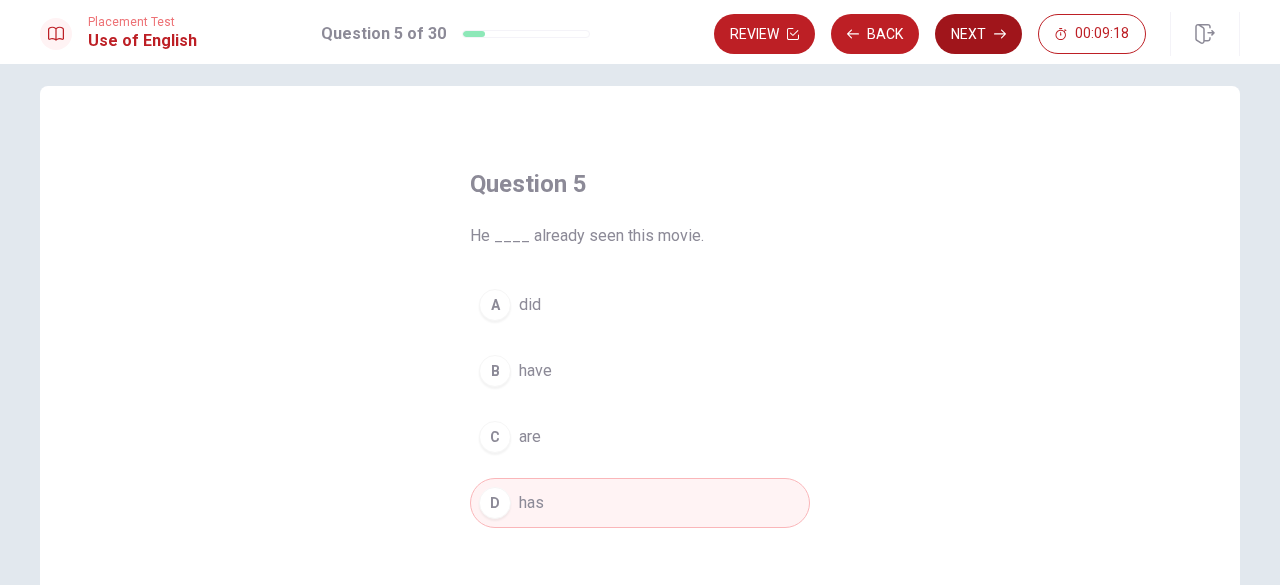 click on "Next" at bounding box center [978, 34] 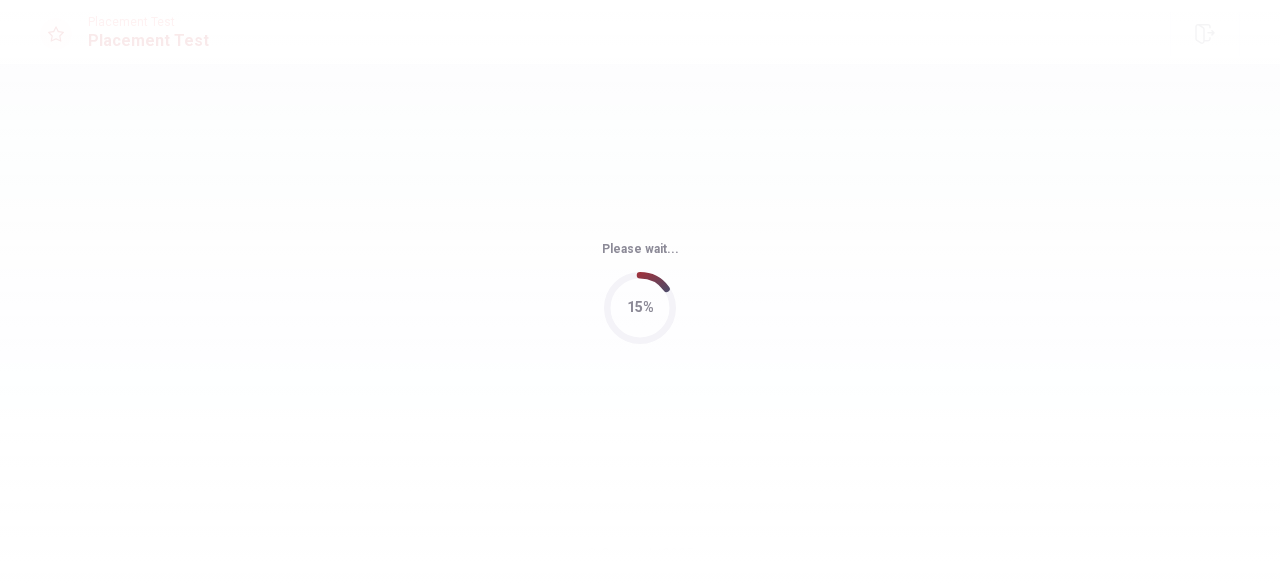 scroll, scrollTop: 0, scrollLeft: 0, axis: both 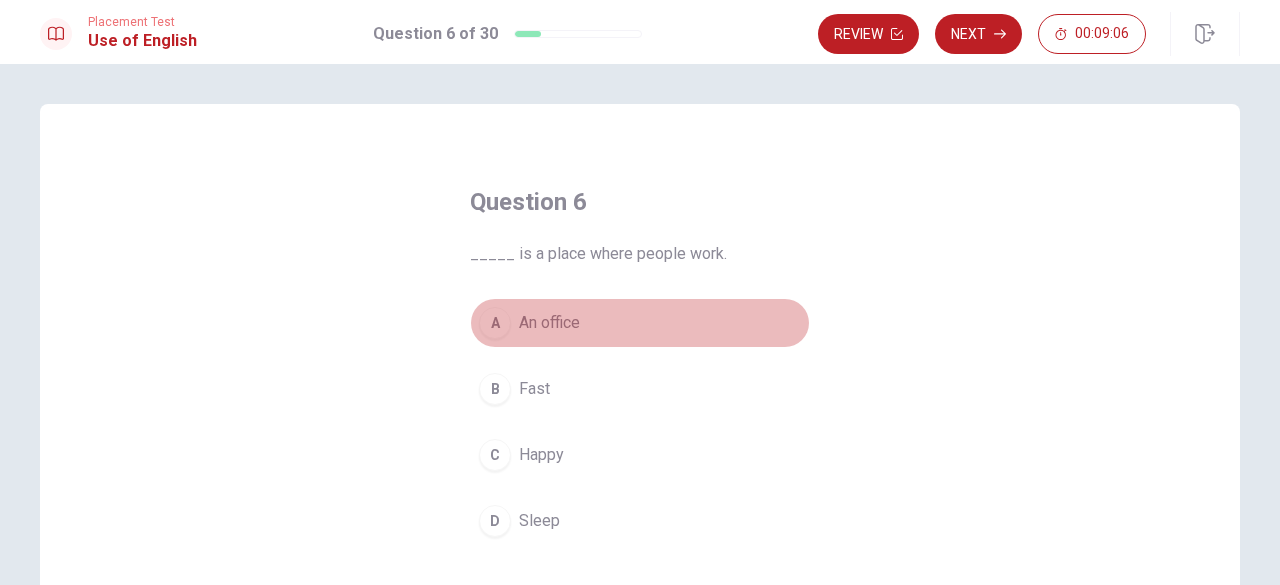click on "An office" at bounding box center [549, 323] 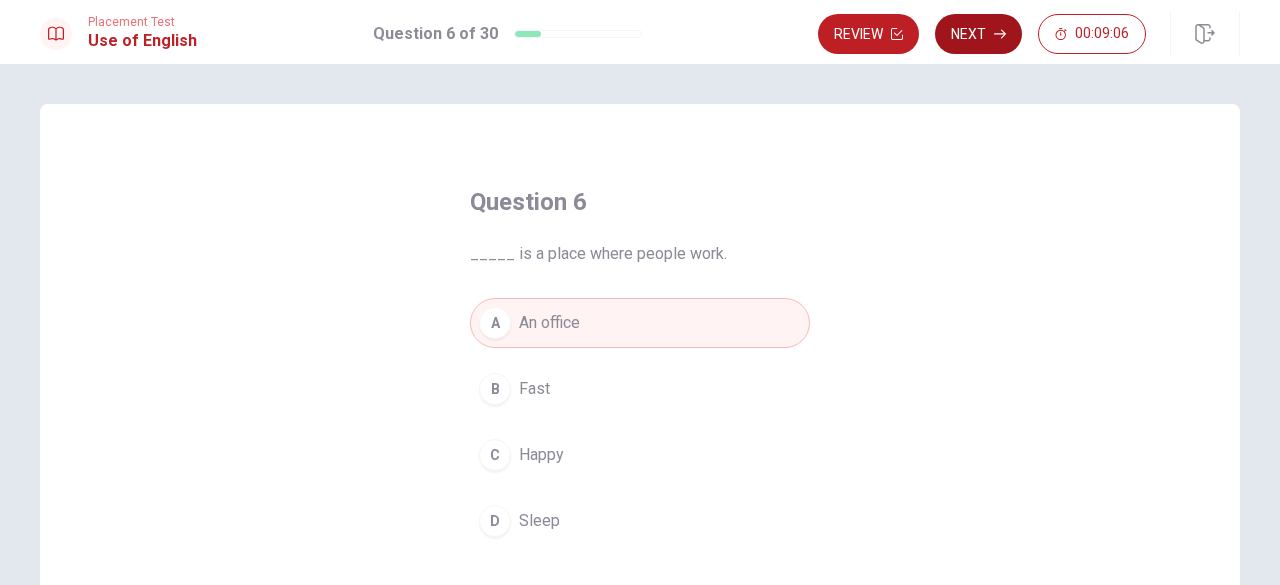 click 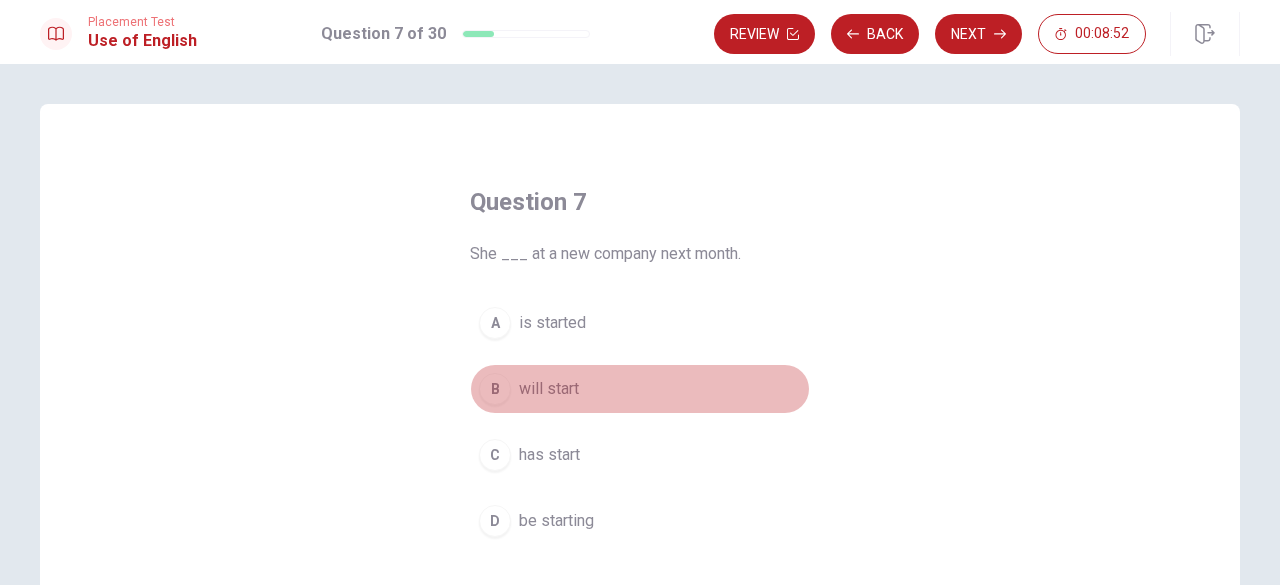click on "will start" at bounding box center (549, 389) 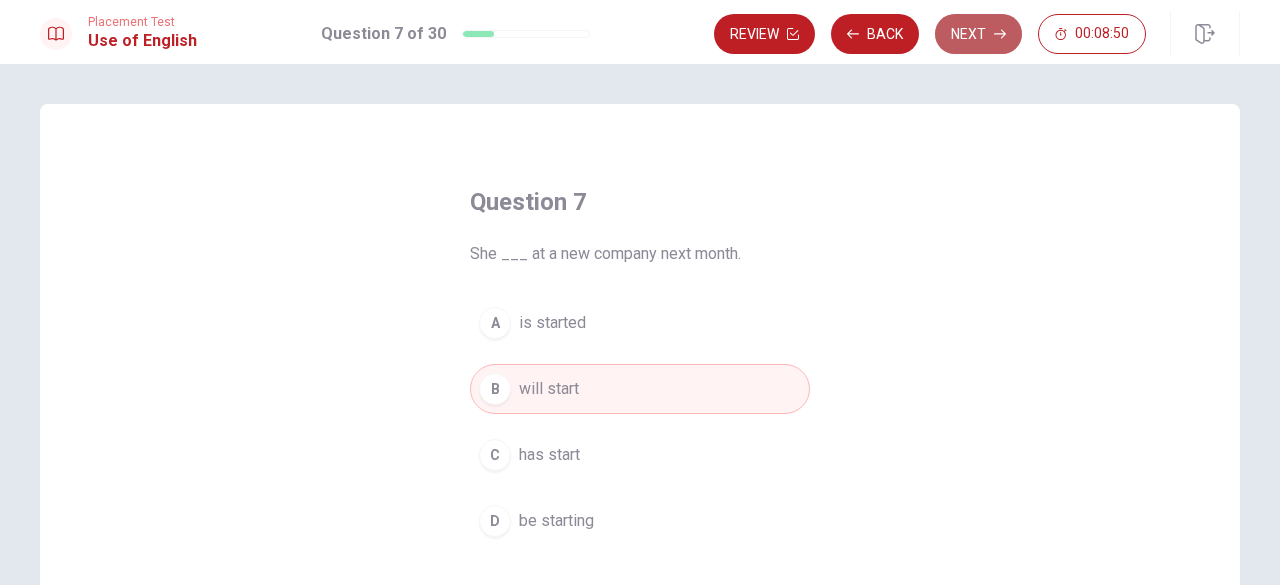 click on "Next" at bounding box center [978, 34] 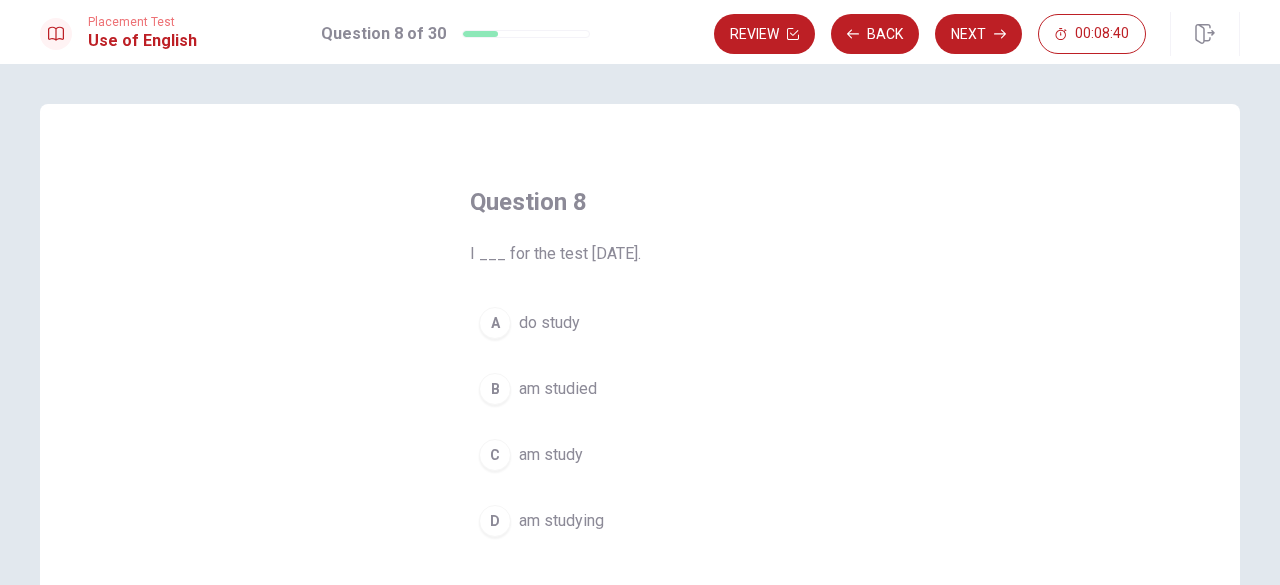 click on "am studying" at bounding box center (561, 521) 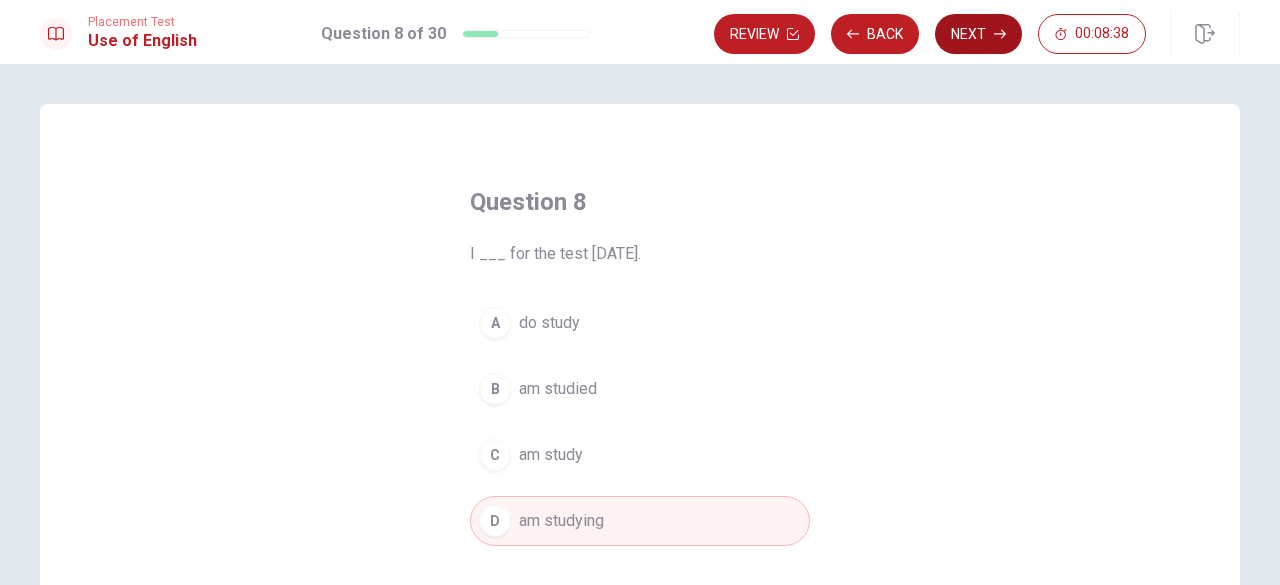 click on "Next" at bounding box center [978, 34] 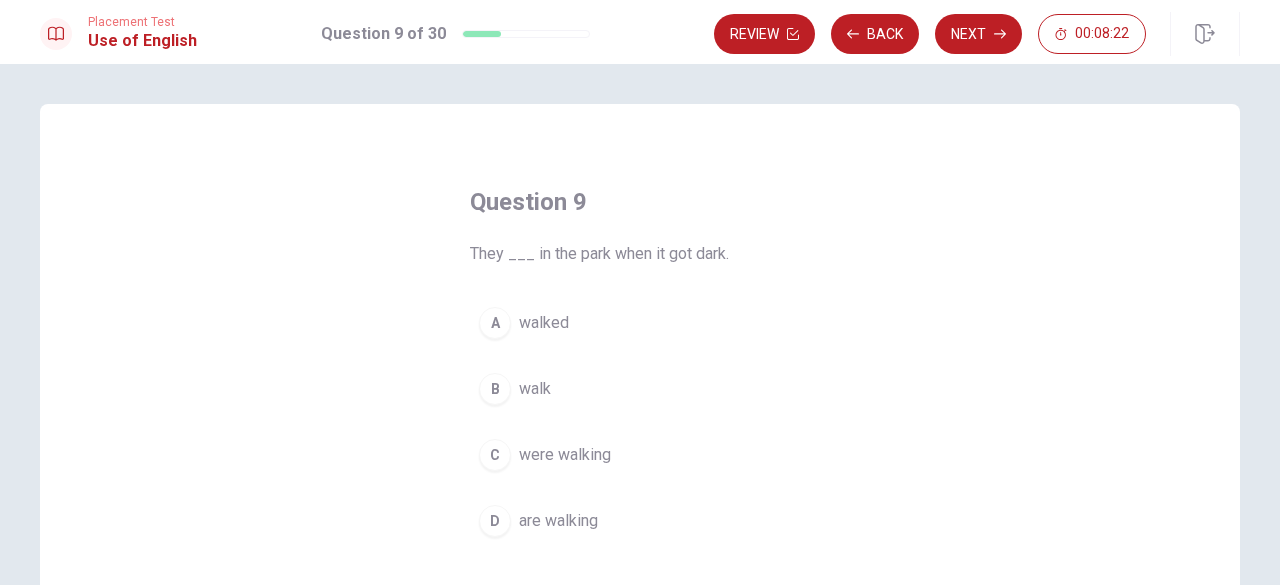 click on "were walking" at bounding box center (565, 455) 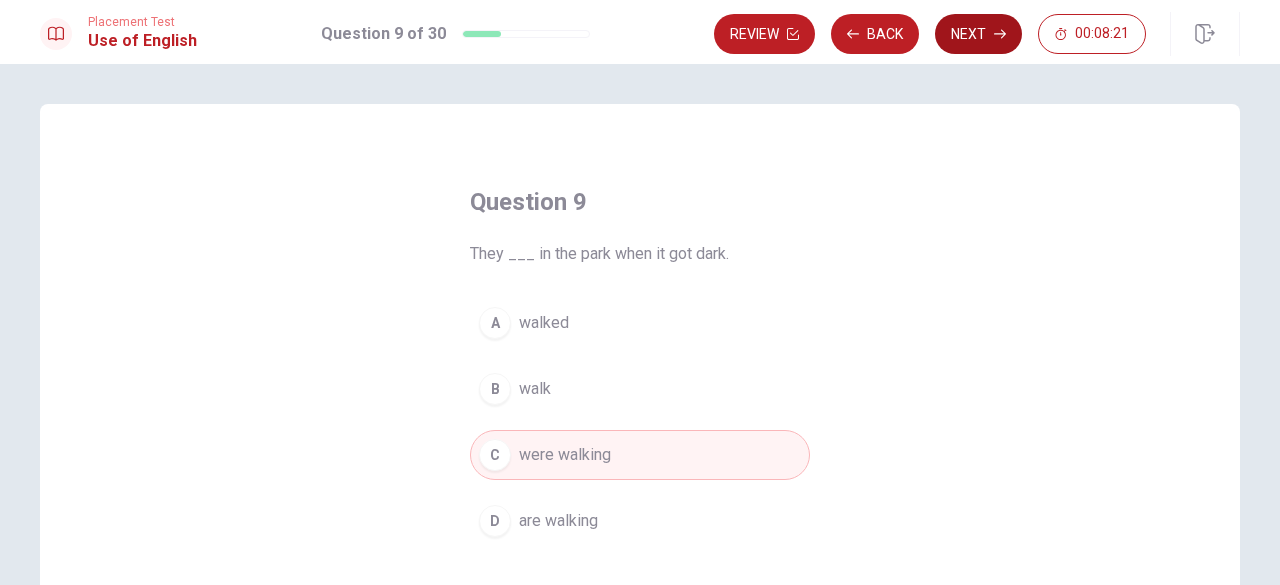 click on "Next" at bounding box center (978, 34) 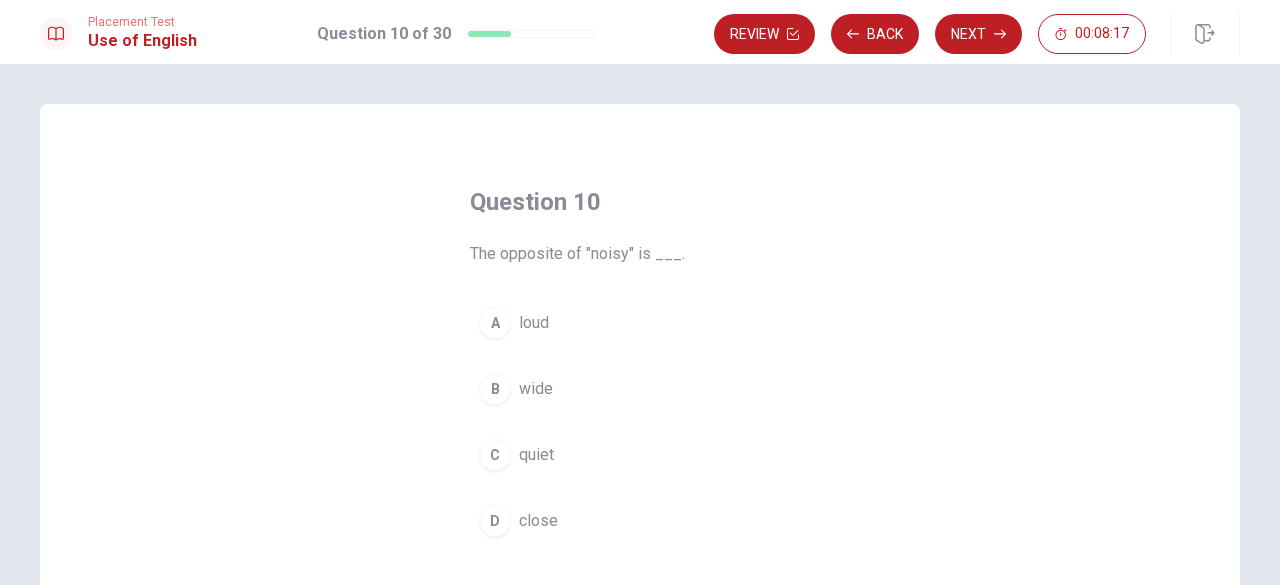 click on "quiet" at bounding box center (536, 455) 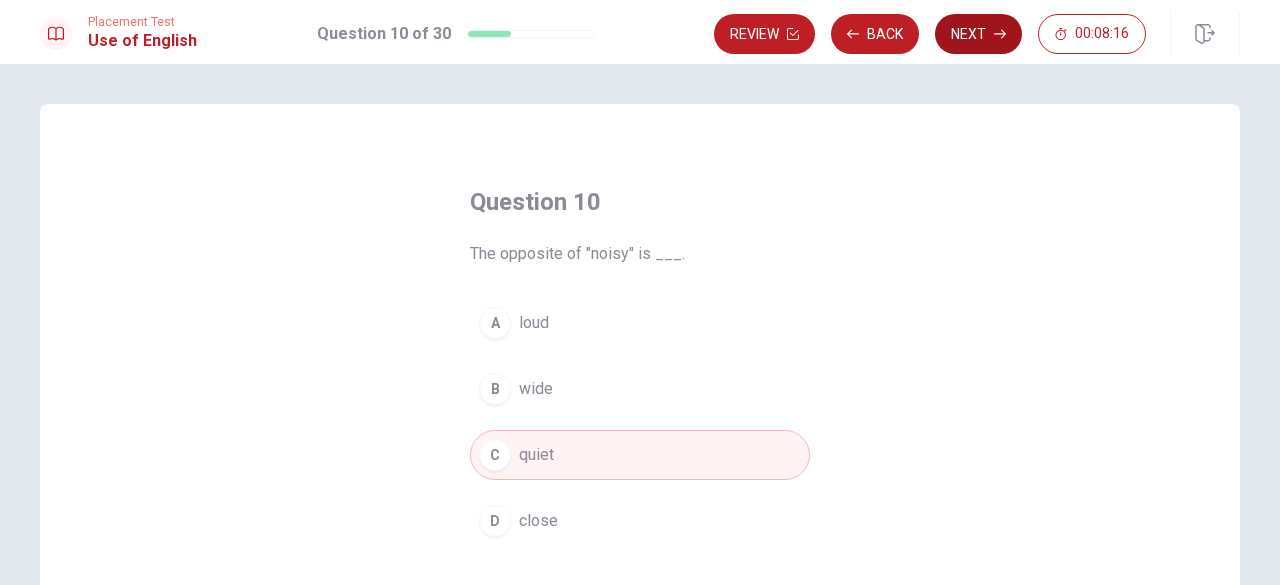 click on "Next" at bounding box center (978, 34) 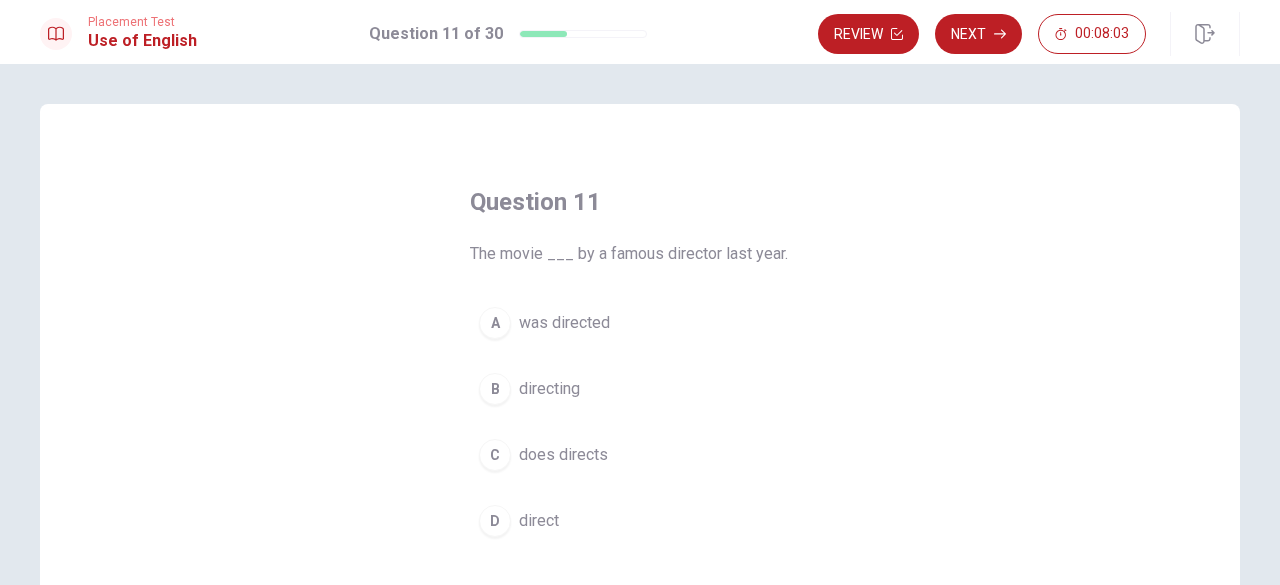 click on "was directed" at bounding box center (564, 323) 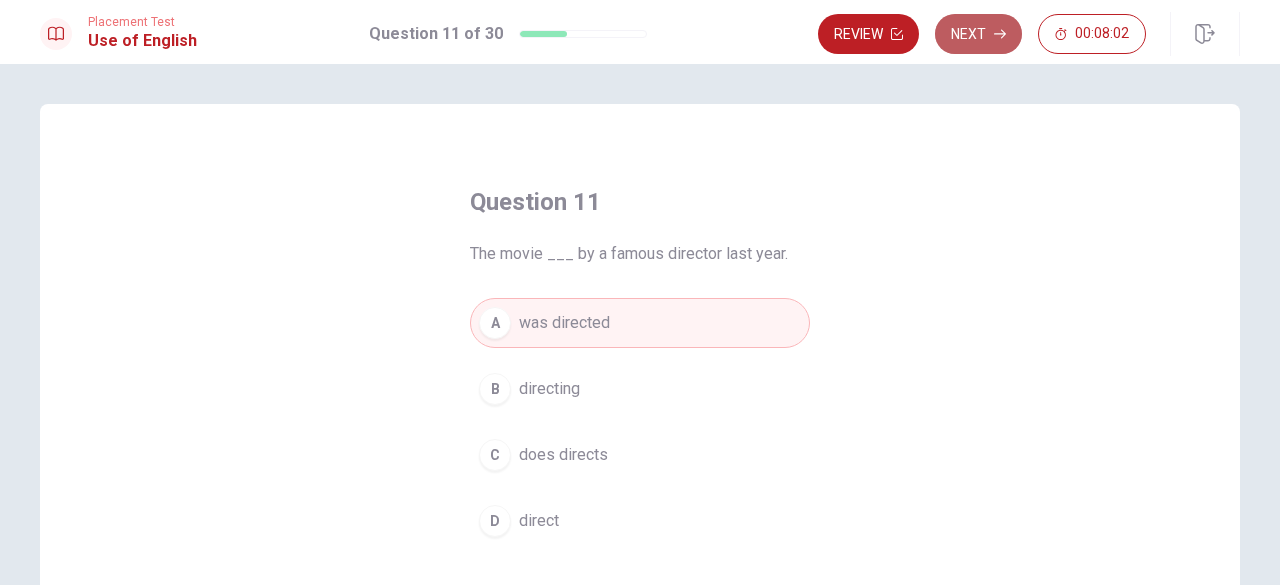 click on "Next" at bounding box center [978, 34] 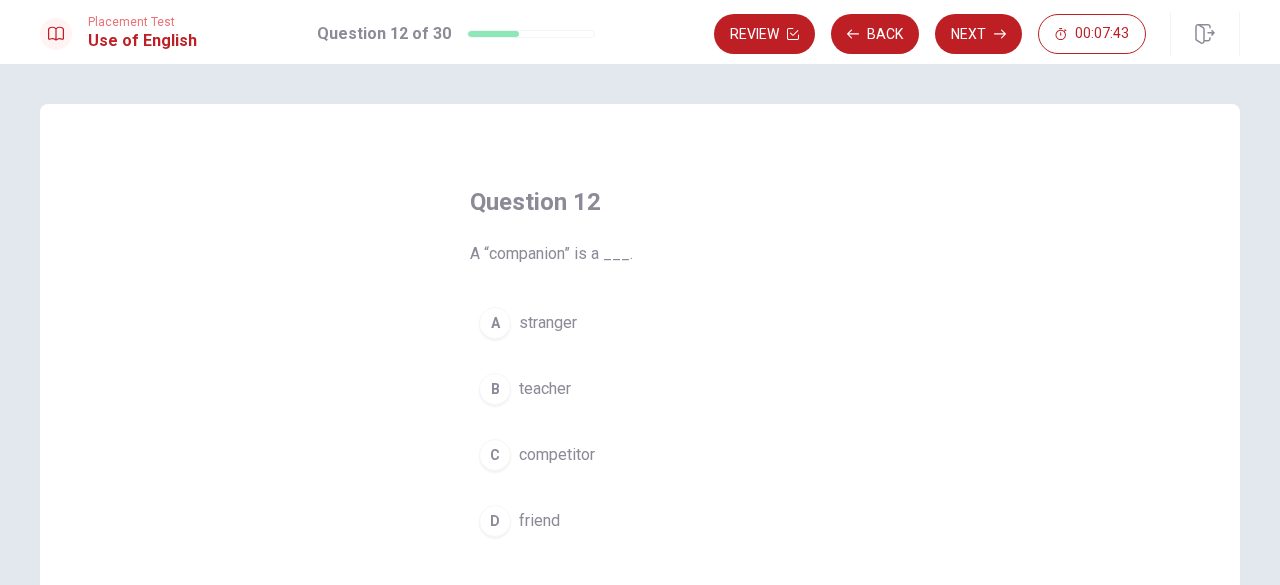 click on "B teacher" at bounding box center [640, 389] 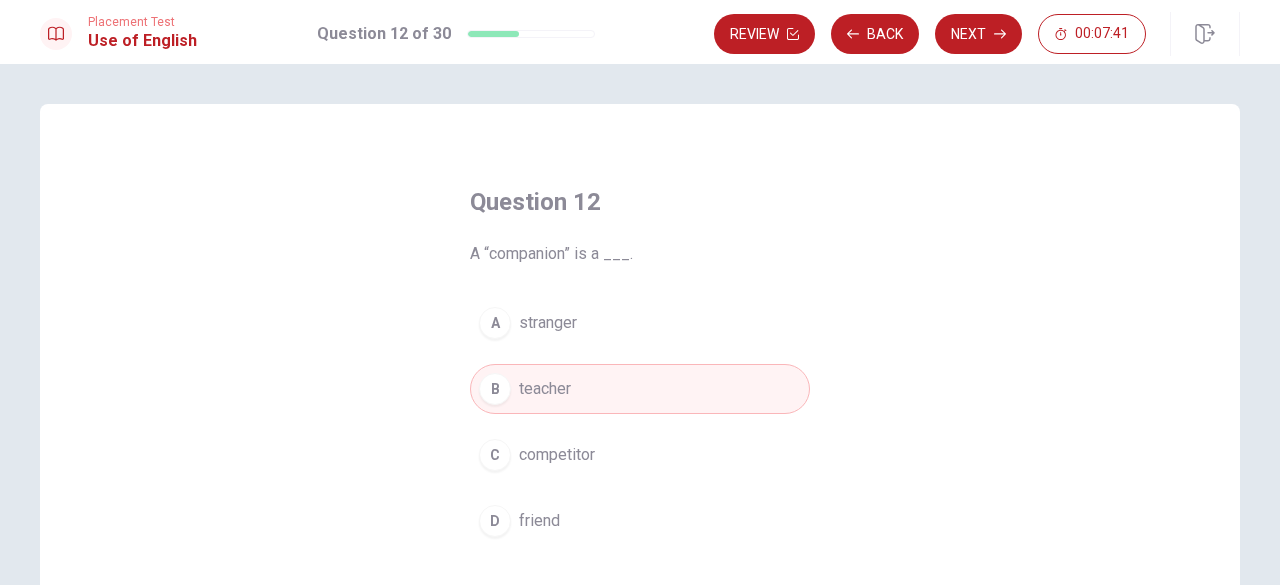 click on "D friend" at bounding box center (640, 521) 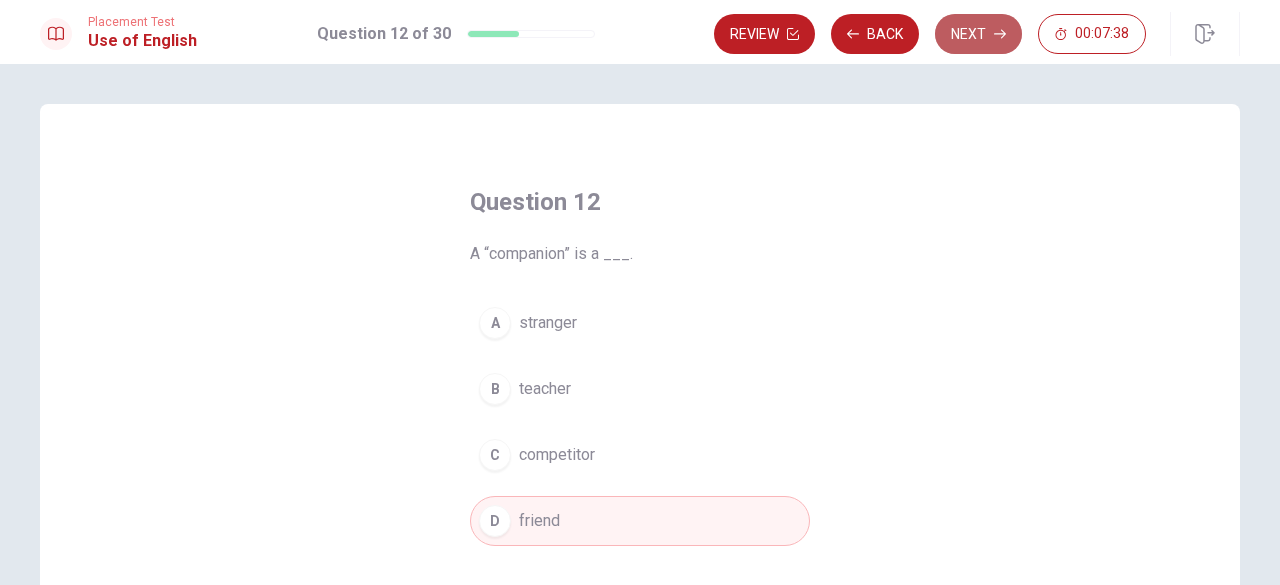 click on "Next" at bounding box center (978, 34) 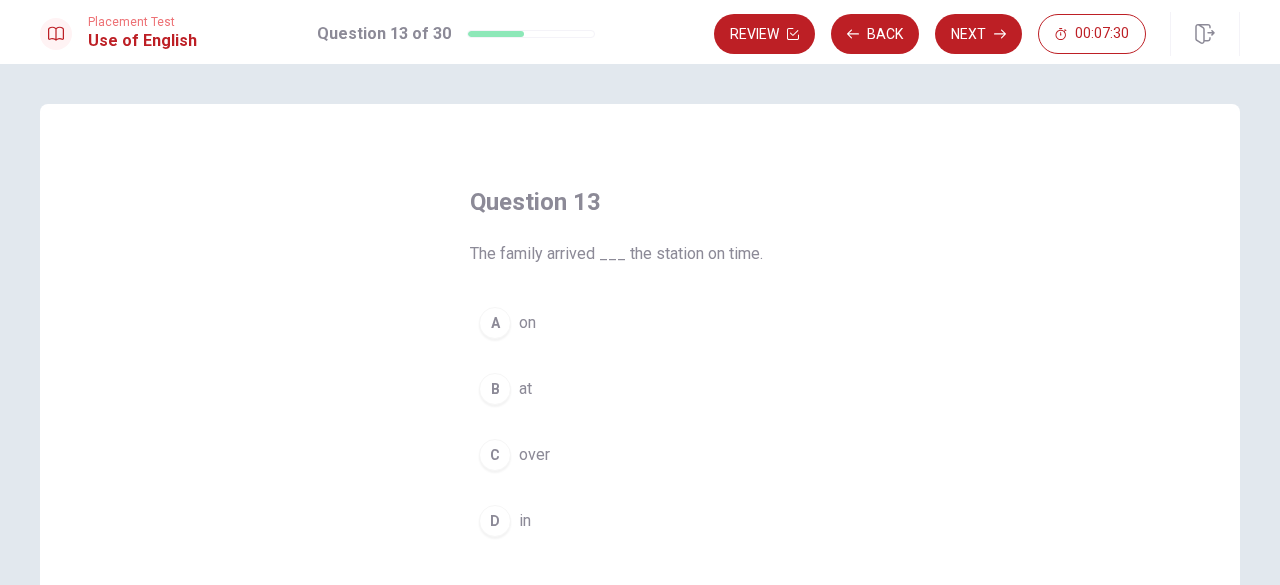 click on "at" at bounding box center (525, 389) 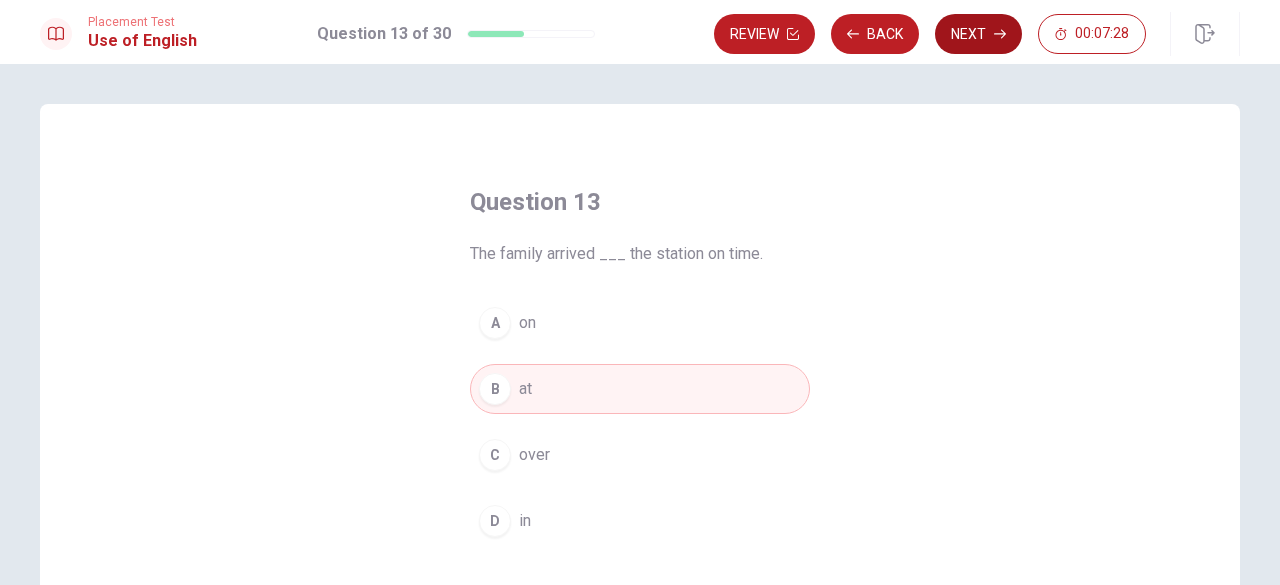 click on "Next" at bounding box center (978, 34) 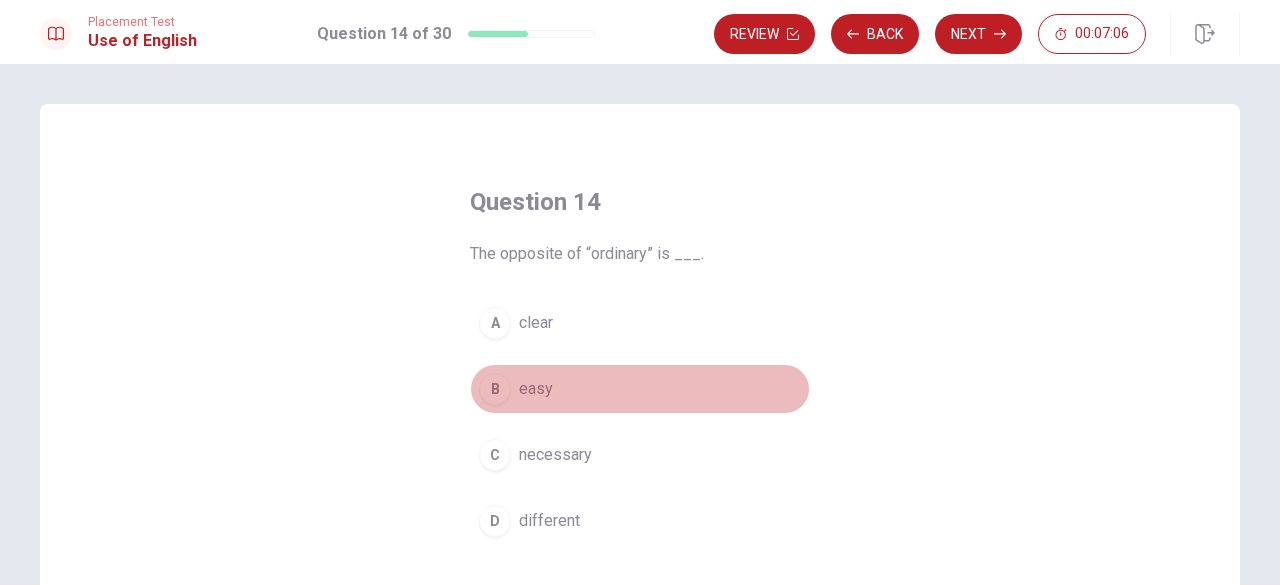 click on "B easy" at bounding box center (640, 389) 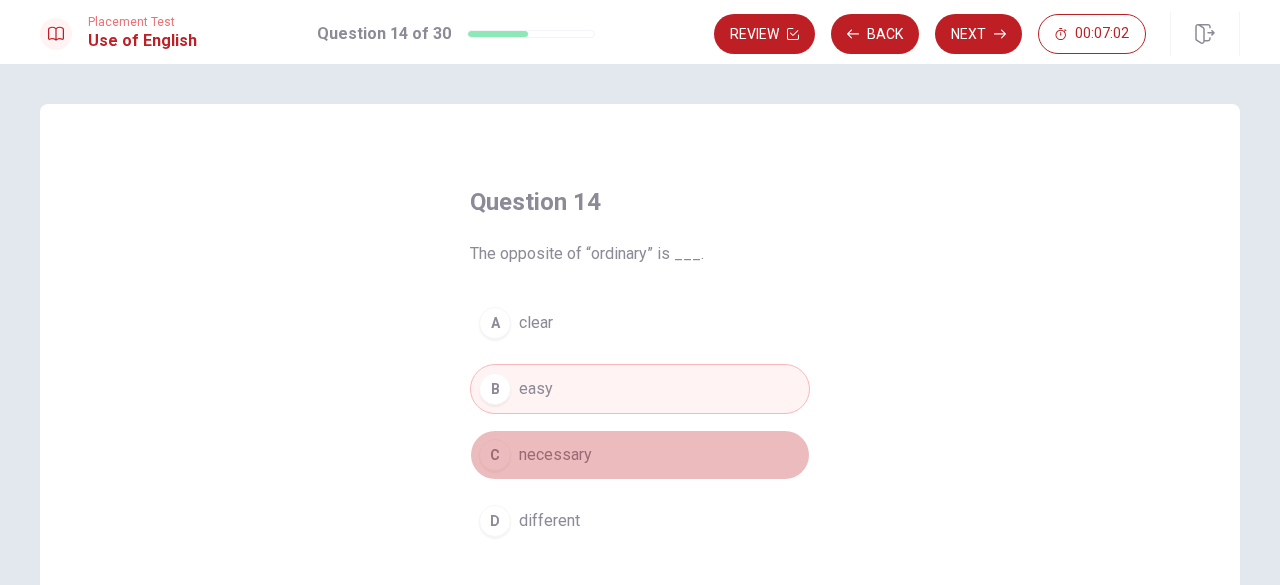 click on "C necessary" at bounding box center [640, 455] 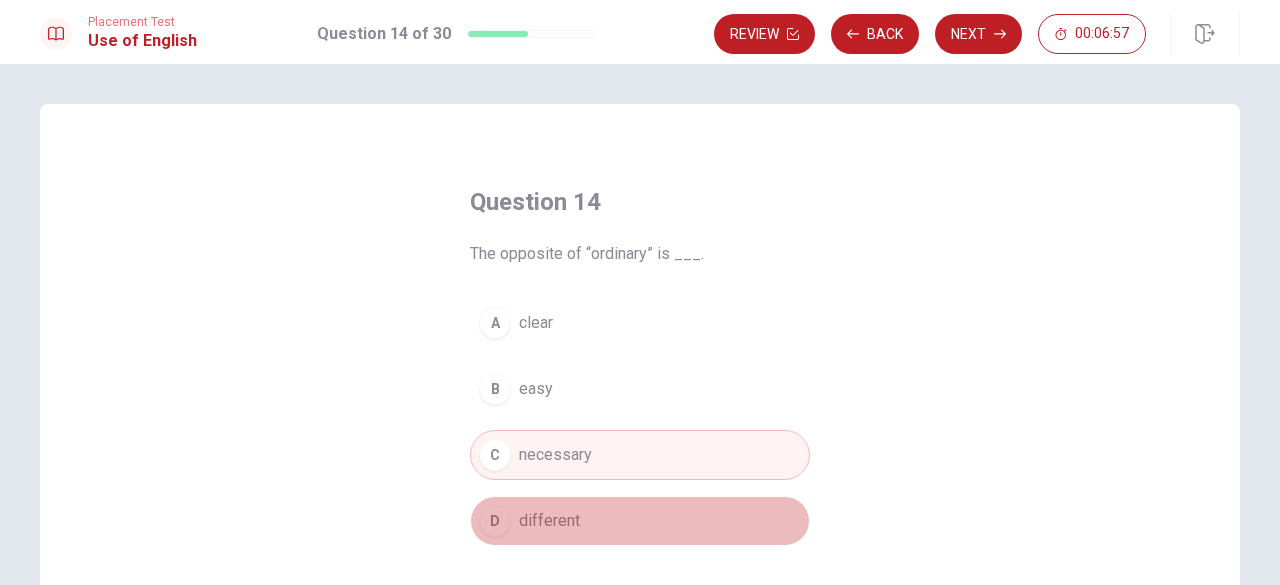 click on "D different" at bounding box center (640, 521) 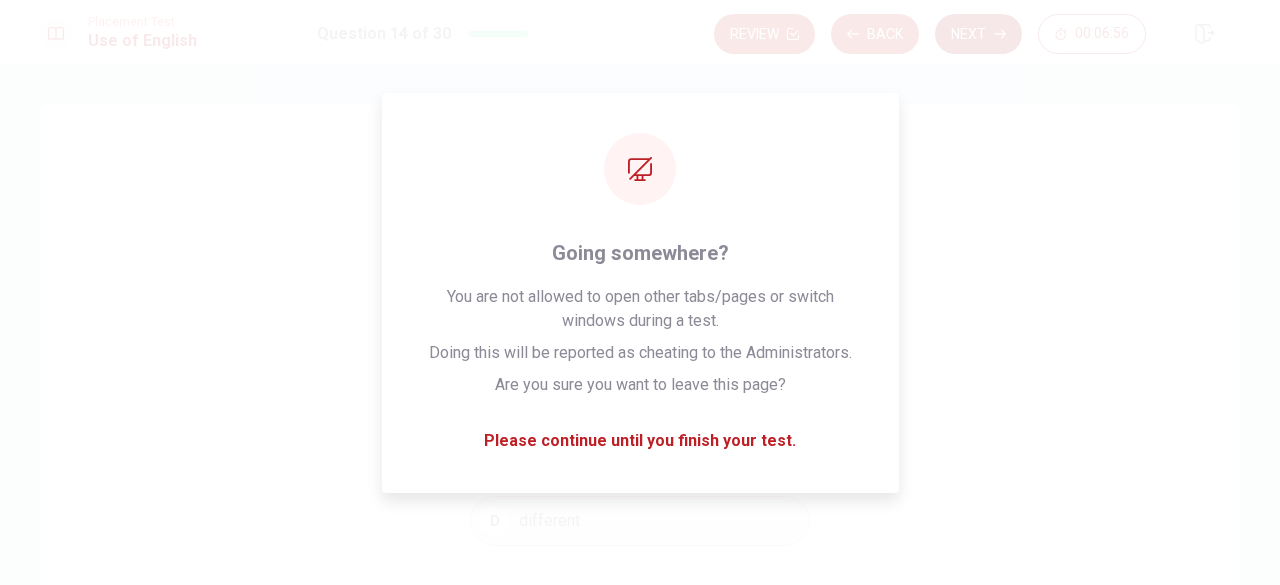 click 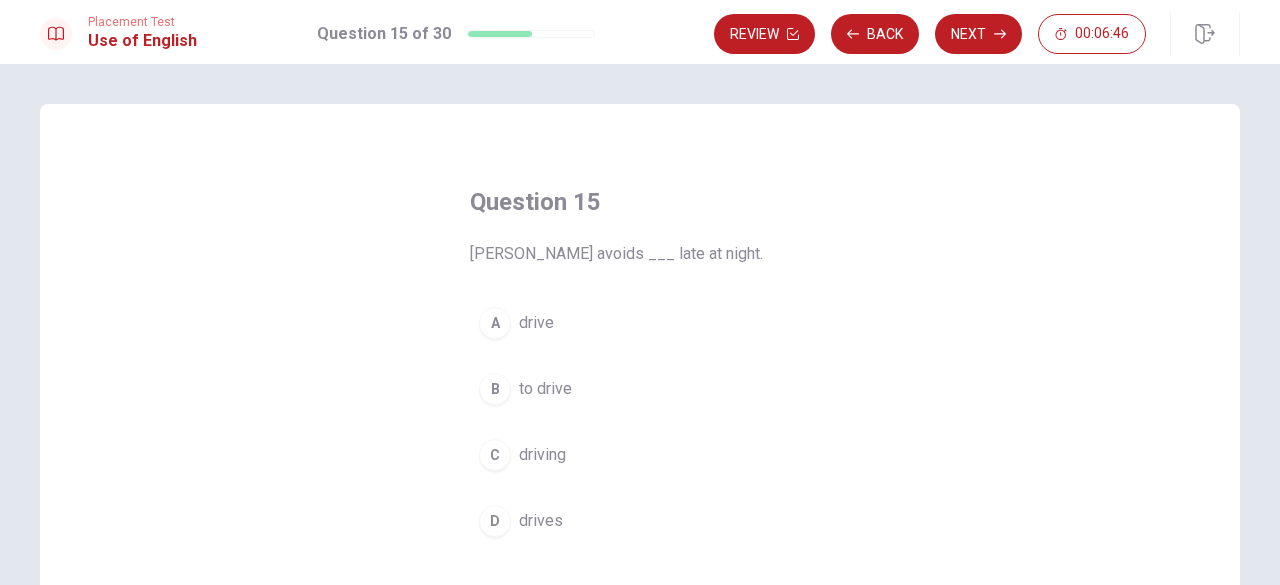 click on "driving" at bounding box center (542, 455) 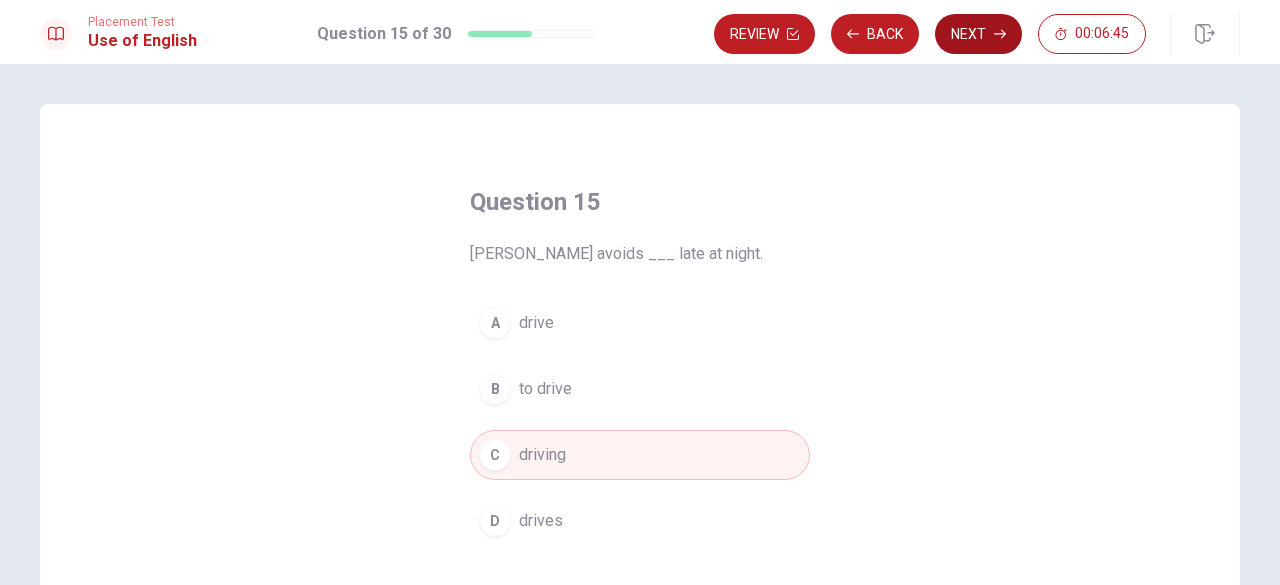 click on "Next" at bounding box center (978, 34) 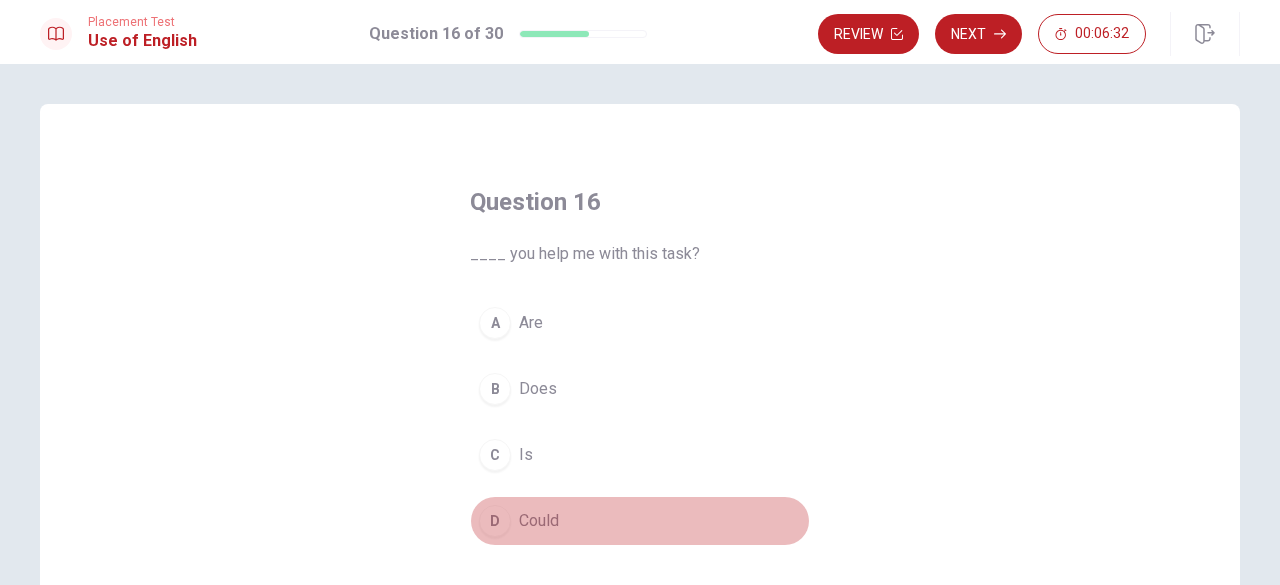 click on "Could" at bounding box center (539, 521) 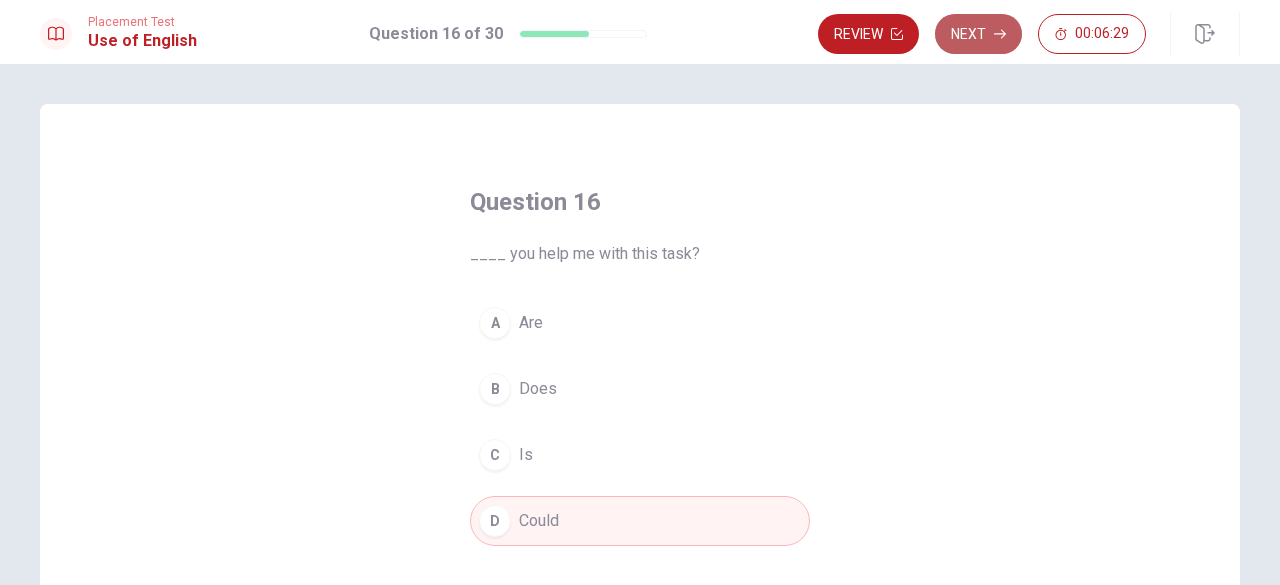 click on "Next" at bounding box center [978, 34] 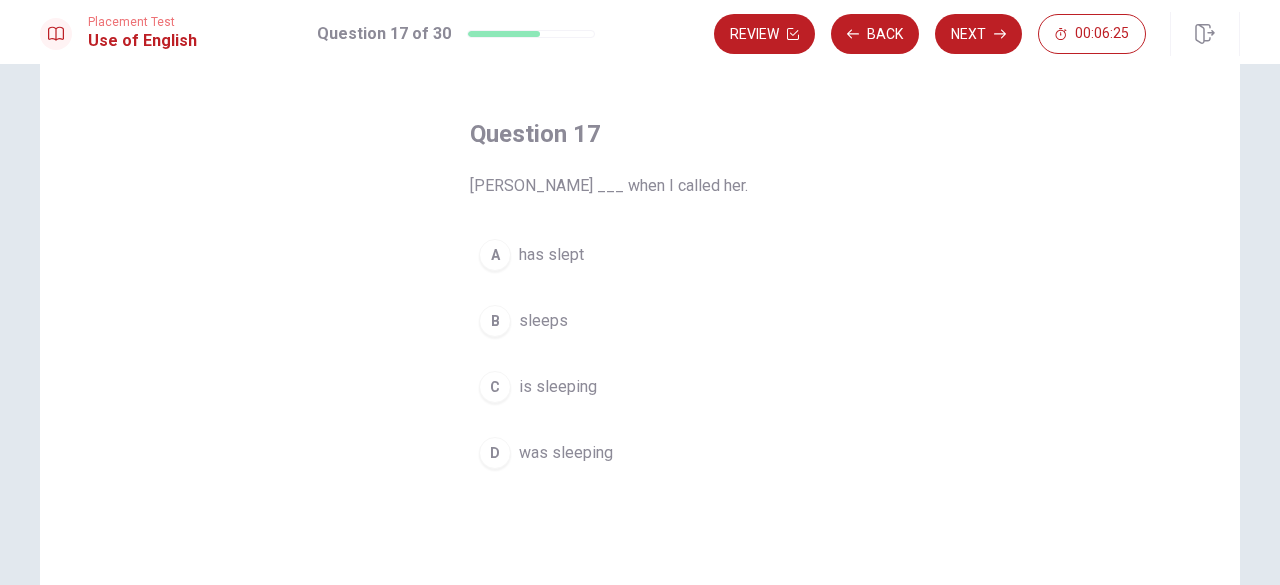 scroll, scrollTop: 100, scrollLeft: 0, axis: vertical 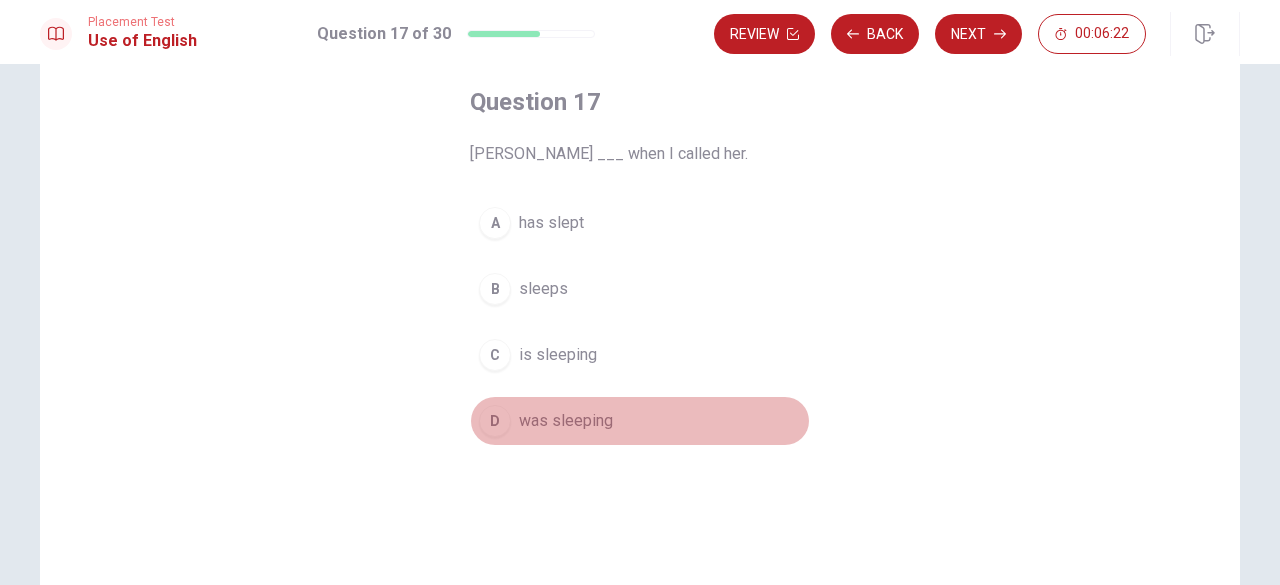 click on "was sleeping" at bounding box center (566, 421) 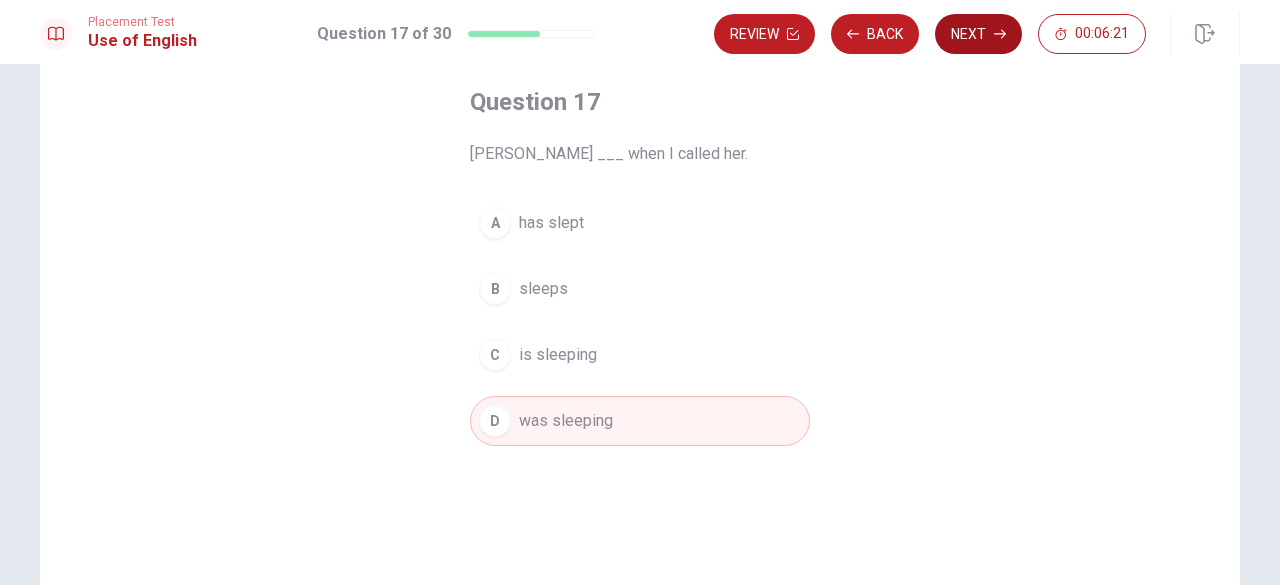 click on "Next" at bounding box center [978, 34] 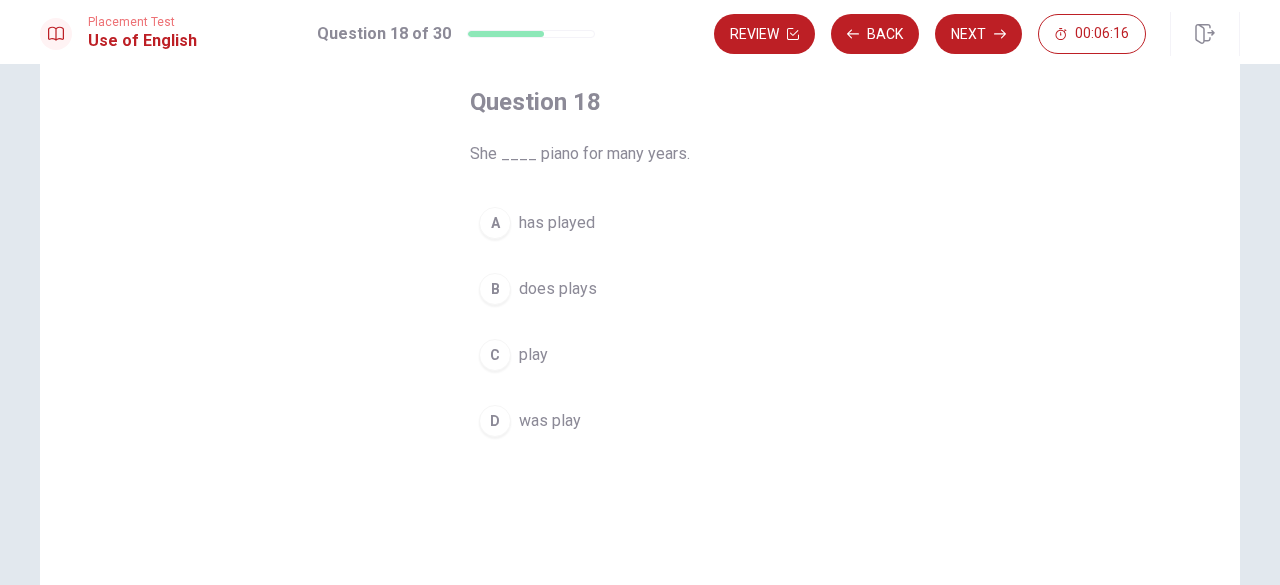 click on "has played" at bounding box center (557, 223) 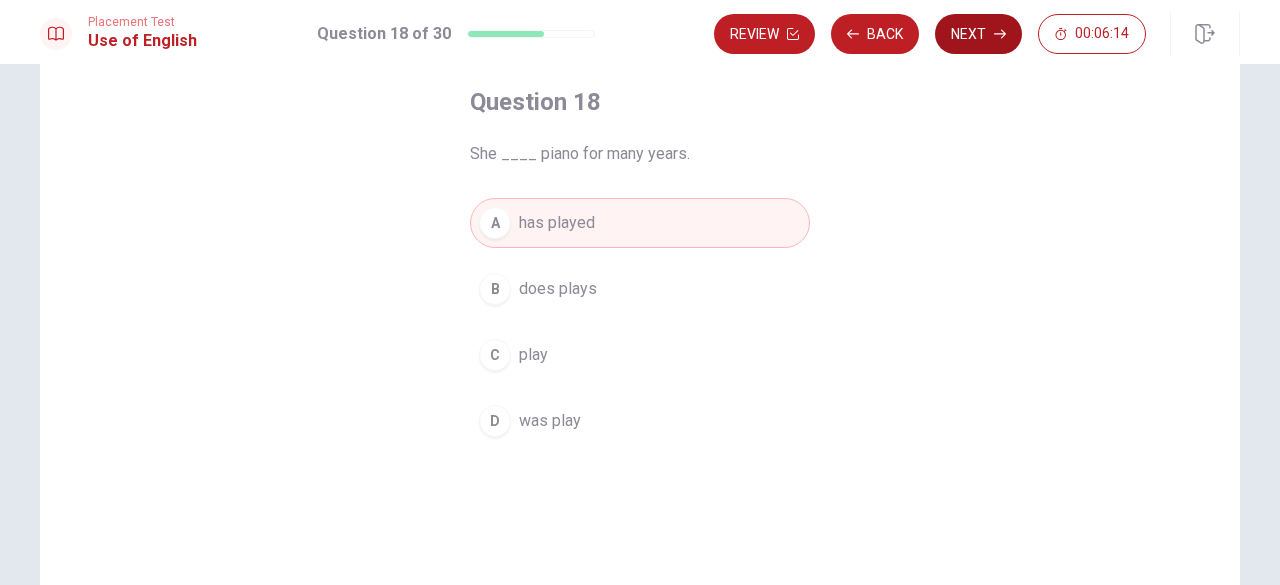 click on "Next" at bounding box center (978, 34) 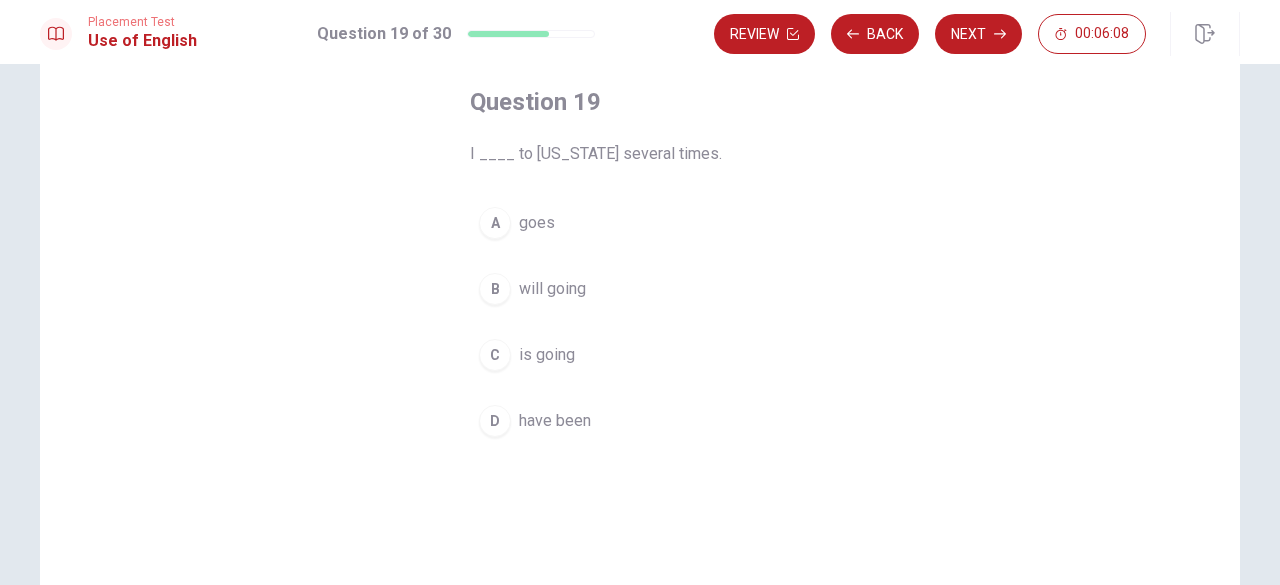 click on "have been" at bounding box center (555, 421) 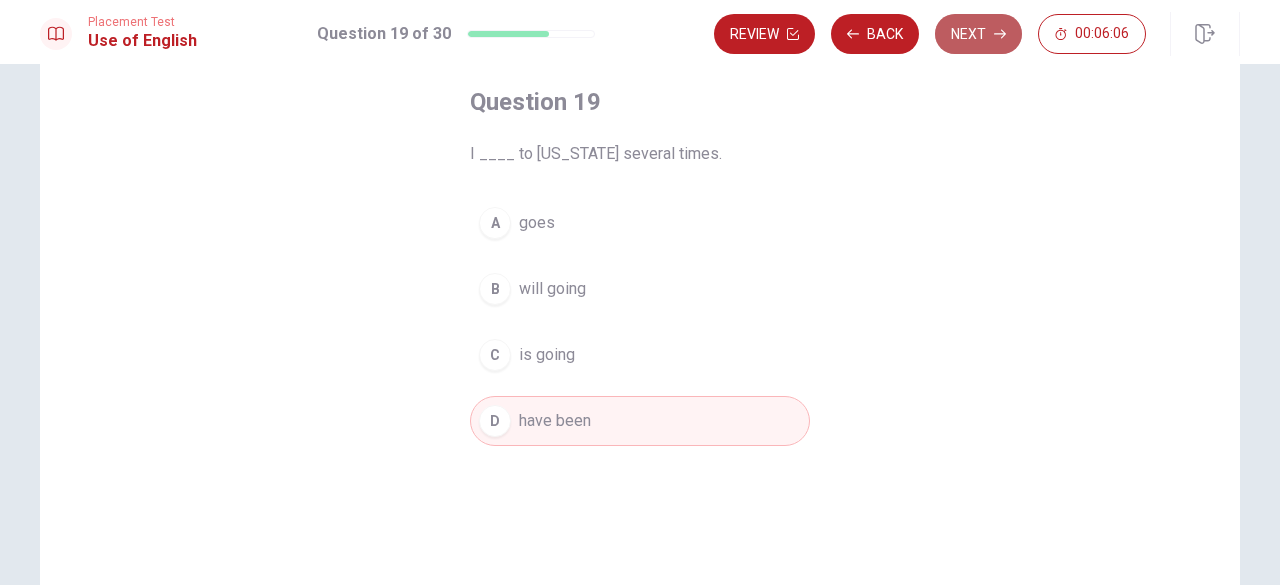 click on "Next" at bounding box center [978, 34] 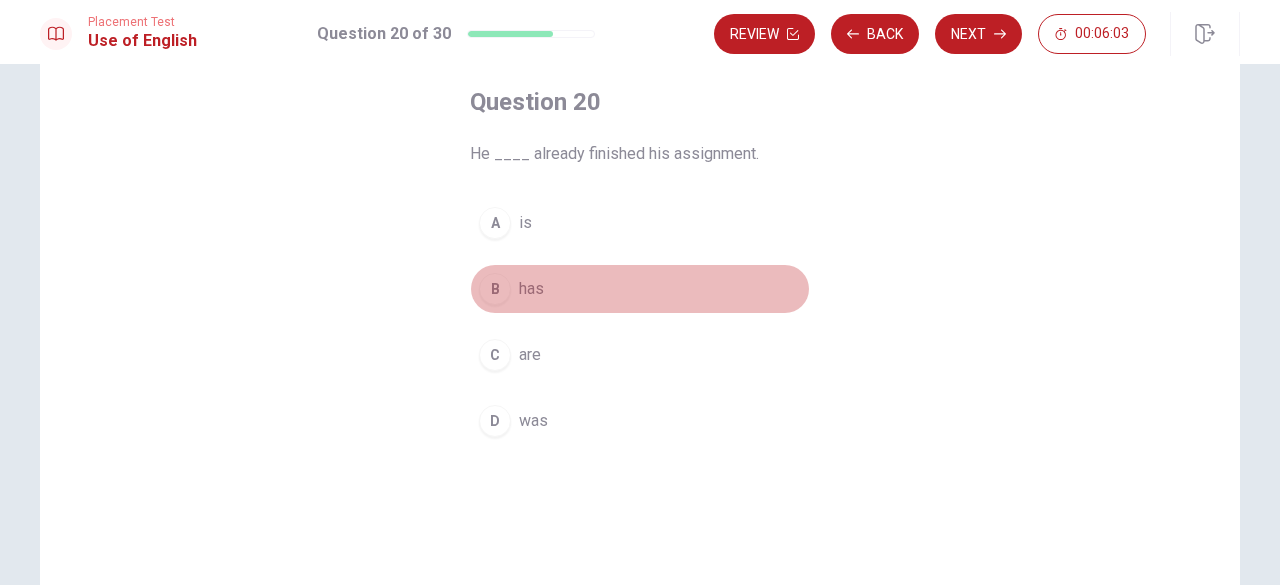 click on "has" at bounding box center (531, 289) 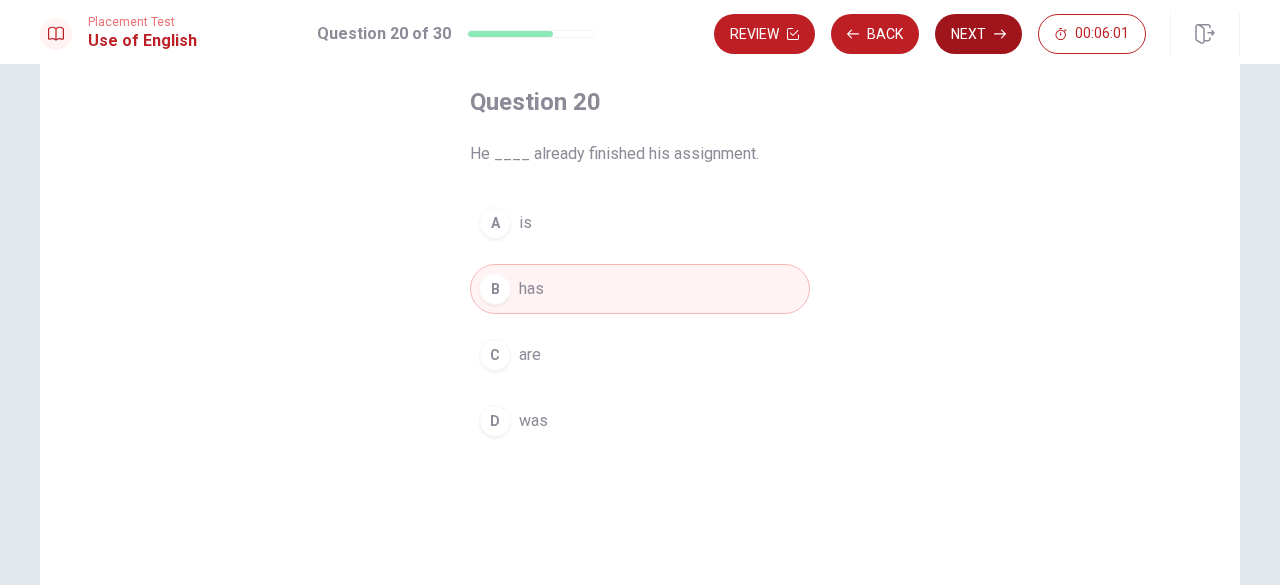 click on "Next" at bounding box center [978, 34] 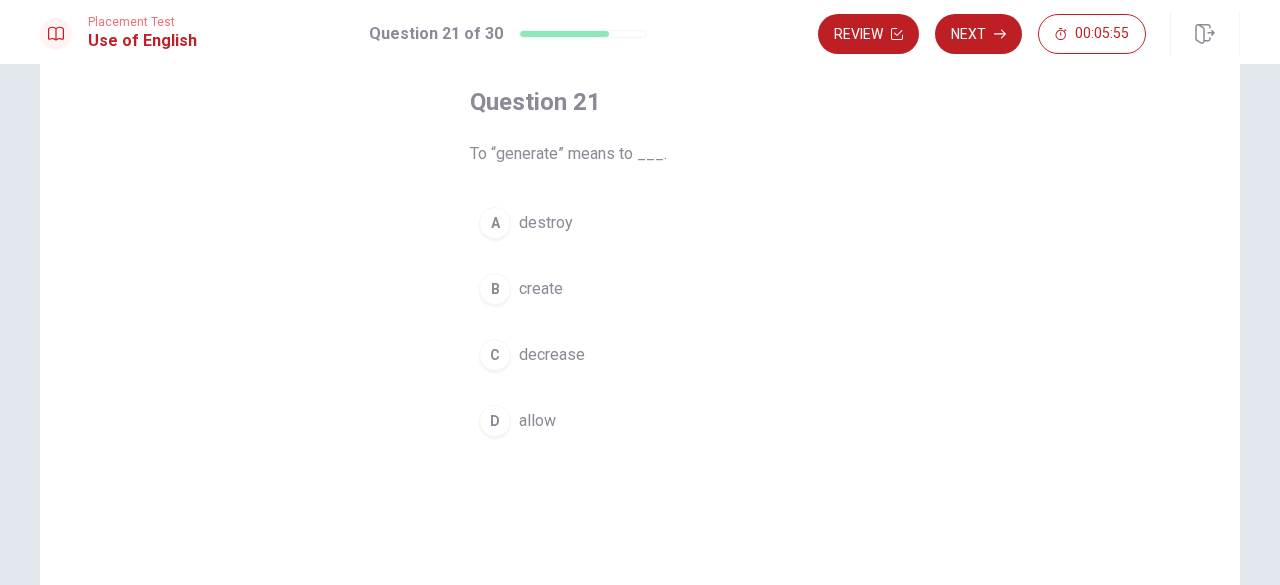 scroll, scrollTop: 0, scrollLeft: 0, axis: both 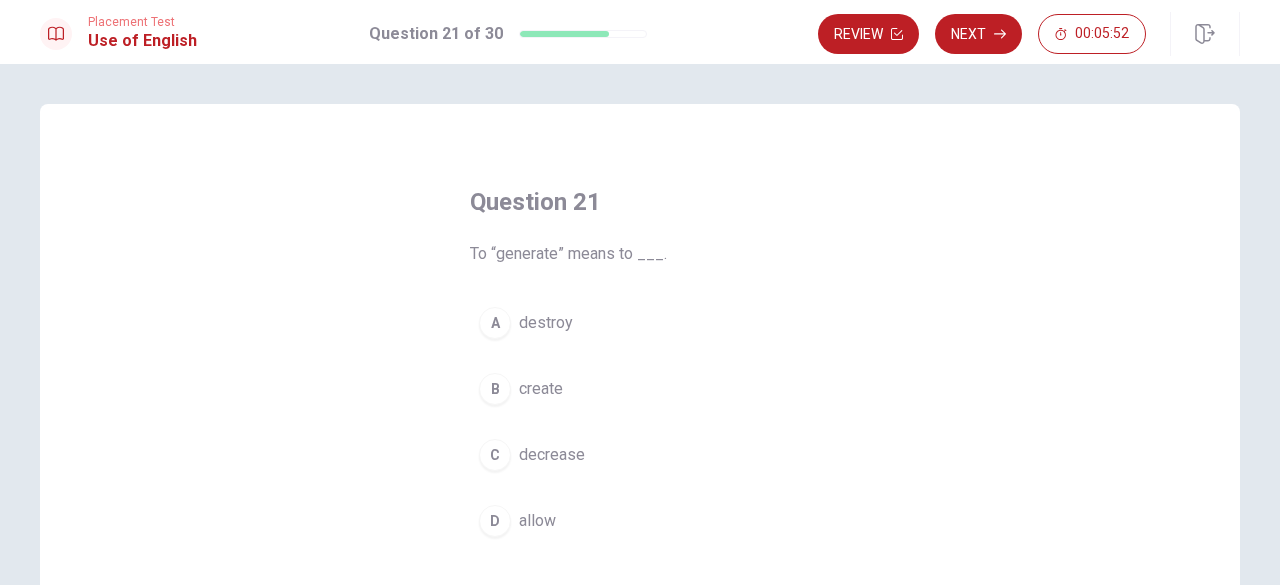 click on "create" at bounding box center [541, 389] 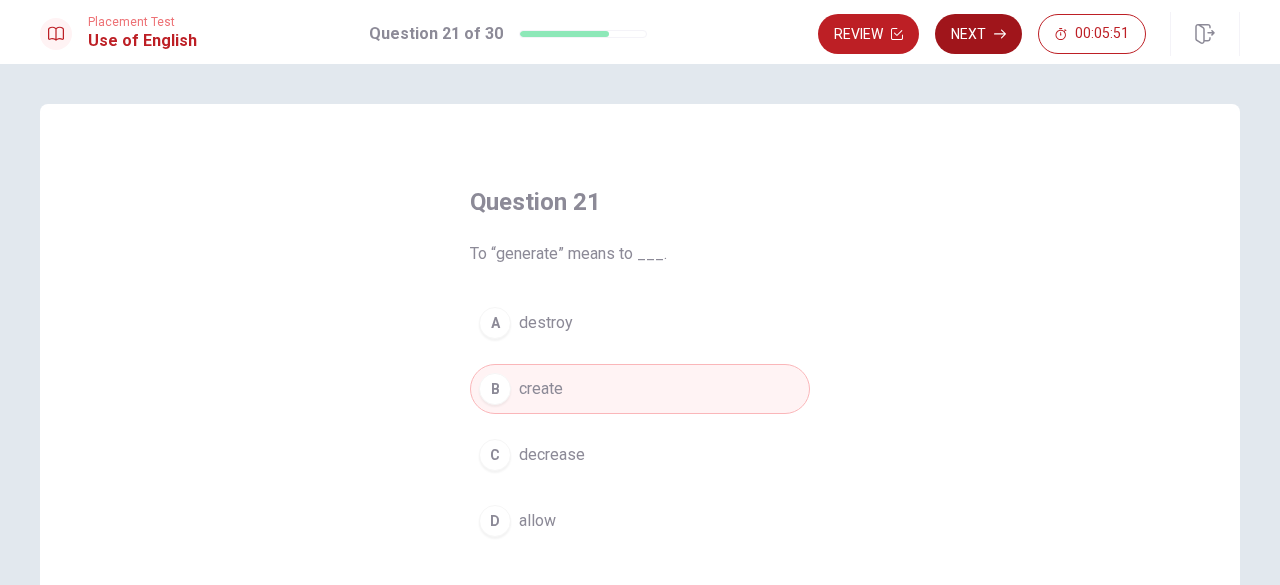 click on "Next" at bounding box center [978, 34] 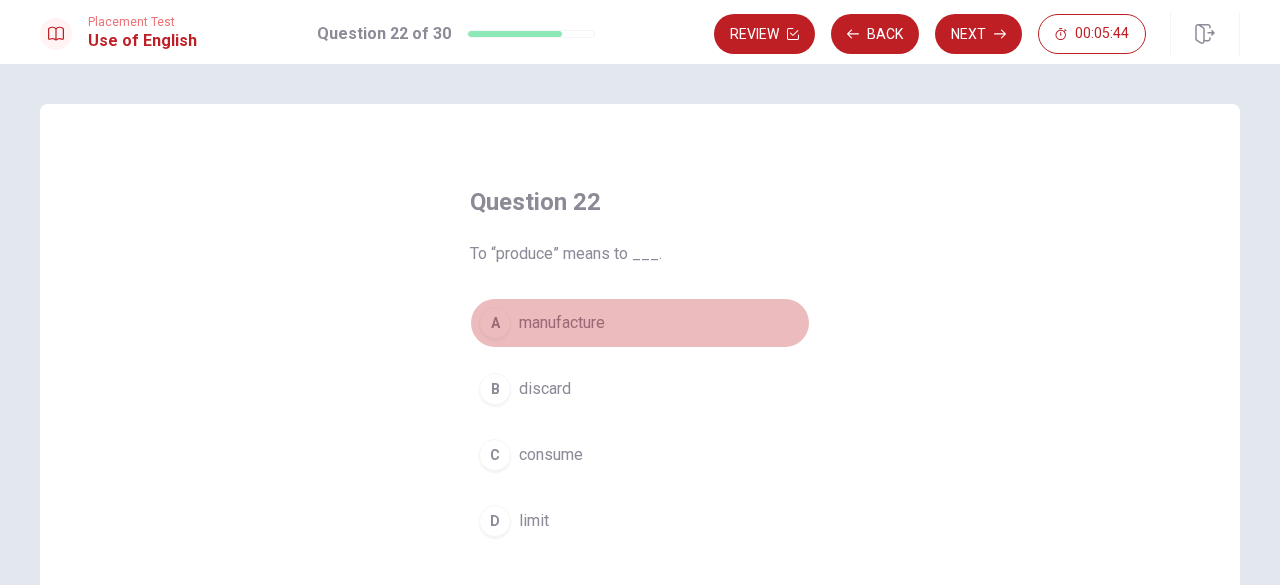 click on "manufacture" at bounding box center (562, 323) 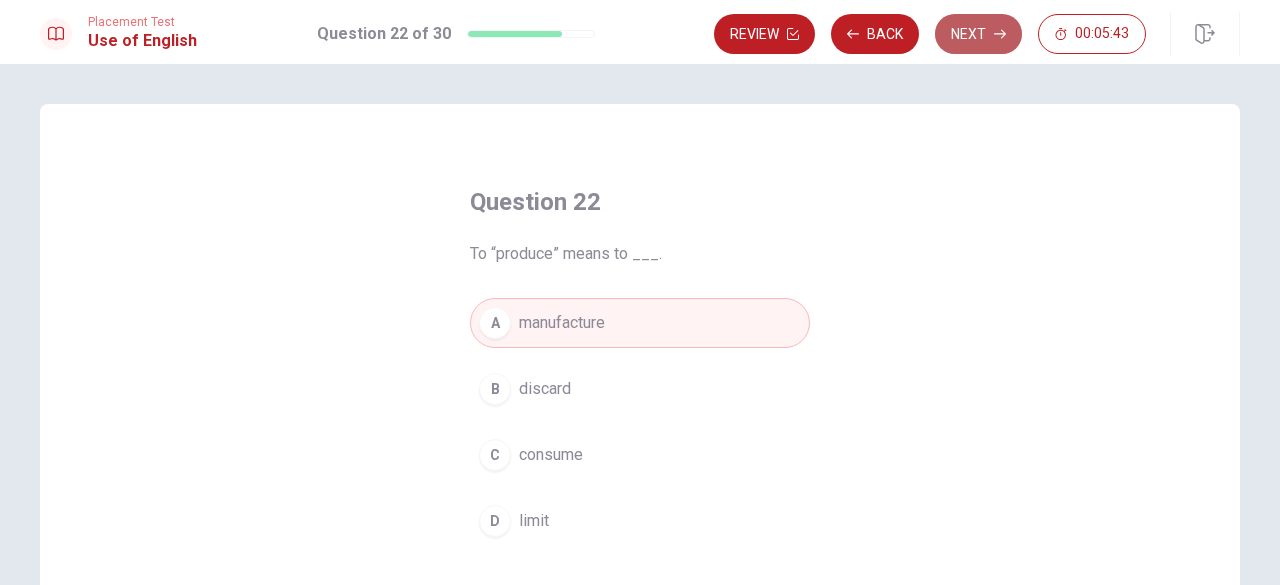 click on "Next" at bounding box center (978, 34) 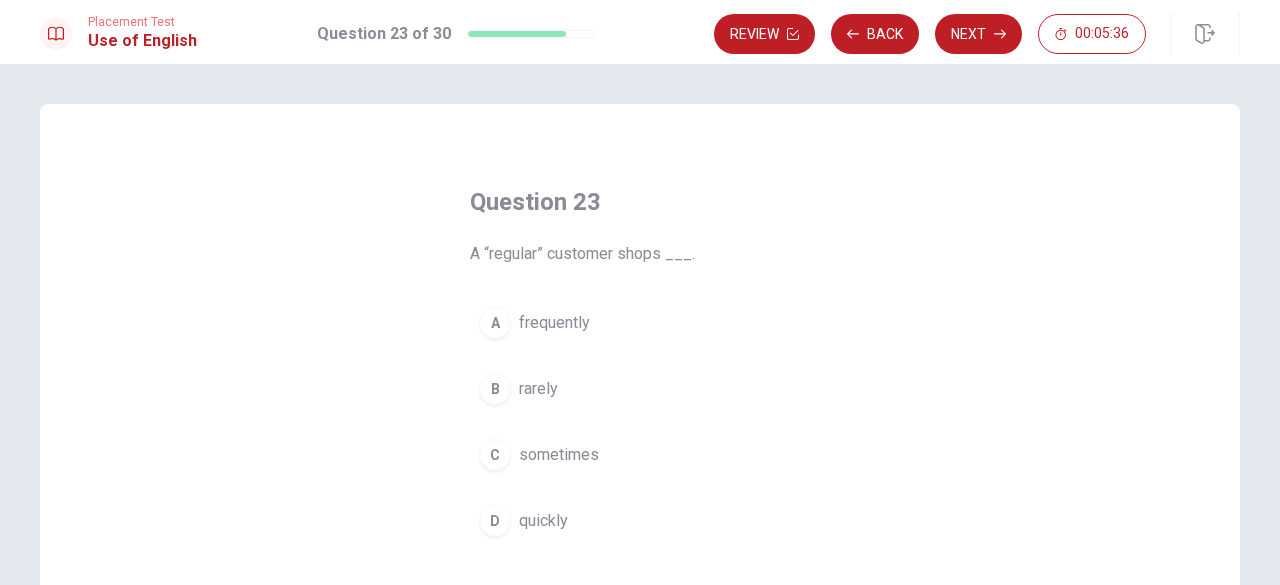 click on "frequently" at bounding box center (554, 323) 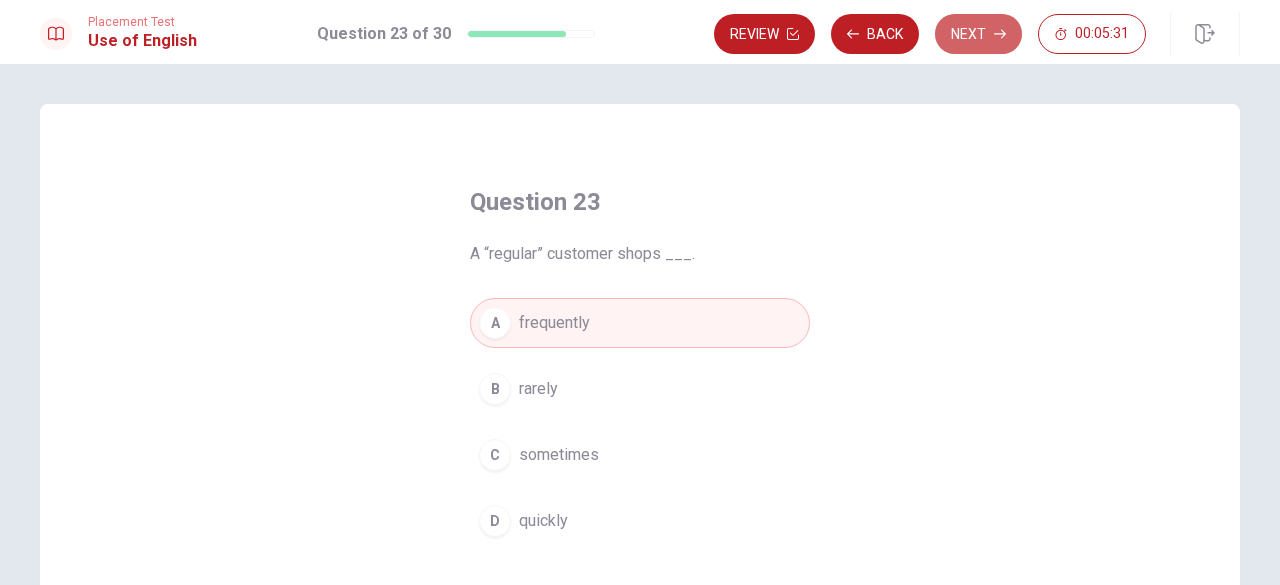 drag, startPoint x: 980, startPoint y: 27, endPoint x: 982, endPoint y: 84, distance: 57.035076 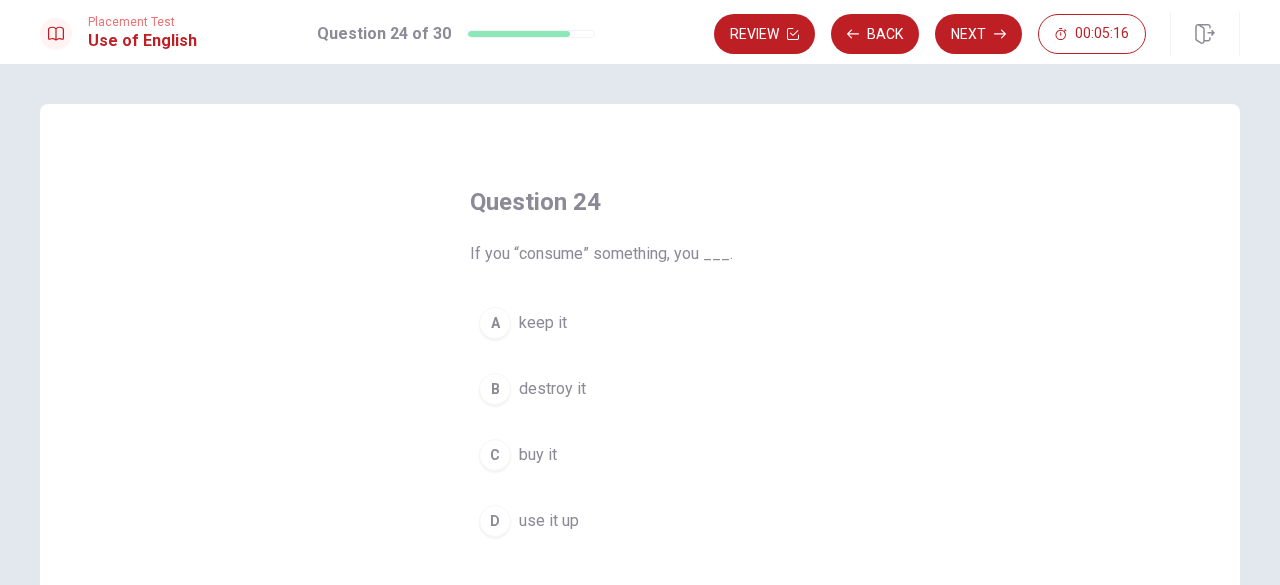 click on "use it up" at bounding box center (549, 521) 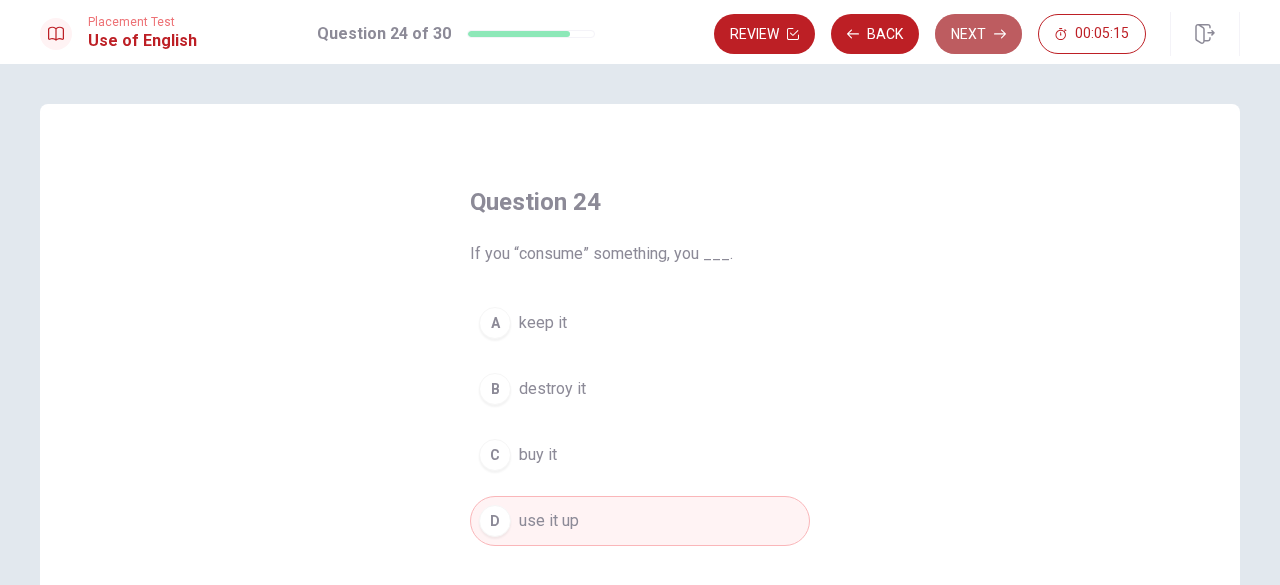 click on "Next" at bounding box center (978, 34) 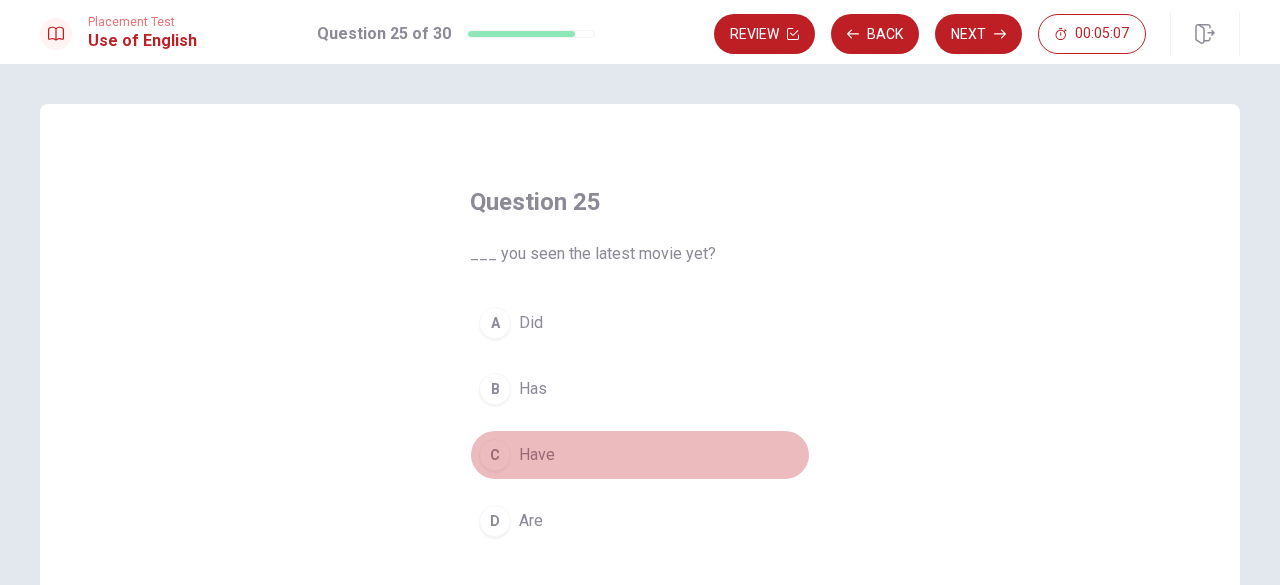 click on "Have" at bounding box center [537, 455] 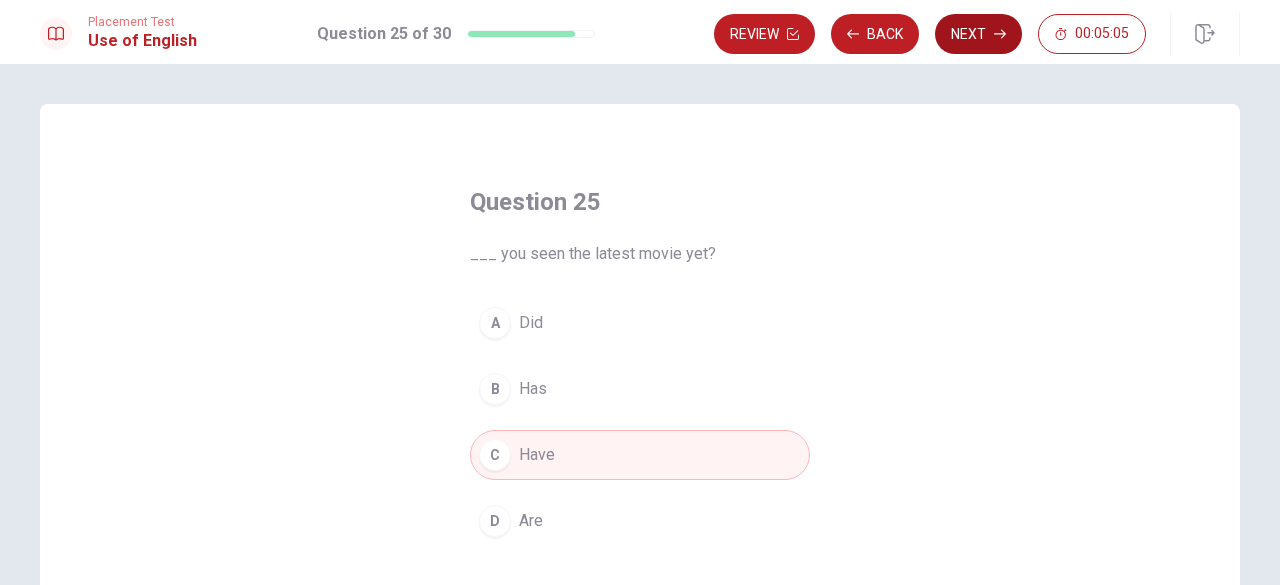 click on "Next" at bounding box center [978, 34] 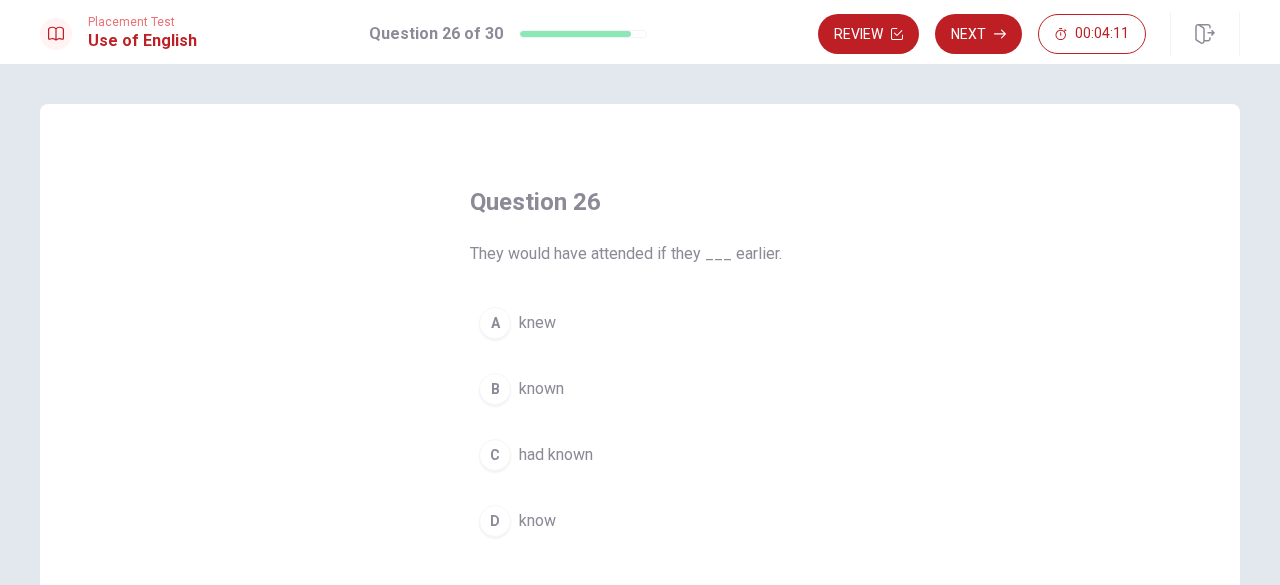 click on "had known" at bounding box center (556, 455) 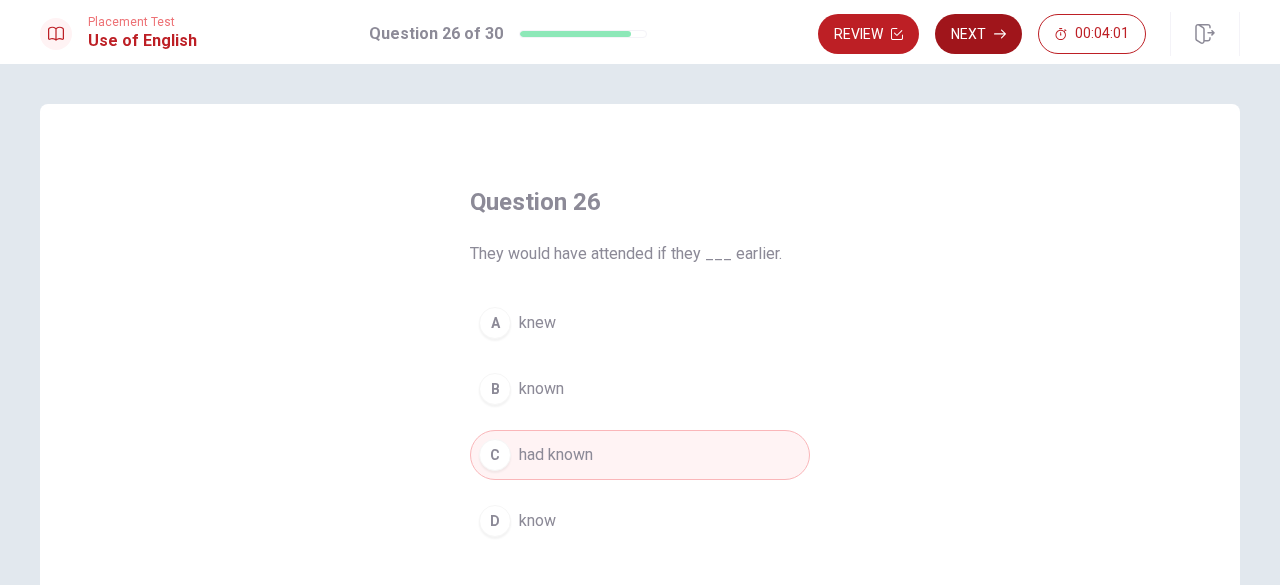 click on "Next" at bounding box center [978, 34] 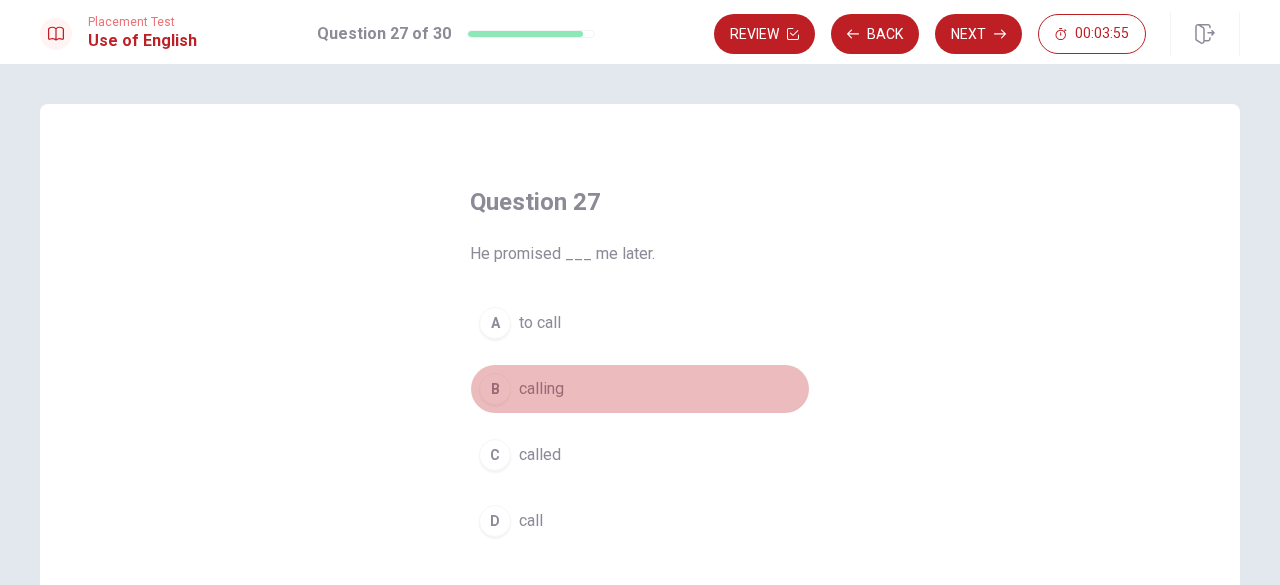 click on "calling" at bounding box center [541, 389] 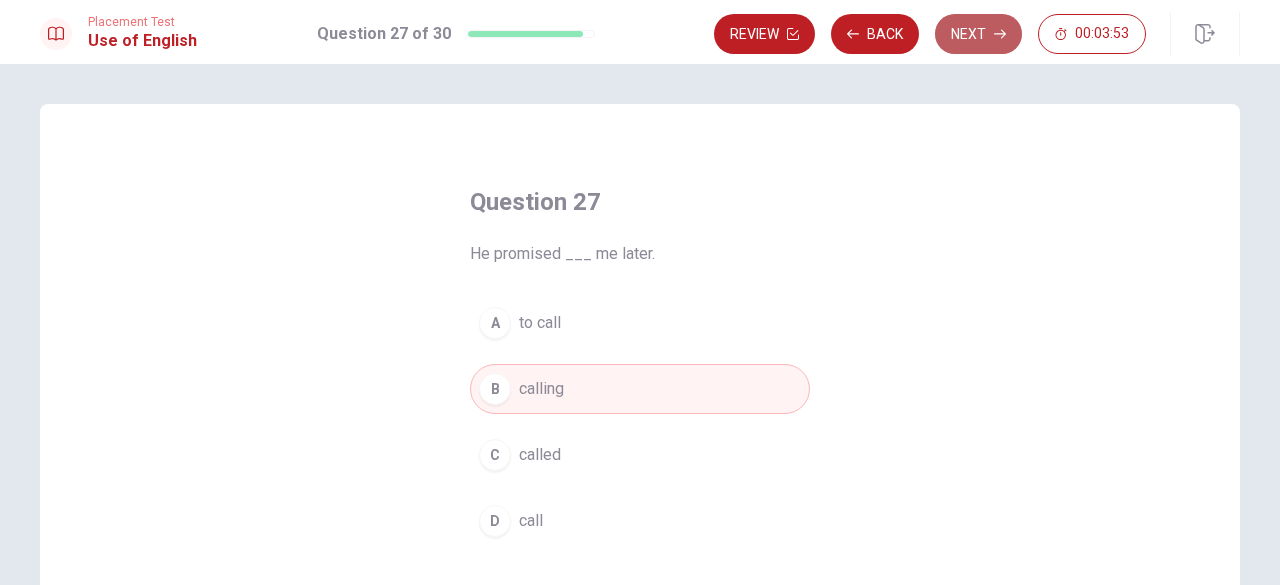 click on "Next" at bounding box center [978, 34] 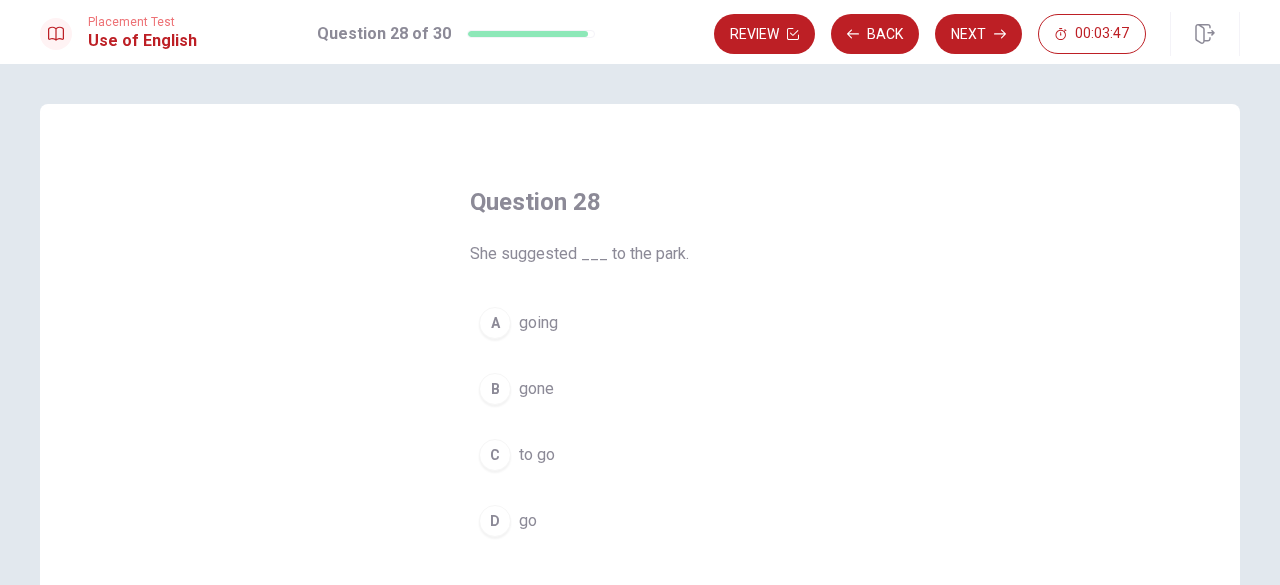 click on "A going" at bounding box center [640, 323] 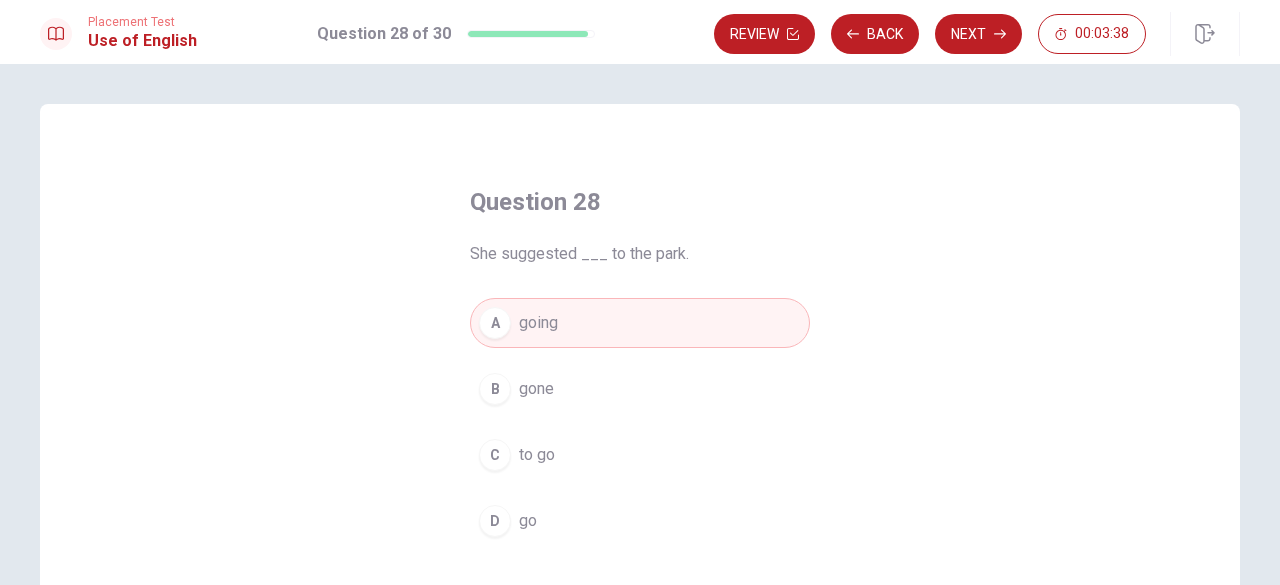 drag, startPoint x: 1005, startPoint y: 25, endPoint x: 986, endPoint y: 181, distance: 157.15279 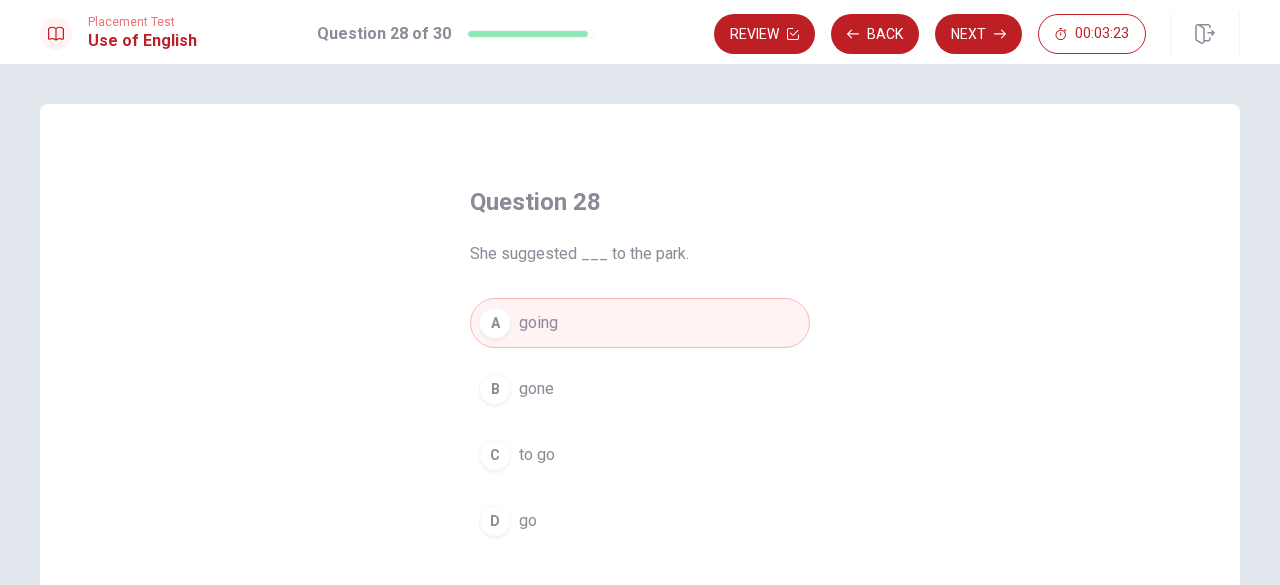 click on "C to go" at bounding box center [640, 455] 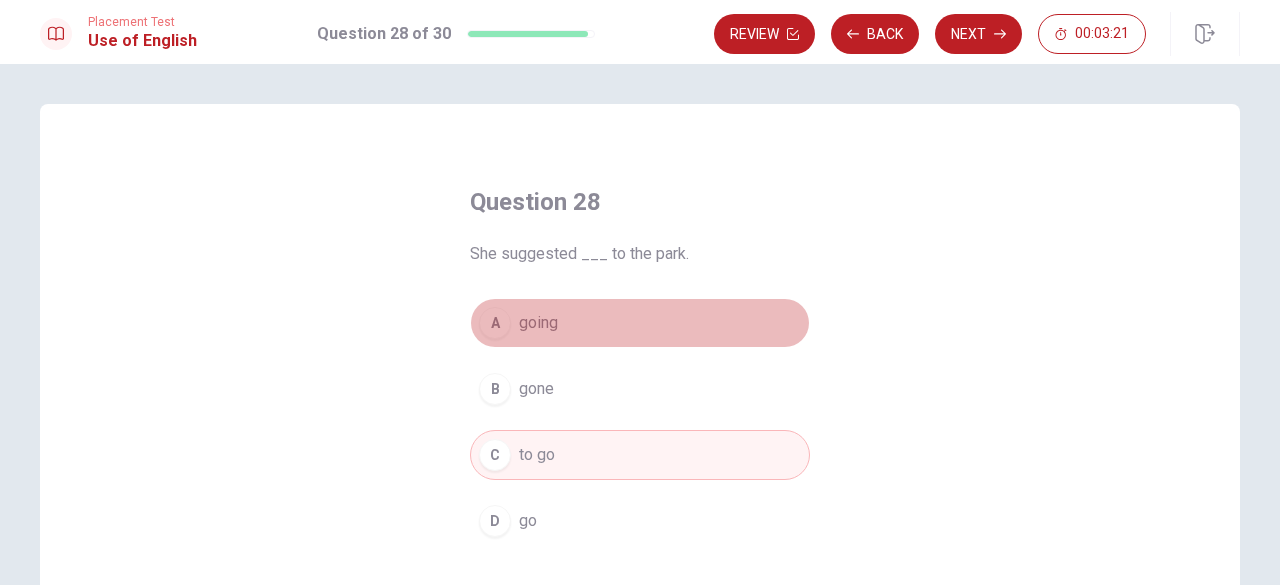 click on "going" at bounding box center (538, 323) 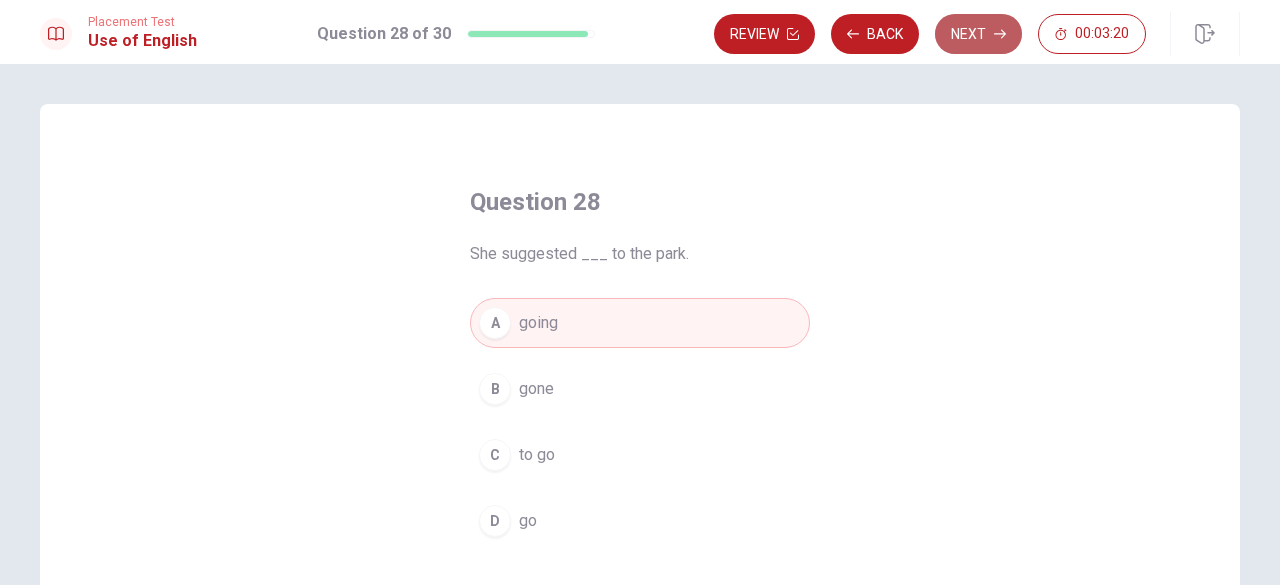 click on "Next" at bounding box center [978, 34] 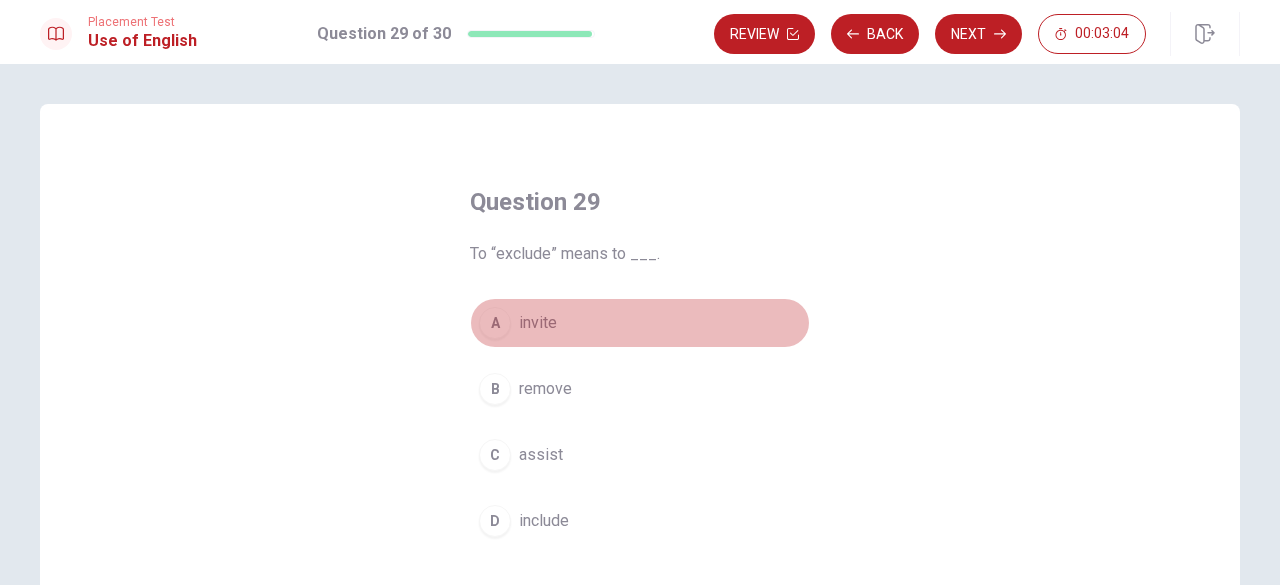 click on "invite" at bounding box center (538, 323) 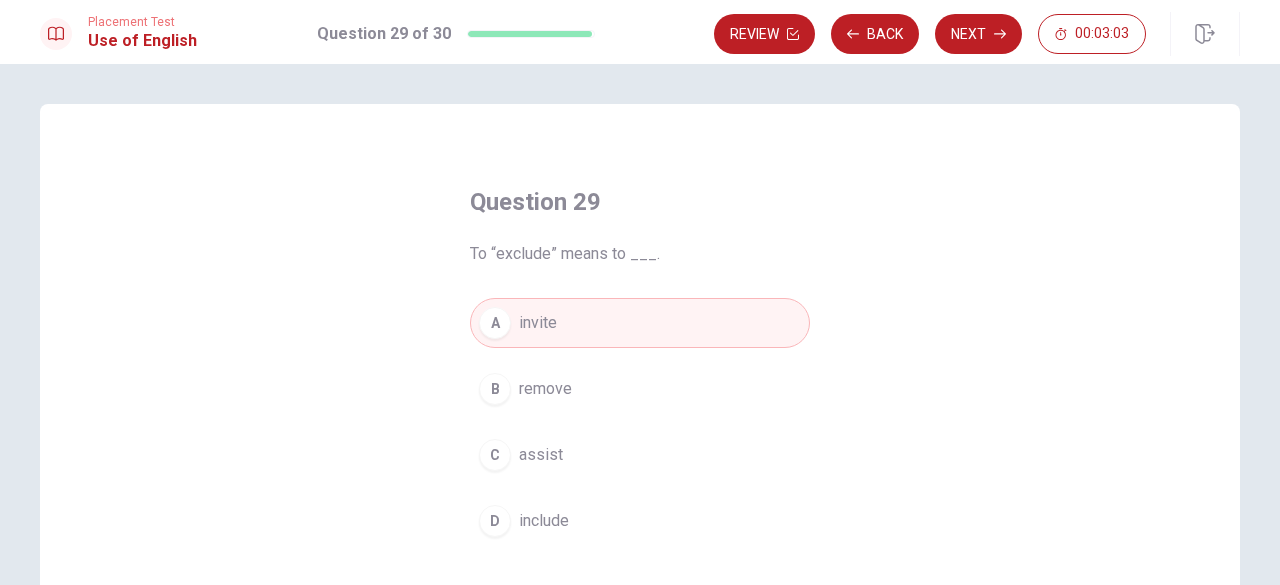 click on "include" at bounding box center (544, 521) 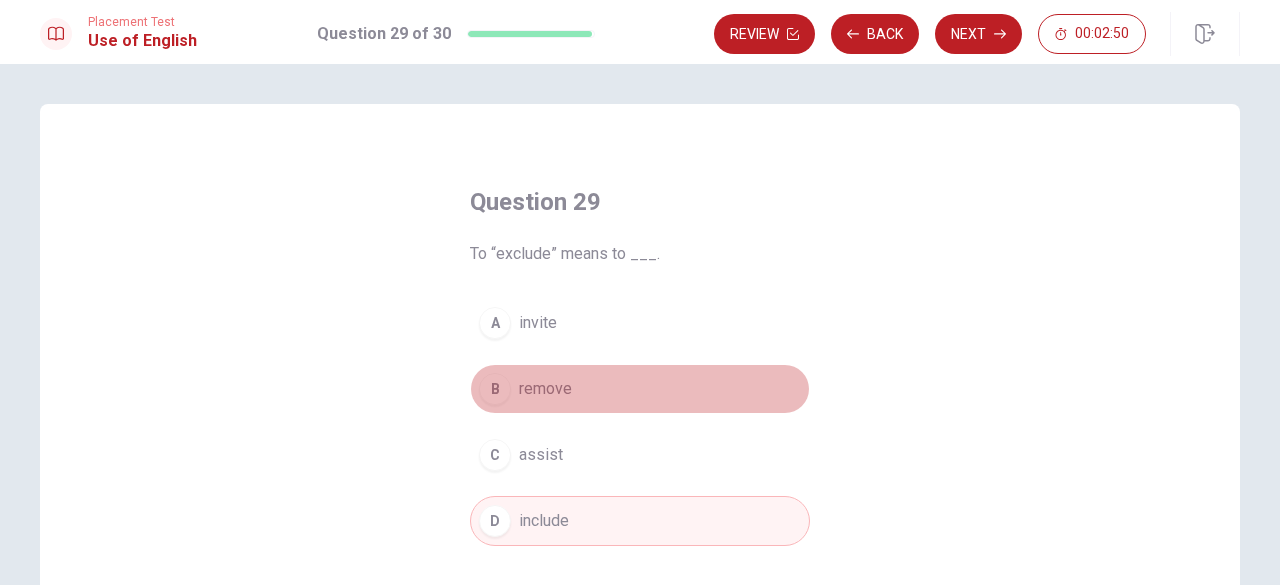 click on "B remove" at bounding box center (640, 389) 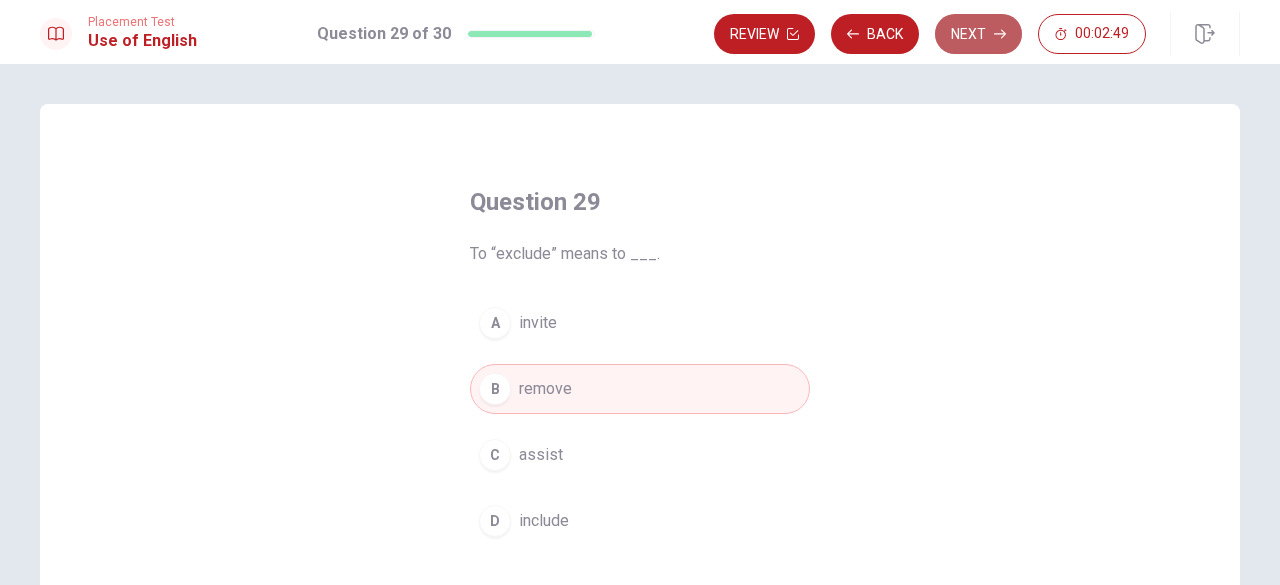click on "Next" at bounding box center (978, 34) 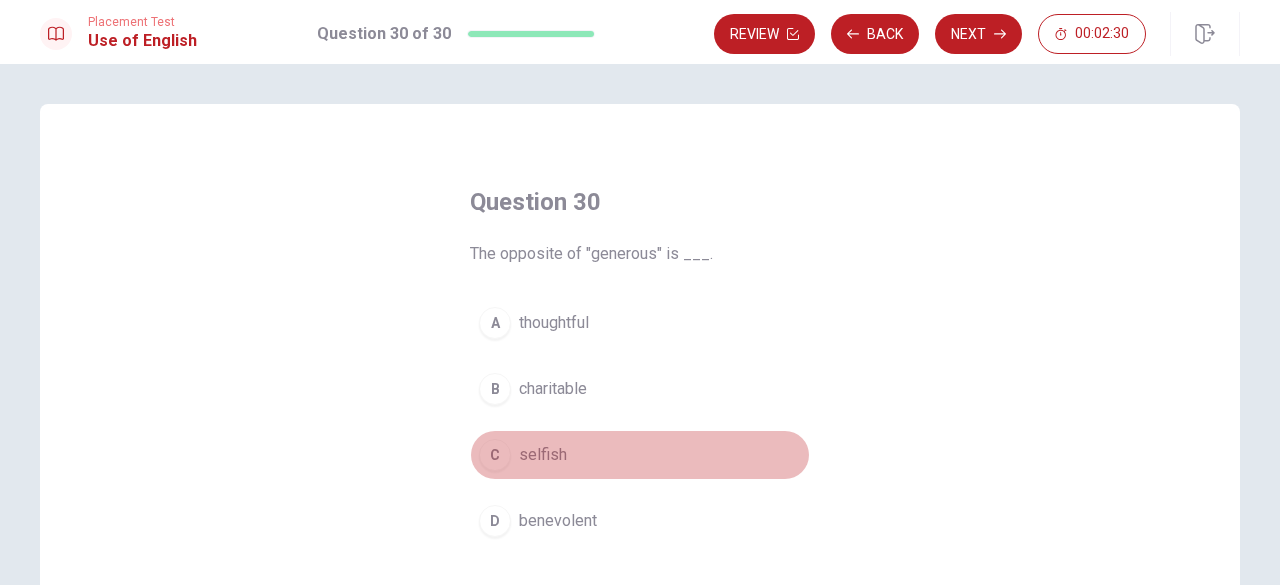click on "selfish" at bounding box center [543, 455] 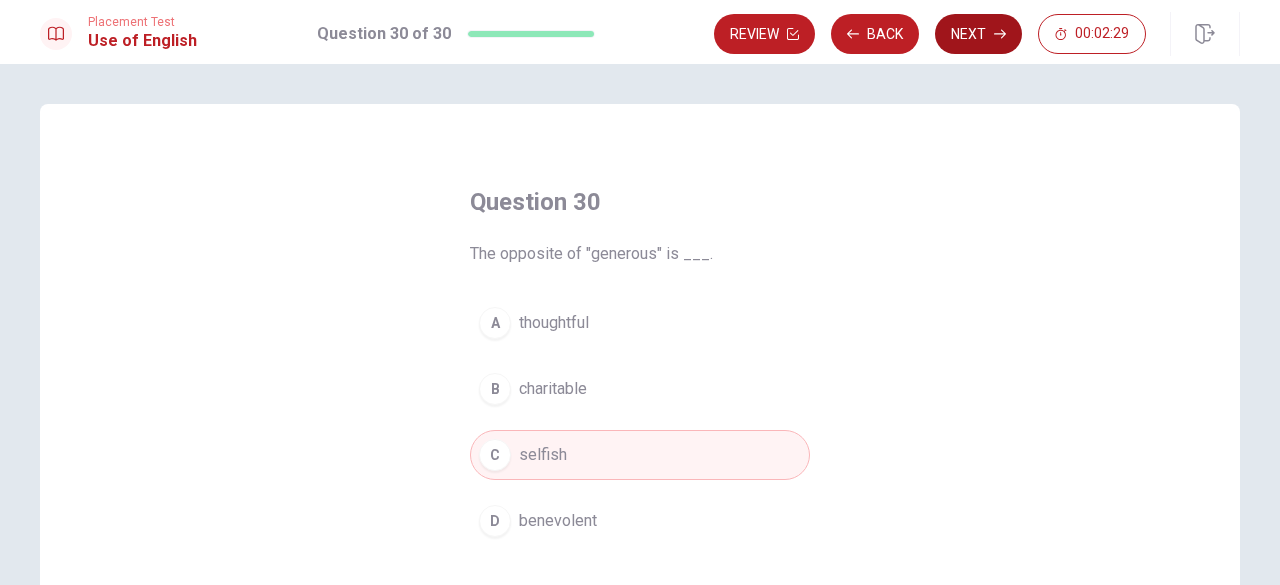 click on "Next" at bounding box center [978, 34] 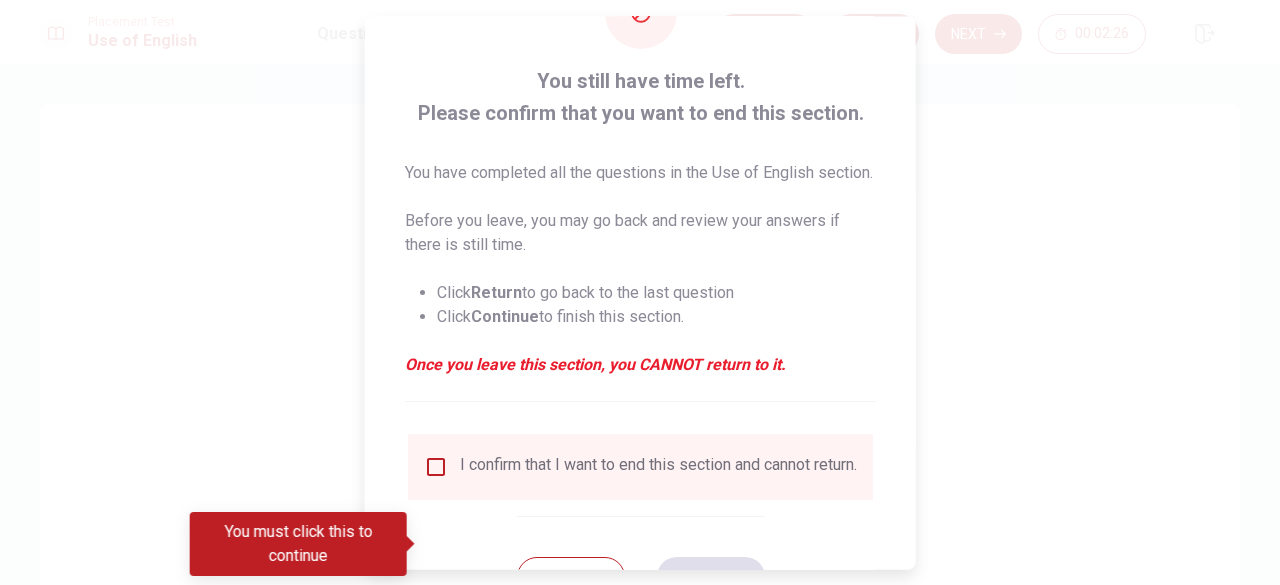 scroll, scrollTop: 184, scrollLeft: 0, axis: vertical 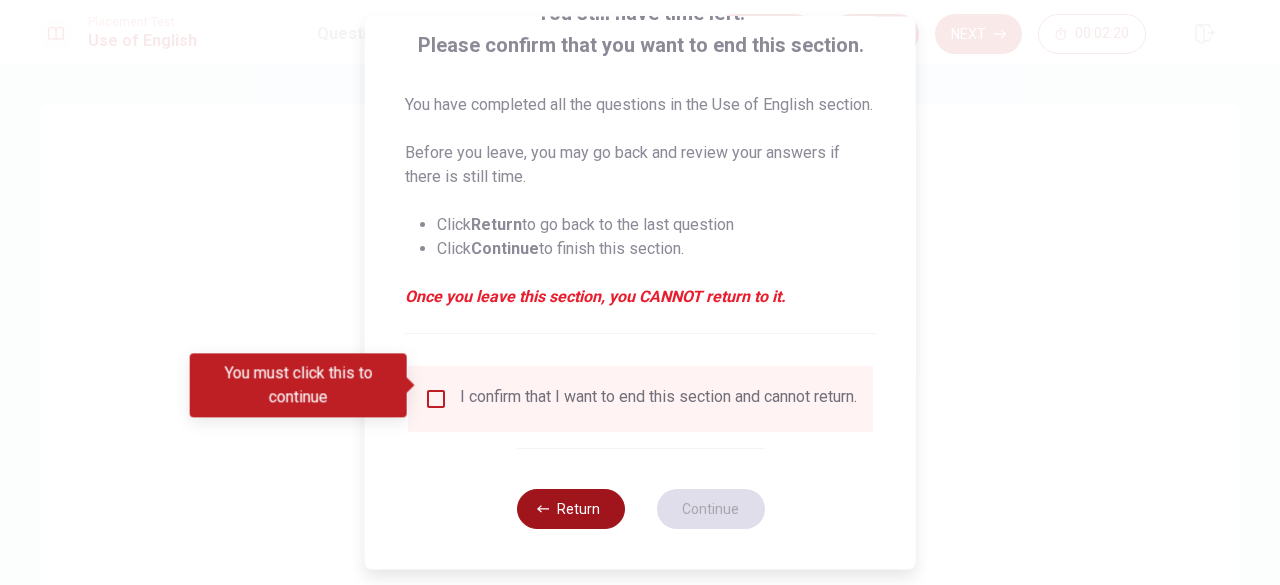 click on "Return" at bounding box center (570, 509) 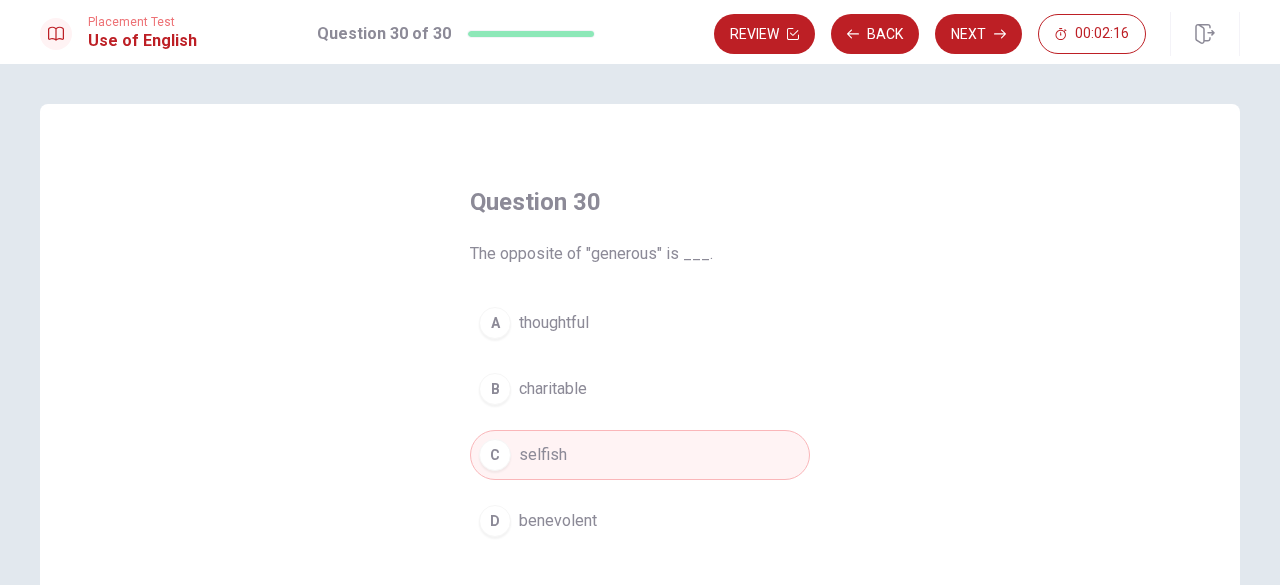 drag, startPoint x: 879, startPoint y: 43, endPoint x: 863, endPoint y: 176, distance: 133.95895 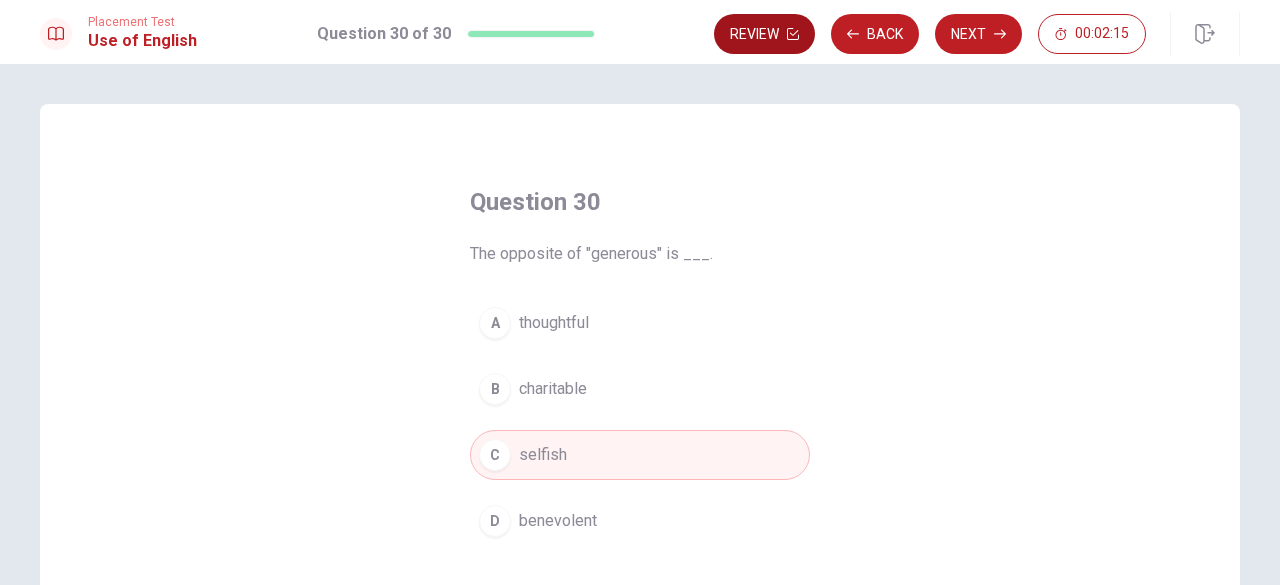 click on "Review" at bounding box center (764, 34) 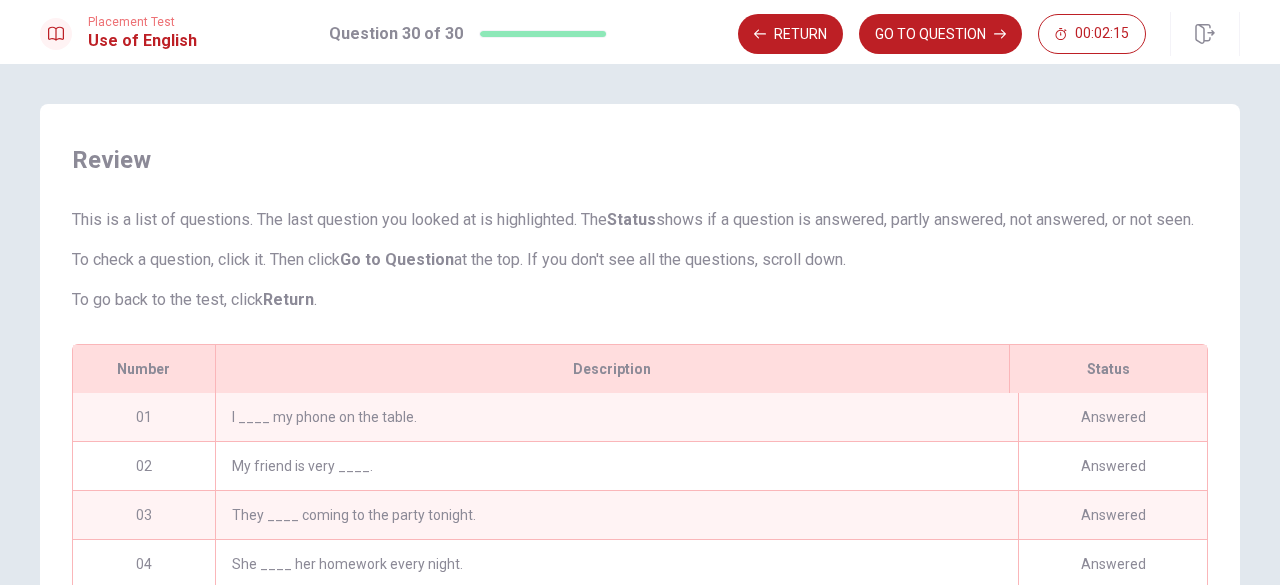 scroll, scrollTop: 194, scrollLeft: 0, axis: vertical 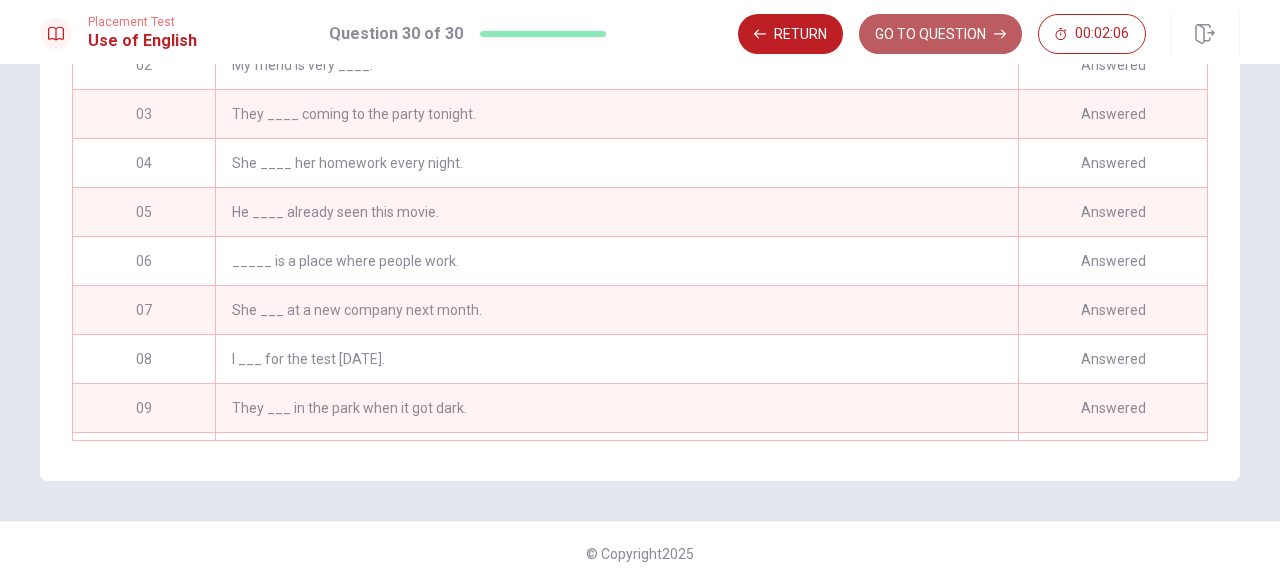 click on "GO TO QUESTION" at bounding box center [940, 34] 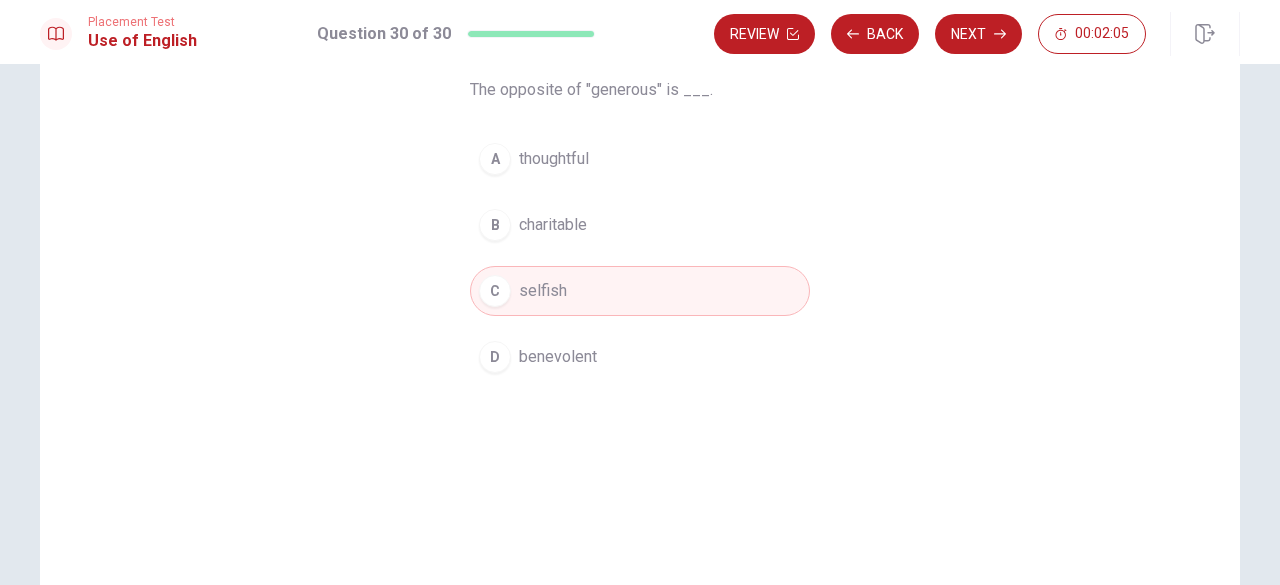scroll, scrollTop: 18, scrollLeft: 0, axis: vertical 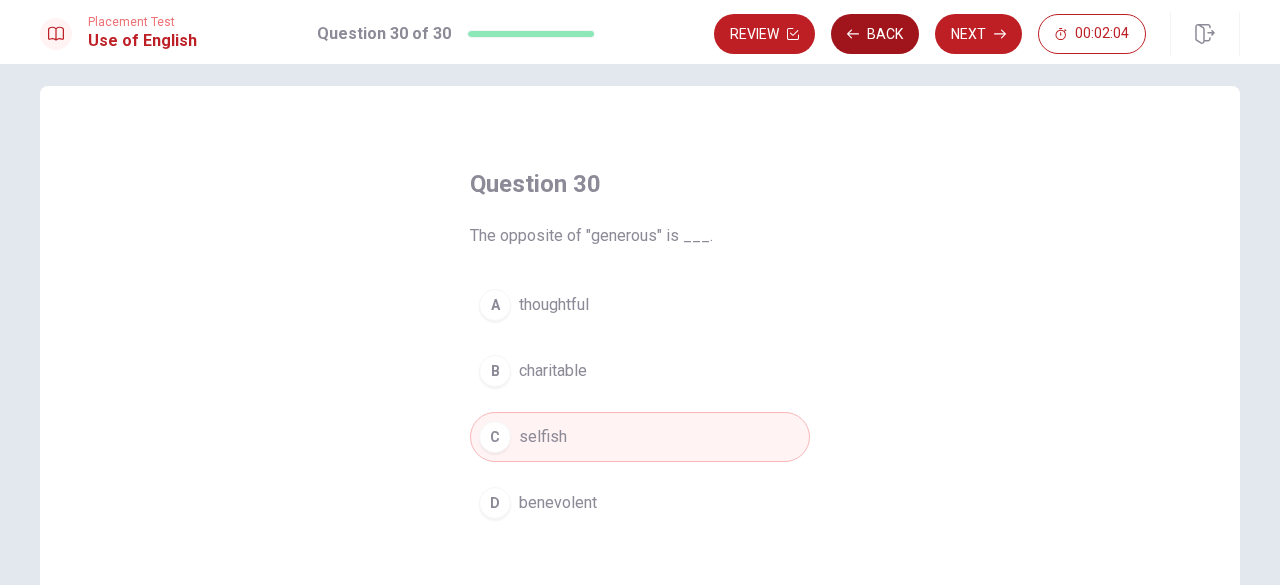 click on "Back" at bounding box center (875, 34) 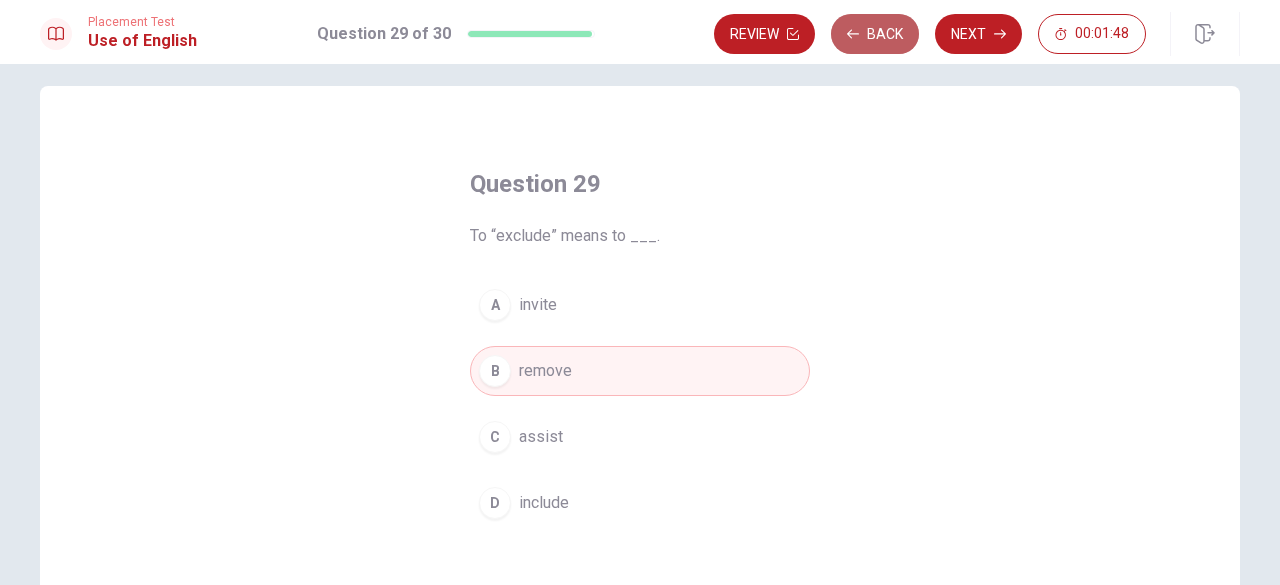 click on "Back" at bounding box center [875, 34] 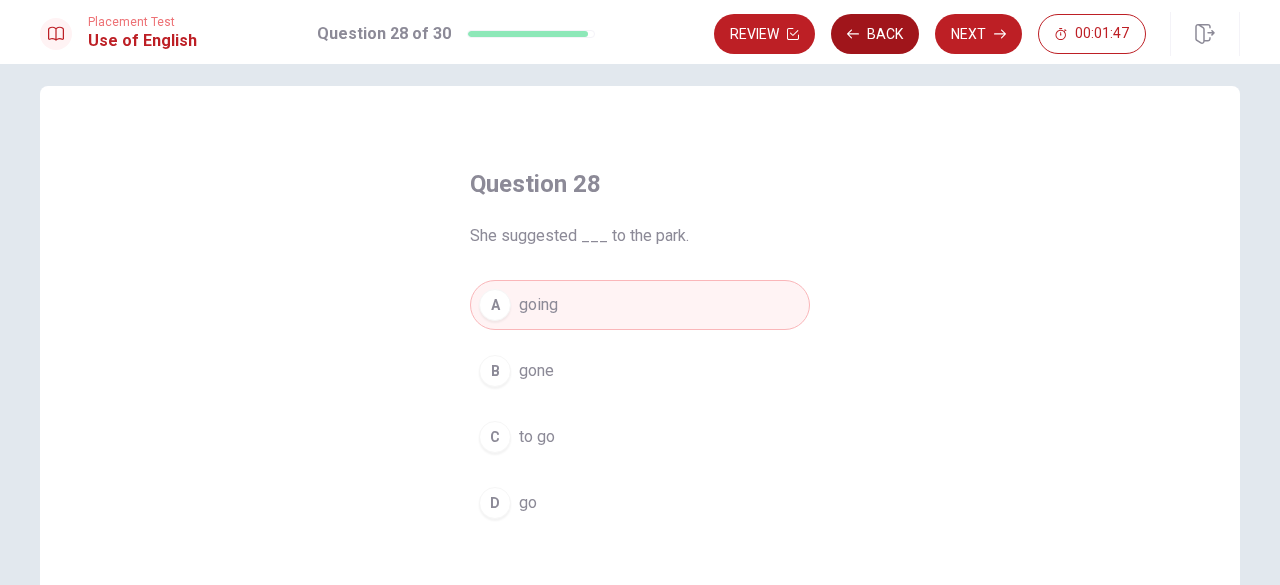 click on "Back" at bounding box center (875, 34) 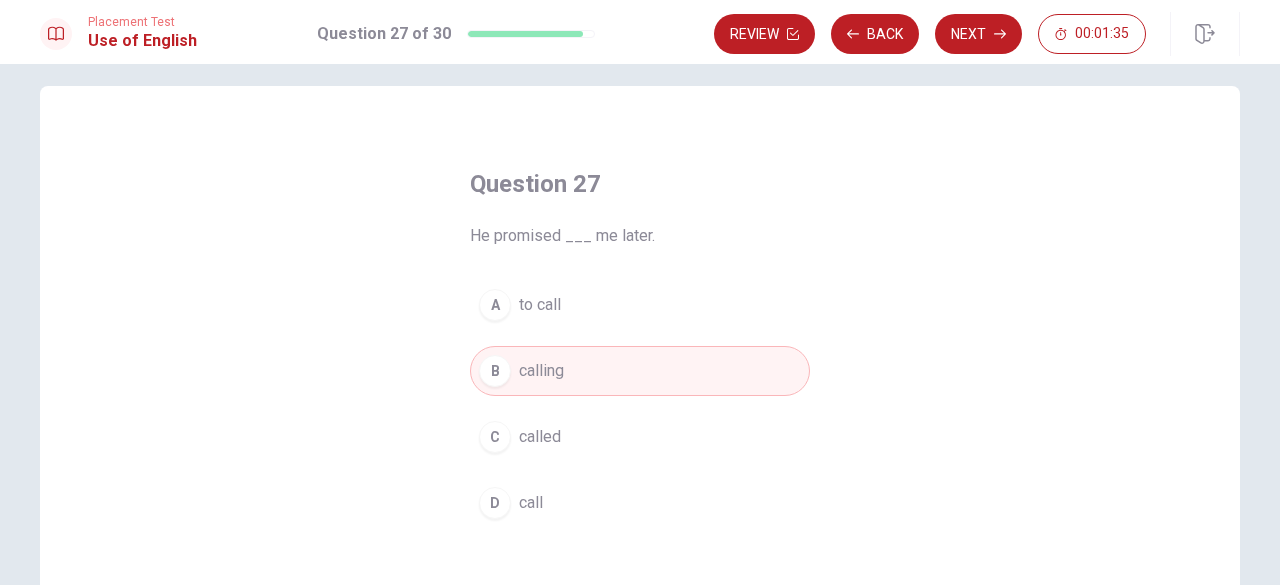click on "A to call" at bounding box center [640, 305] 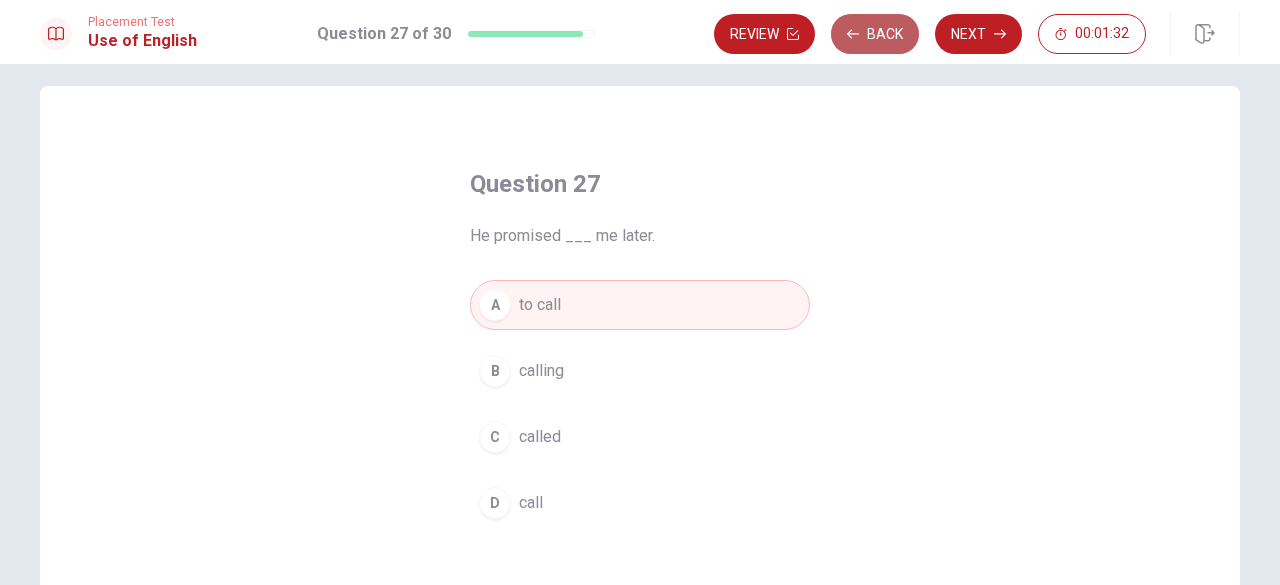 click 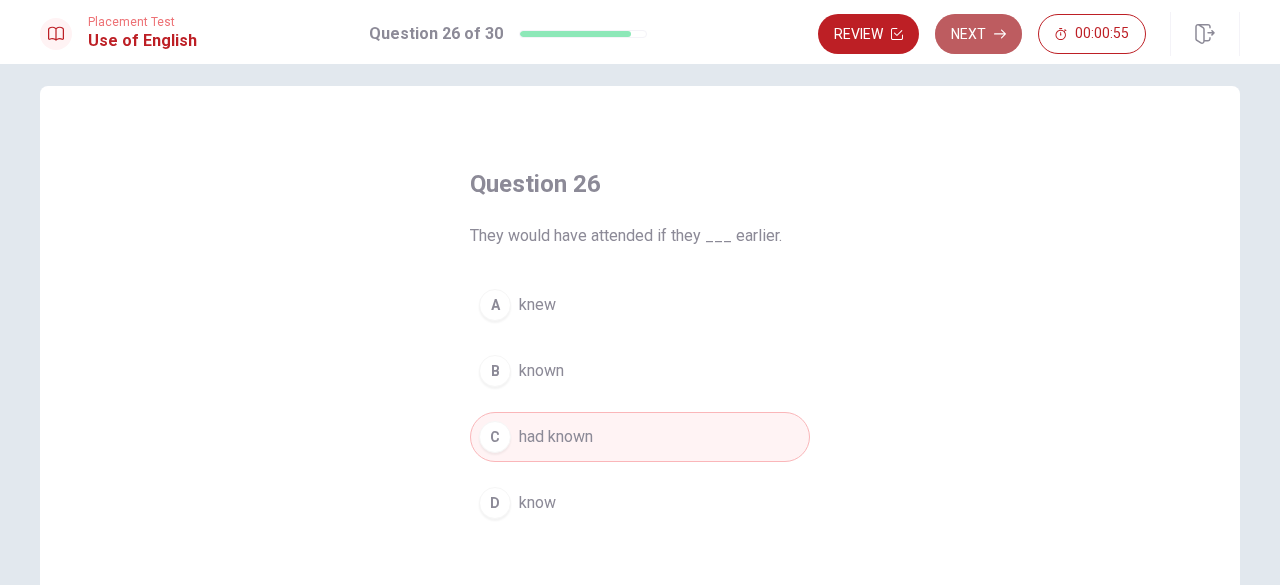 click on "Next" at bounding box center [978, 34] 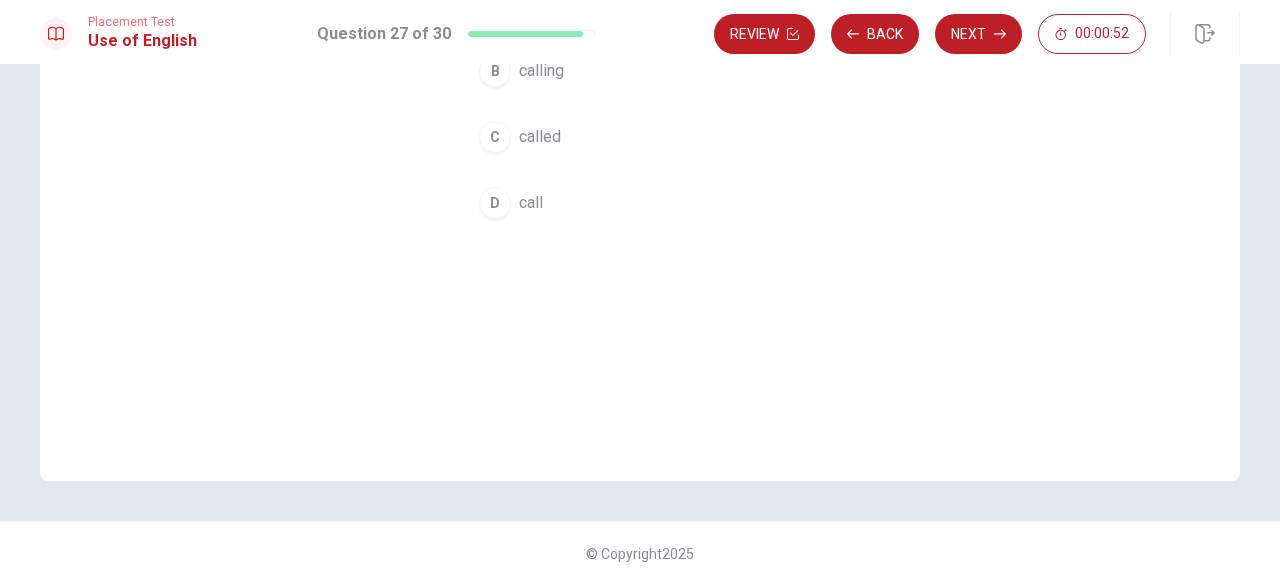 scroll, scrollTop: 0, scrollLeft: 0, axis: both 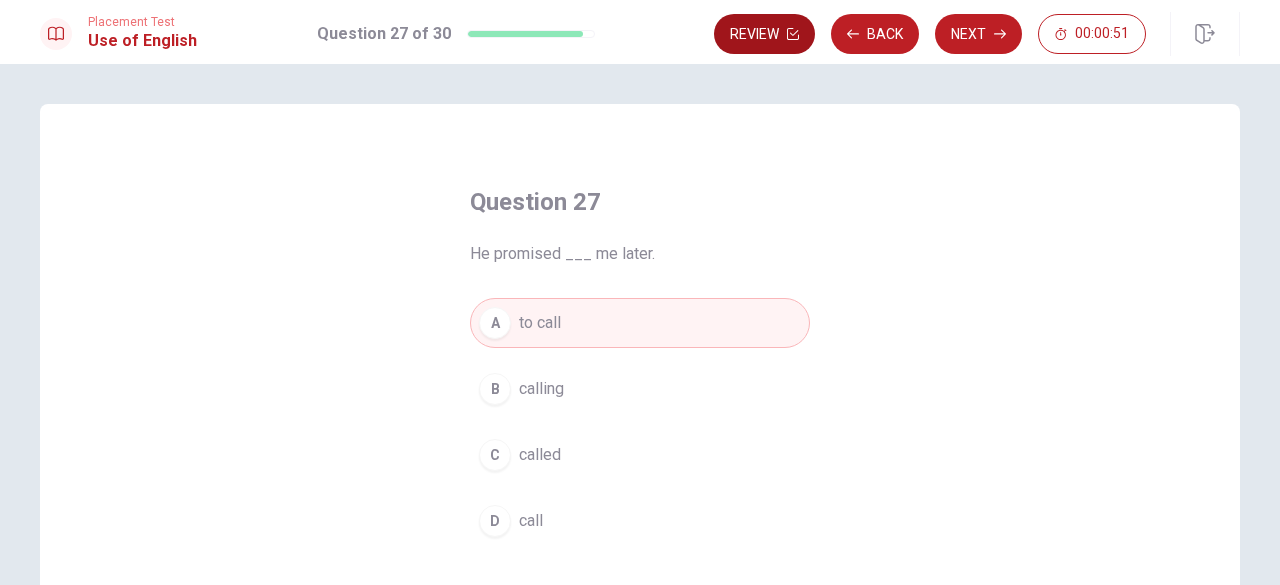 click on "Review" at bounding box center (764, 34) 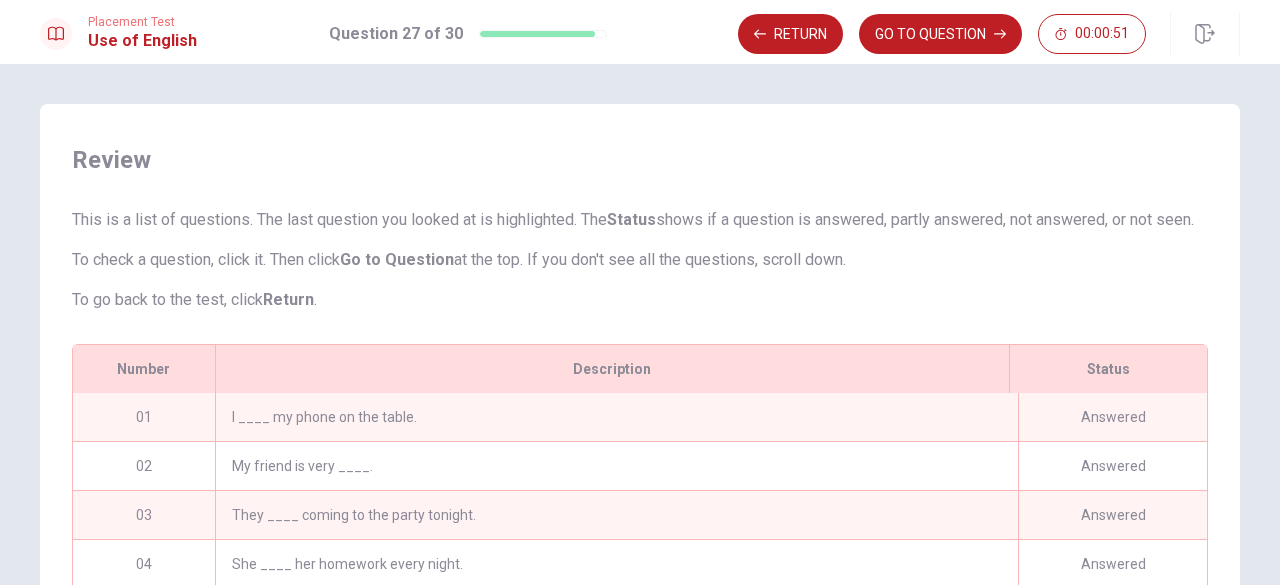 scroll, scrollTop: 112, scrollLeft: 0, axis: vertical 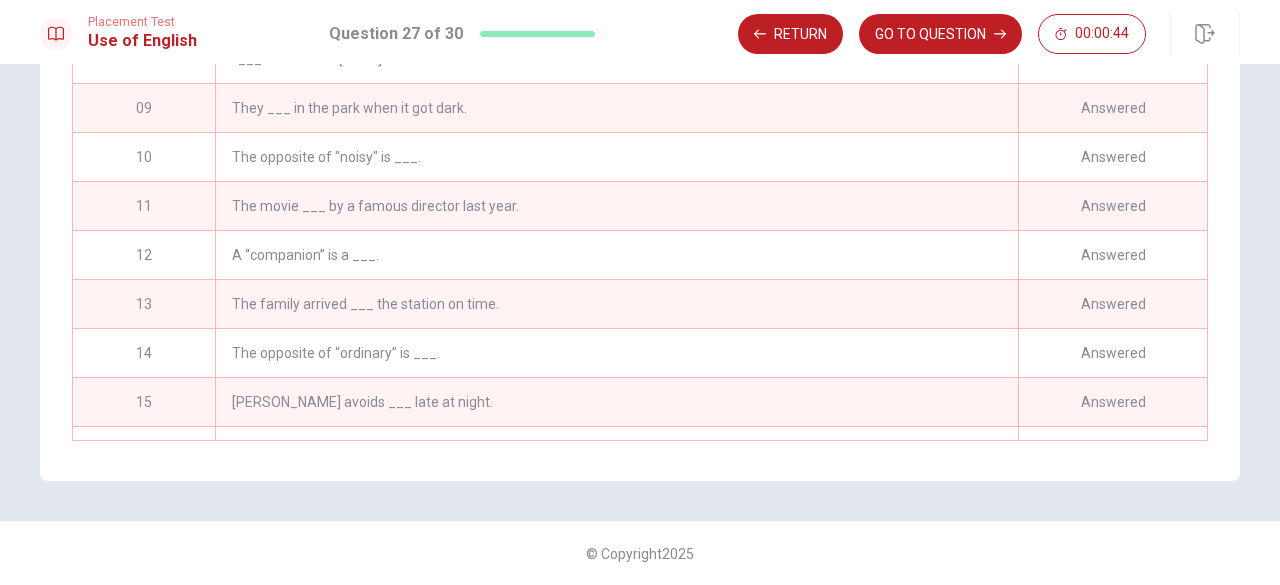 click on "The movie ___ by a famous director last year." at bounding box center (616, 206) 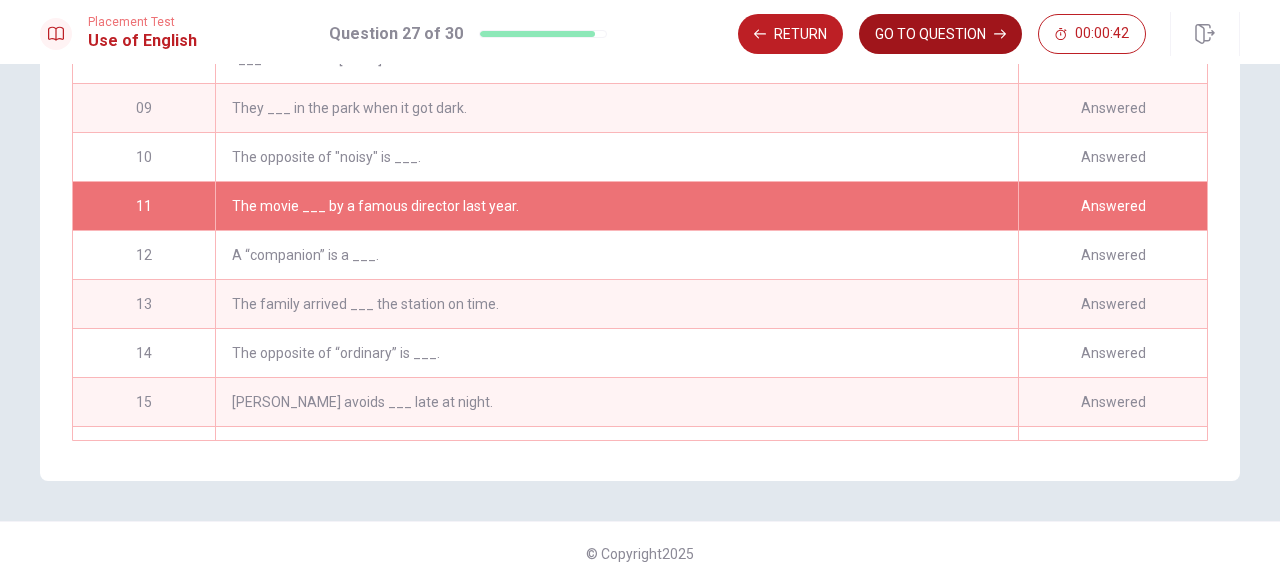 click on "GO TO QUESTION" at bounding box center (940, 34) 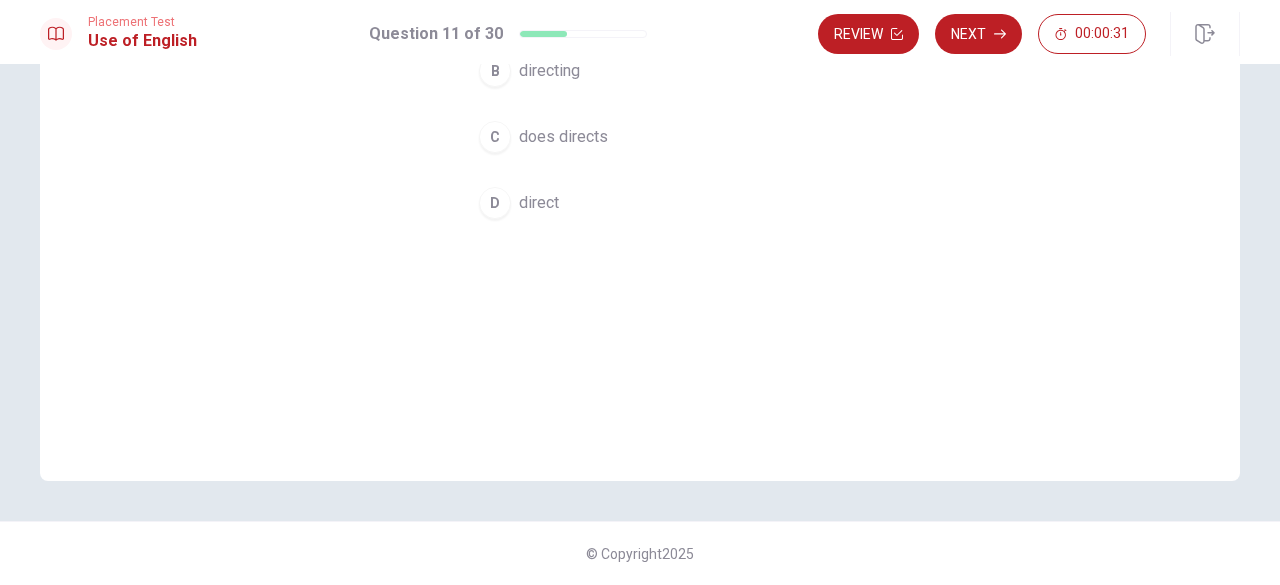 scroll, scrollTop: 0, scrollLeft: 0, axis: both 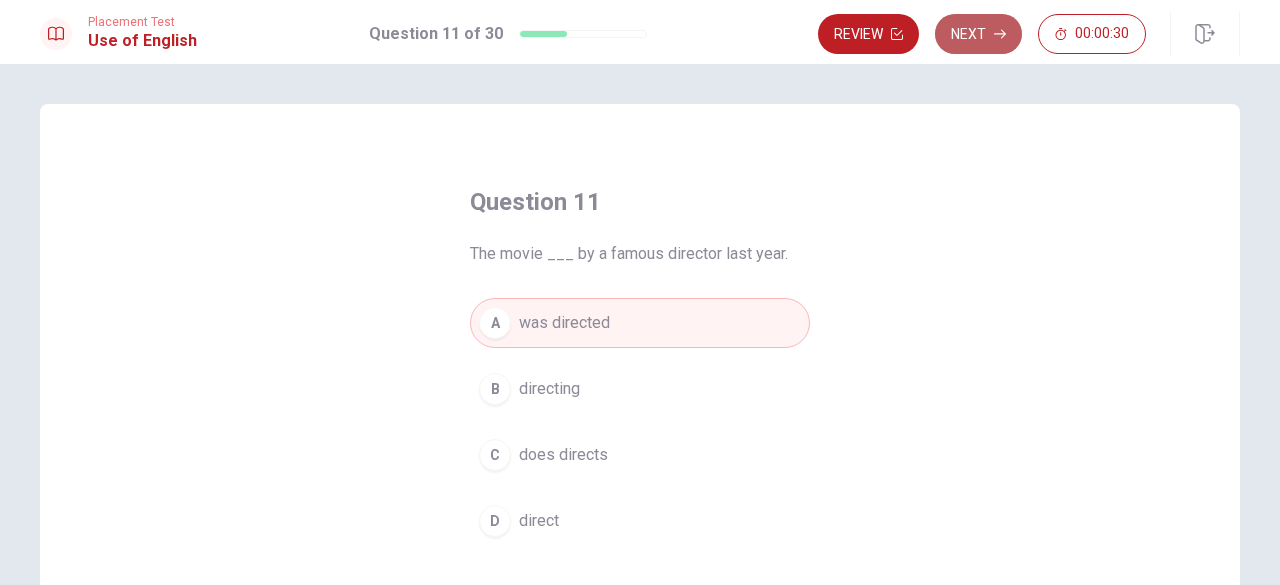 click 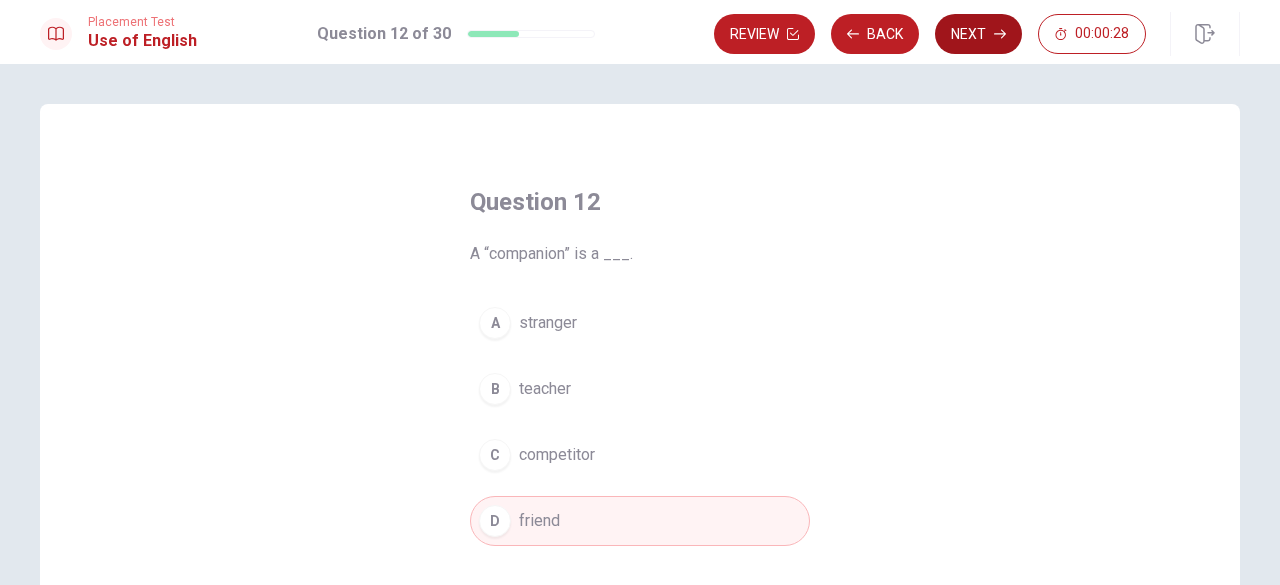 click 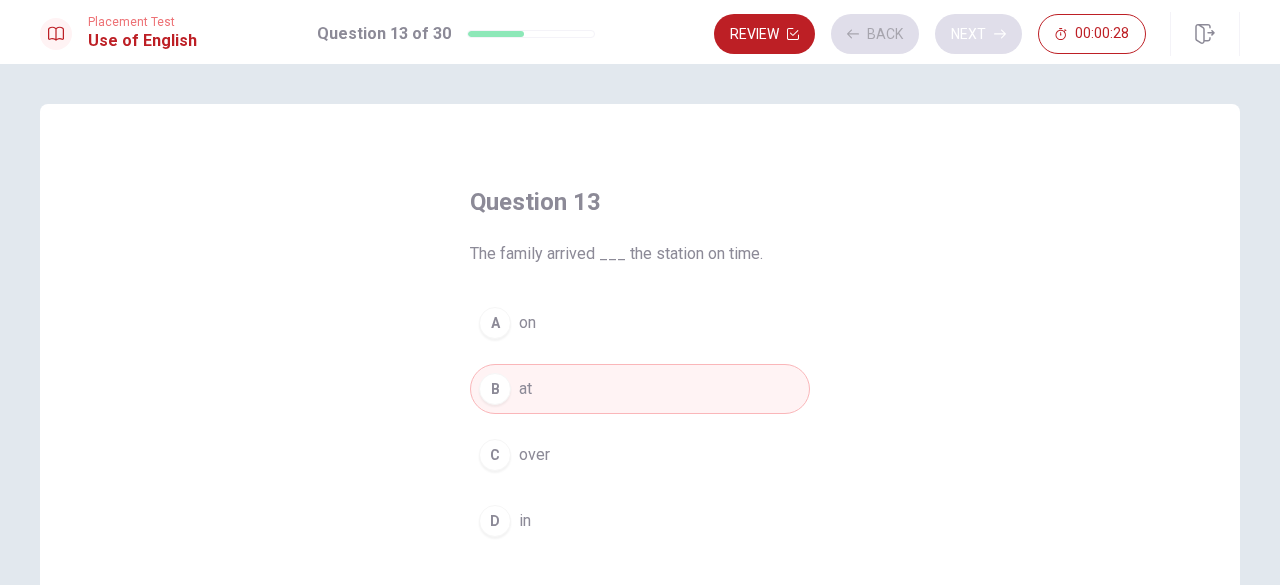click on "Review Back Next 00:00:28" at bounding box center (930, 34) 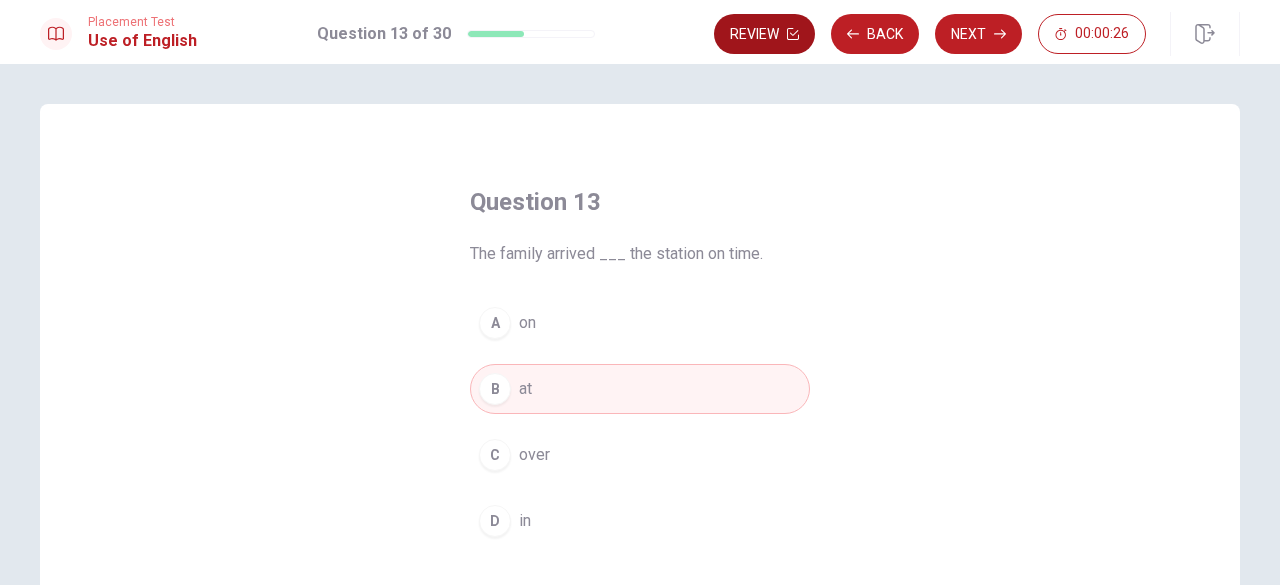 click on "Review" at bounding box center [764, 34] 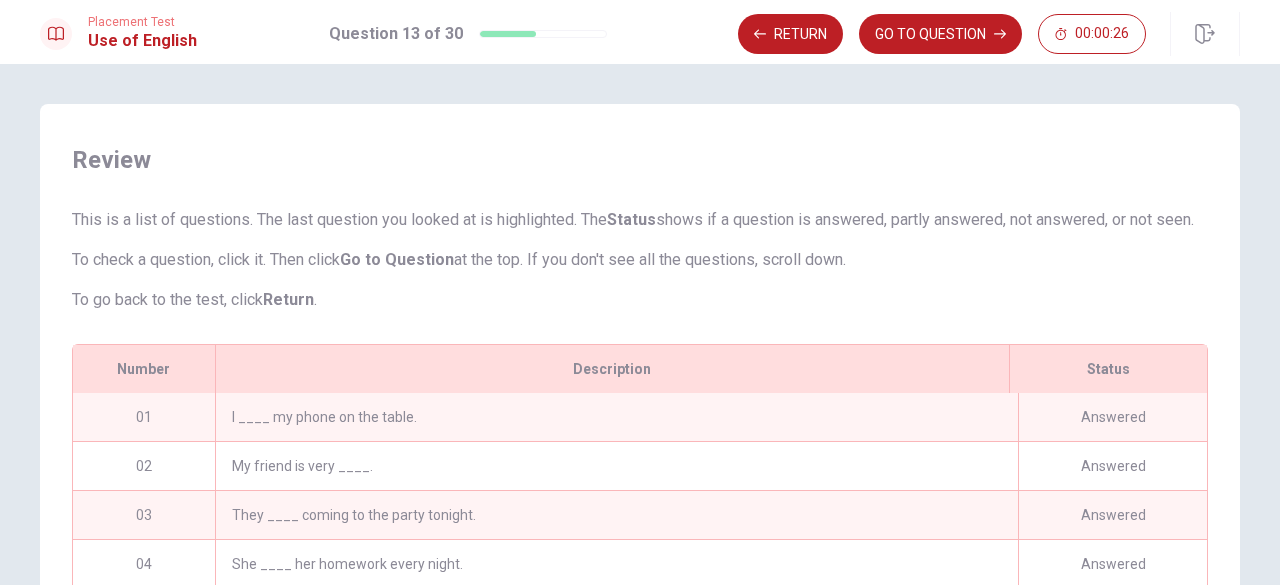 scroll, scrollTop: 190, scrollLeft: 0, axis: vertical 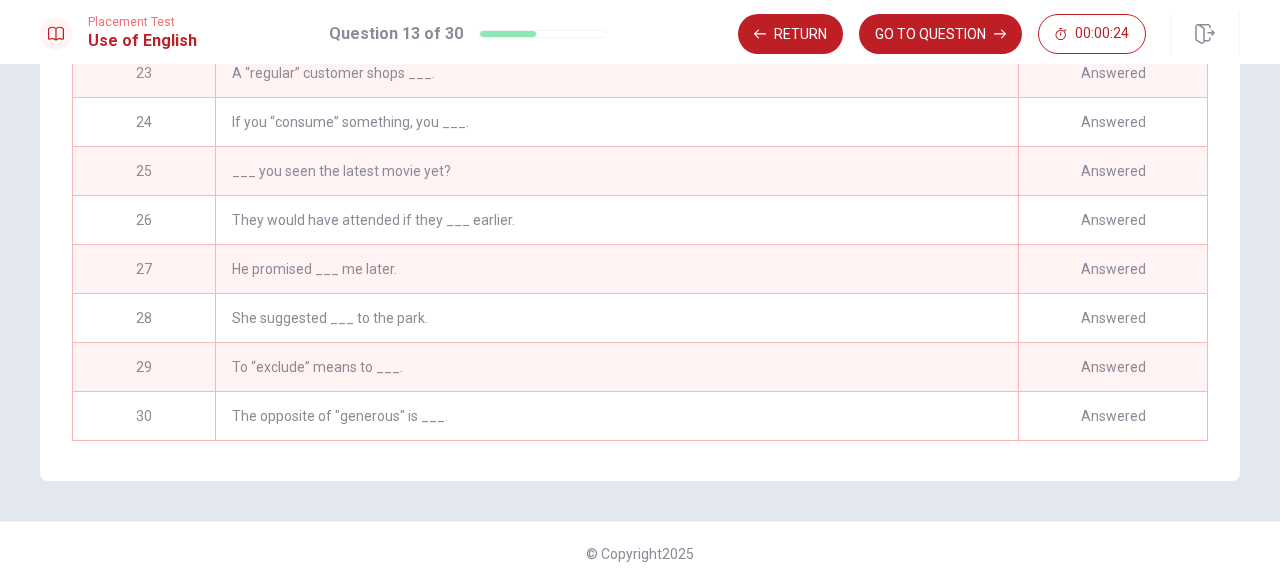 drag, startPoint x: 957, startPoint y: 399, endPoint x: 957, endPoint y: 412, distance: 13 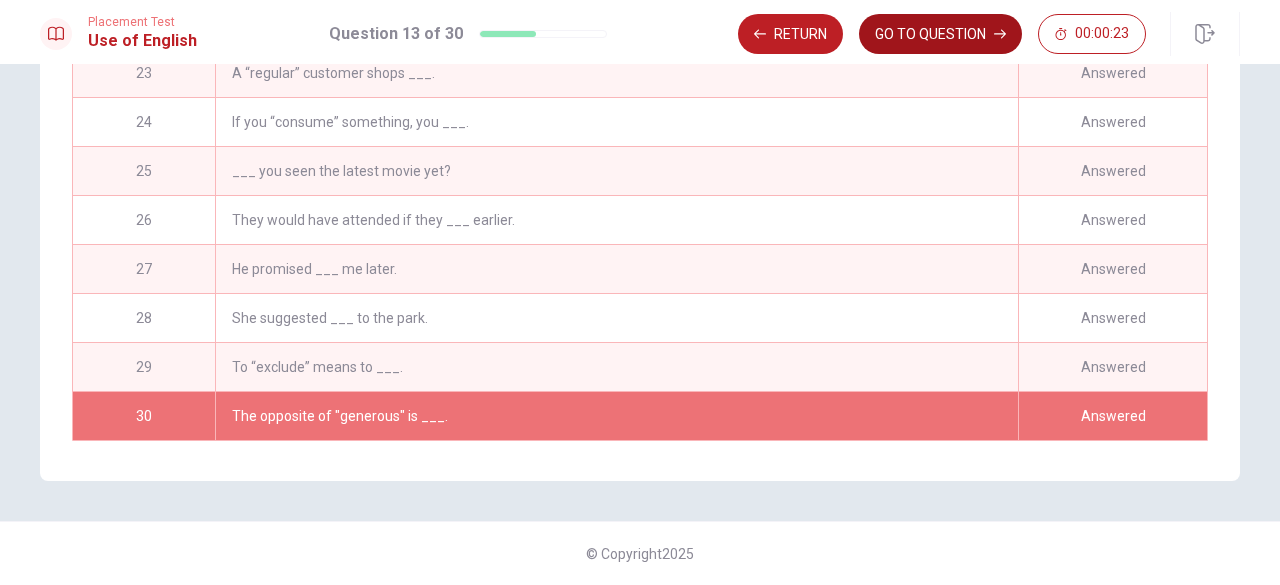 click on "GO TO QUESTION" at bounding box center [940, 34] 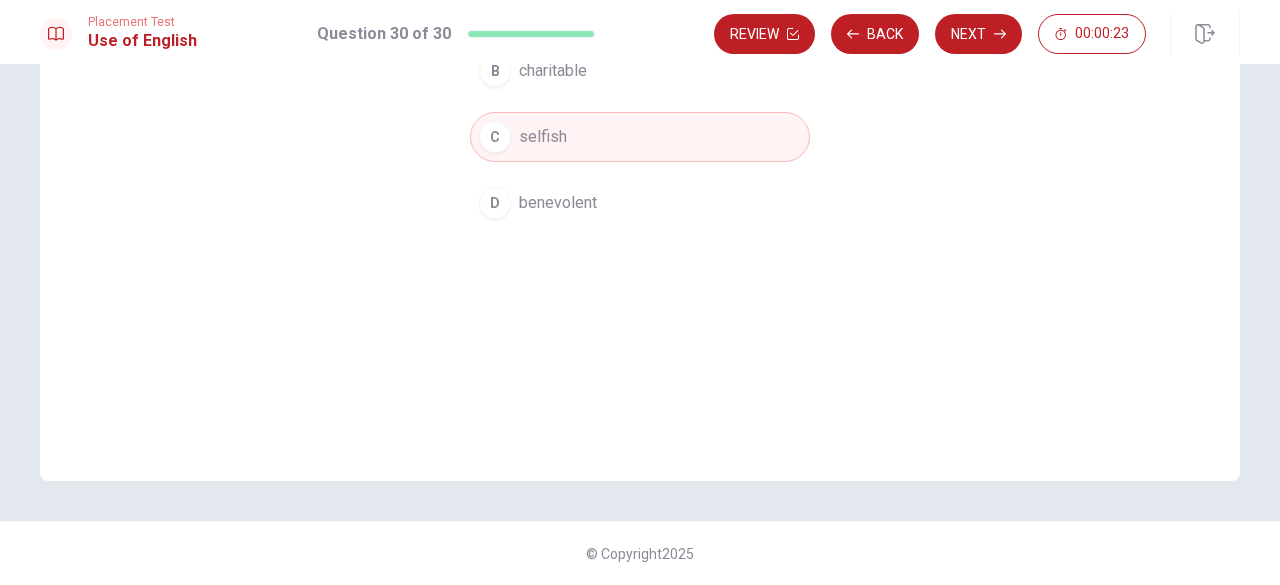 scroll, scrollTop: 318, scrollLeft: 0, axis: vertical 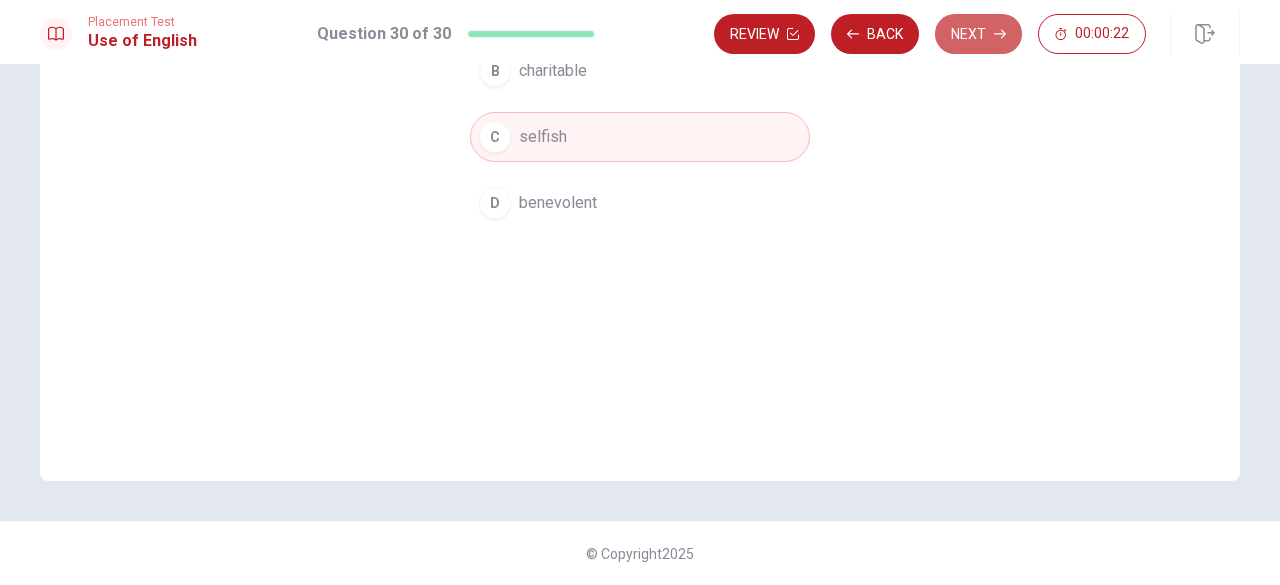 click on "Next" at bounding box center [978, 34] 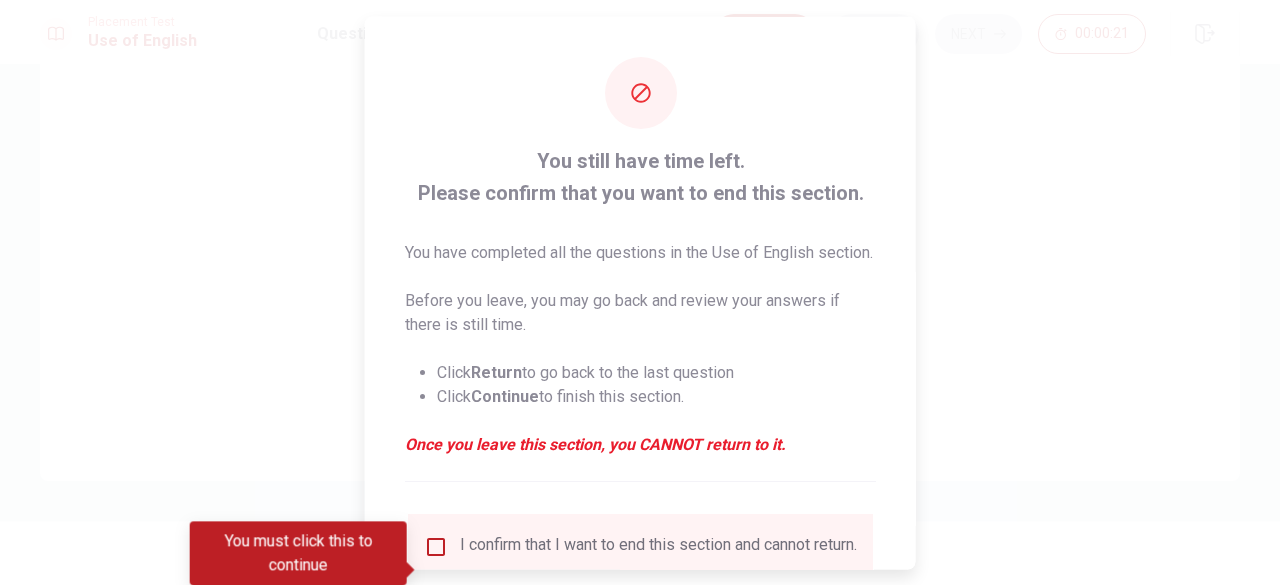 scroll, scrollTop: 184, scrollLeft: 0, axis: vertical 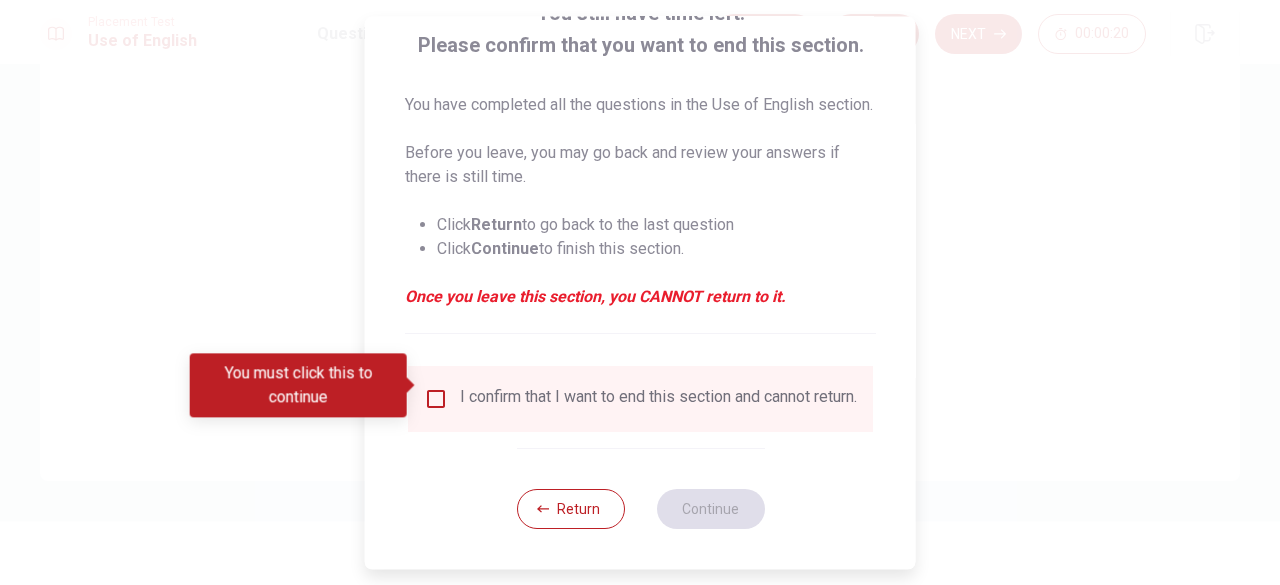 click on "I confirm that I want to end this section and cannot return." at bounding box center (658, 399) 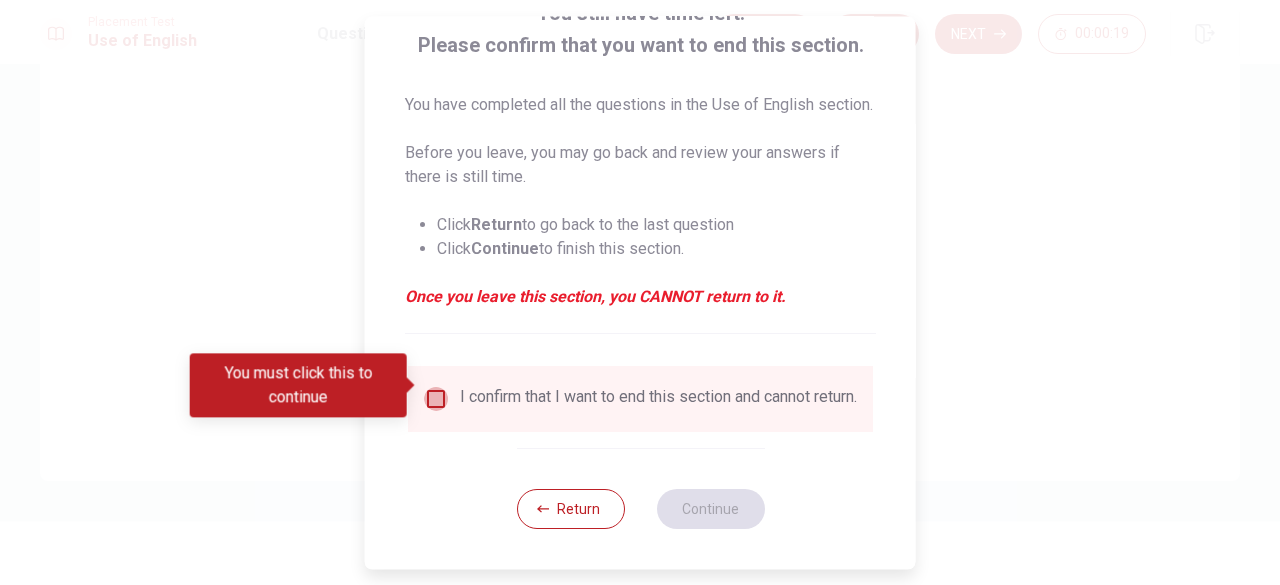 click at bounding box center (436, 399) 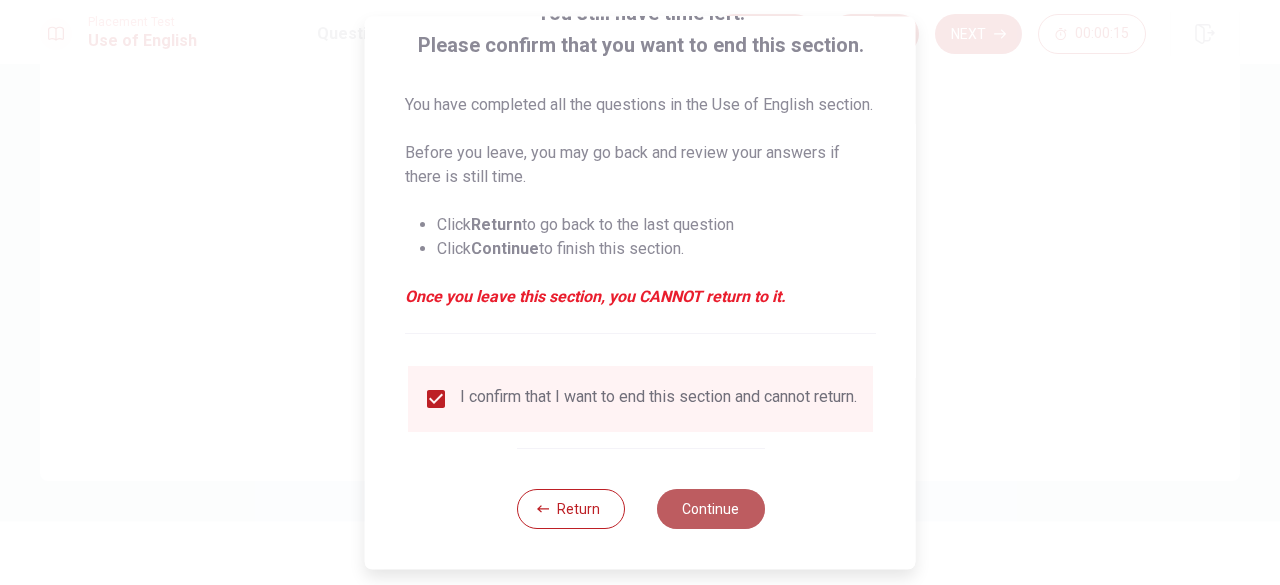 click on "Continue" at bounding box center (710, 509) 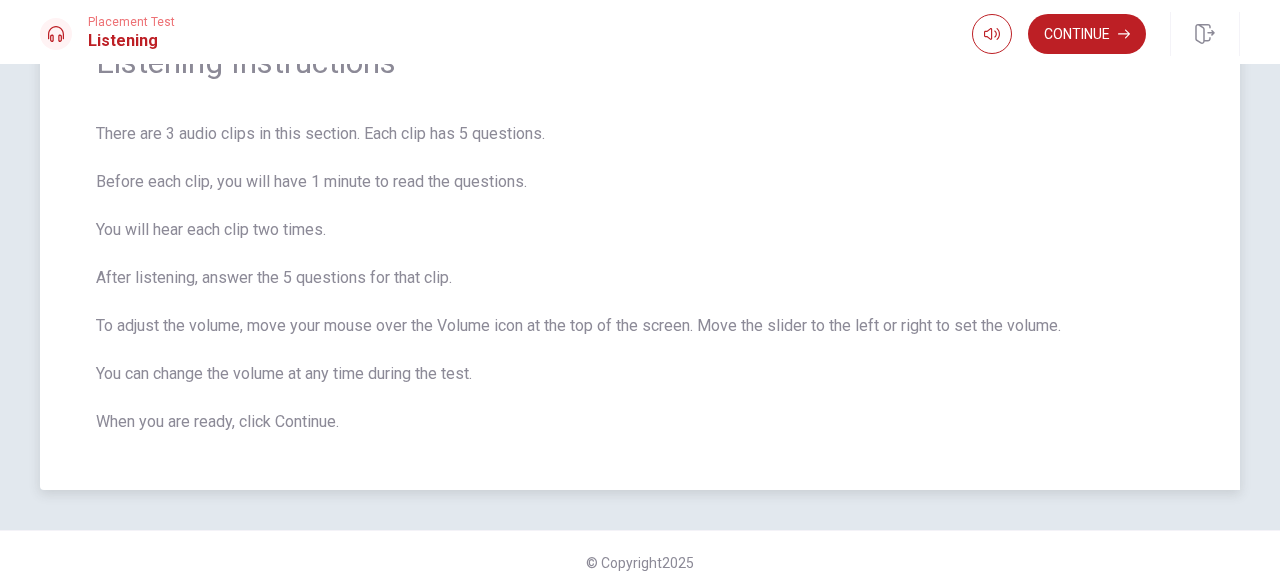 scroll, scrollTop: 126, scrollLeft: 0, axis: vertical 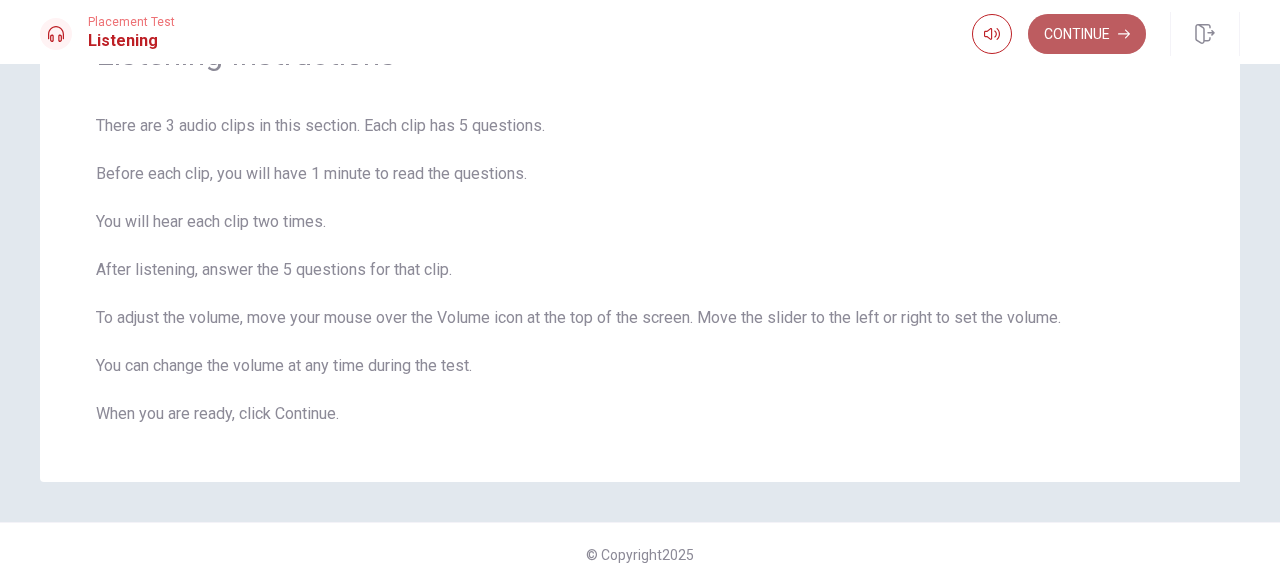click on "Continue" at bounding box center [1087, 34] 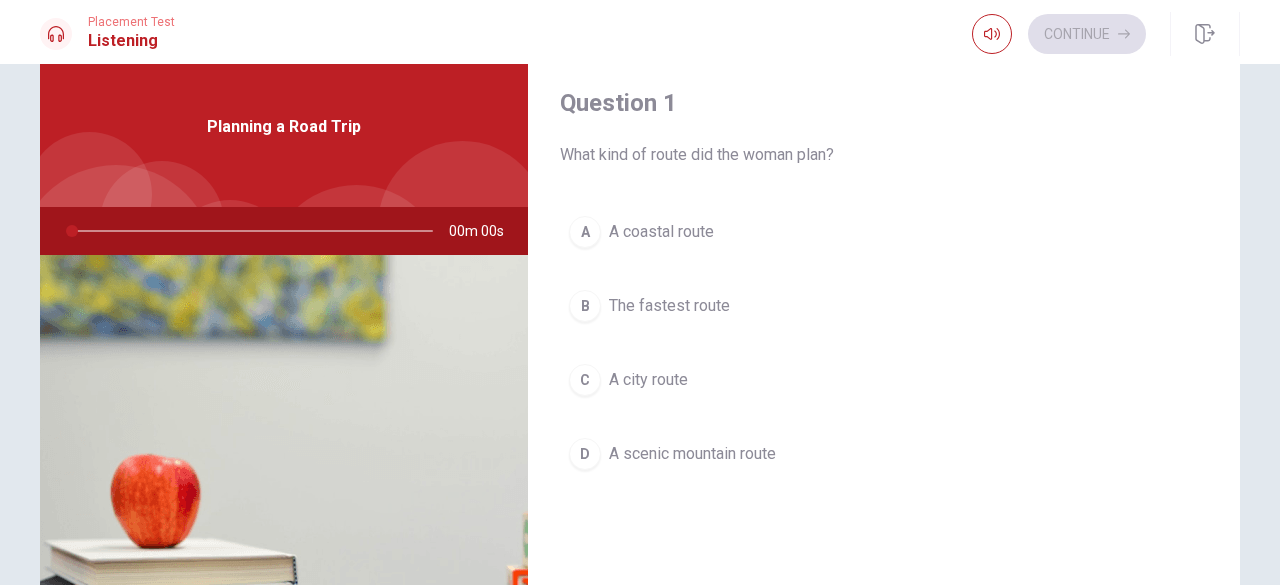 scroll, scrollTop: 26, scrollLeft: 0, axis: vertical 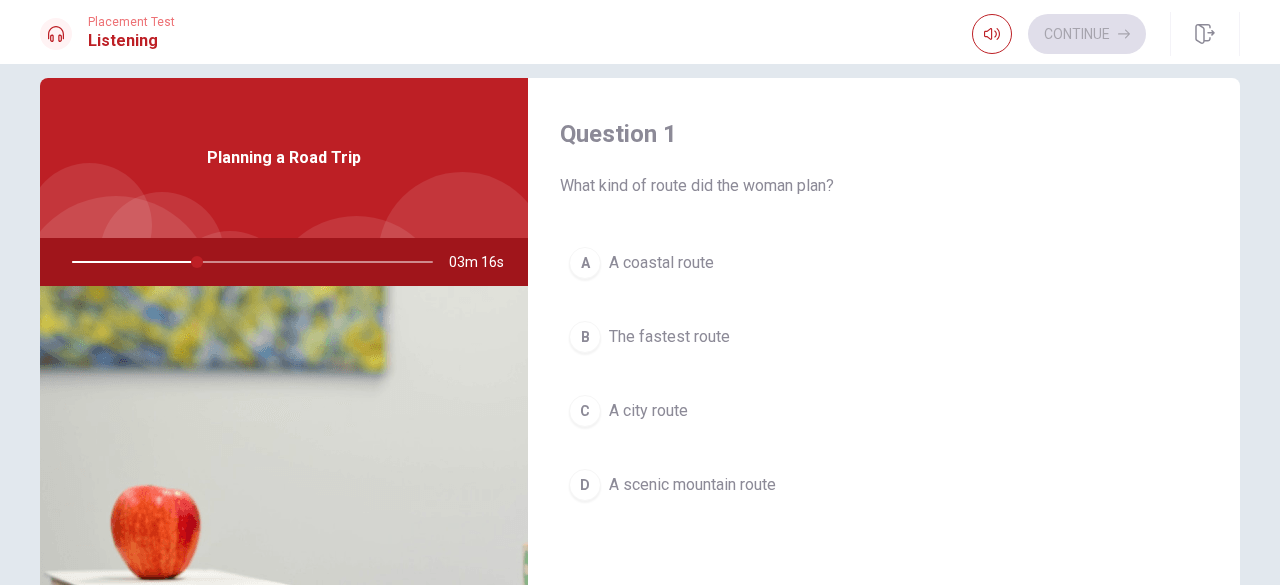 click on "A scenic mountain route" at bounding box center (692, 485) 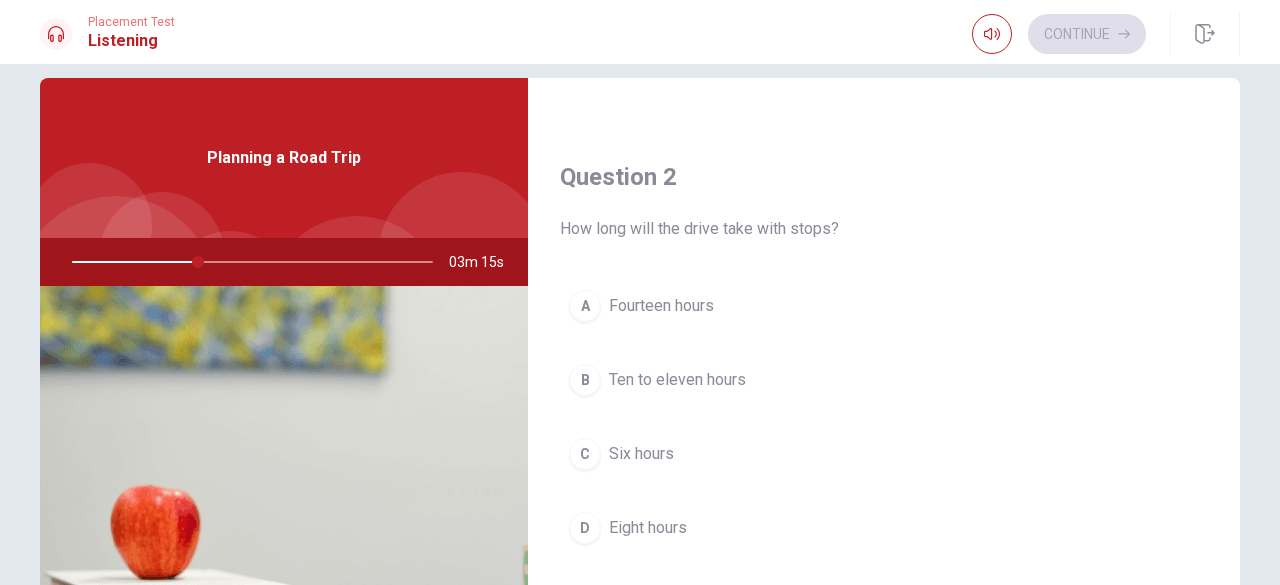 scroll, scrollTop: 500, scrollLeft: 0, axis: vertical 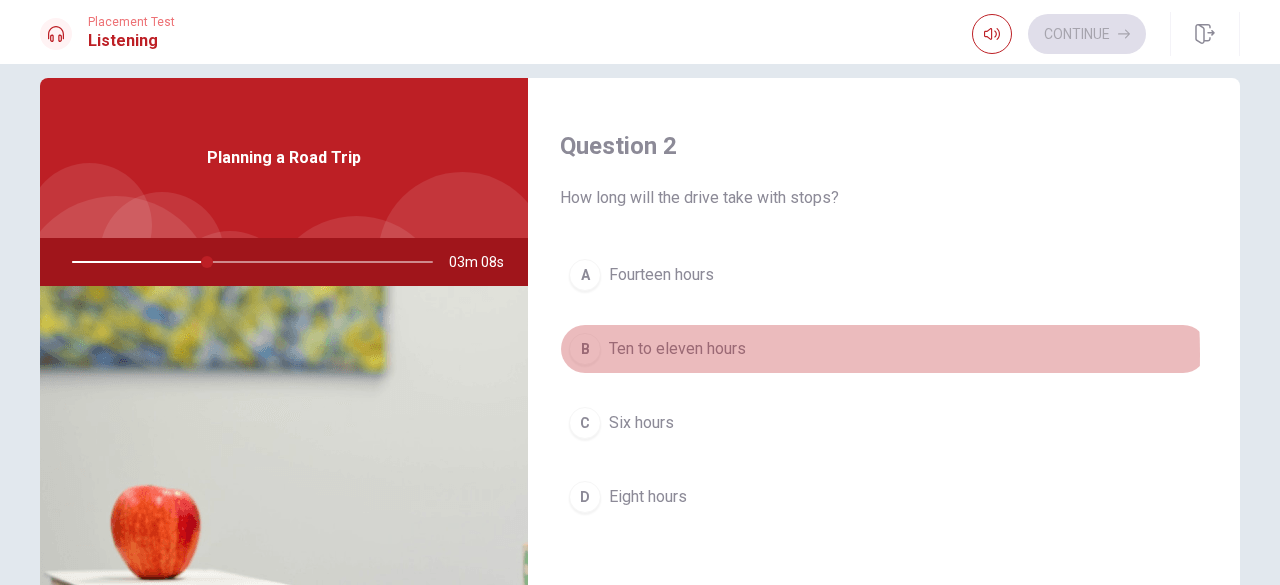click on "Ten to eleven hours" at bounding box center [677, 349] 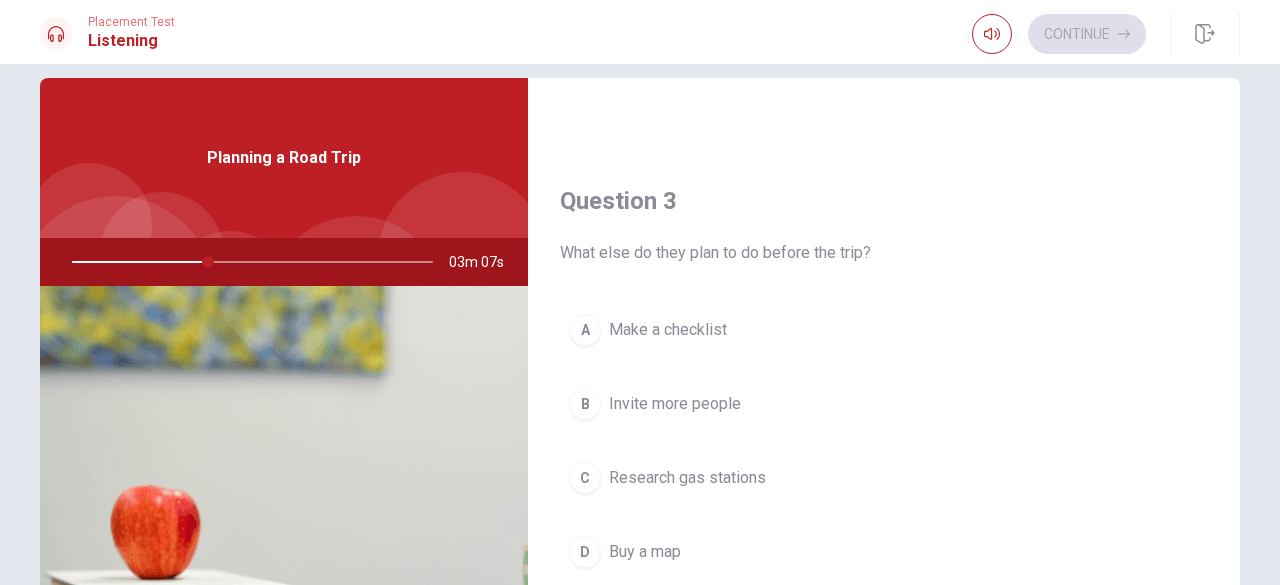 scroll, scrollTop: 1000, scrollLeft: 0, axis: vertical 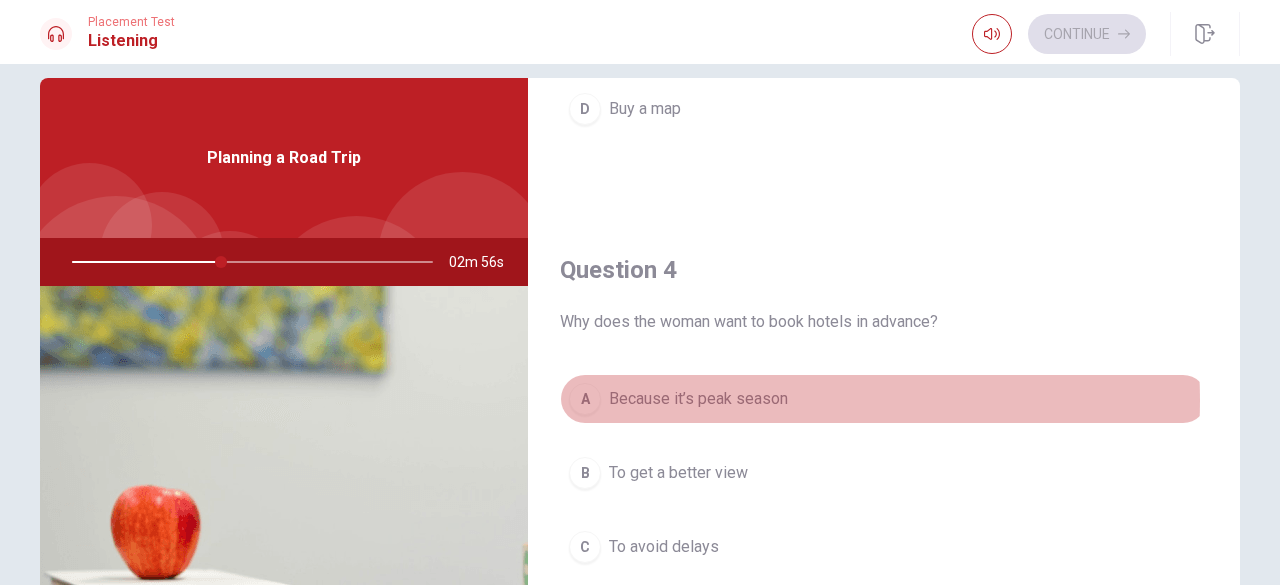 click on "Because it’s peak season" at bounding box center [698, 399] 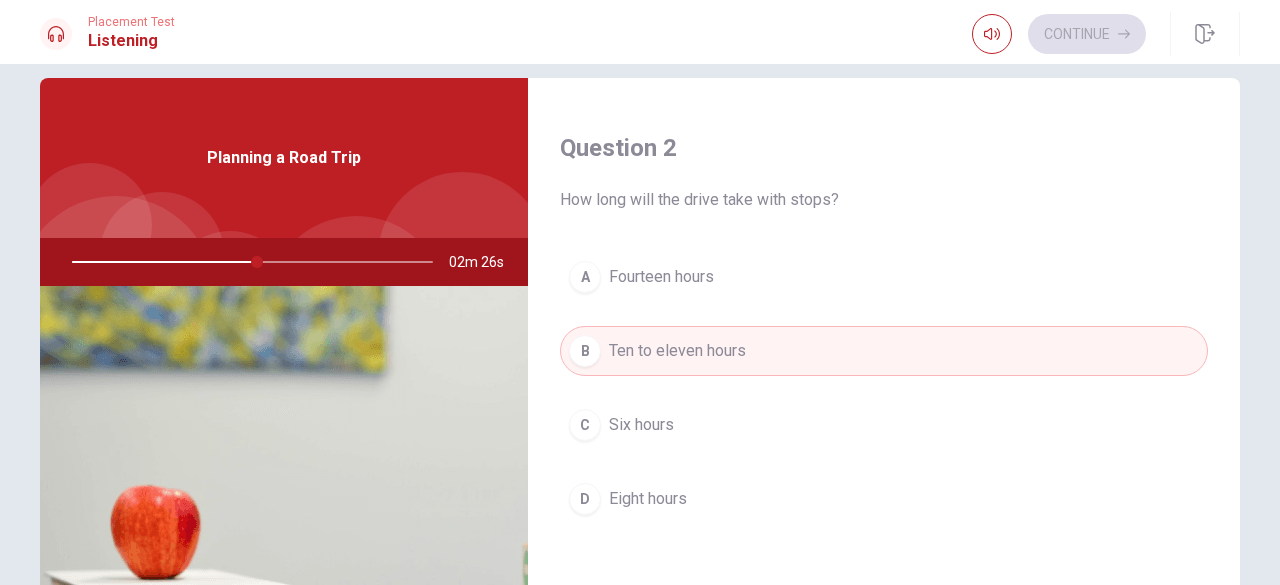 scroll, scrollTop: 500, scrollLeft: 0, axis: vertical 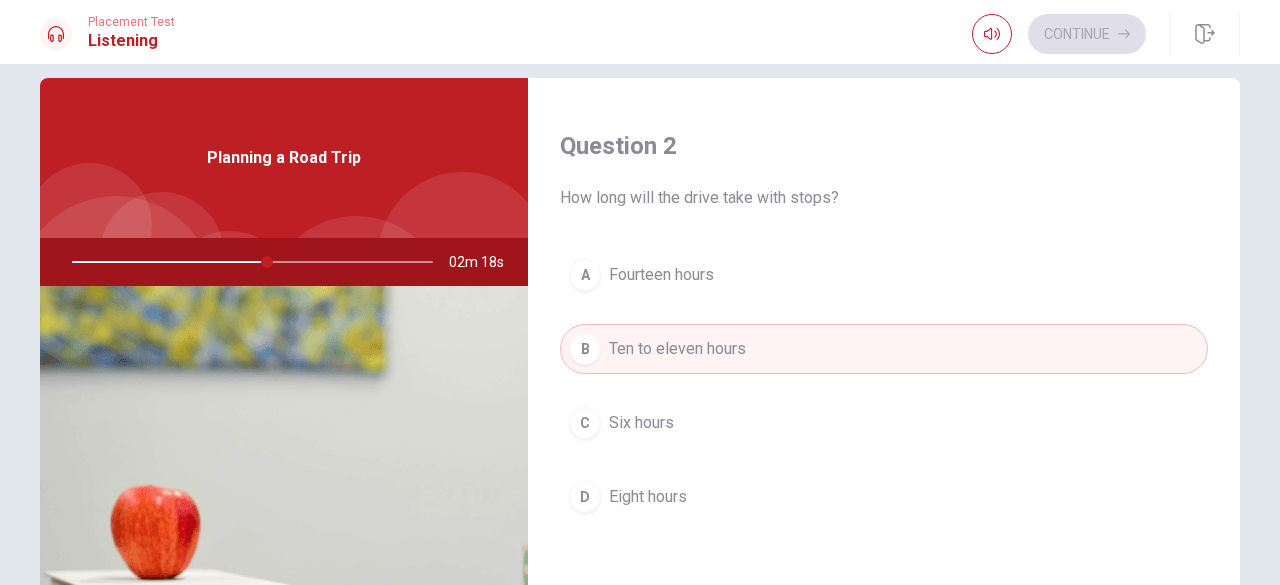 click on "Eight hours" at bounding box center [648, 497] 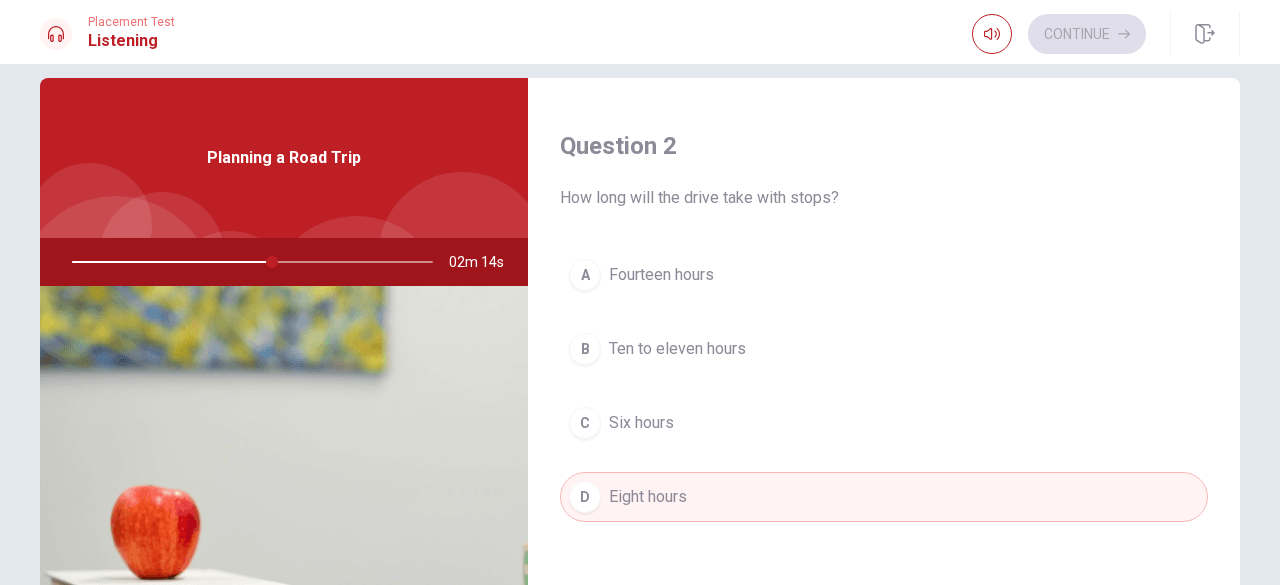click on "Ten to eleven hours" at bounding box center [677, 349] 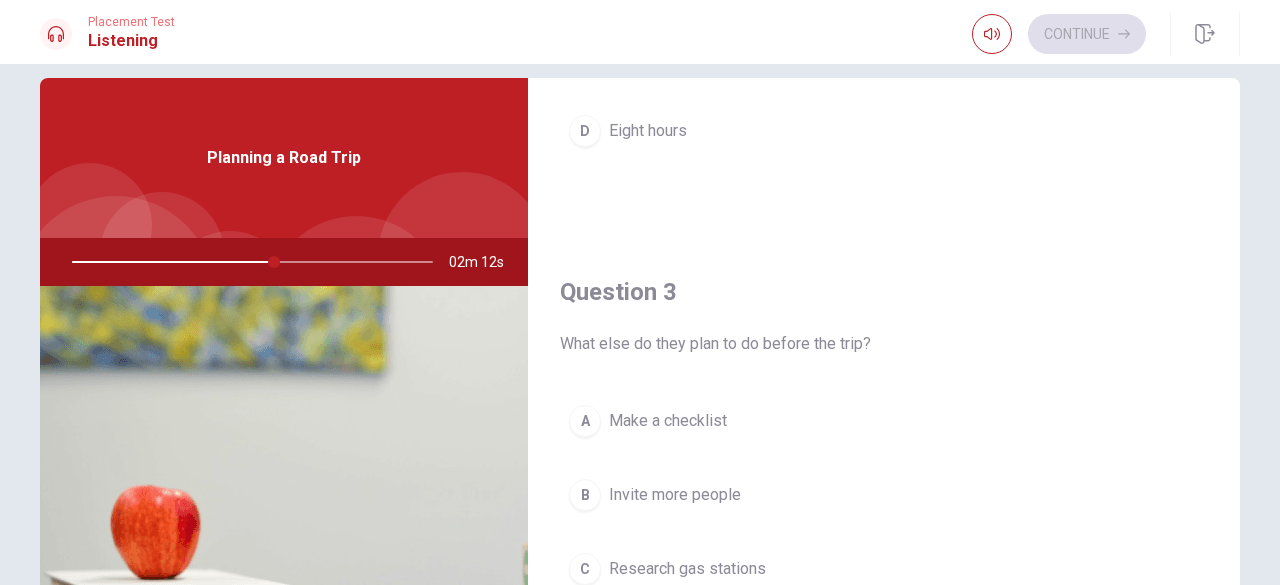 scroll, scrollTop: 1000, scrollLeft: 0, axis: vertical 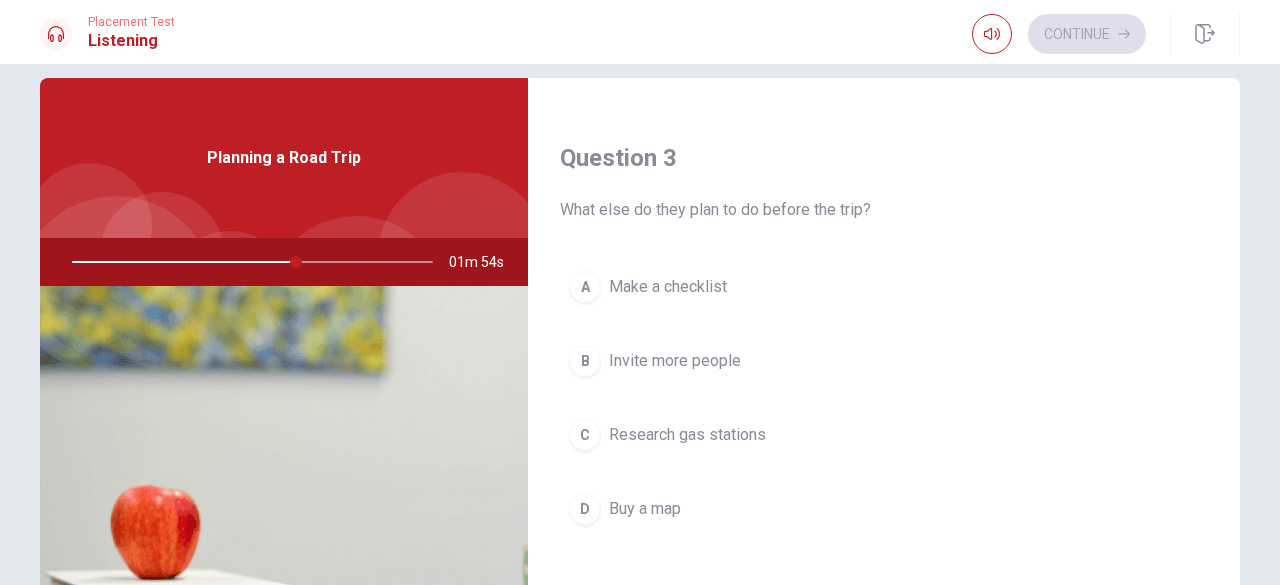 click on "A Make a checklist" at bounding box center [884, 287] 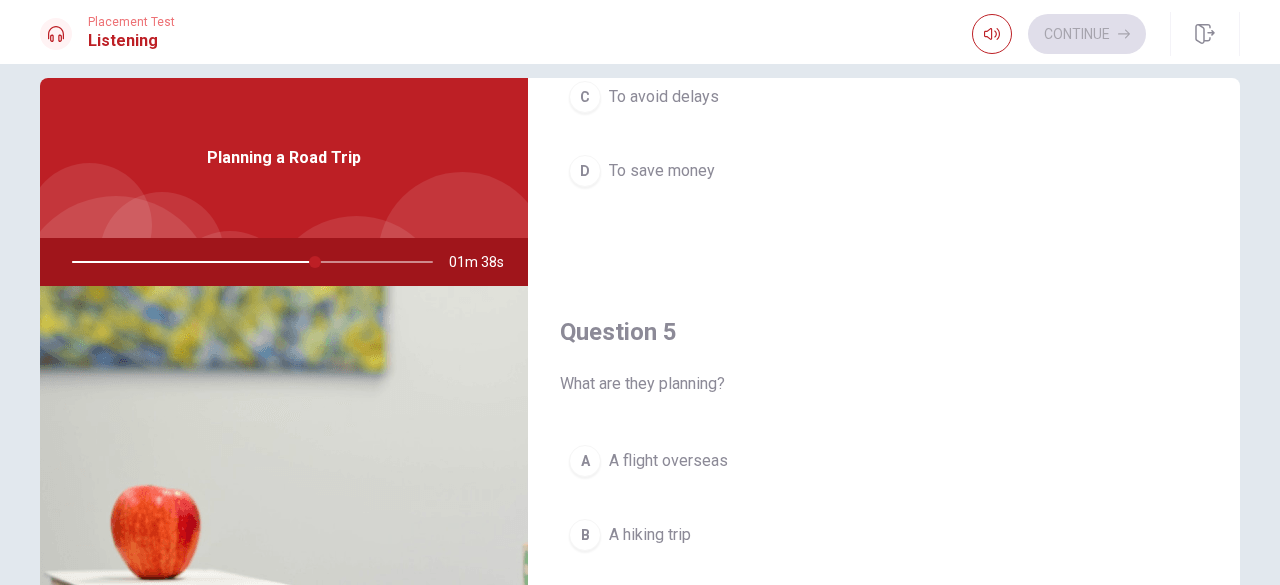 scroll, scrollTop: 1851, scrollLeft: 0, axis: vertical 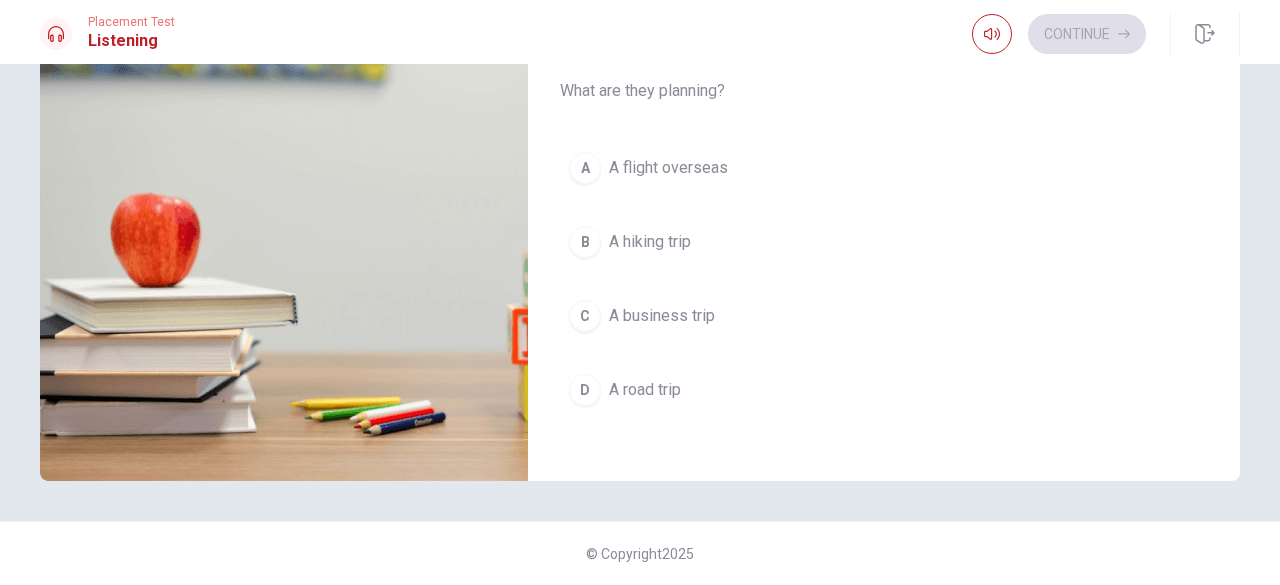 click on "A road trip" at bounding box center (645, 390) 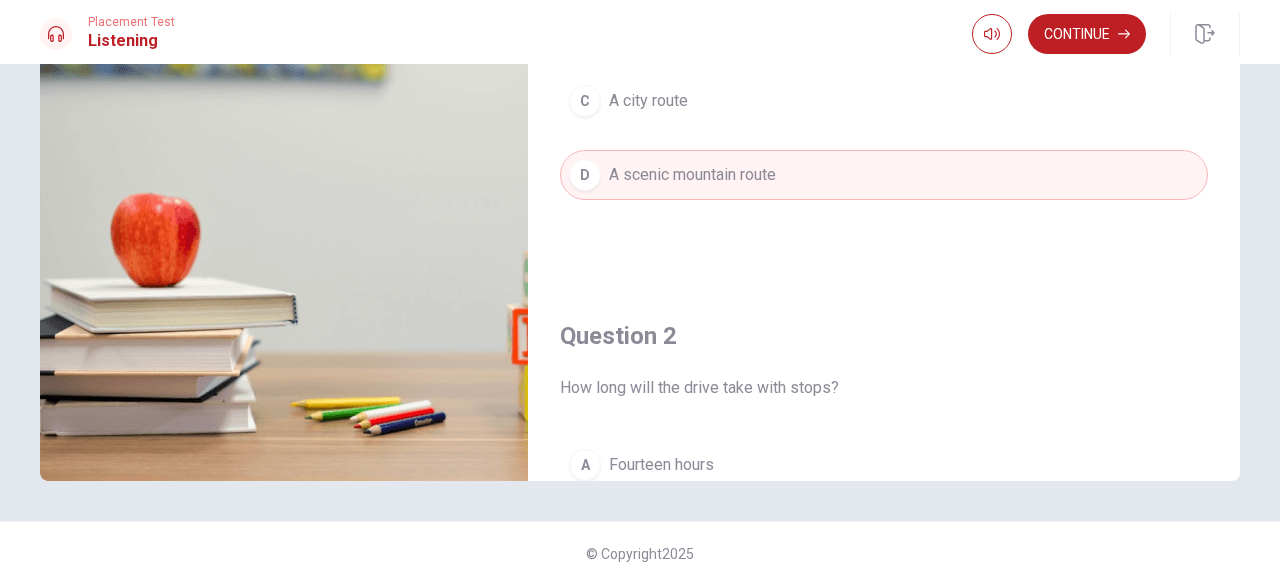 scroll, scrollTop: 0, scrollLeft: 0, axis: both 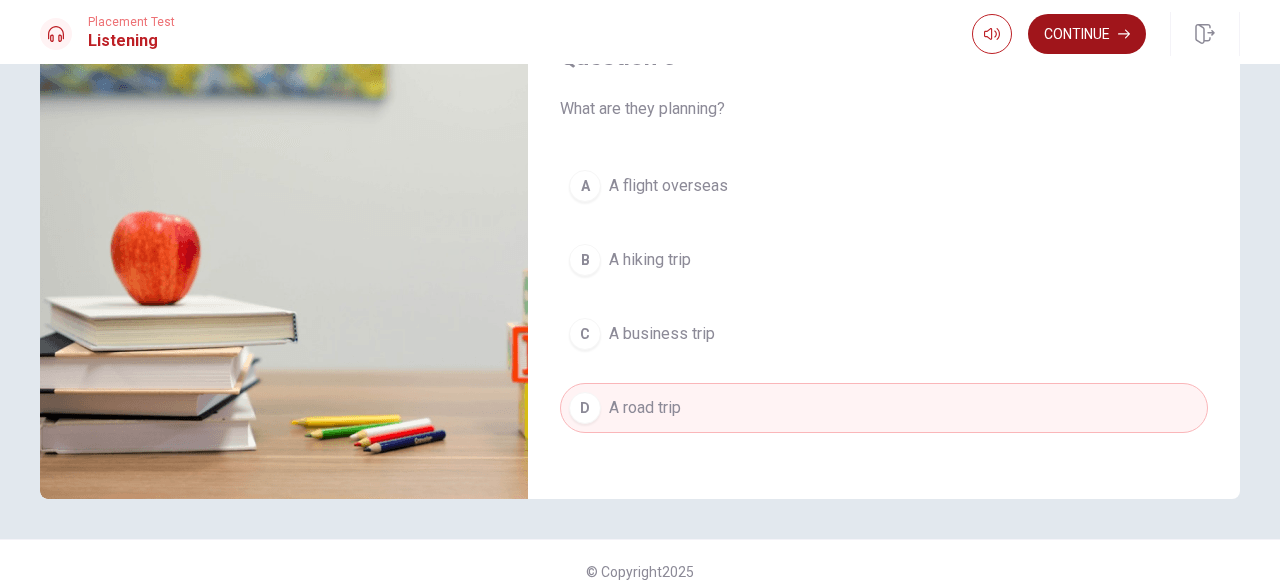 click on "Continue" at bounding box center (1087, 34) 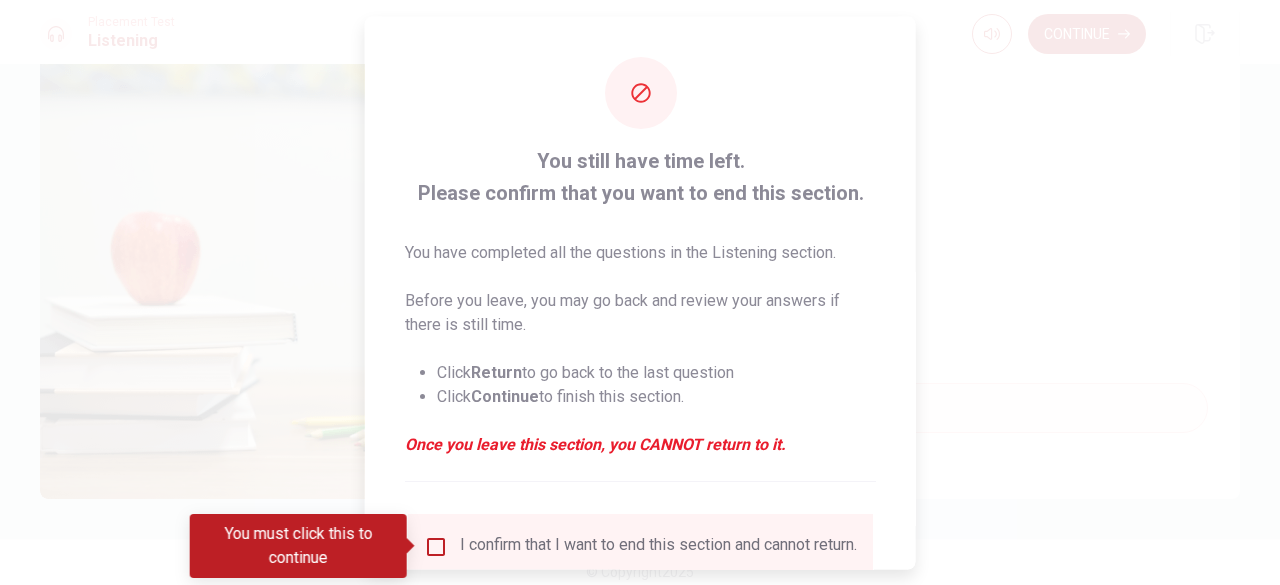 click on "I confirm that I want to end this section and cannot return." at bounding box center (658, 546) 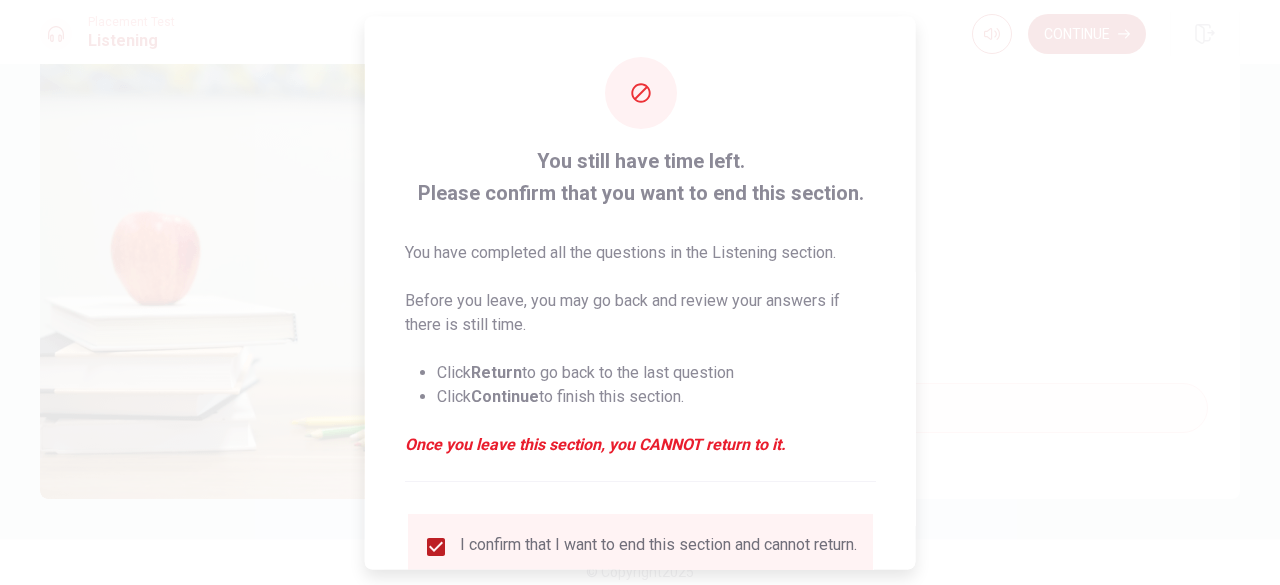 scroll, scrollTop: 160, scrollLeft: 0, axis: vertical 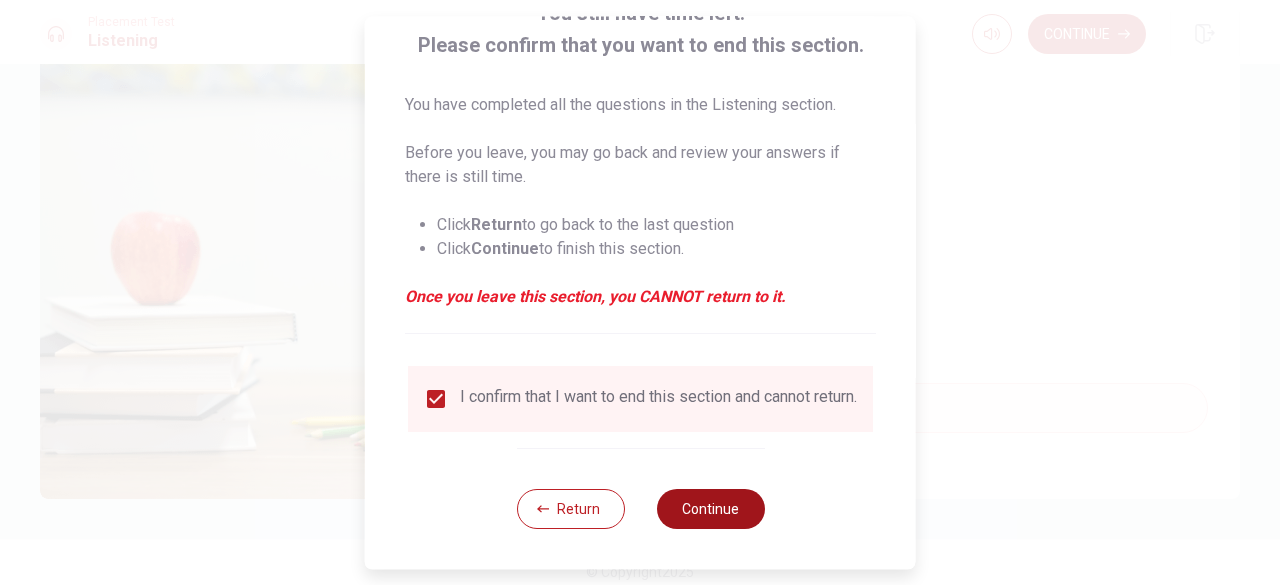click on "Continue" at bounding box center [710, 509] 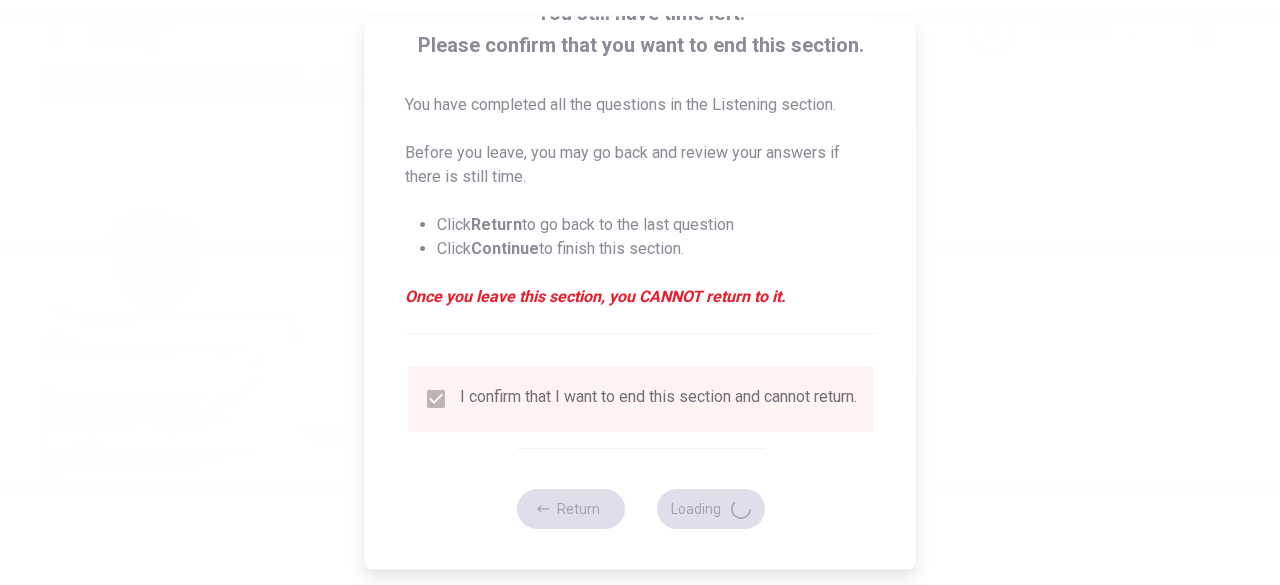 type on "90" 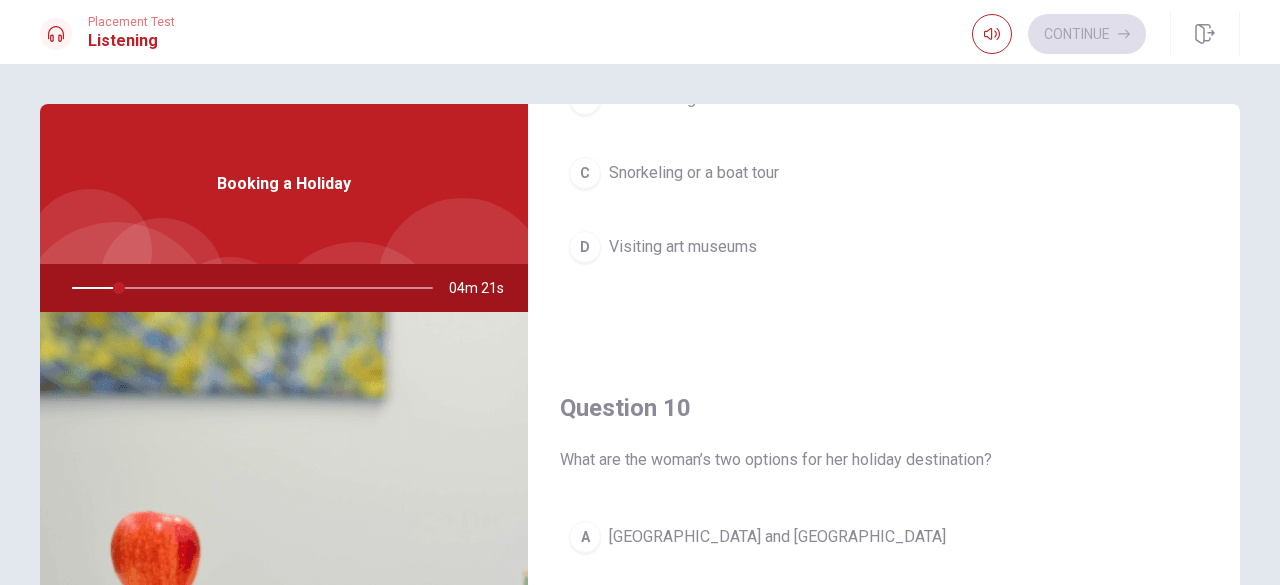 scroll, scrollTop: 1851, scrollLeft: 0, axis: vertical 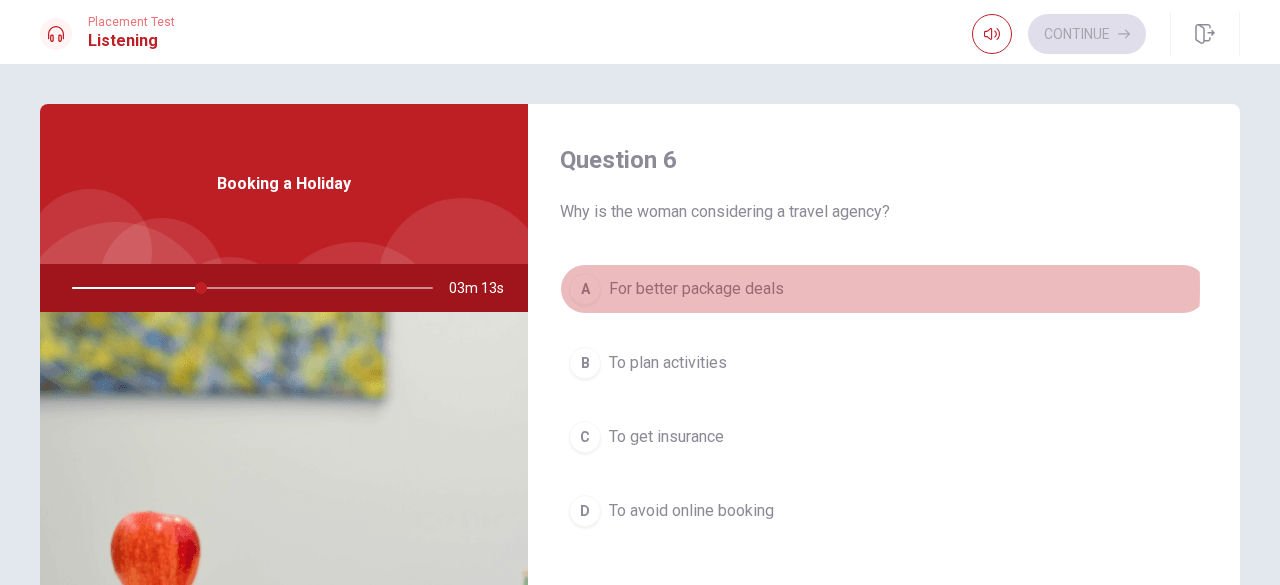 click on "For better package deals" at bounding box center (696, 289) 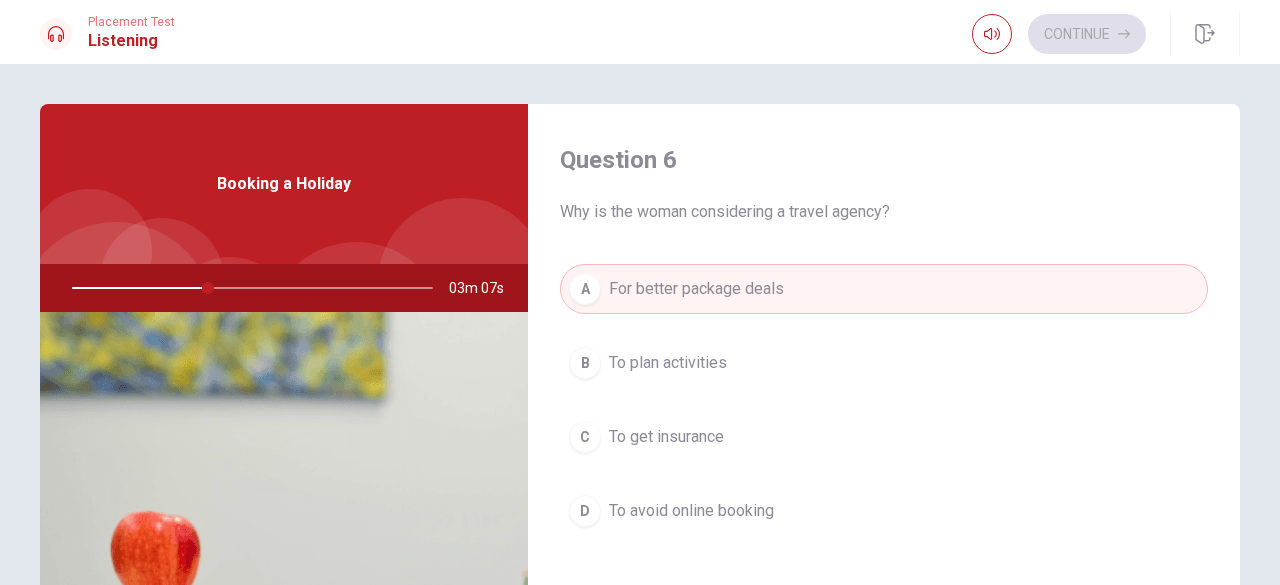 click on "To avoid online booking" at bounding box center (691, 511) 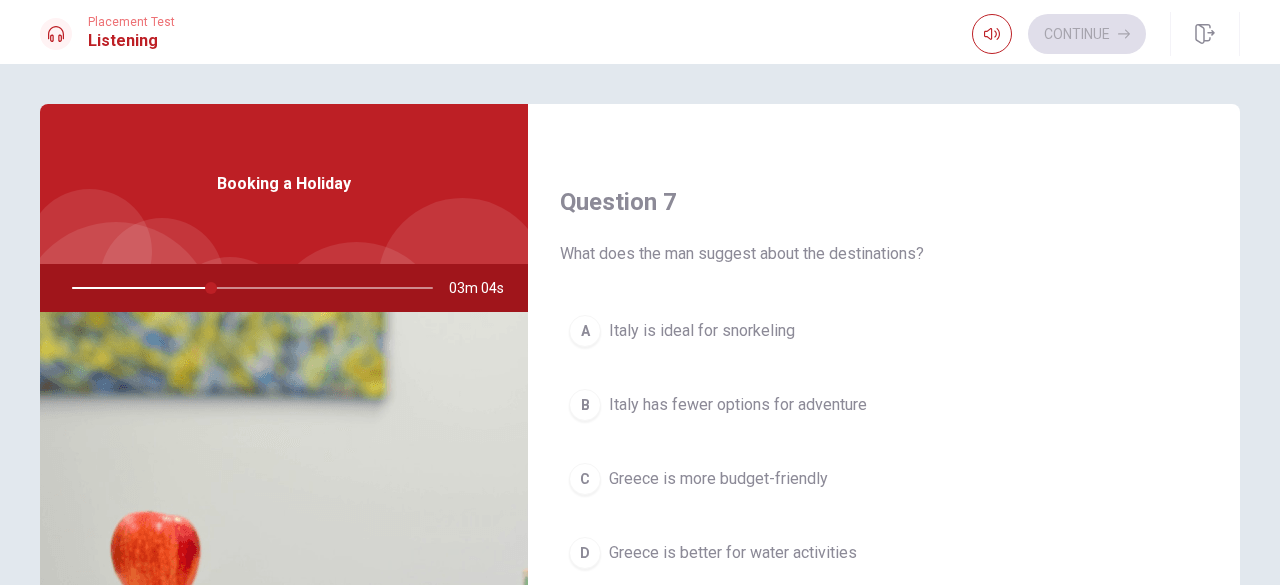 scroll, scrollTop: 500, scrollLeft: 0, axis: vertical 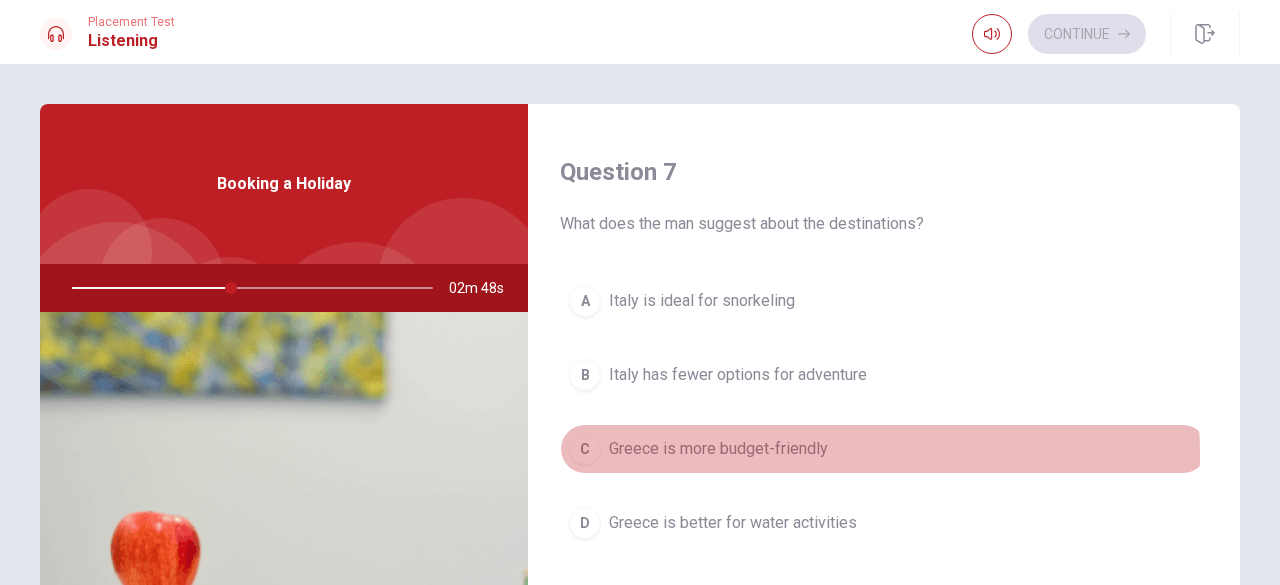 click on "Greece is more budget-friendly" at bounding box center (718, 449) 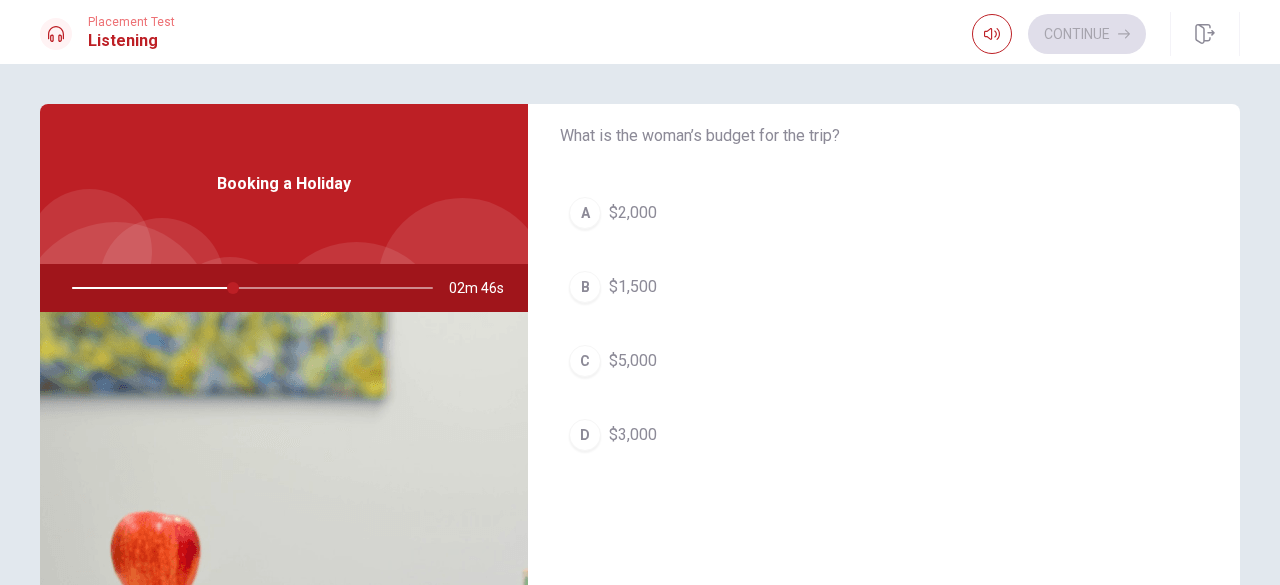 scroll, scrollTop: 1000, scrollLeft: 0, axis: vertical 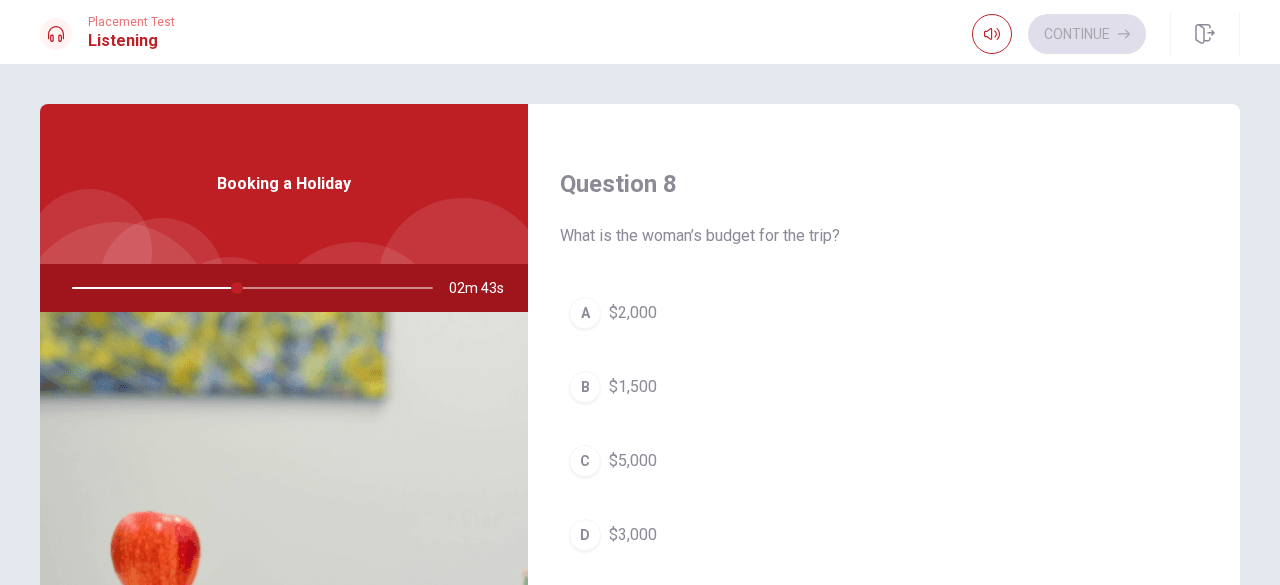 click on "A $2,000" at bounding box center [884, 313] 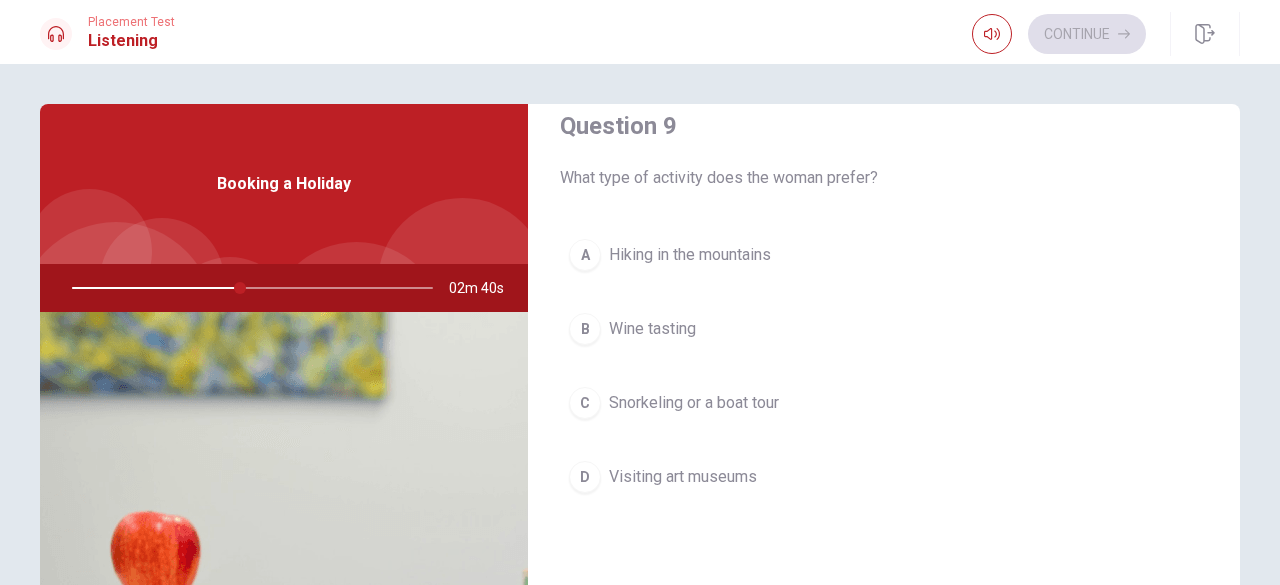 scroll, scrollTop: 1600, scrollLeft: 0, axis: vertical 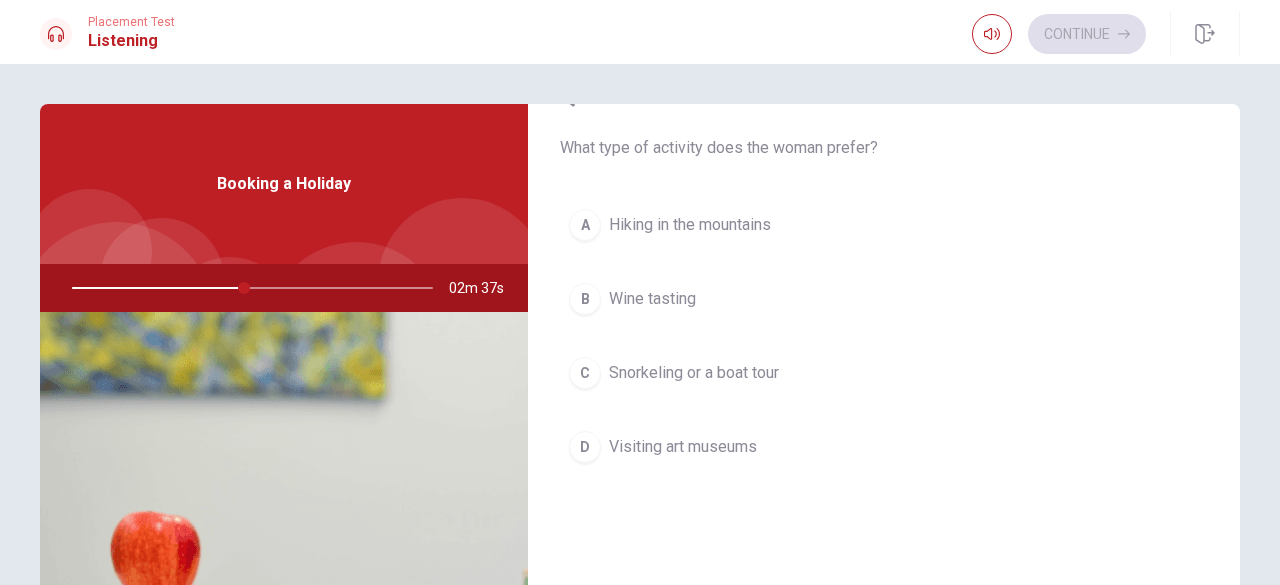 click on "Snorkeling or a boat tour" at bounding box center (694, 373) 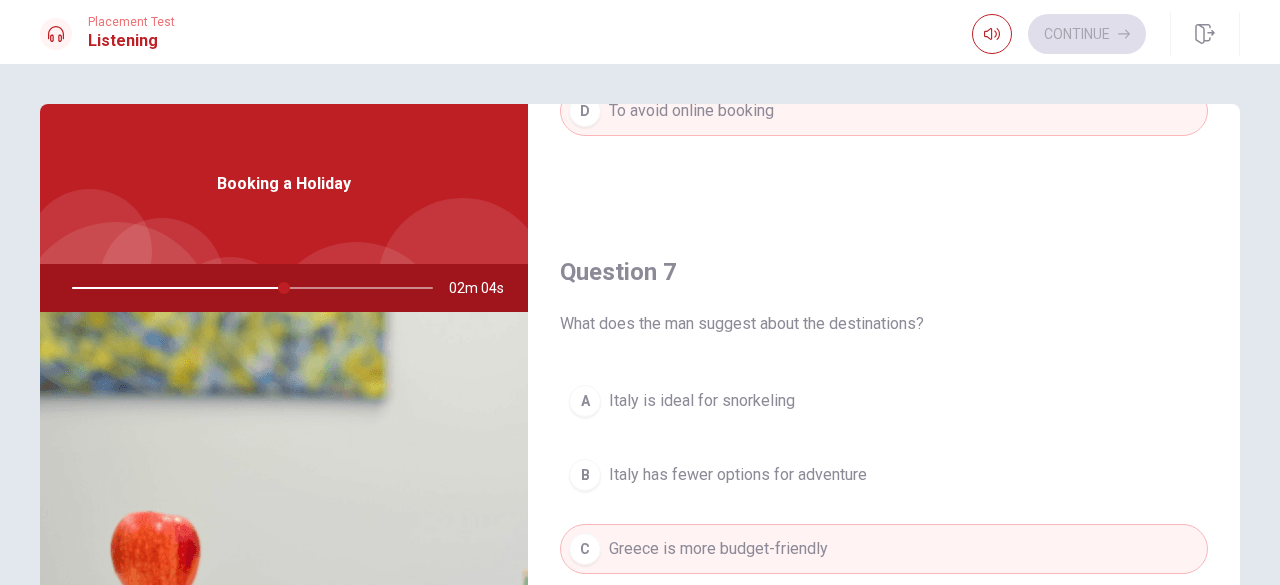 scroll, scrollTop: 500, scrollLeft: 0, axis: vertical 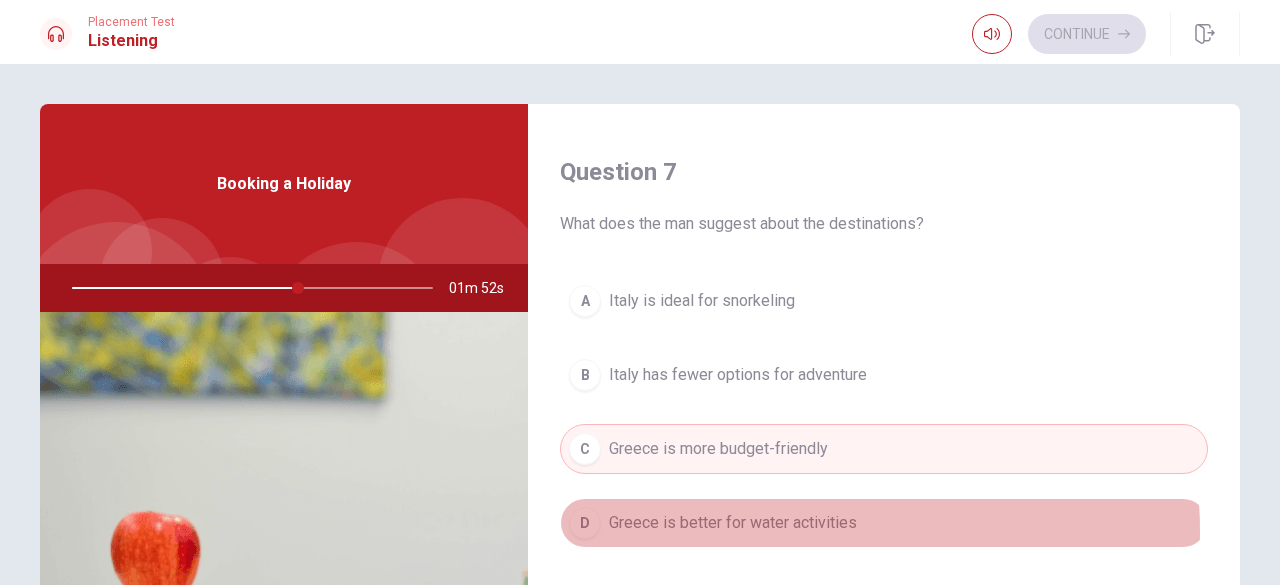 click on "Greece is better for water activities" at bounding box center [733, 523] 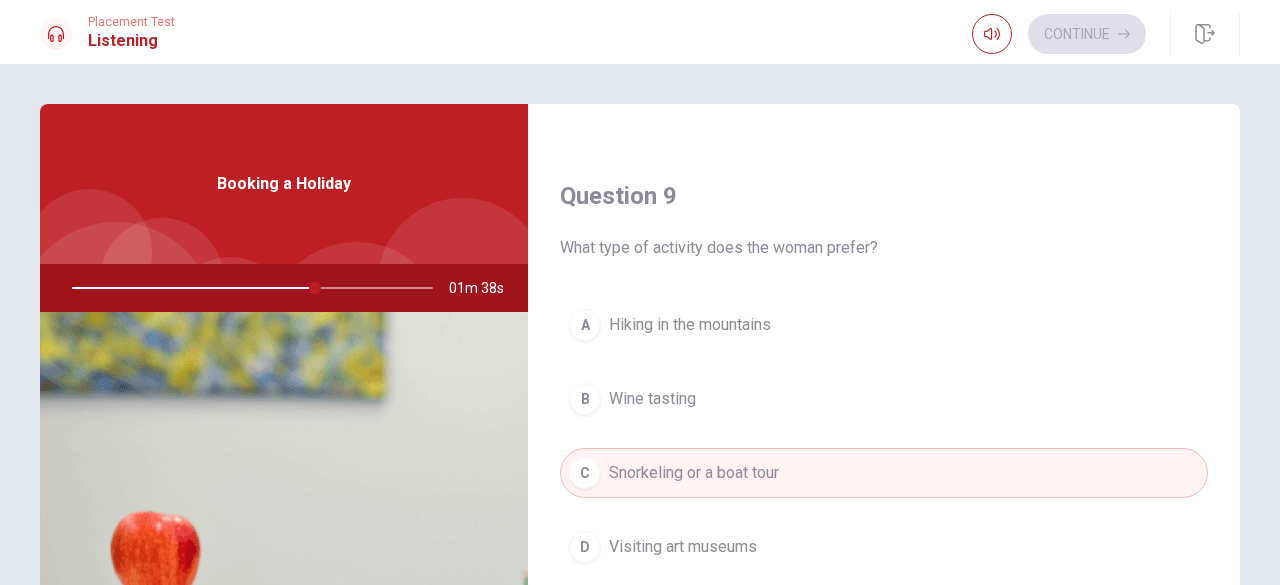 scroll, scrollTop: 1851, scrollLeft: 0, axis: vertical 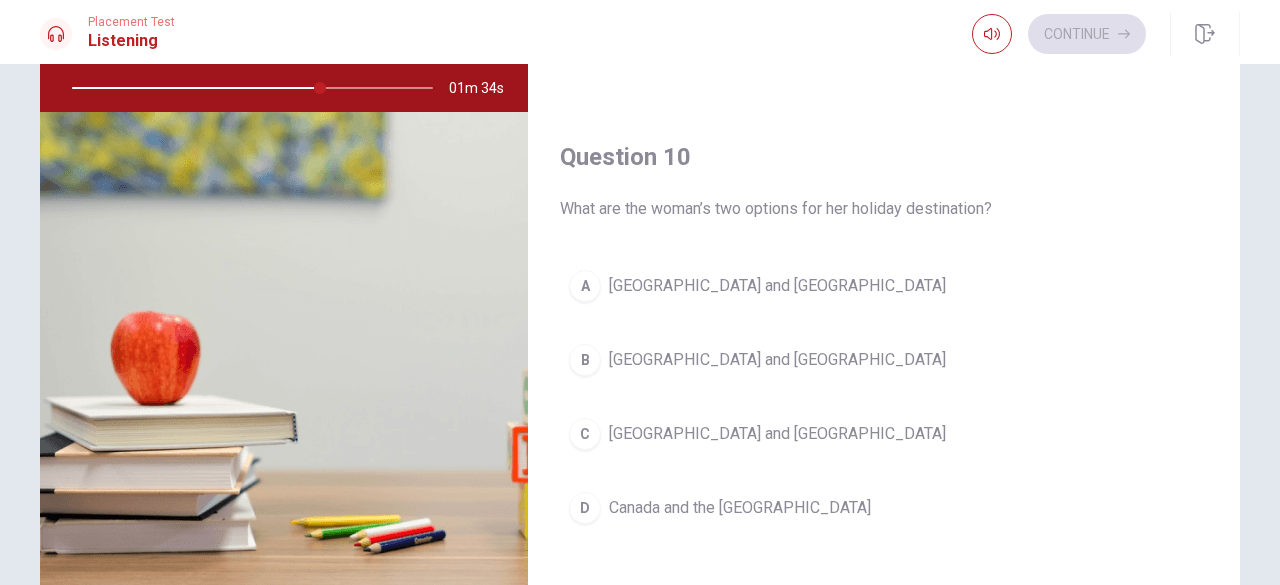 click on "[GEOGRAPHIC_DATA] and [GEOGRAPHIC_DATA]" at bounding box center [777, 286] 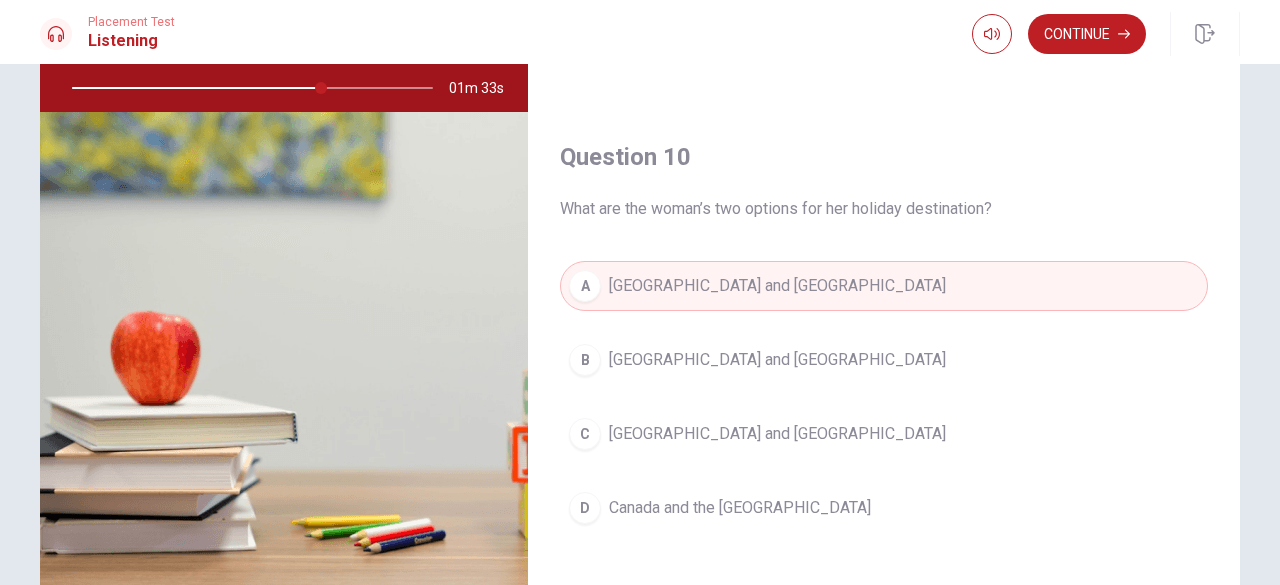 scroll, scrollTop: 318, scrollLeft: 0, axis: vertical 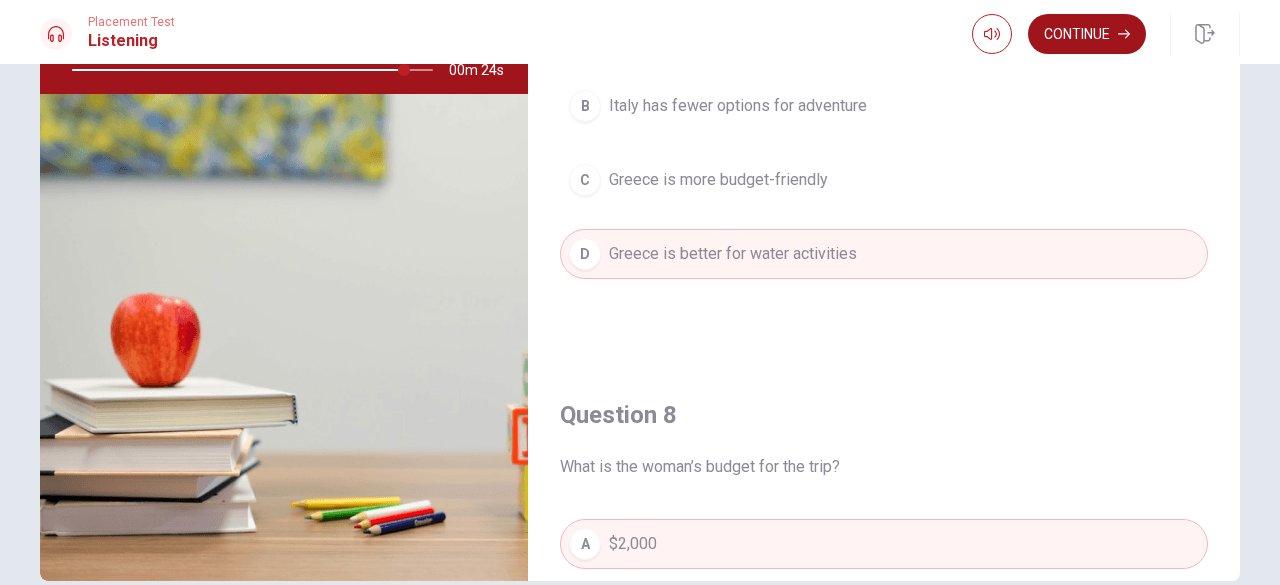click on "Continue" at bounding box center [1087, 34] 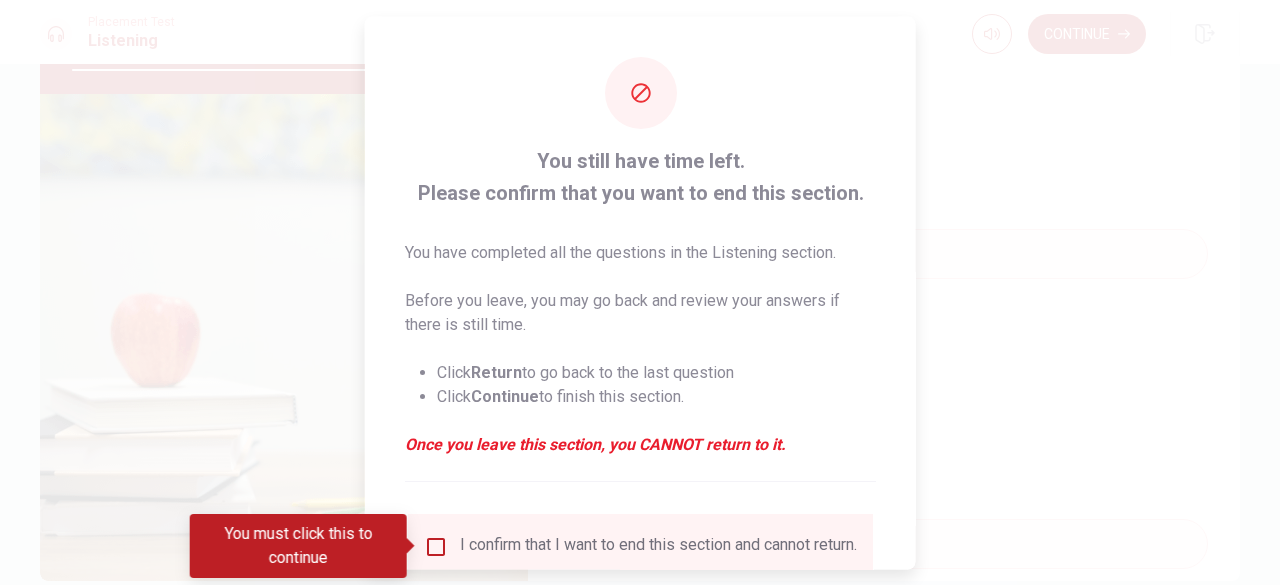 click on "I confirm that I want to end this section and cannot return." at bounding box center (658, 546) 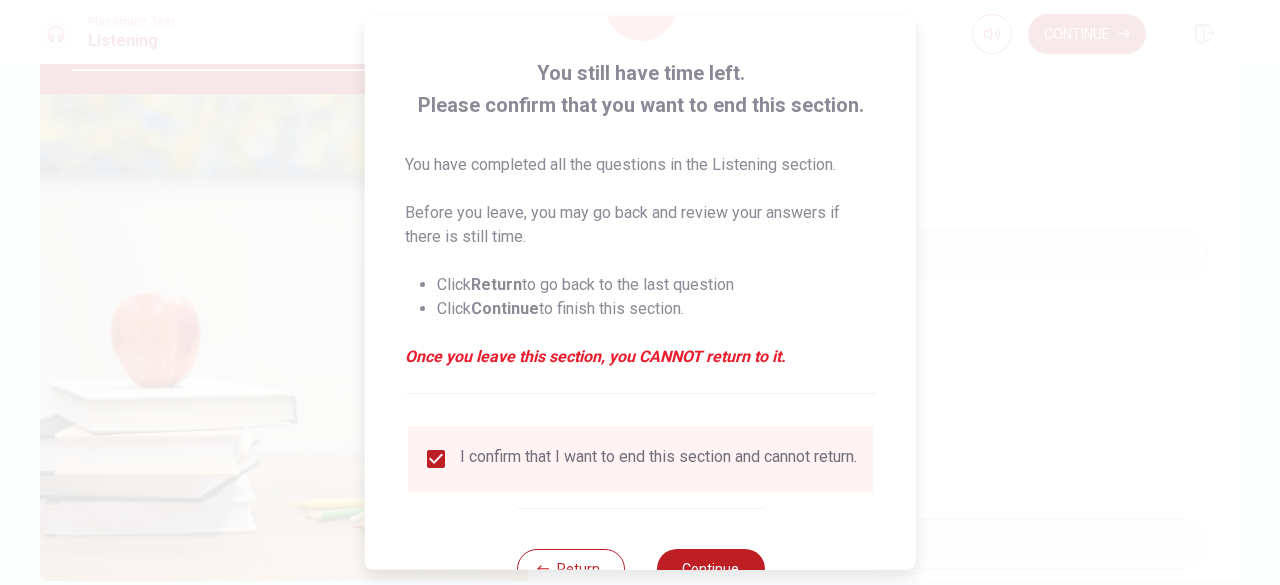 scroll, scrollTop: 160, scrollLeft: 0, axis: vertical 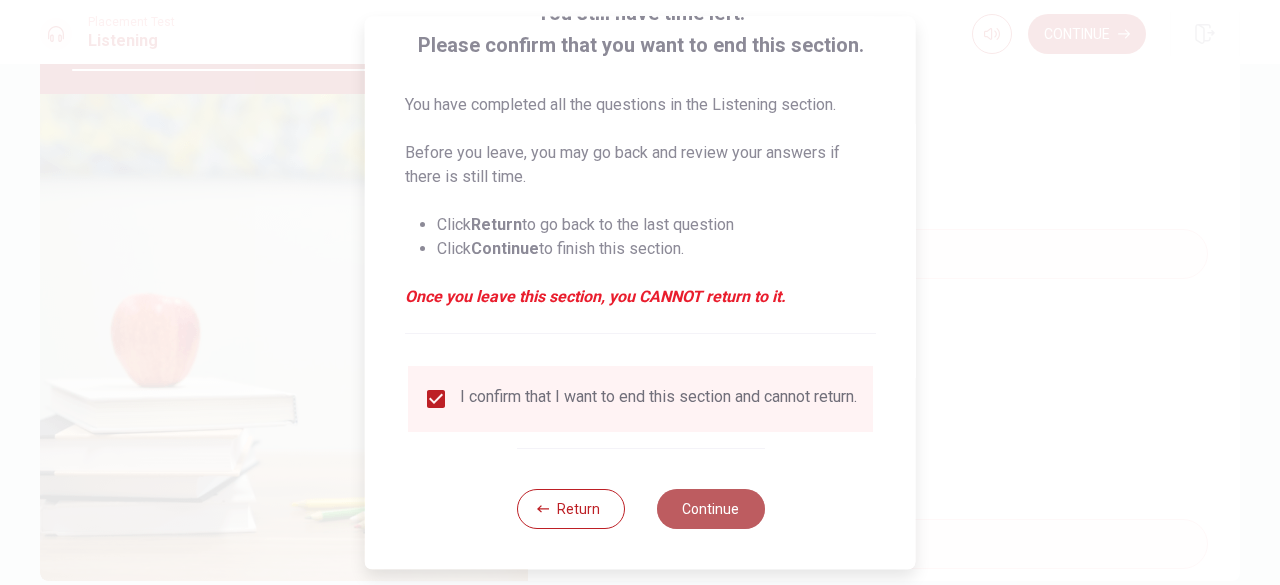 click on "Continue" at bounding box center (710, 509) 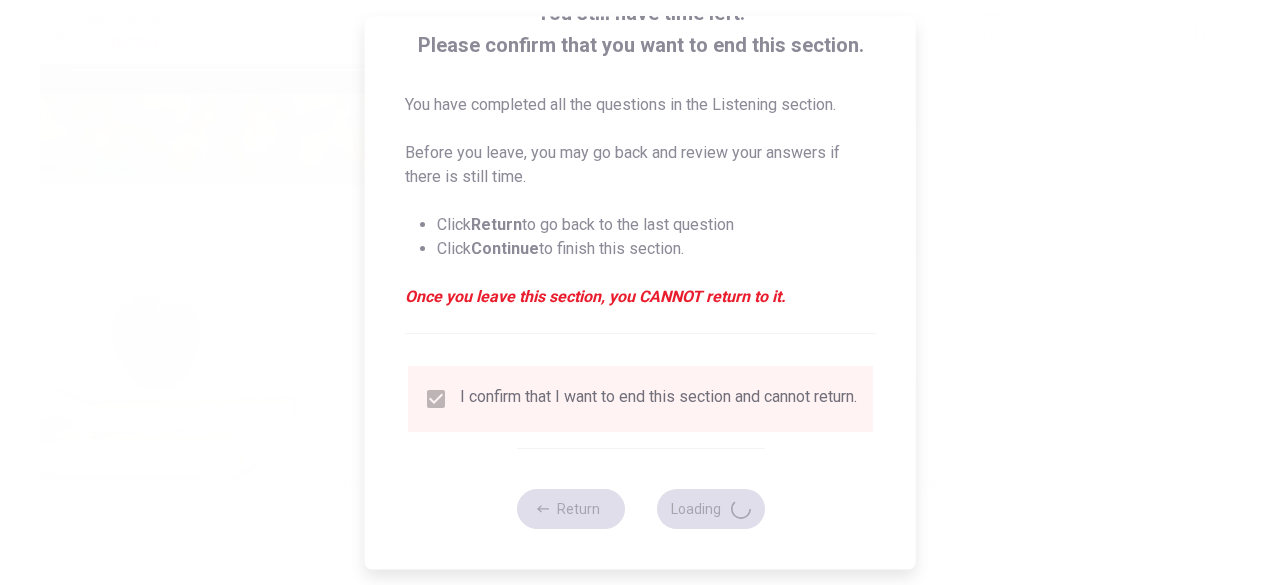 type on "94" 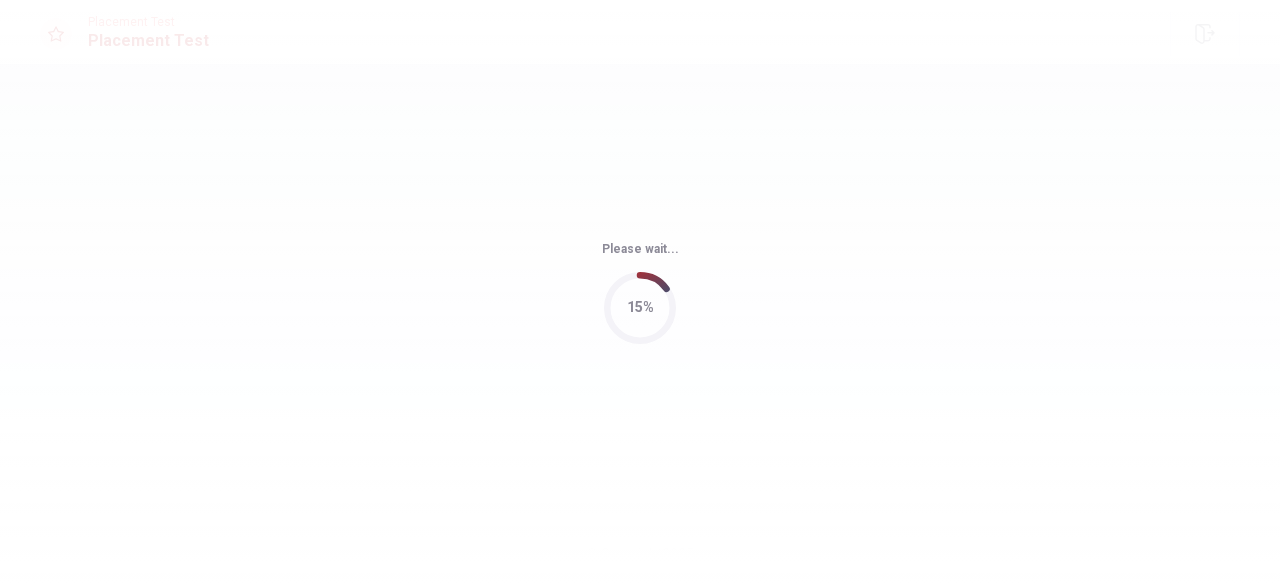 scroll, scrollTop: 0, scrollLeft: 0, axis: both 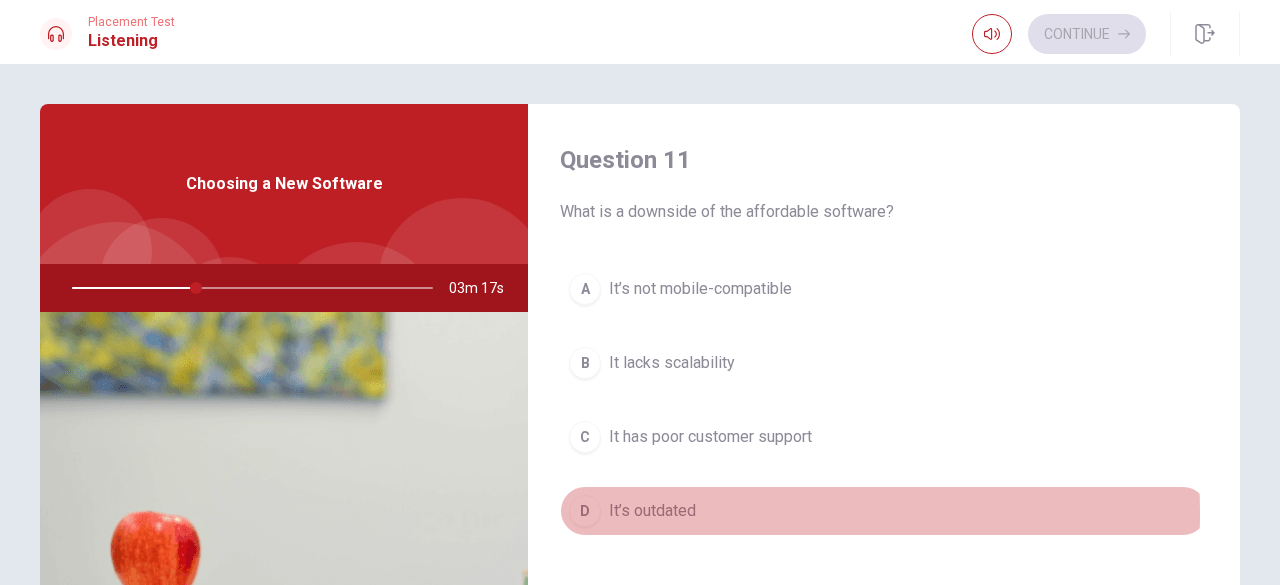 click on "It’s outdated" at bounding box center [652, 511] 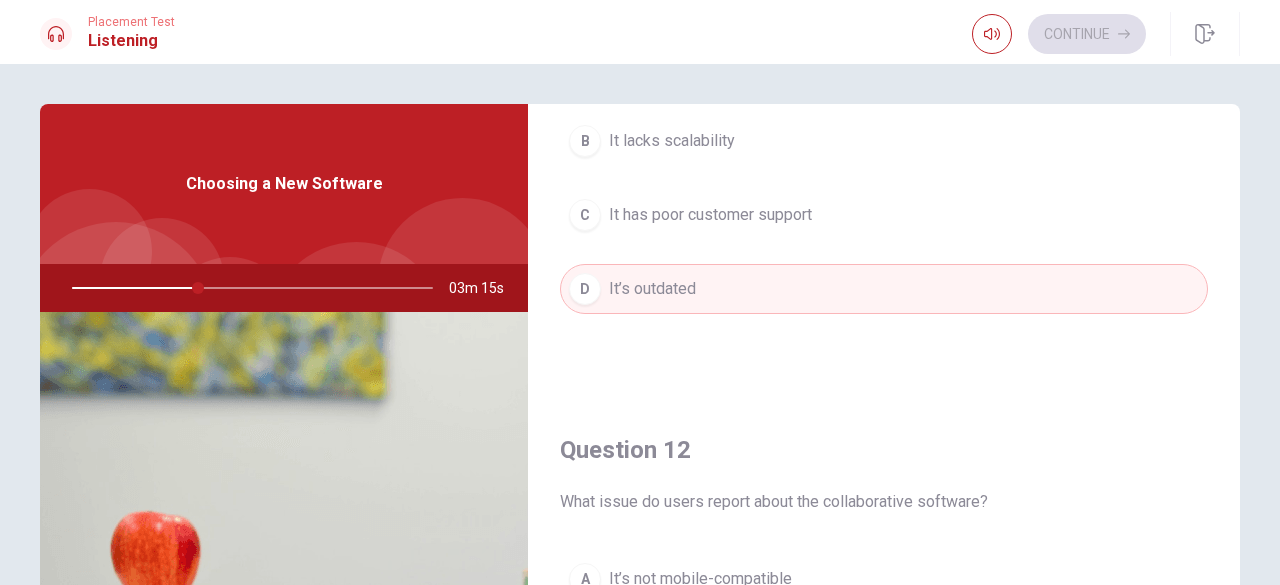 scroll, scrollTop: 500, scrollLeft: 0, axis: vertical 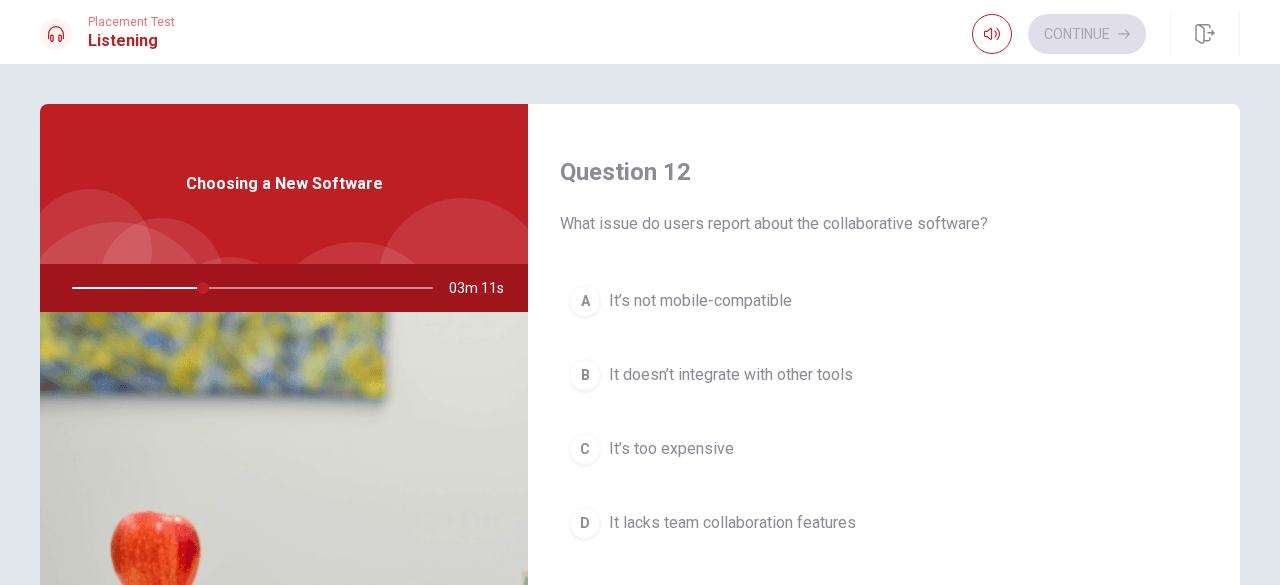 click on "It’s too expensive" at bounding box center (671, 449) 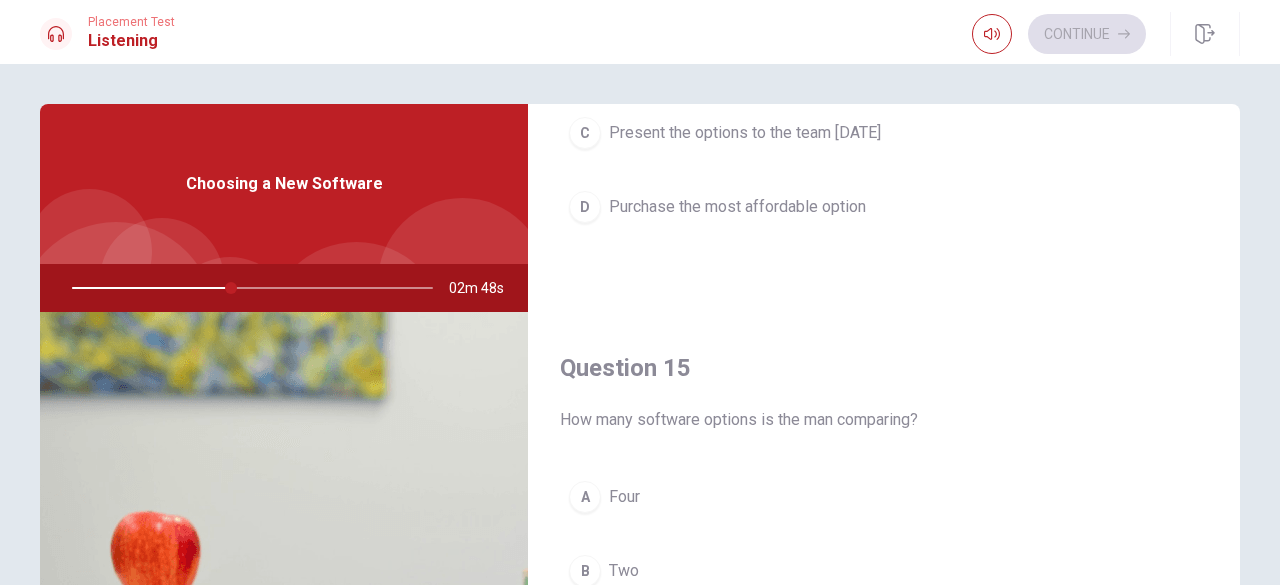 scroll, scrollTop: 1851, scrollLeft: 0, axis: vertical 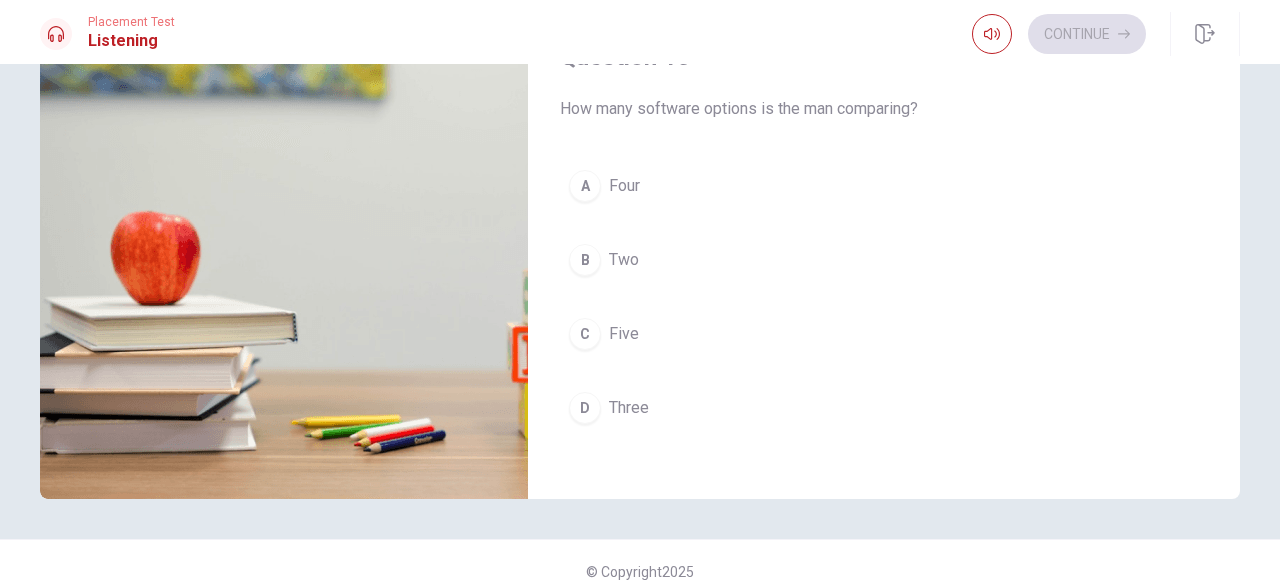 click on "Three" at bounding box center [629, 408] 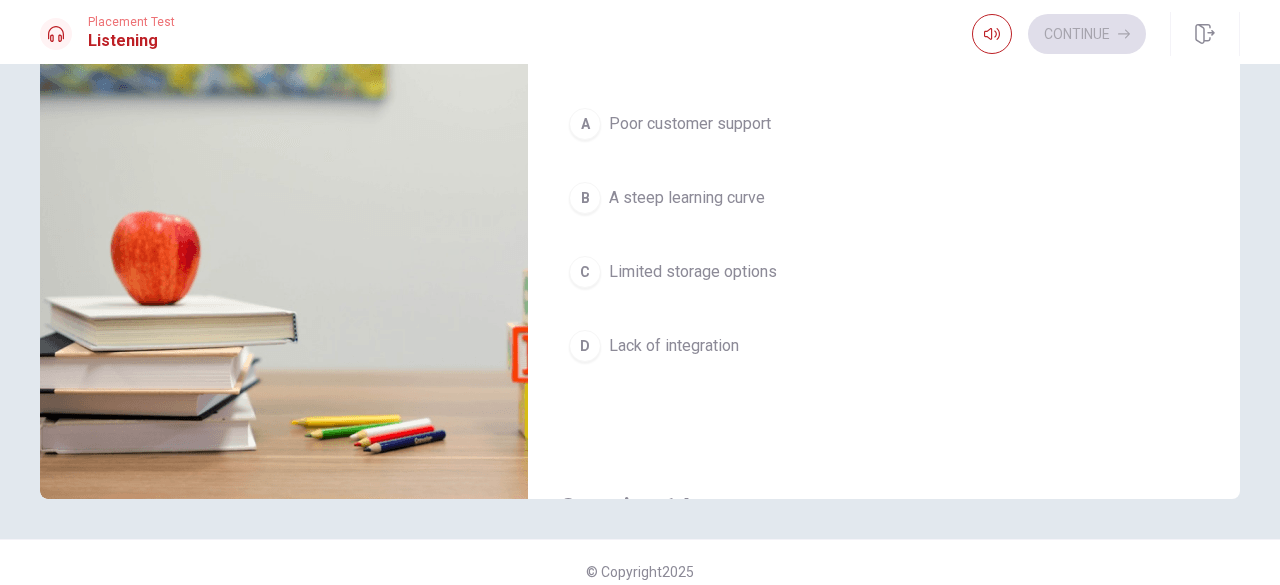 scroll, scrollTop: 851, scrollLeft: 0, axis: vertical 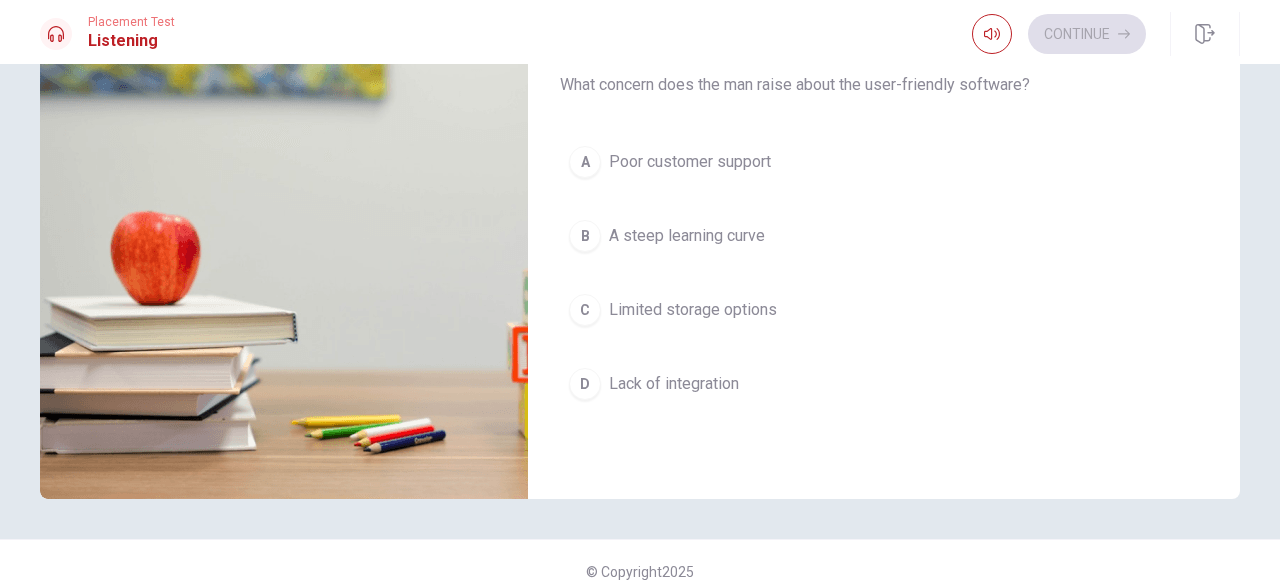 click on "Poor customer support" at bounding box center (690, 162) 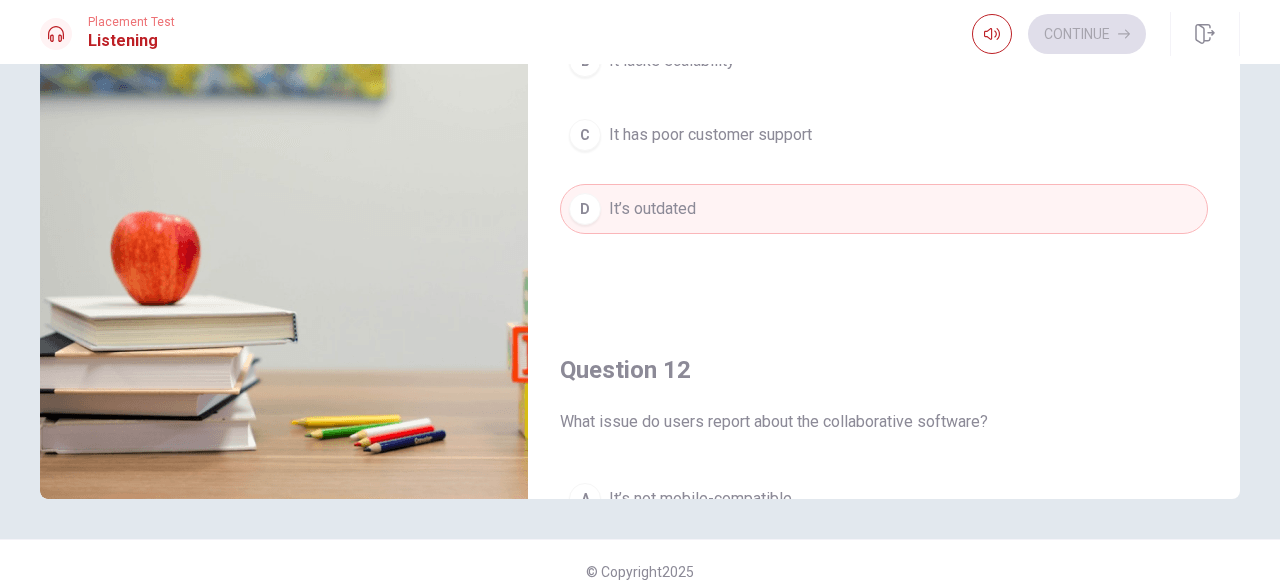 scroll, scrollTop: 0, scrollLeft: 0, axis: both 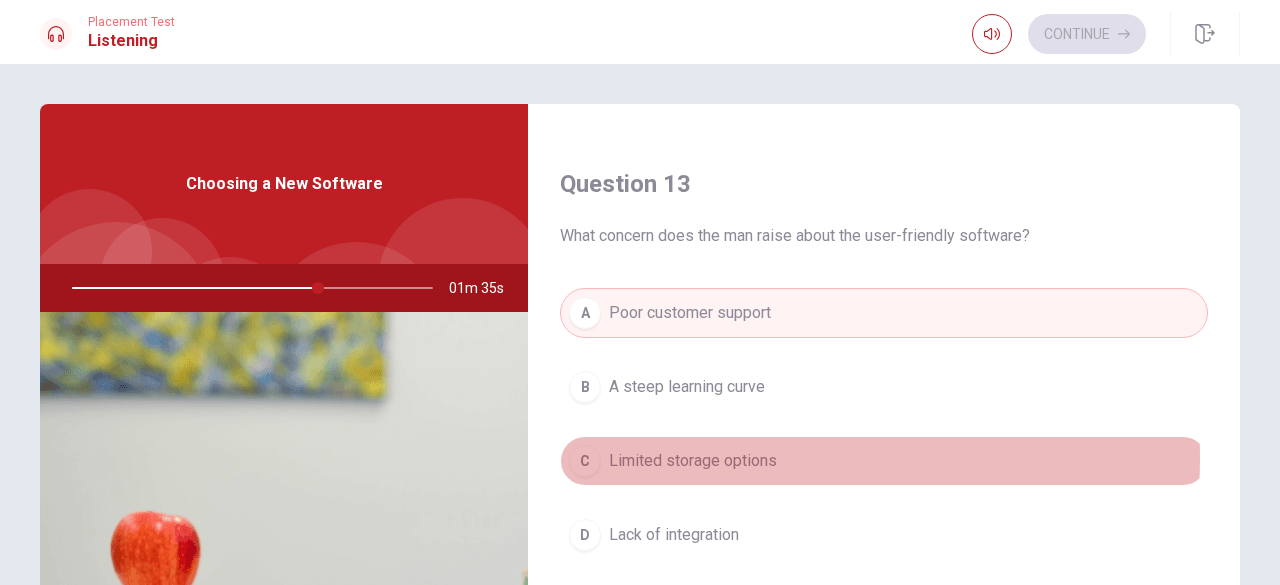 click on "Limited storage options" at bounding box center [693, 461] 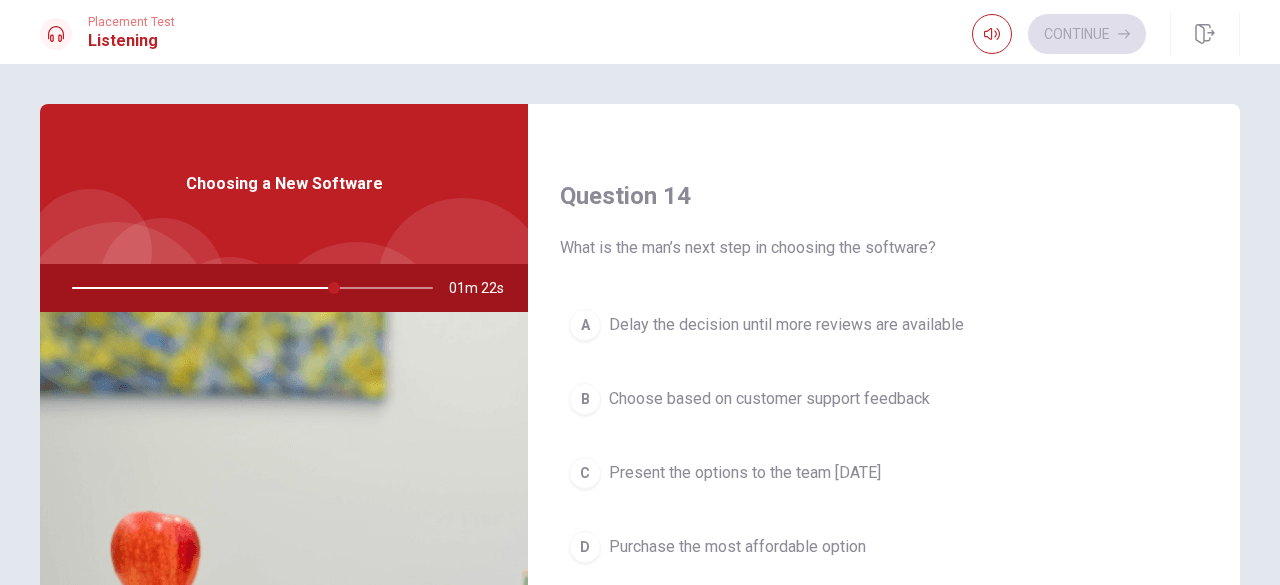 scroll, scrollTop: 900, scrollLeft: 0, axis: vertical 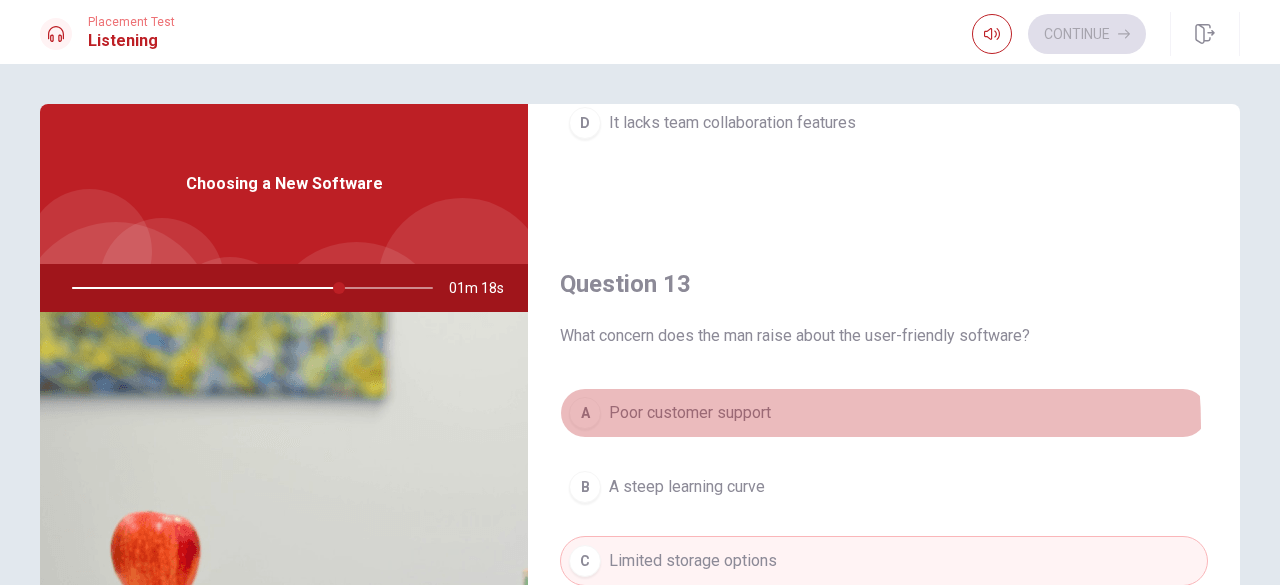 click on "A Poor customer support" at bounding box center (884, 413) 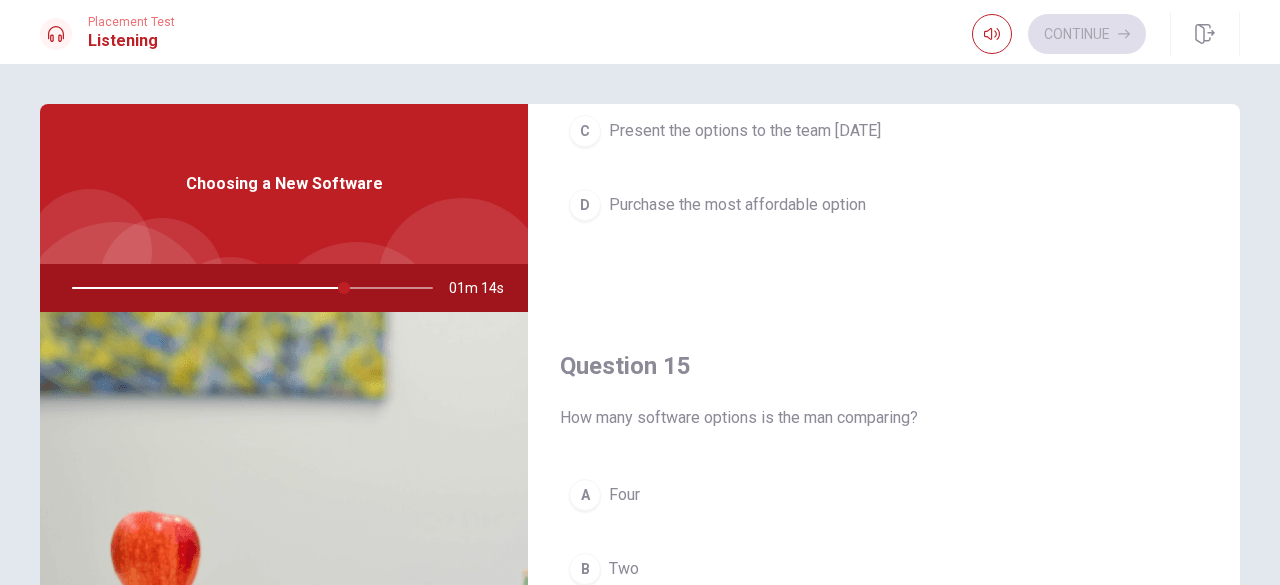scroll, scrollTop: 1851, scrollLeft: 0, axis: vertical 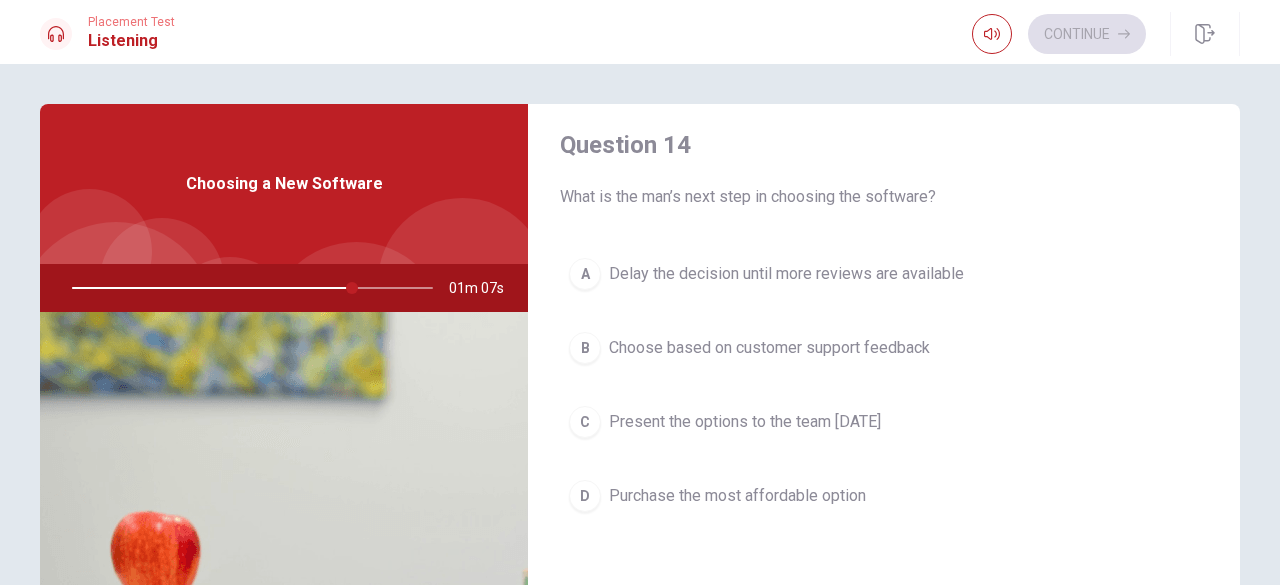 click on "Present the options to the team [DATE]" at bounding box center [745, 422] 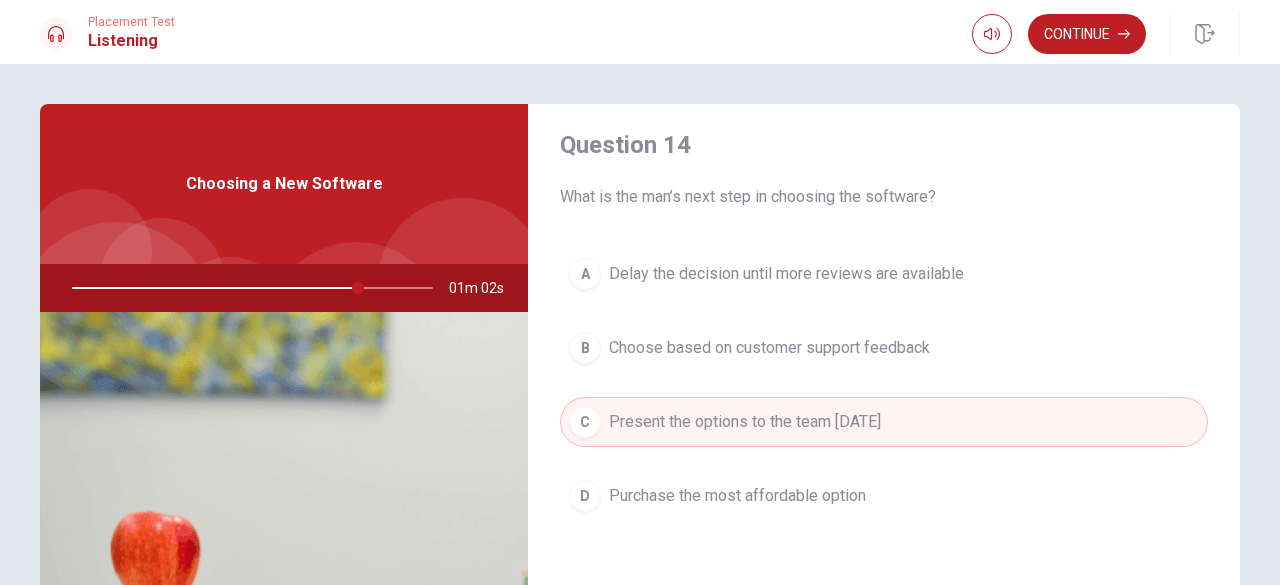 scroll, scrollTop: 1851, scrollLeft: 0, axis: vertical 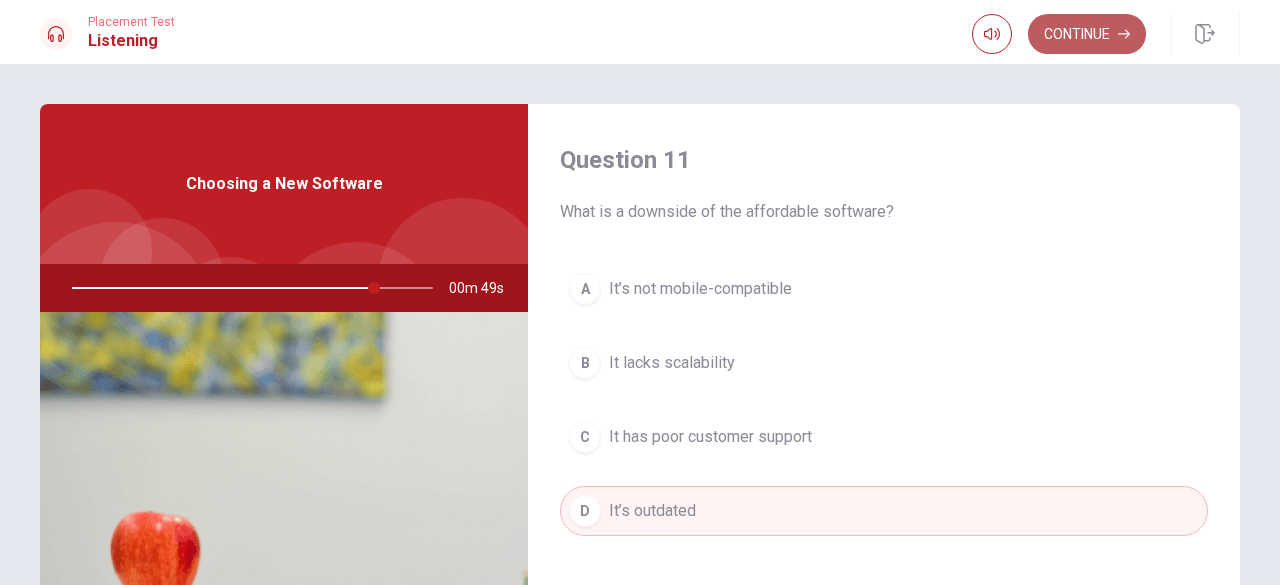 click on "Continue" at bounding box center (1087, 34) 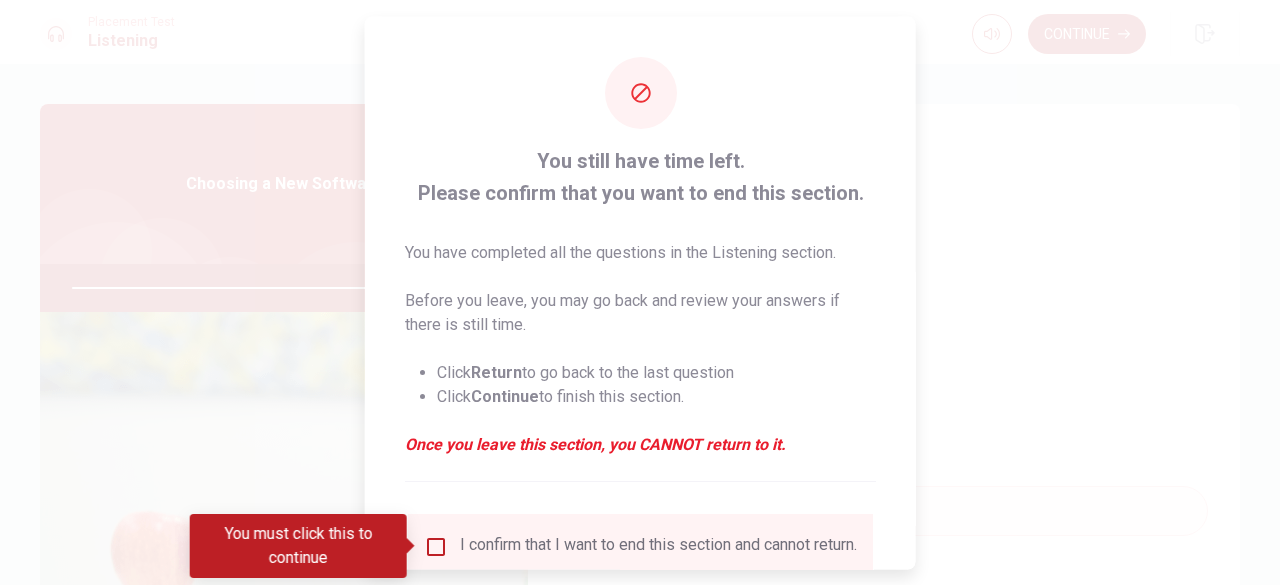 click at bounding box center (436, 546) 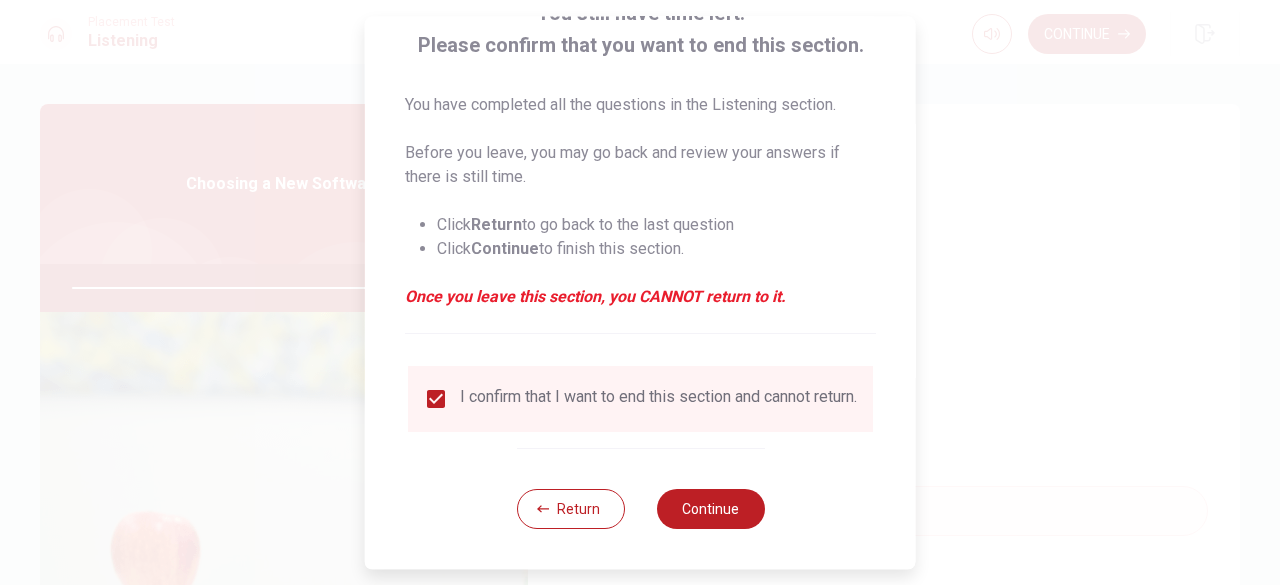 scroll, scrollTop: 160, scrollLeft: 0, axis: vertical 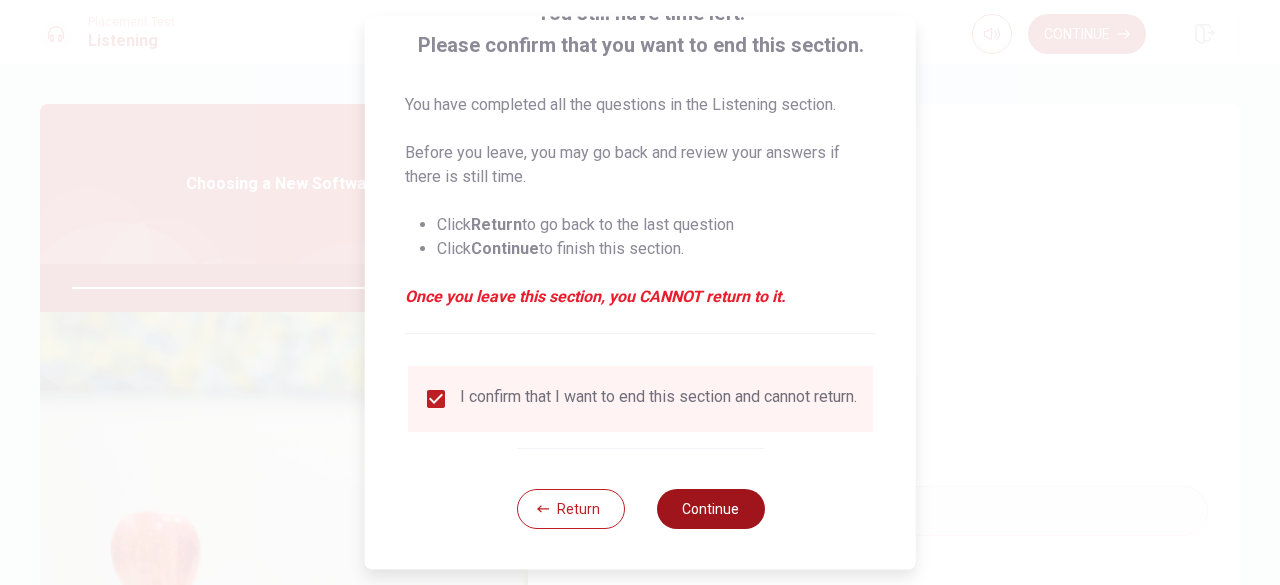 click on "Continue" at bounding box center (710, 509) 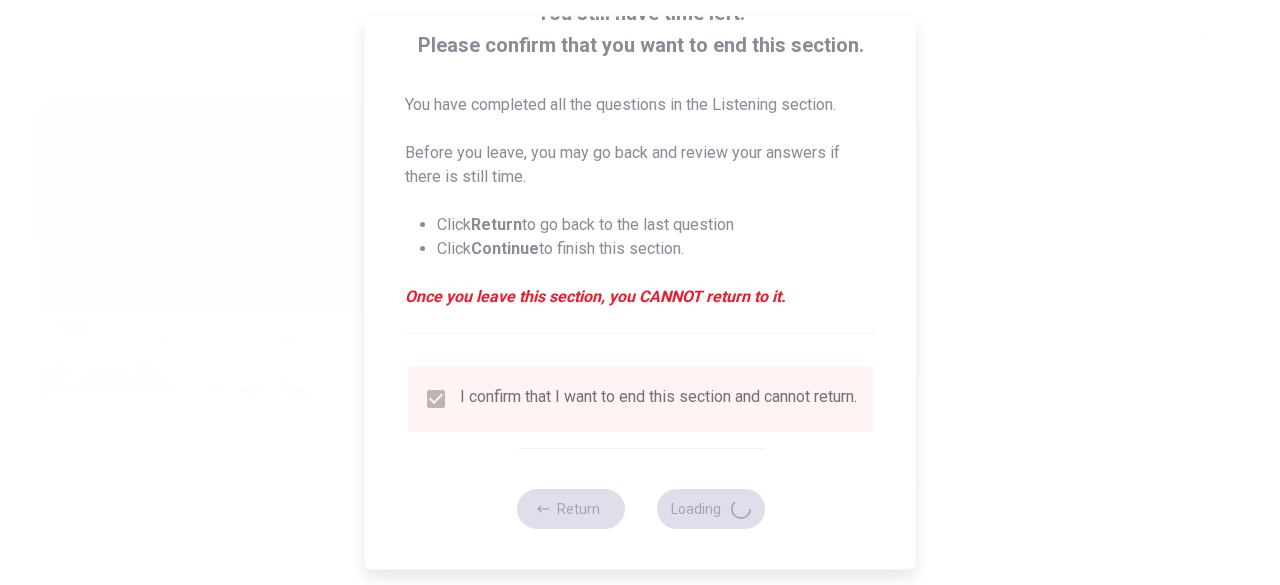 type on "86" 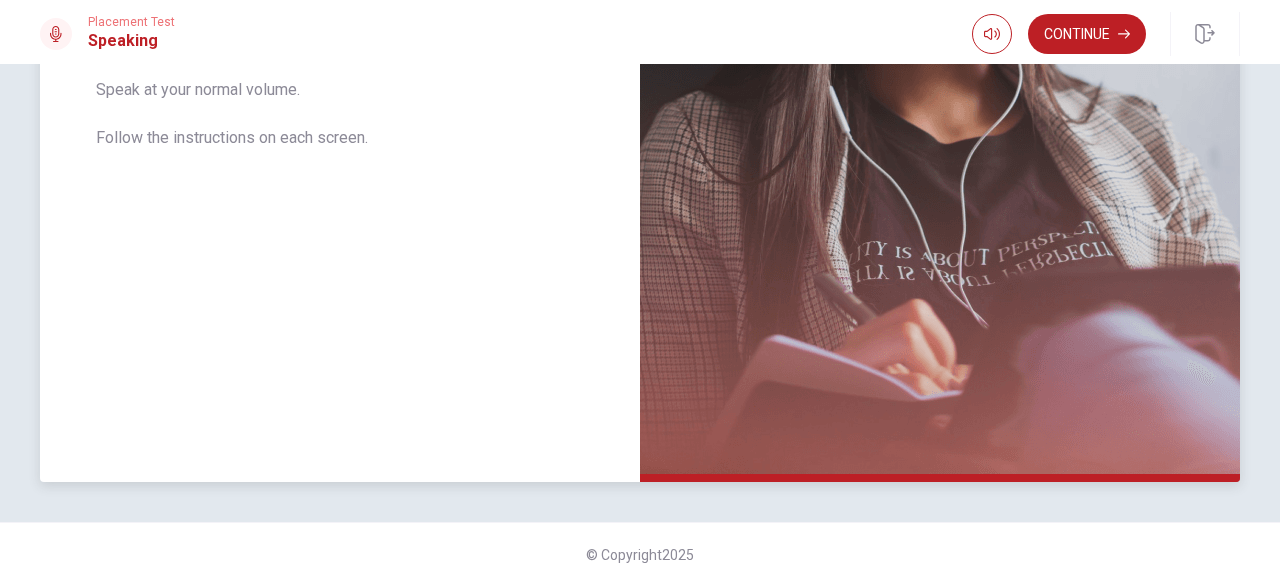 scroll, scrollTop: 0, scrollLeft: 0, axis: both 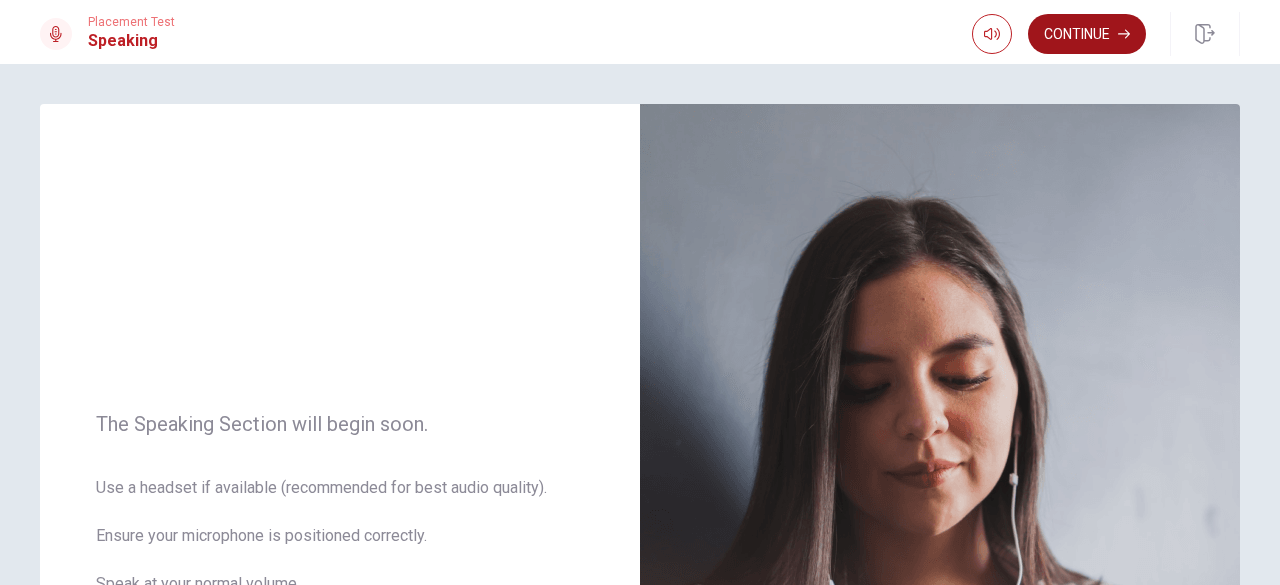 click on "Continue" at bounding box center [1087, 34] 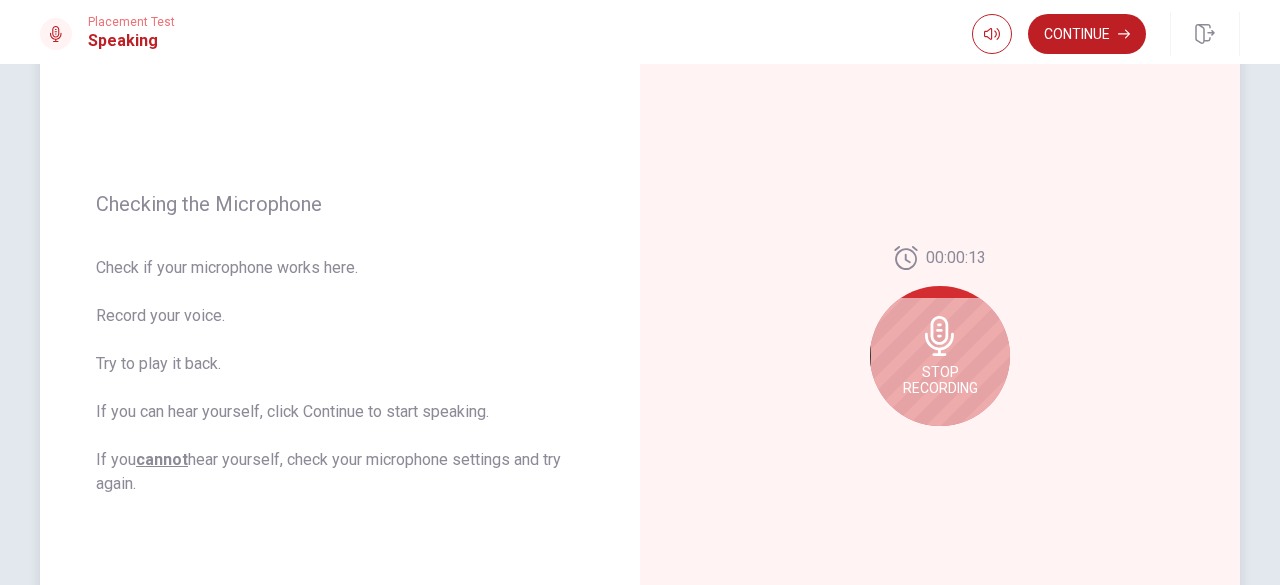 scroll, scrollTop: 200, scrollLeft: 0, axis: vertical 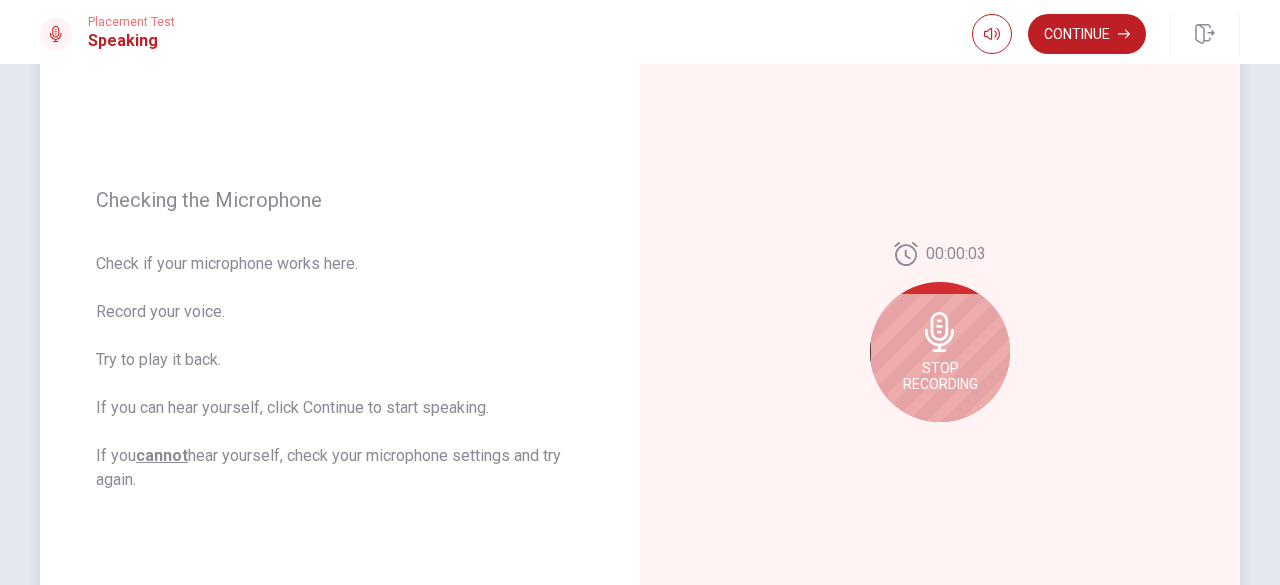 click on "Stop   Recording" at bounding box center [940, 352] 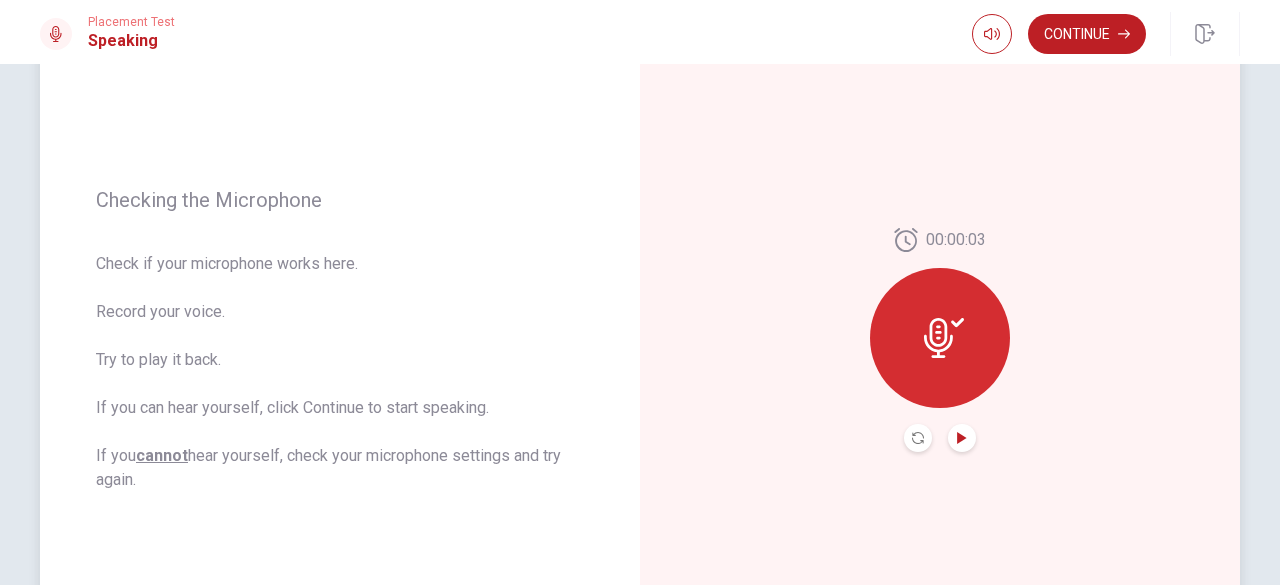 click 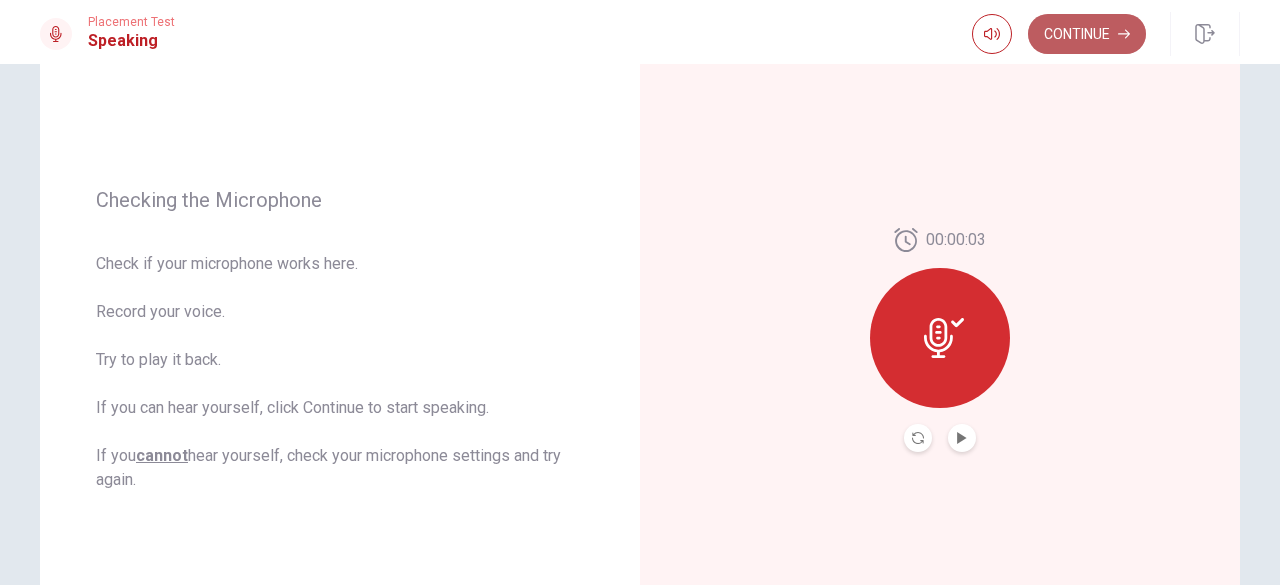 click on "Continue" at bounding box center (1087, 34) 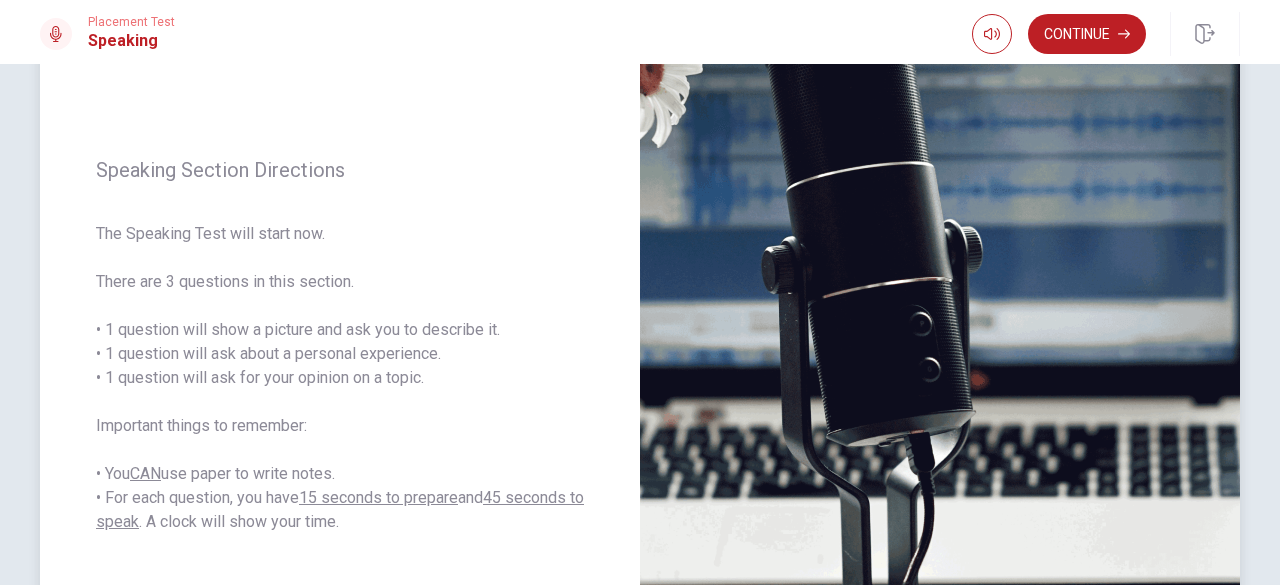 scroll, scrollTop: 0, scrollLeft: 0, axis: both 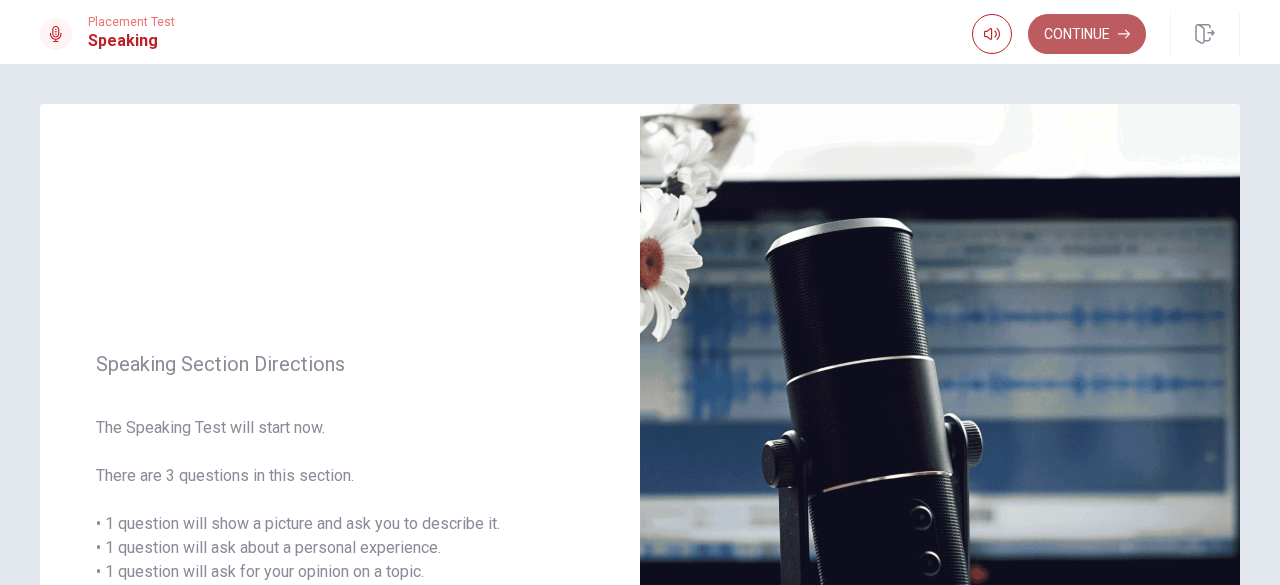 click on "Continue" at bounding box center (1087, 34) 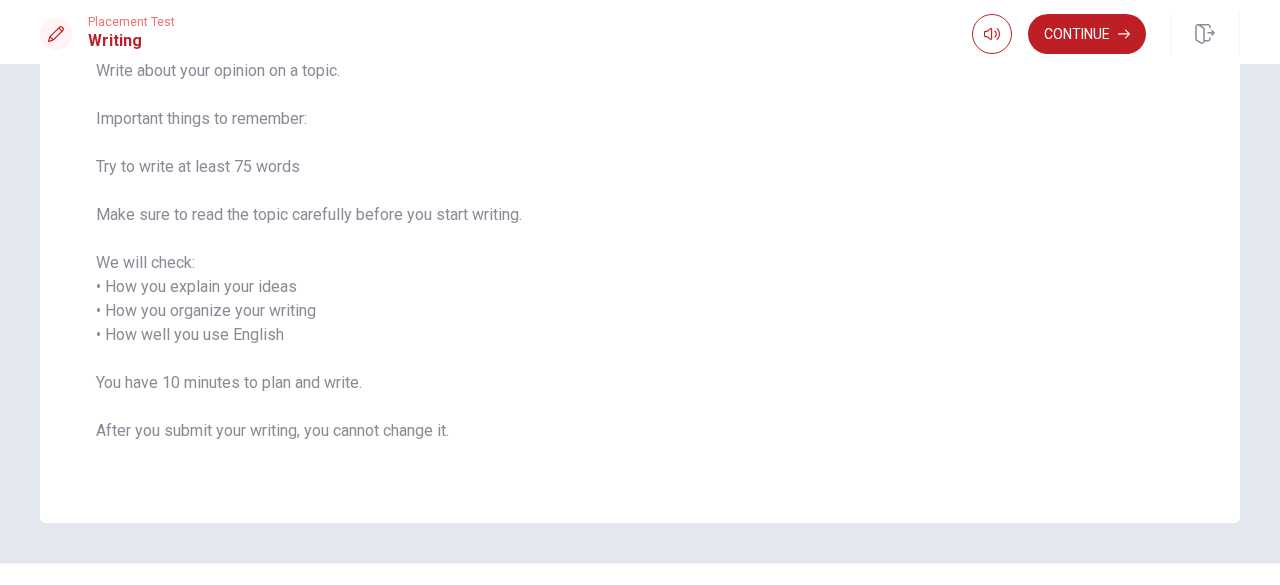 scroll, scrollTop: 200, scrollLeft: 0, axis: vertical 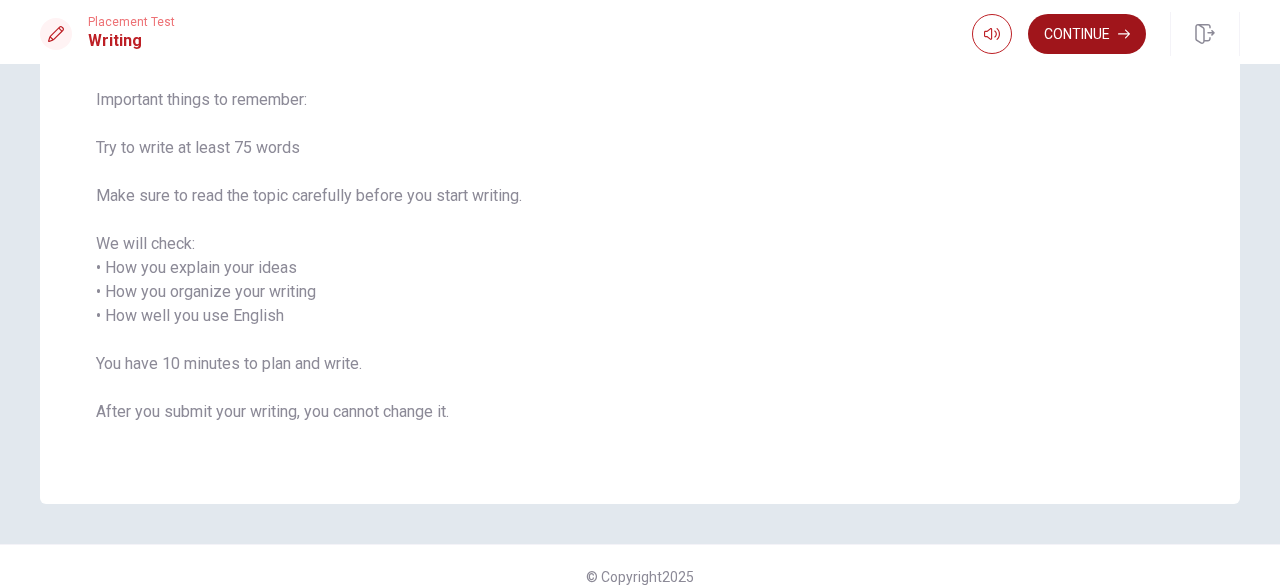 click on "Continue" at bounding box center (1087, 34) 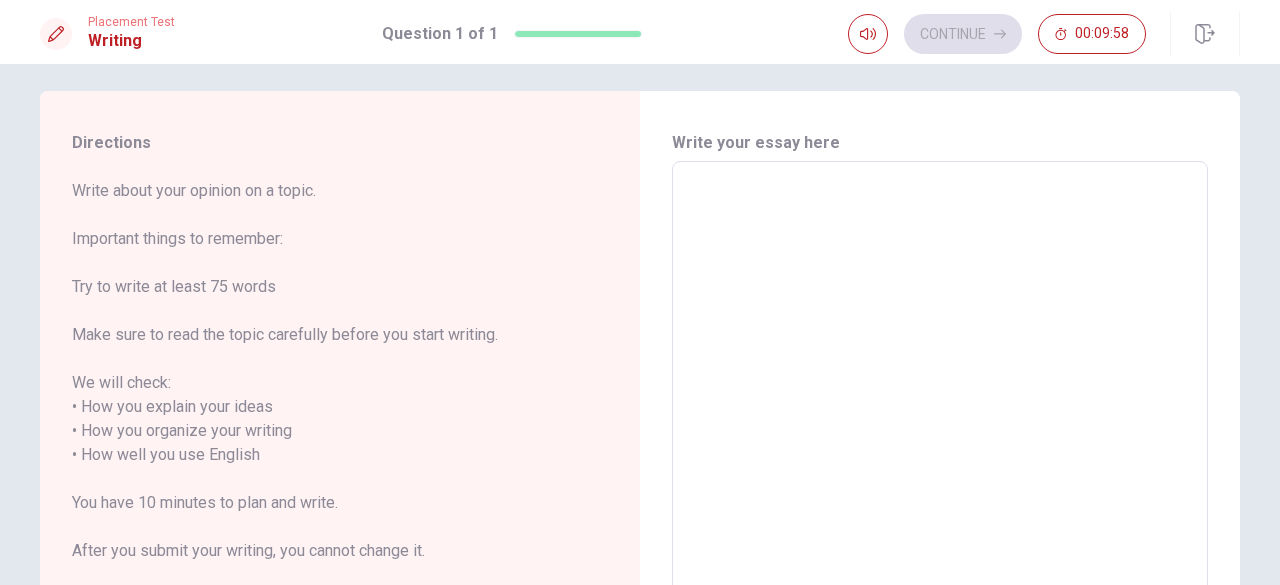 scroll, scrollTop: 0, scrollLeft: 0, axis: both 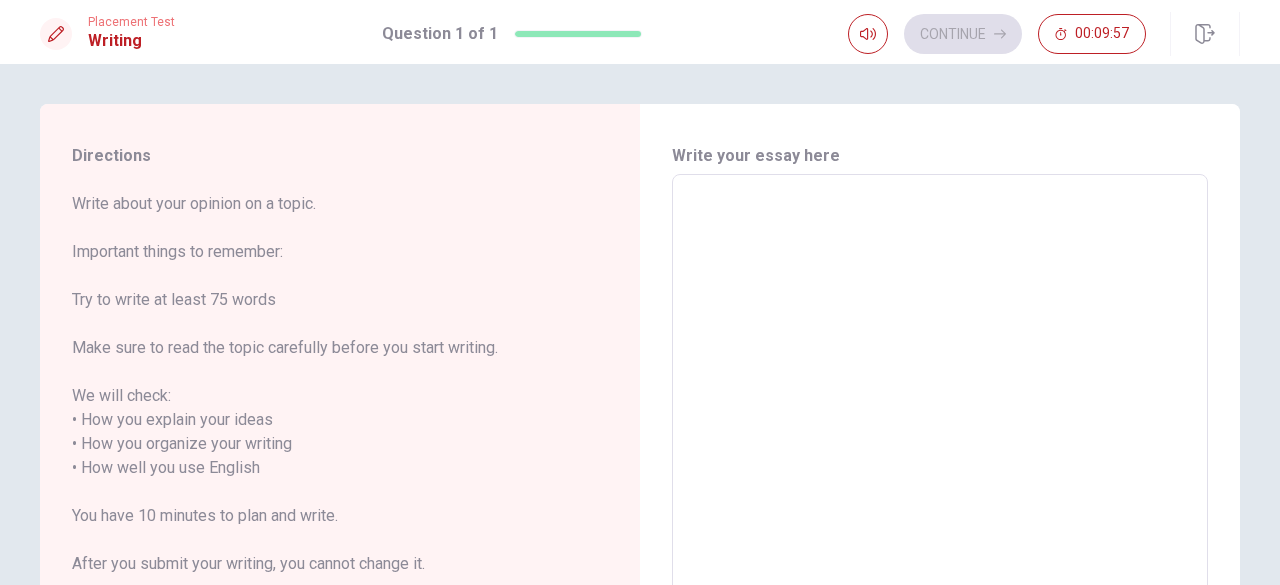 click at bounding box center [940, 456] 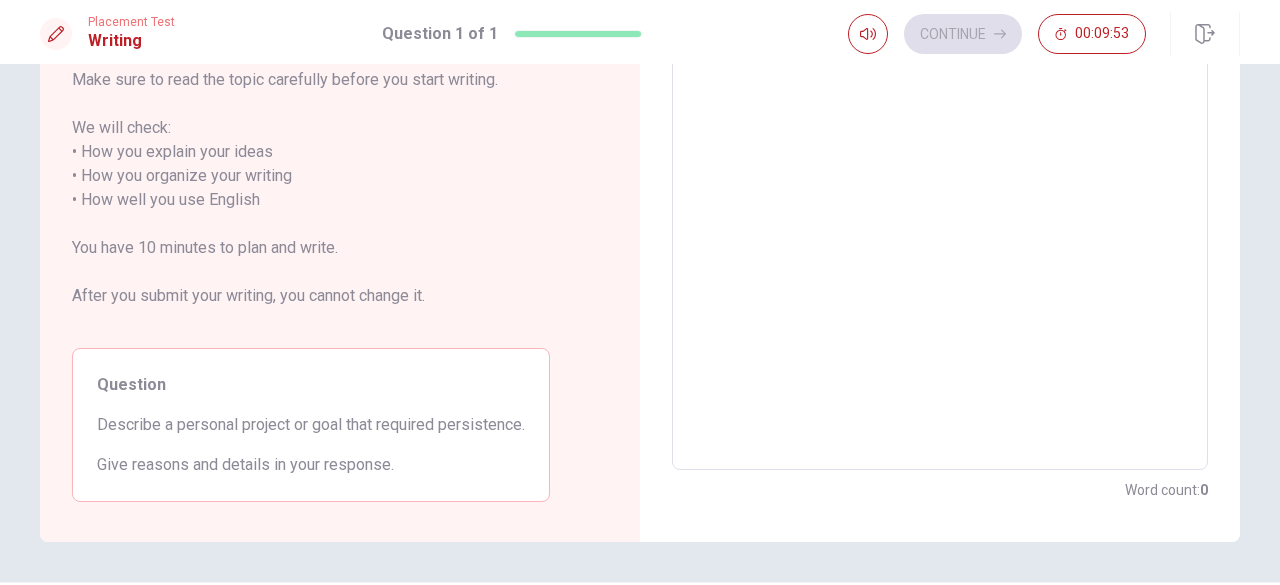scroll, scrollTop: 300, scrollLeft: 0, axis: vertical 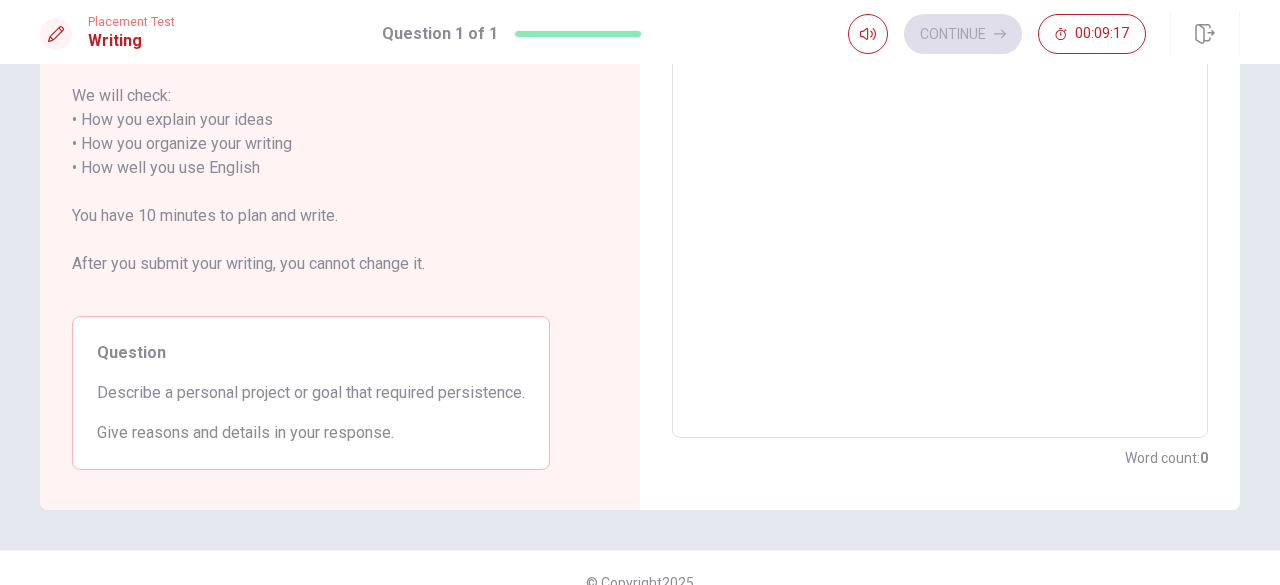 click at bounding box center (940, 156) 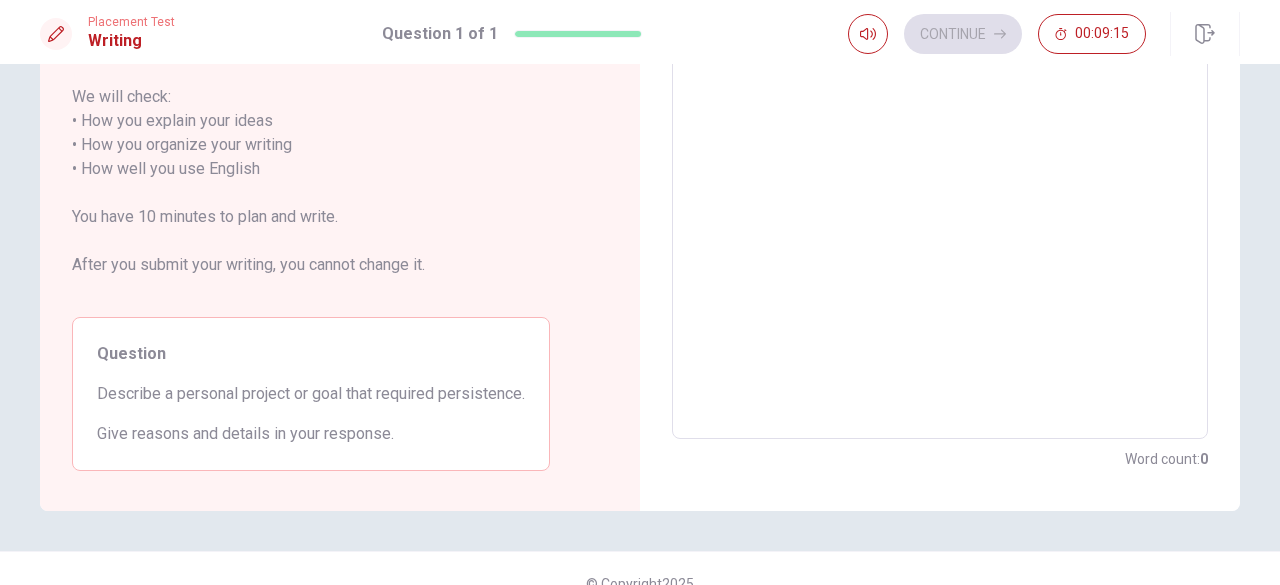 scroll, scrollTop: 300, scrollLeft: 0, axis: vertical 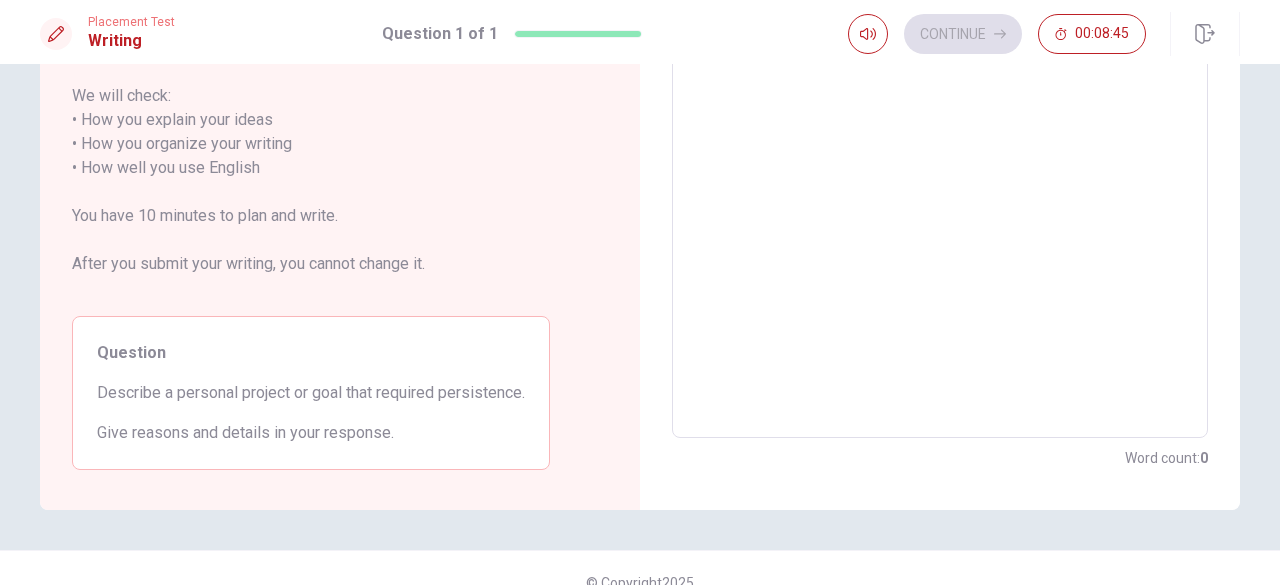 type on "F" 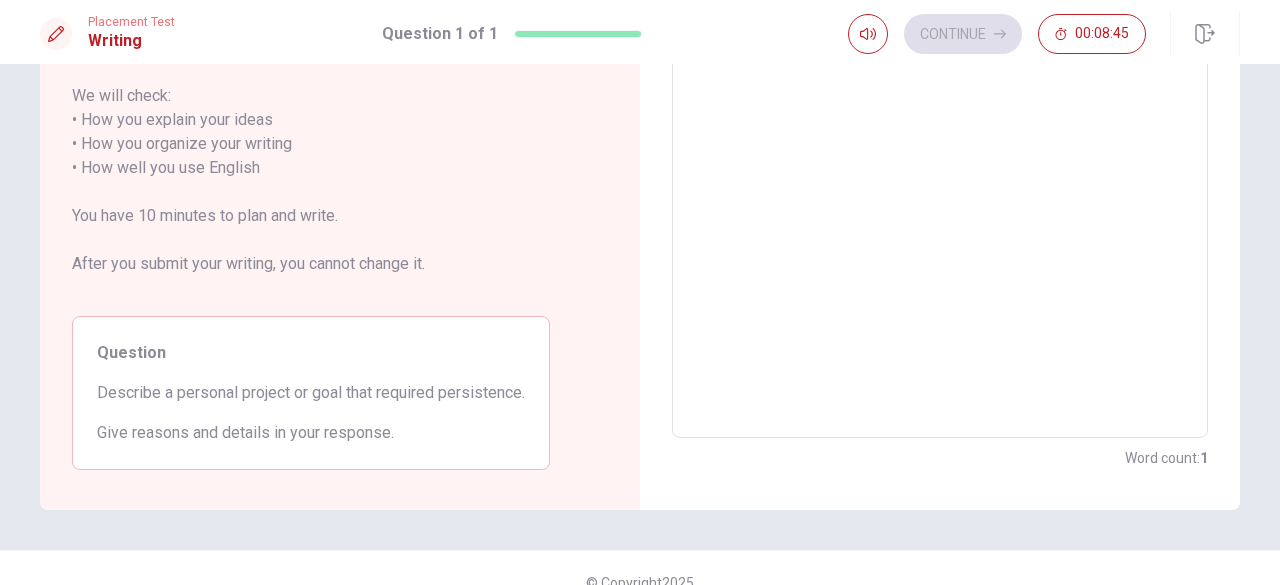 type on "x" 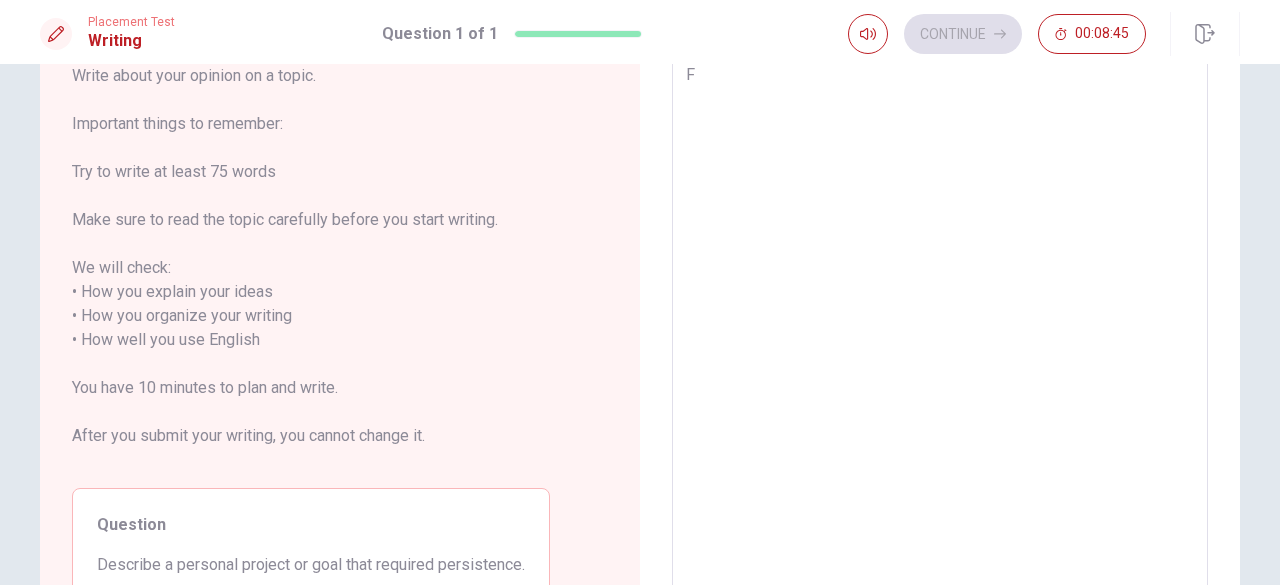 type on "Fi" 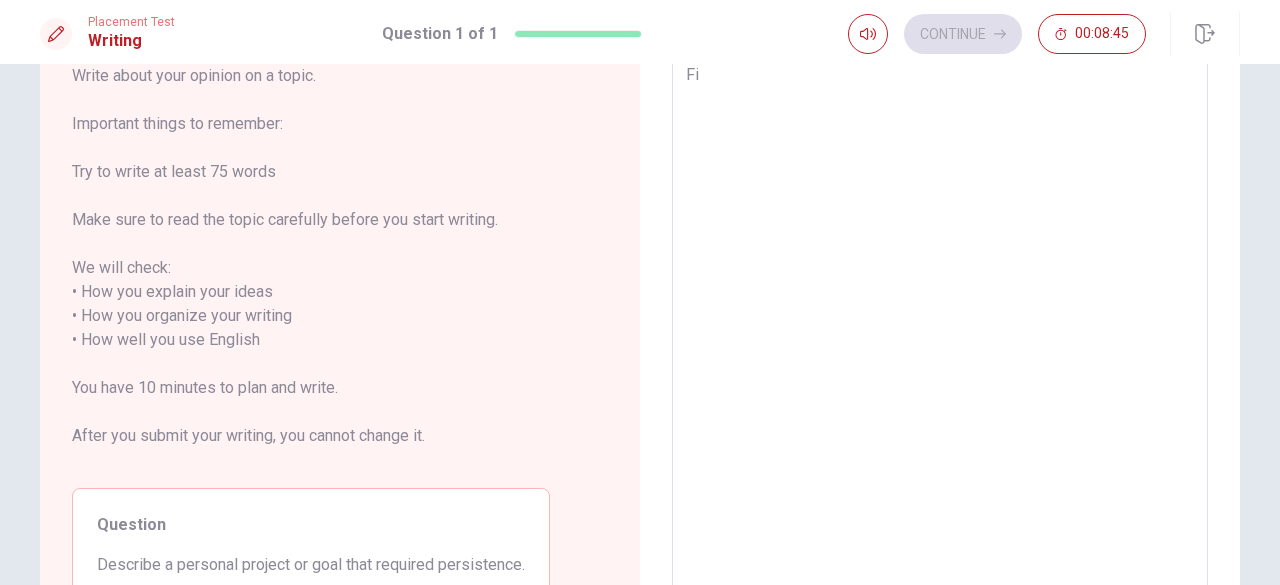 type on "x" 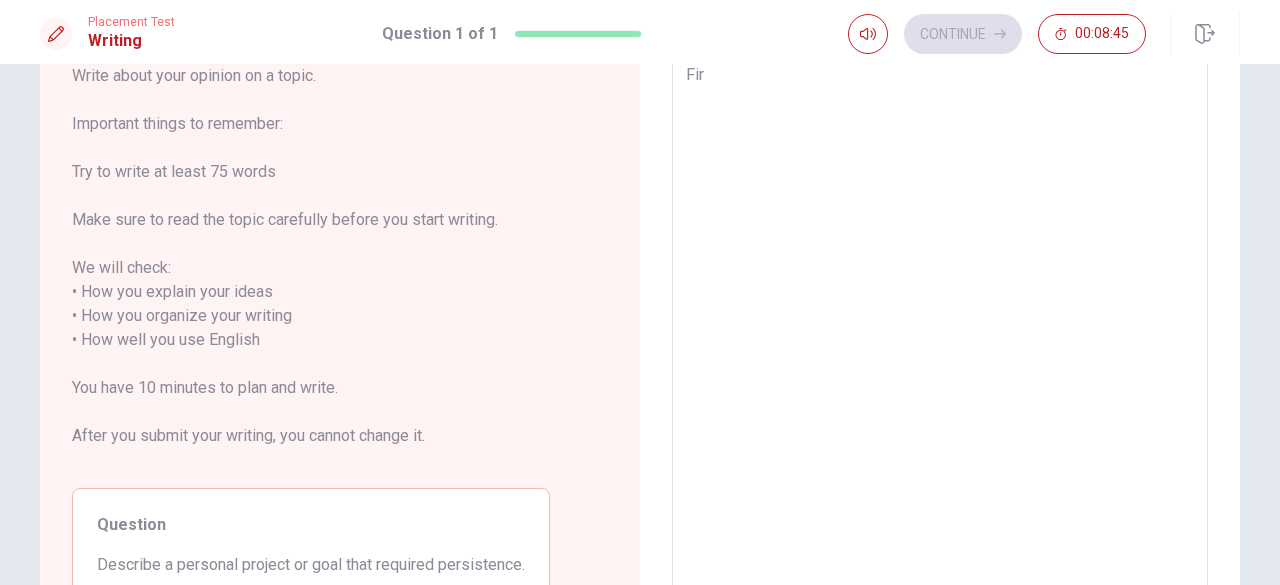 type on "x" 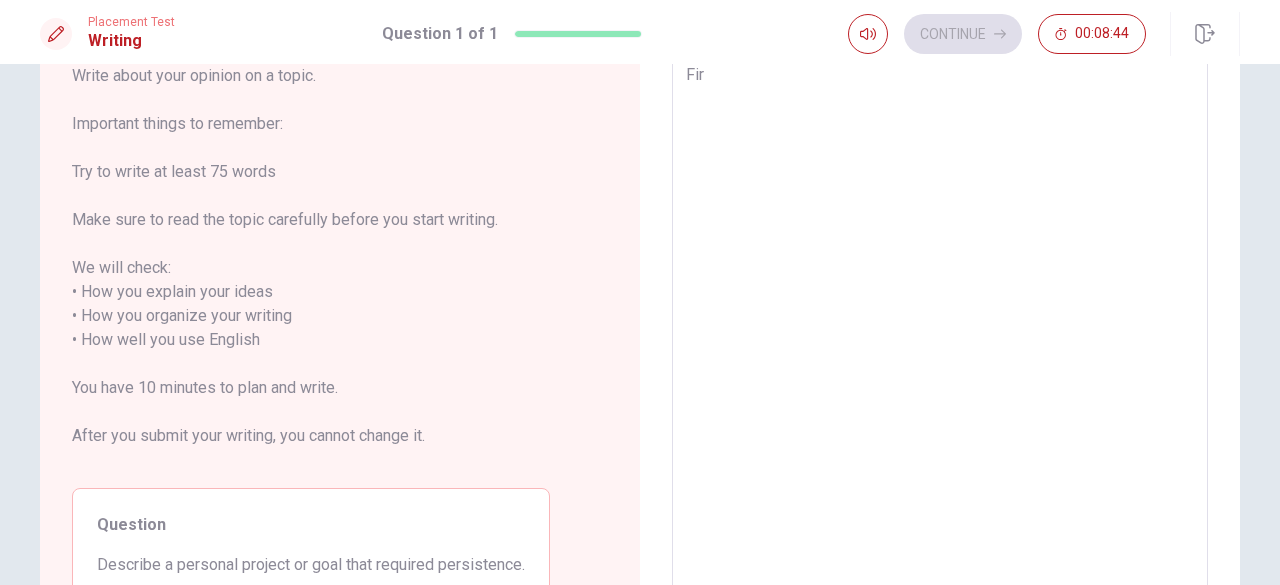 type on "Firs" 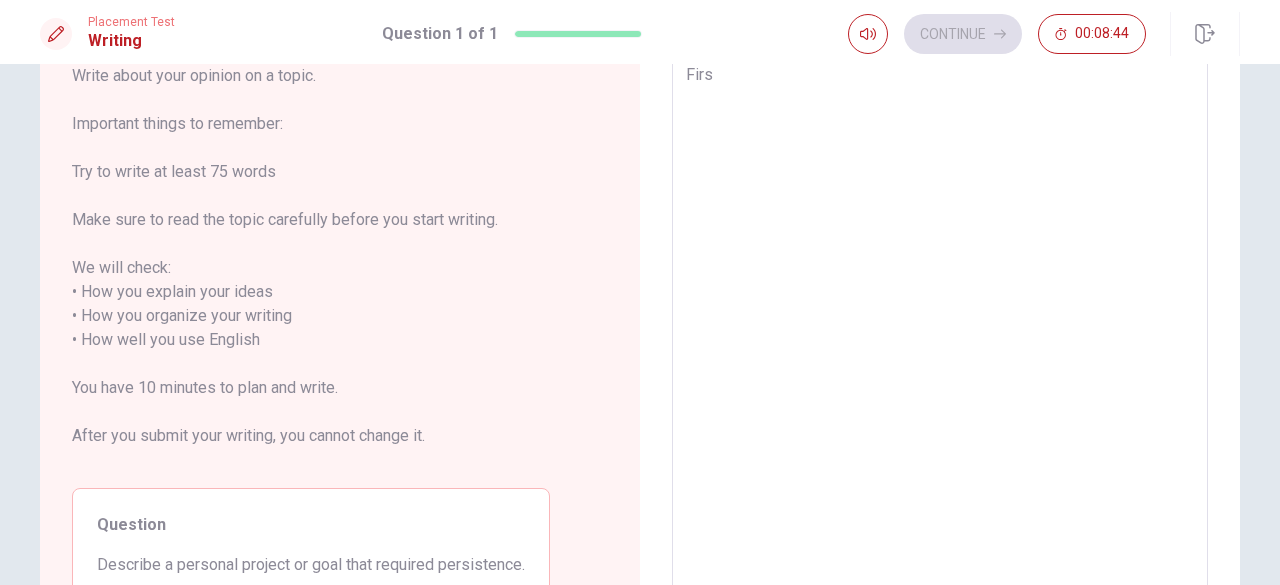type on "x" 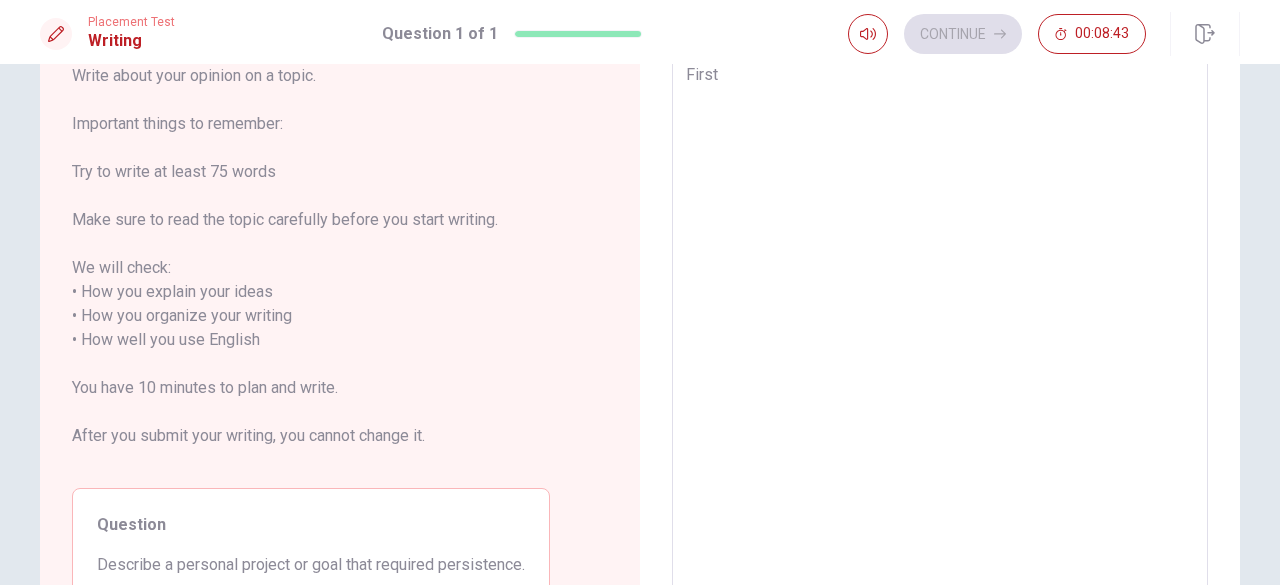 type on "x" 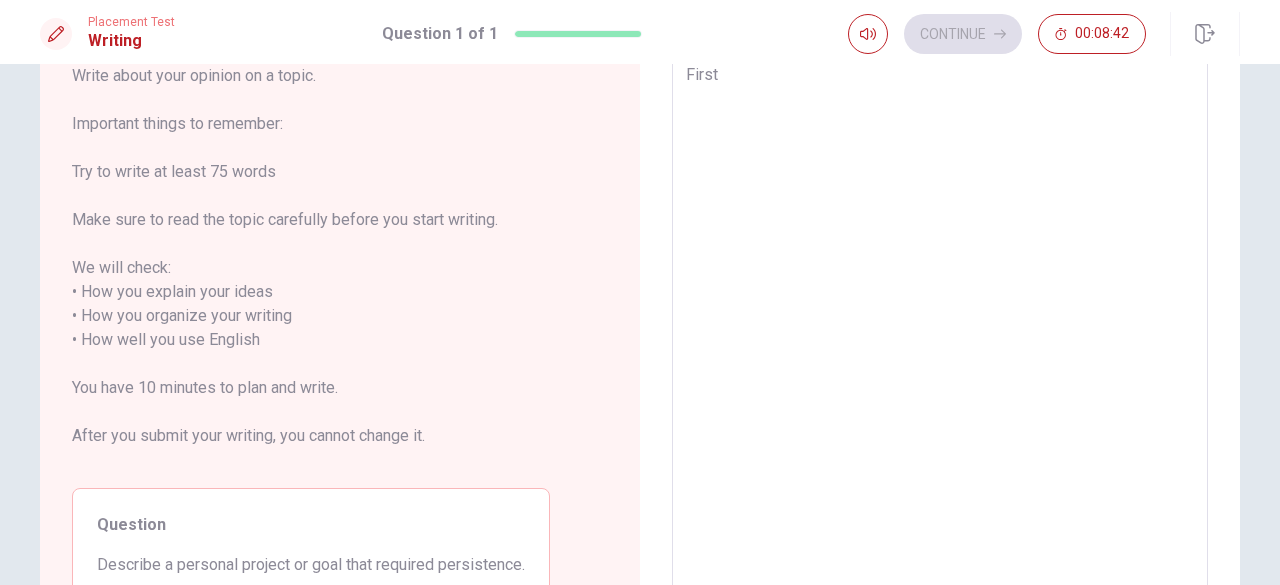 type on "First" 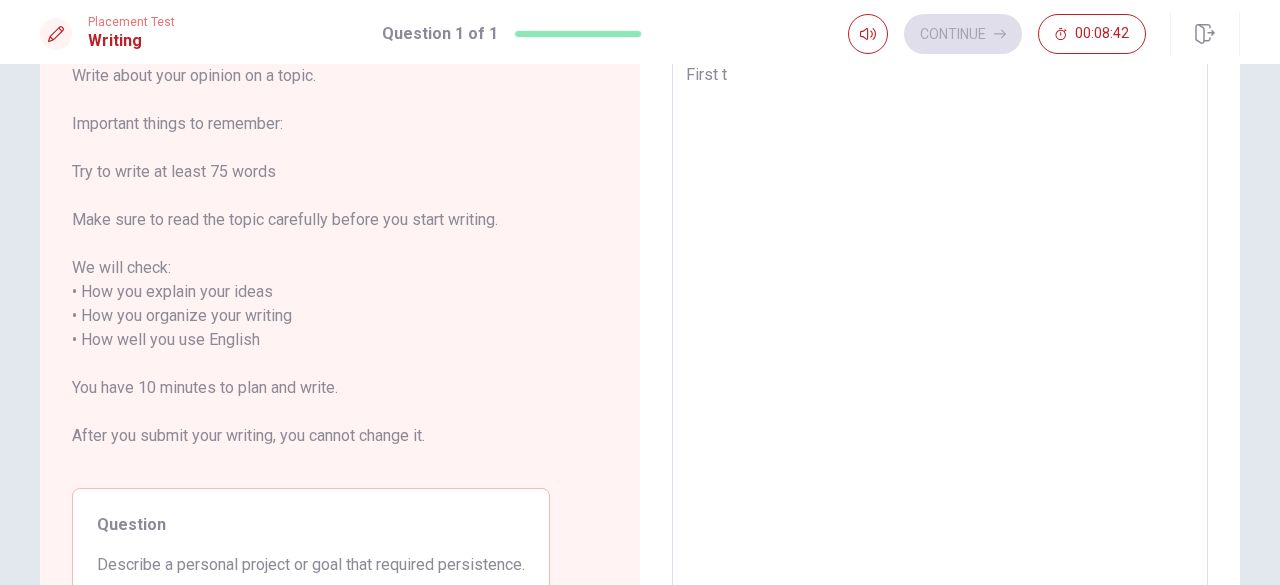 type on "x" 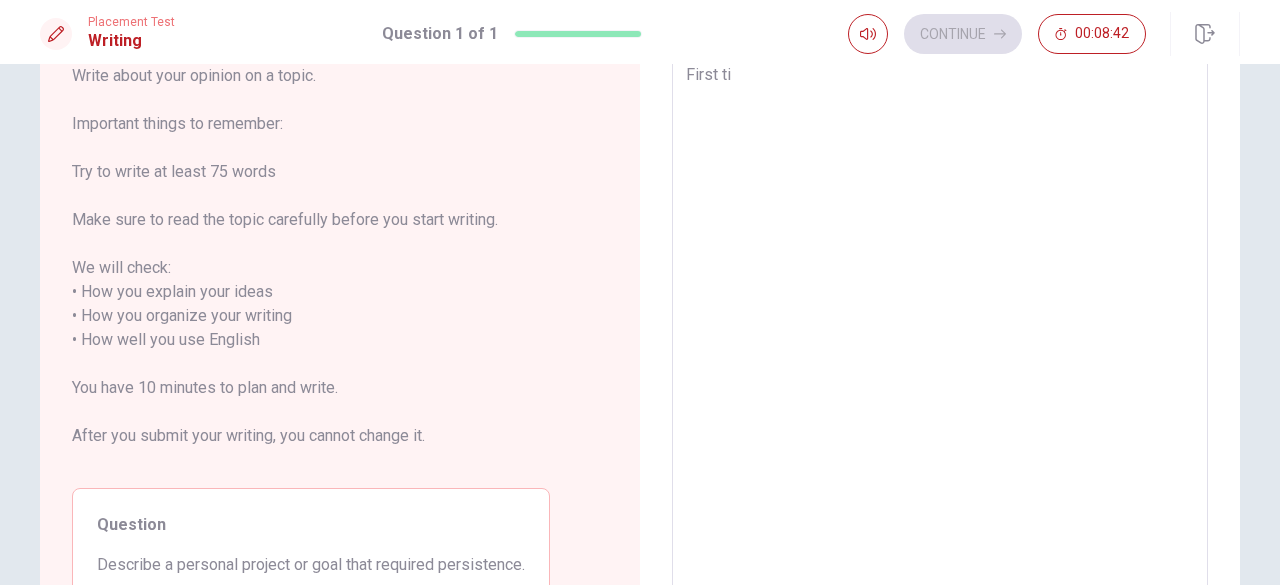 type on "x" 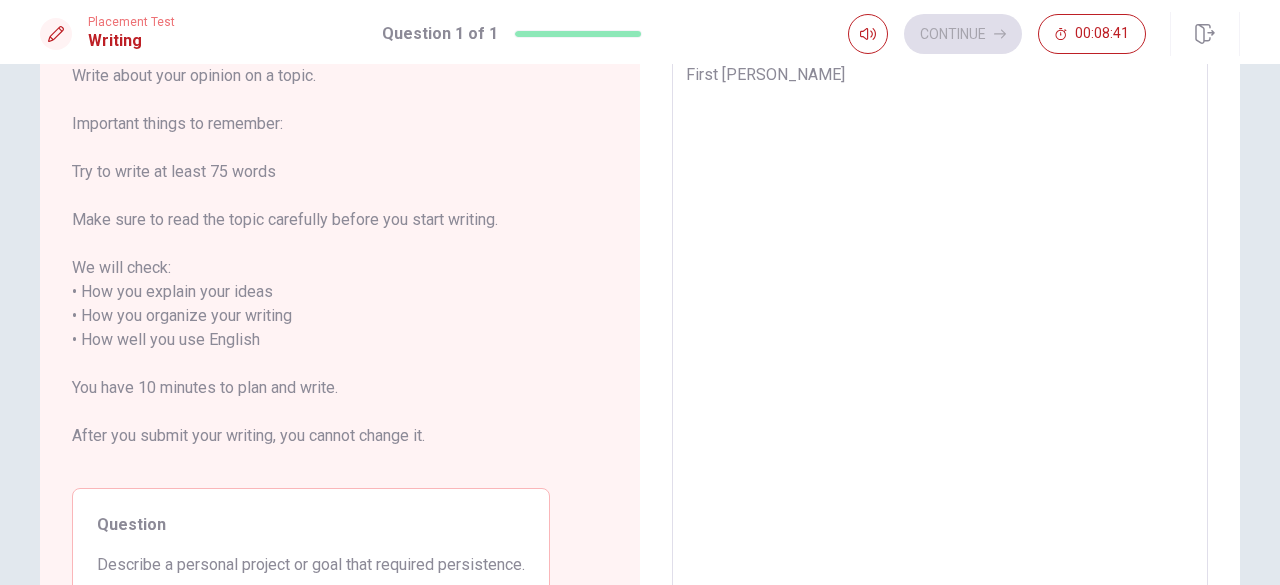 type on "x" 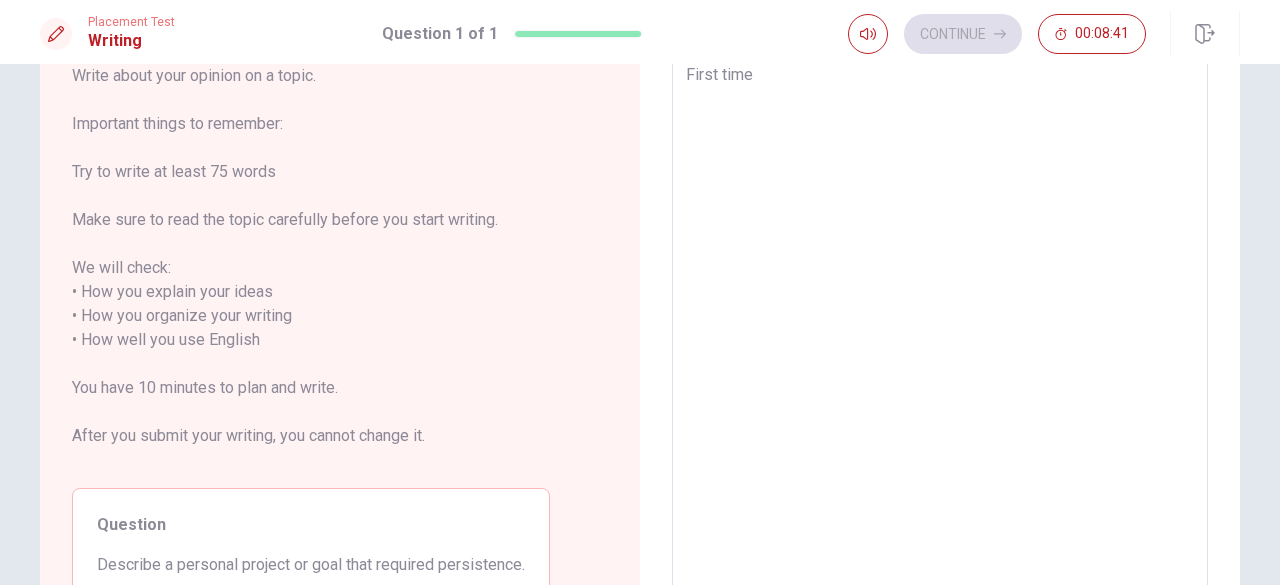 type on "x" 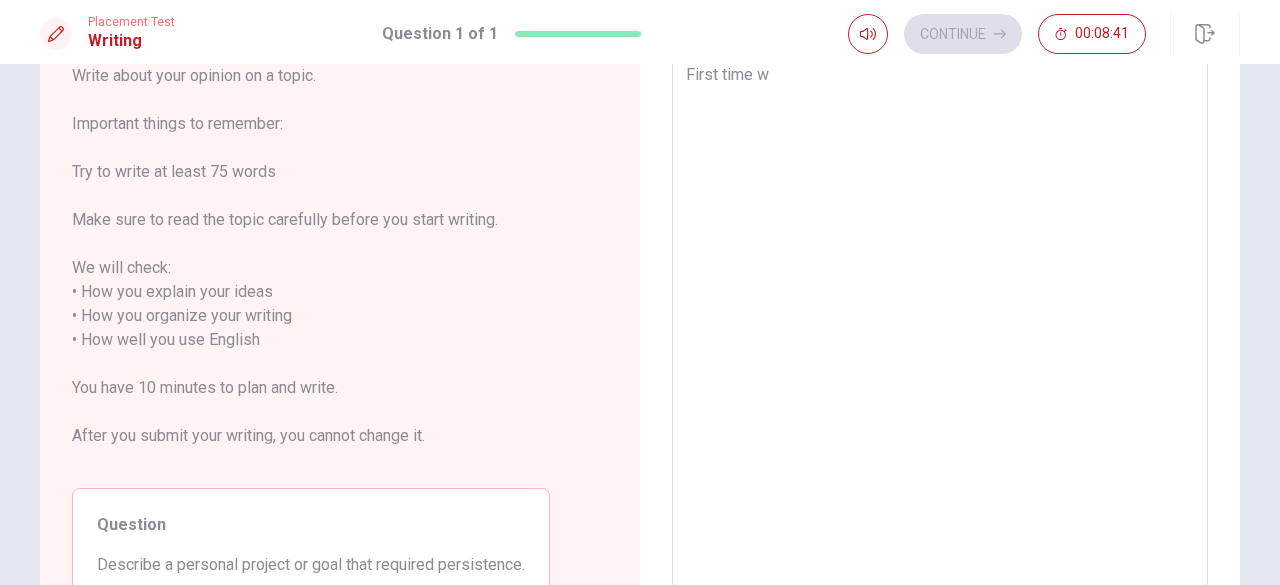 type on "x" 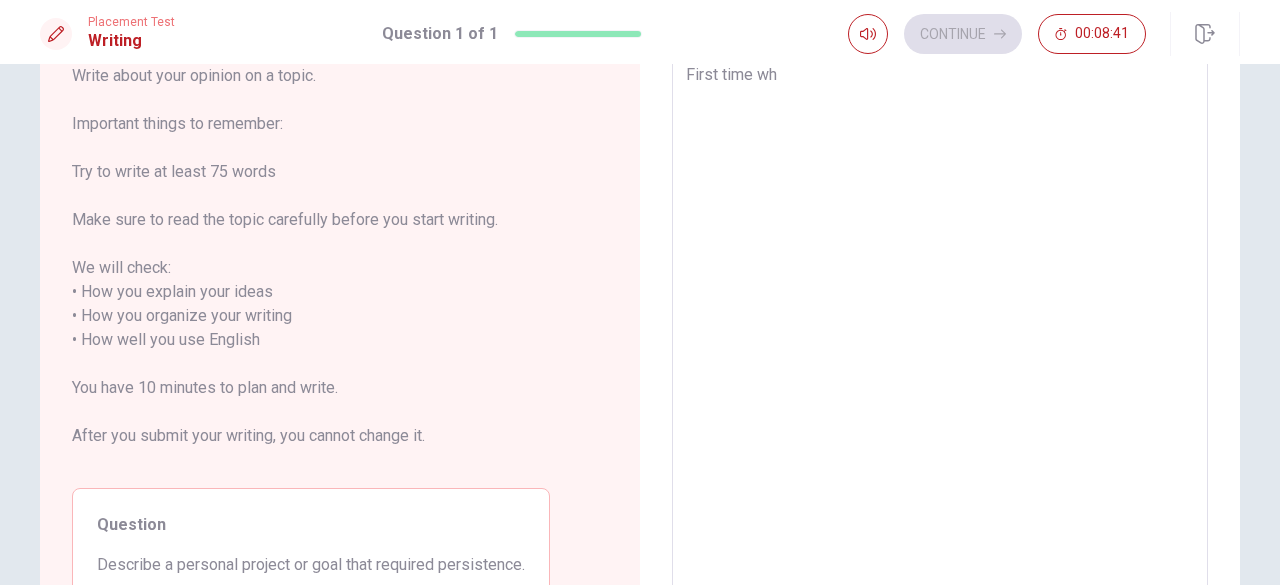 type on "x" 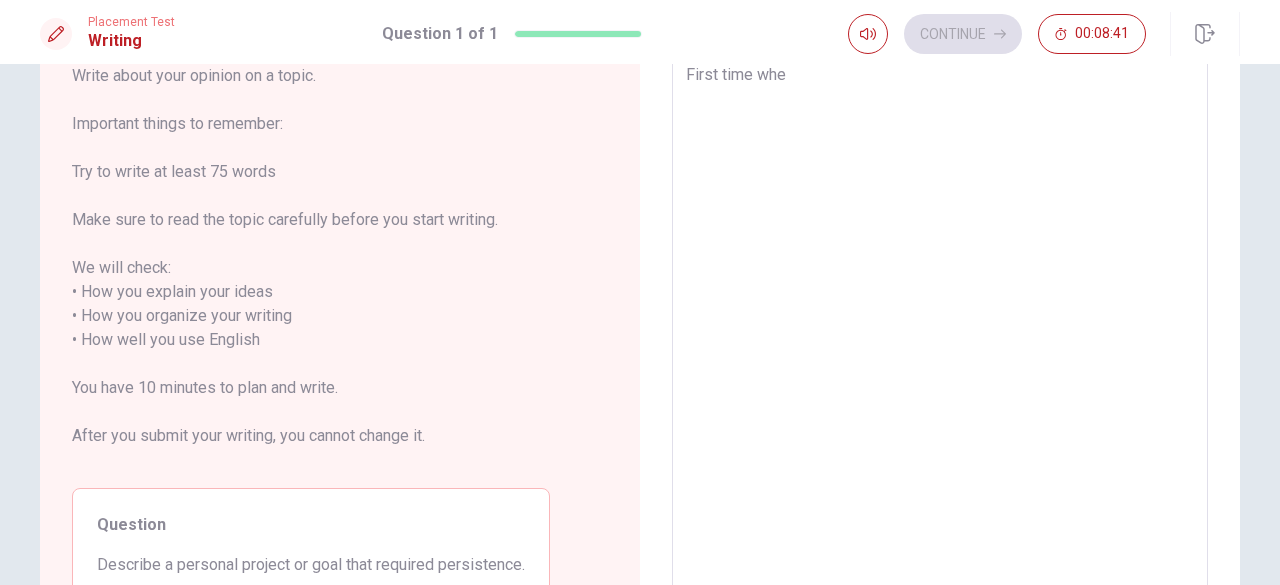 type on "x" 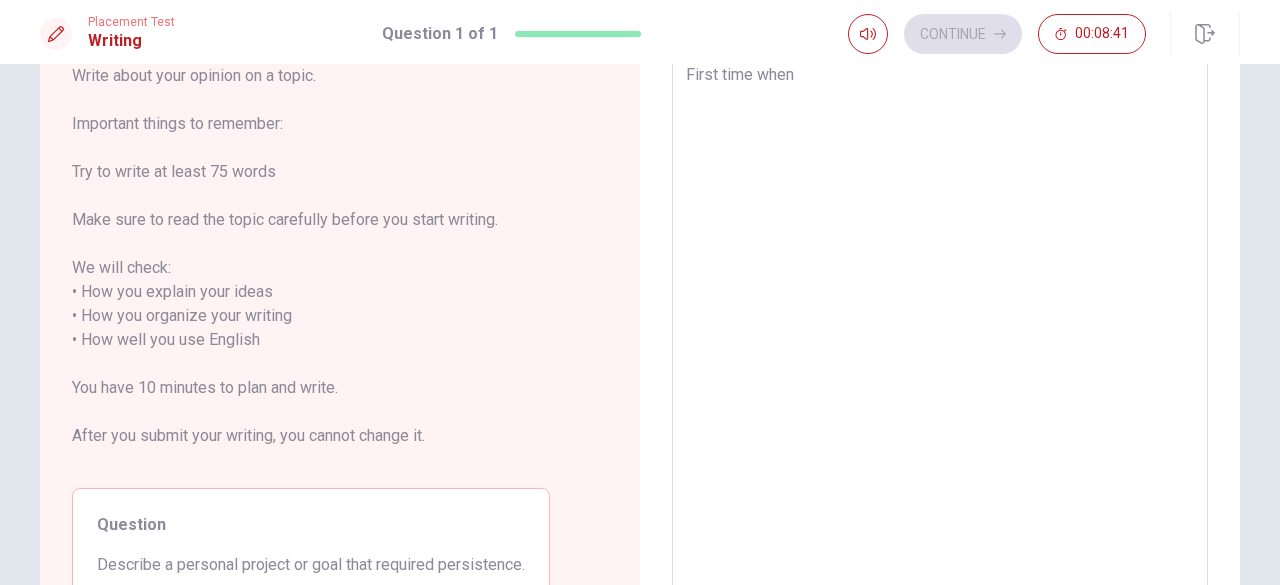 type on "x" 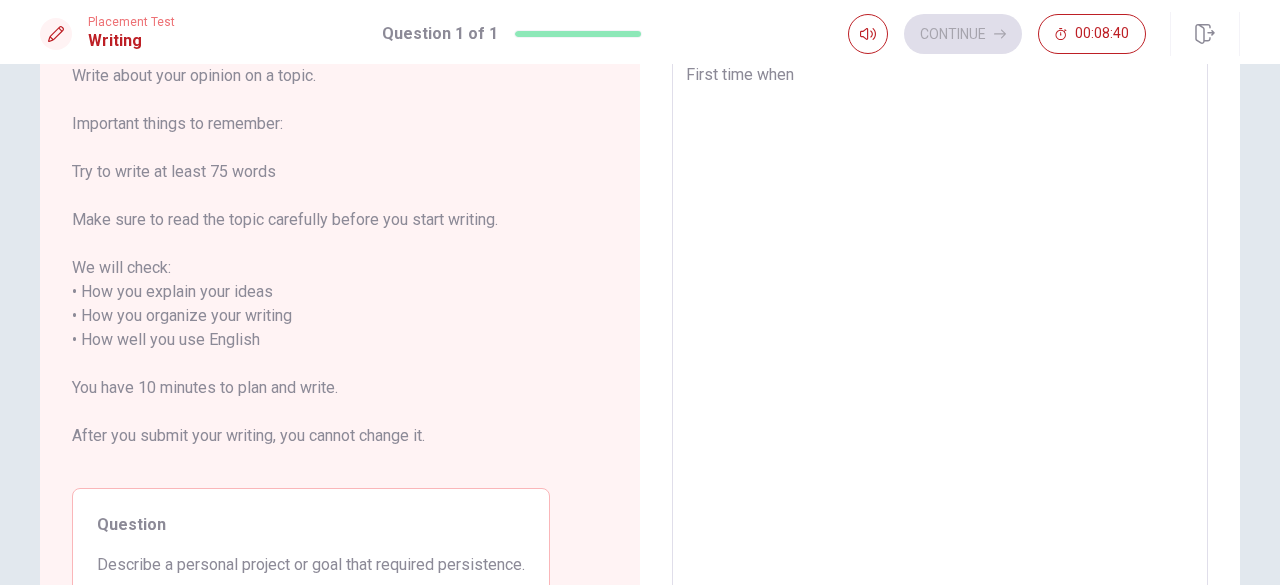type on "First time when" 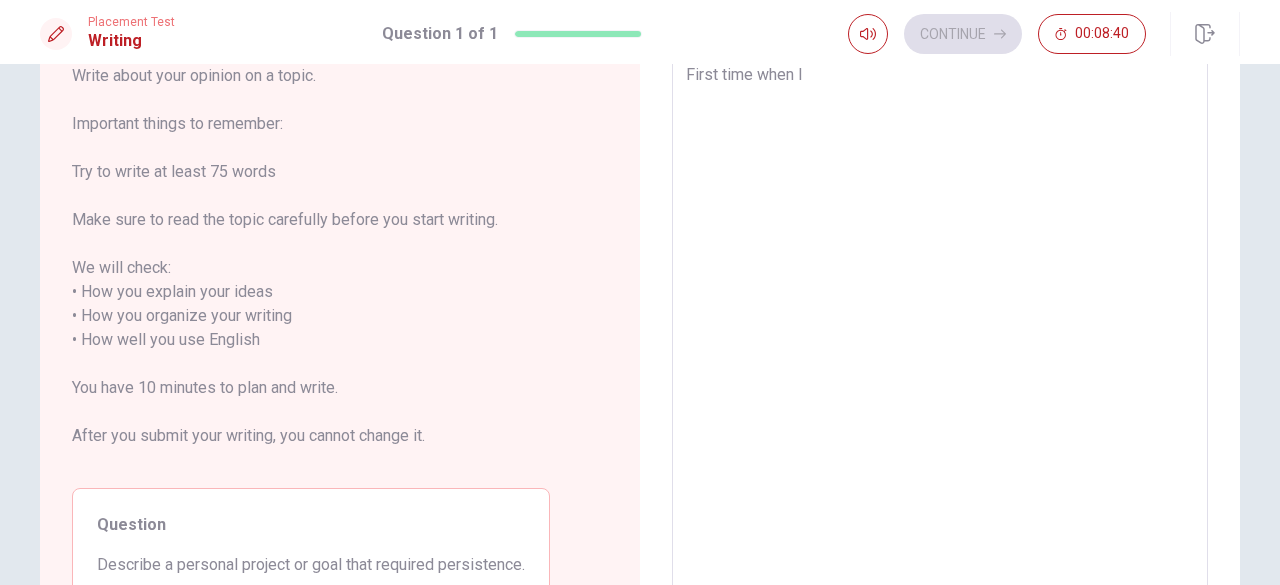 type on "x" 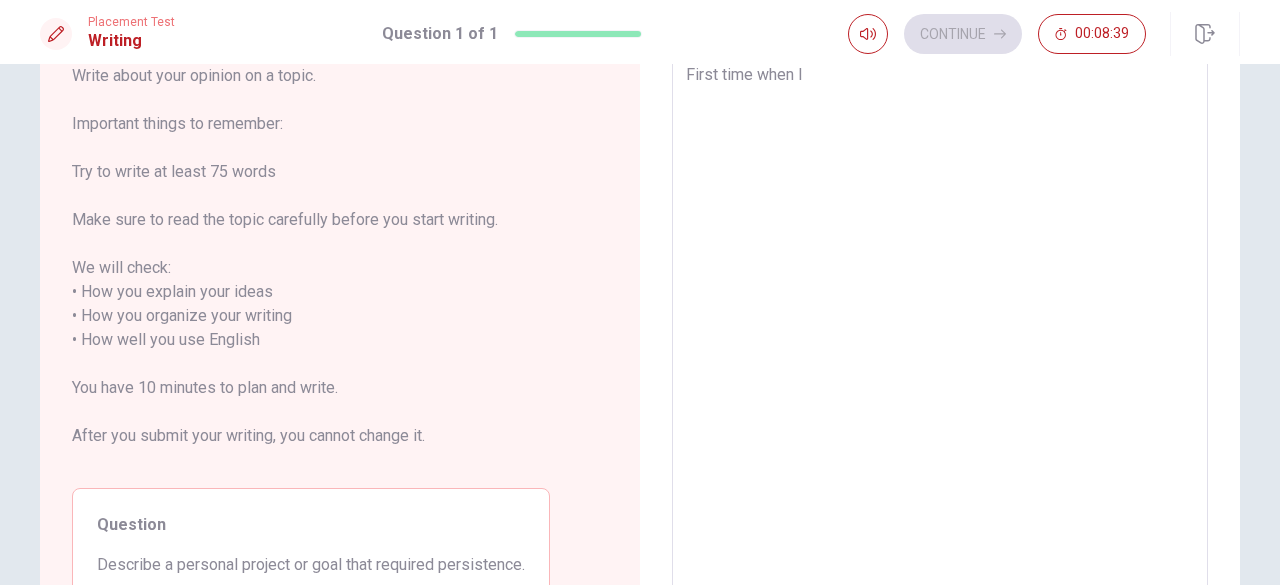 type on "First time when I" 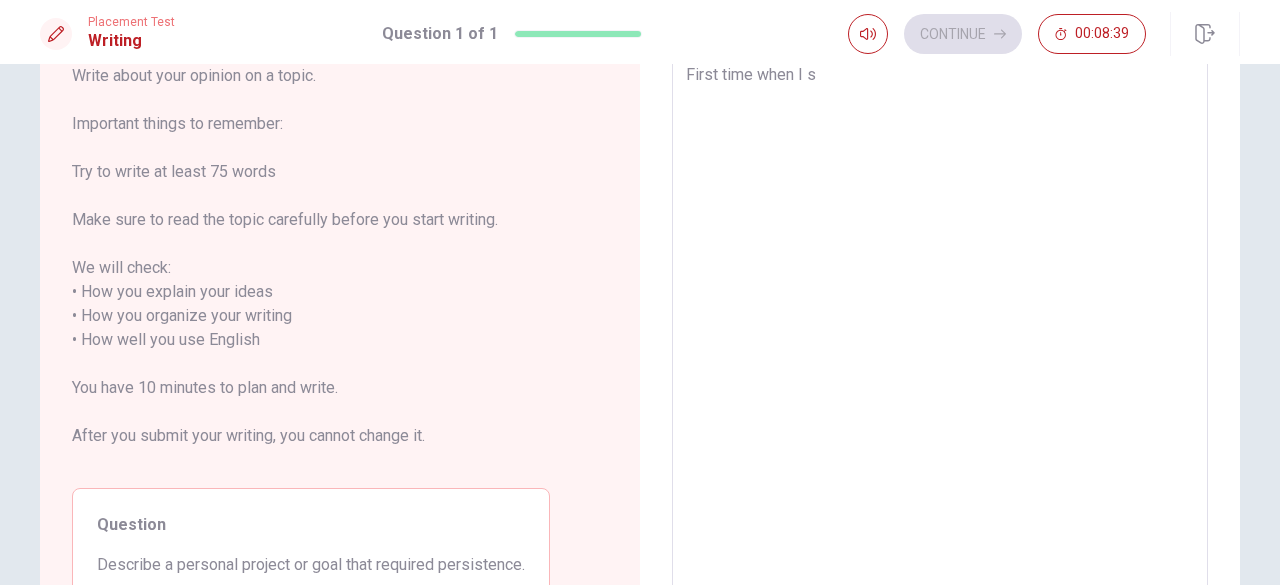 type on "x" 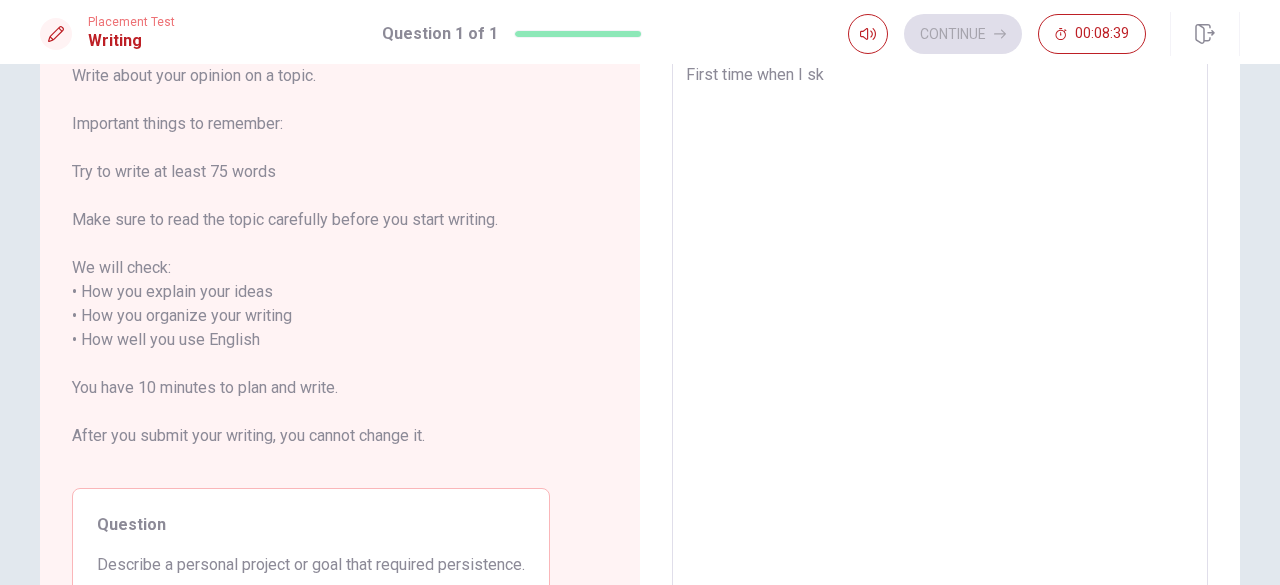 type on "x" 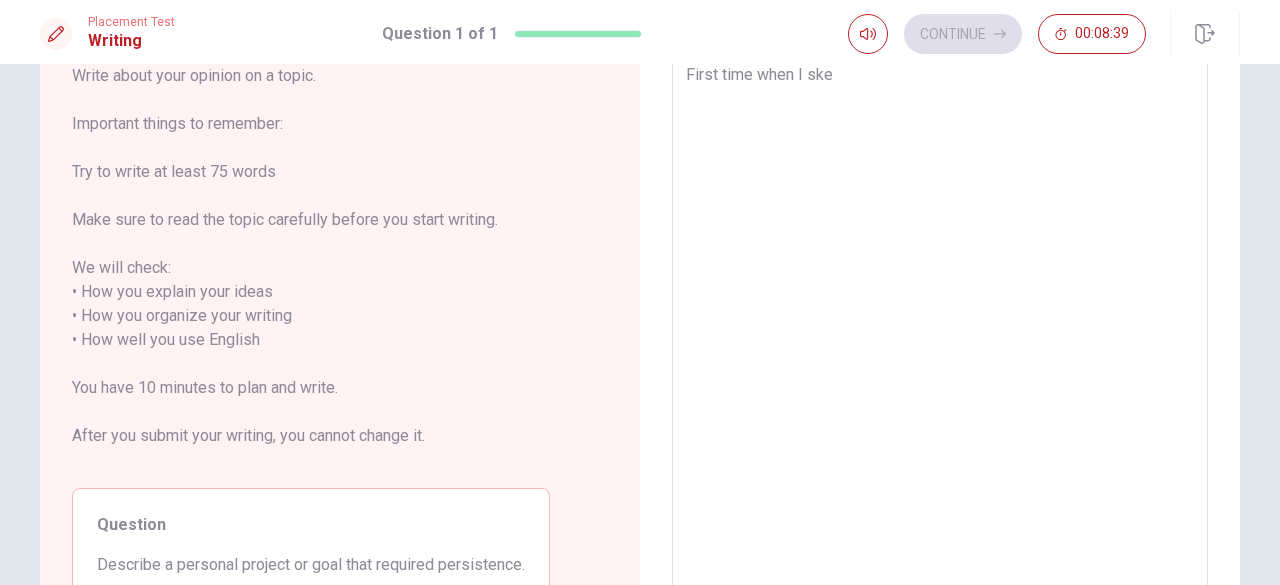 type on "x" 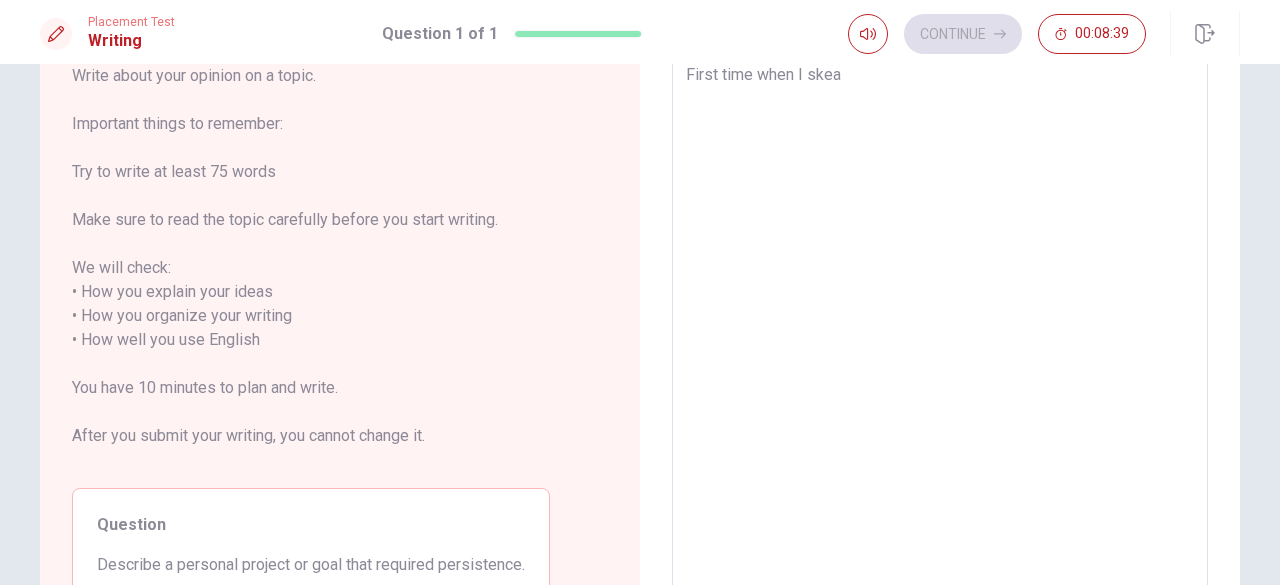 type on "x" 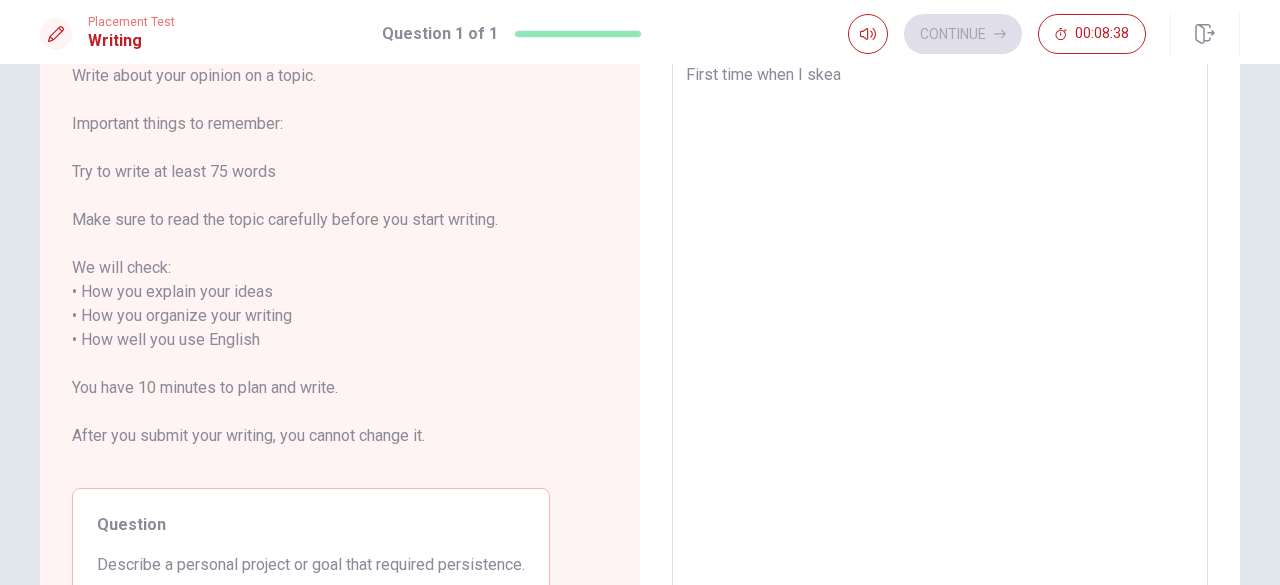type on "First time when I skeak" 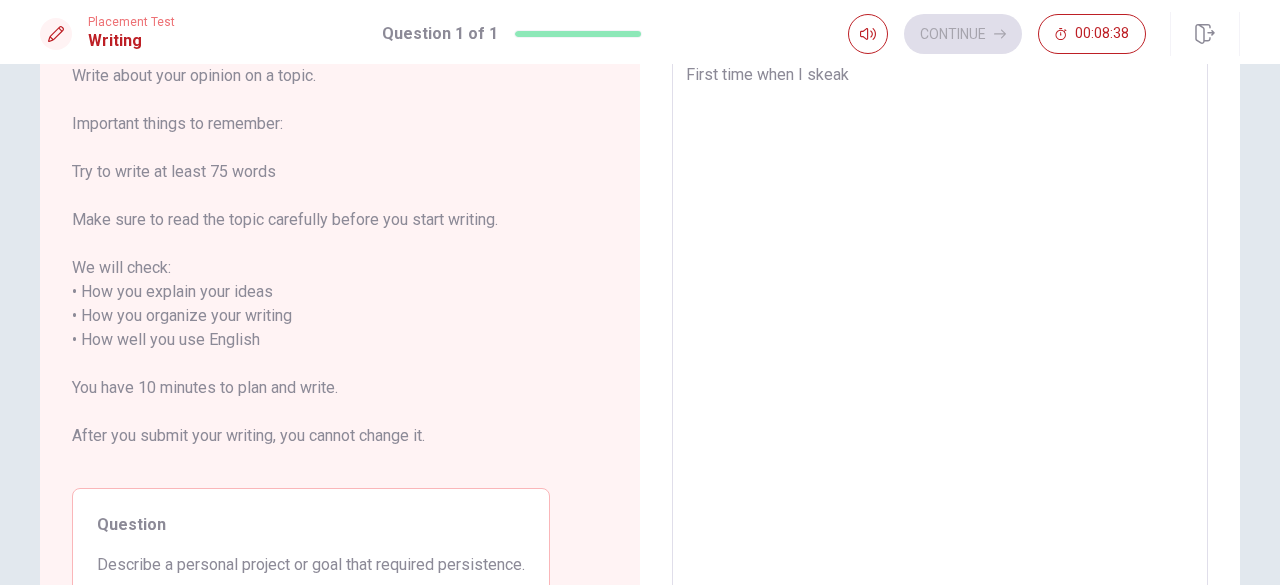 type on "x" 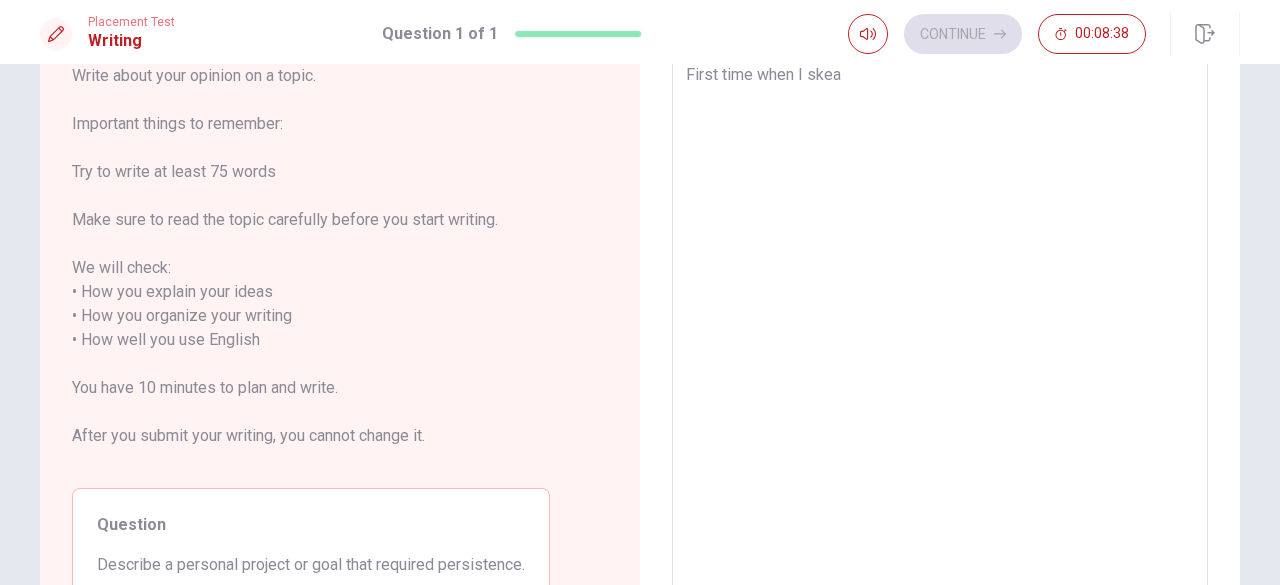 type on "x" 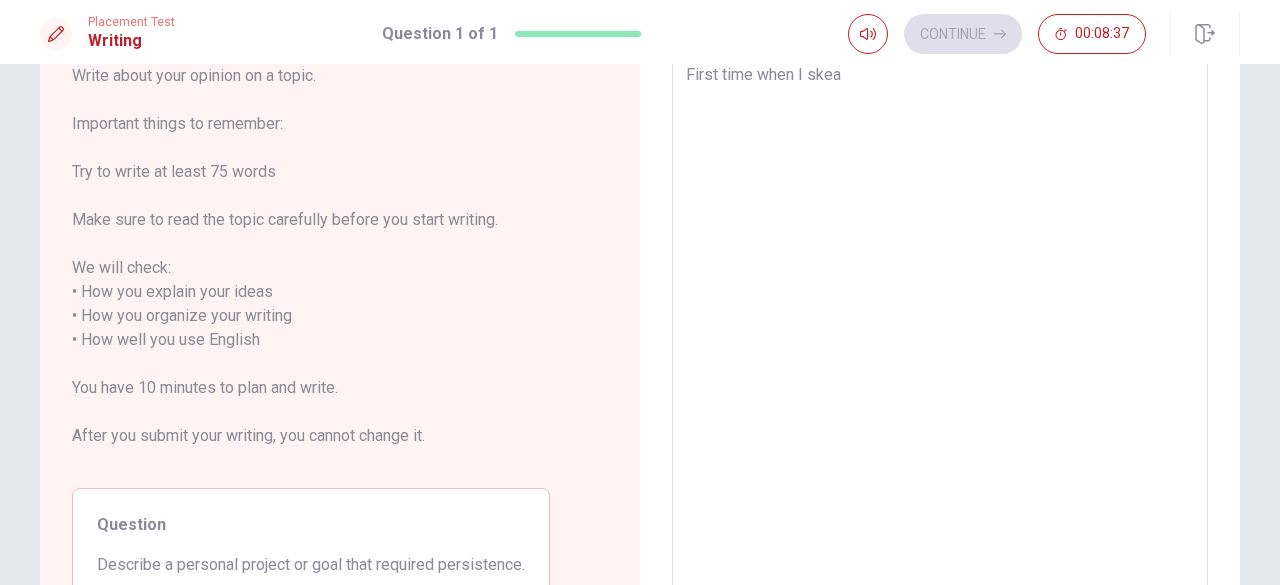 type on "First time when I ske" 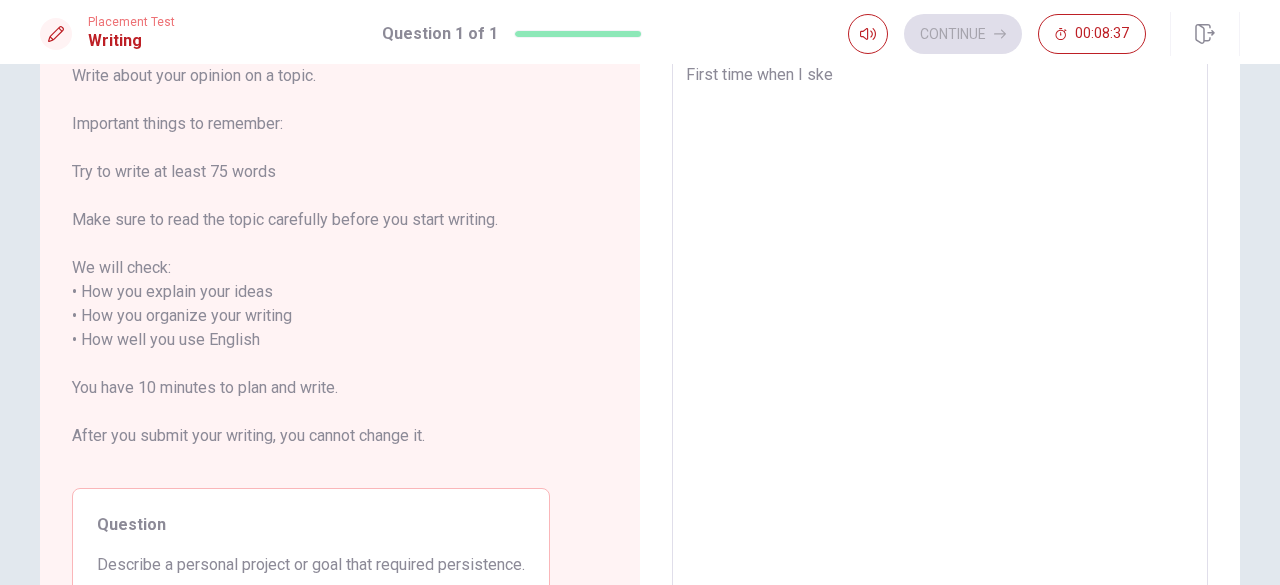 type on "x" 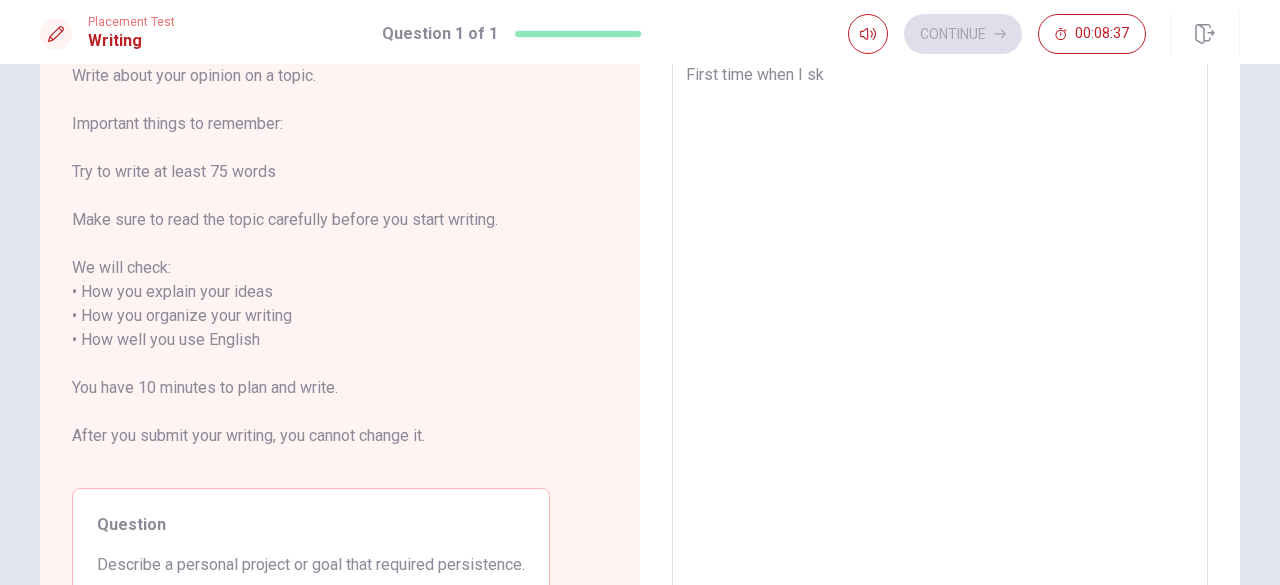type on "x" 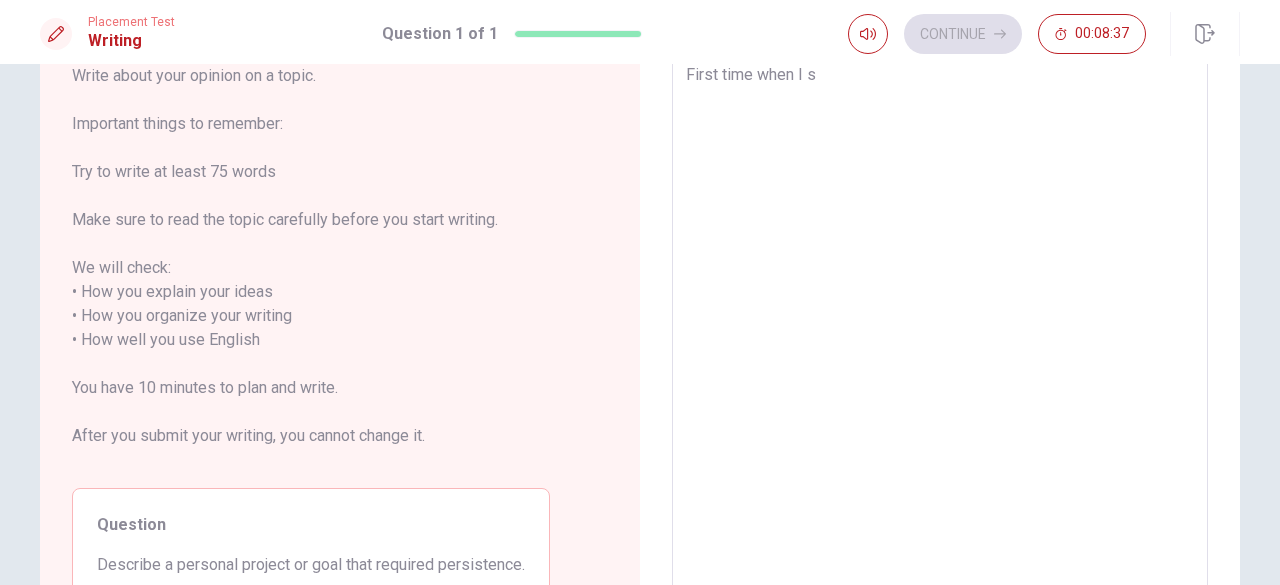 type on "x" 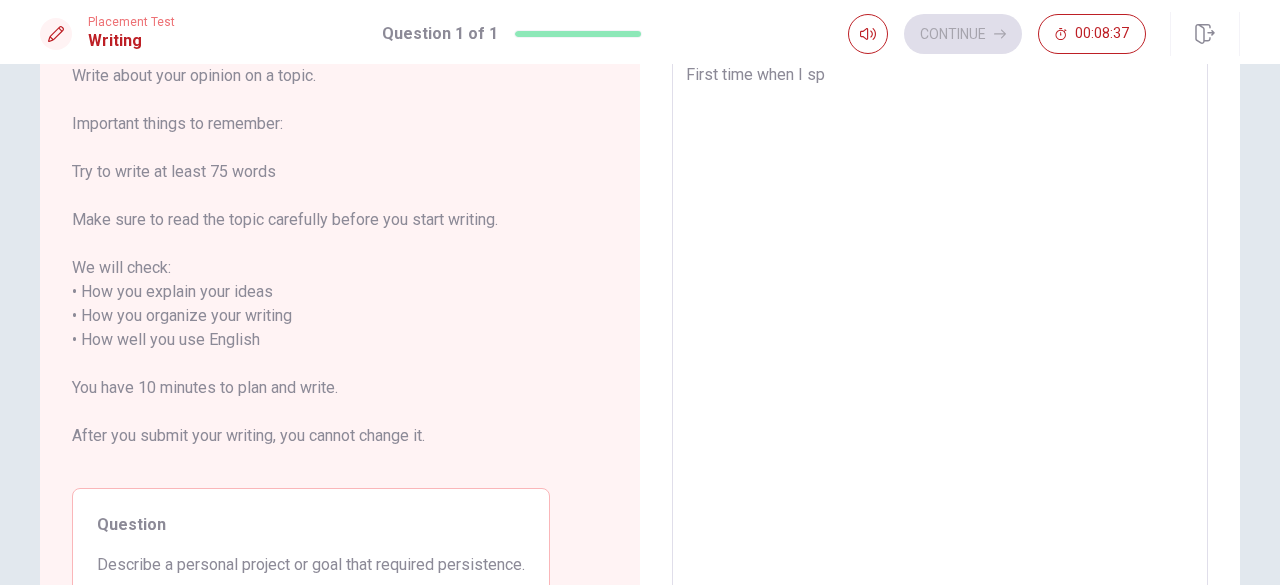 type on "x" 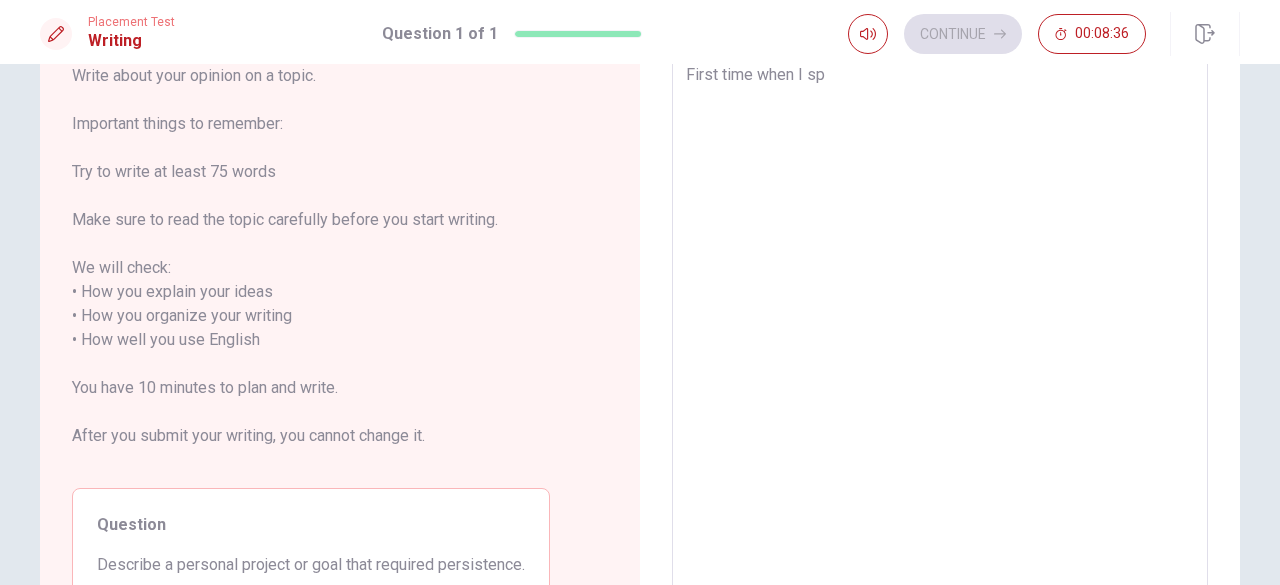 type on "First time when I spe" 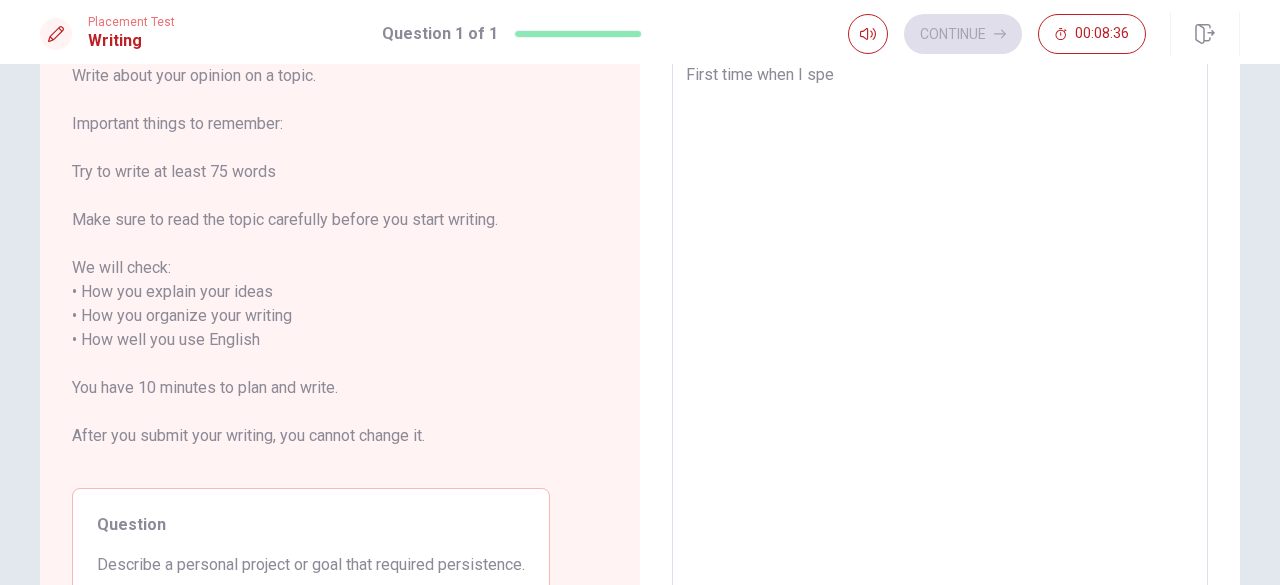 type on "x" 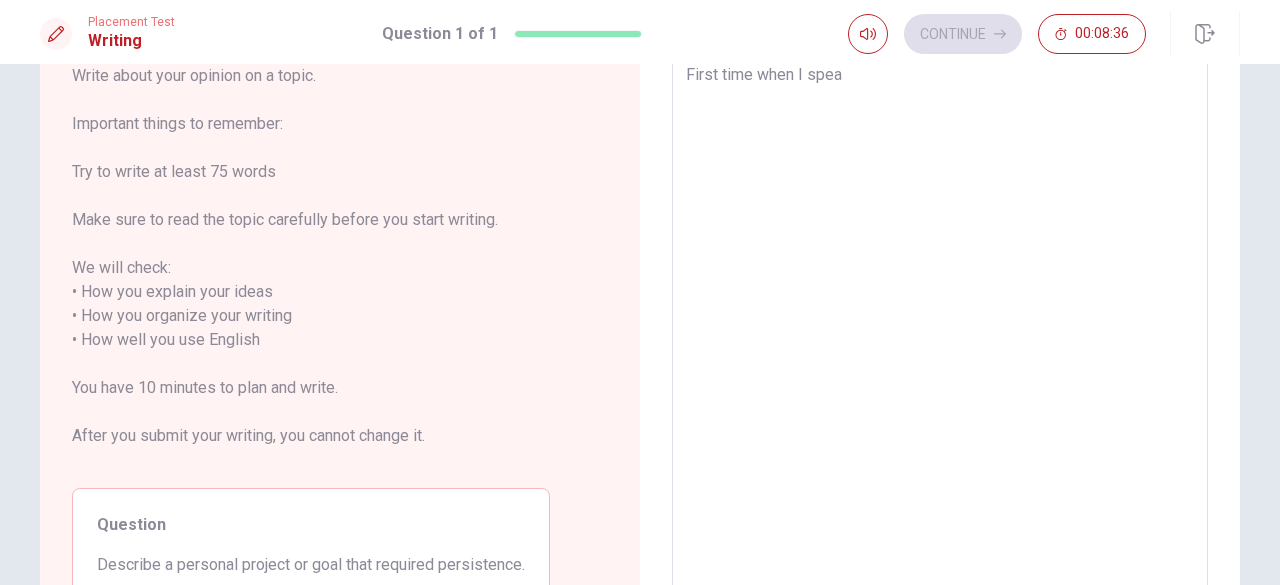 type on "x" 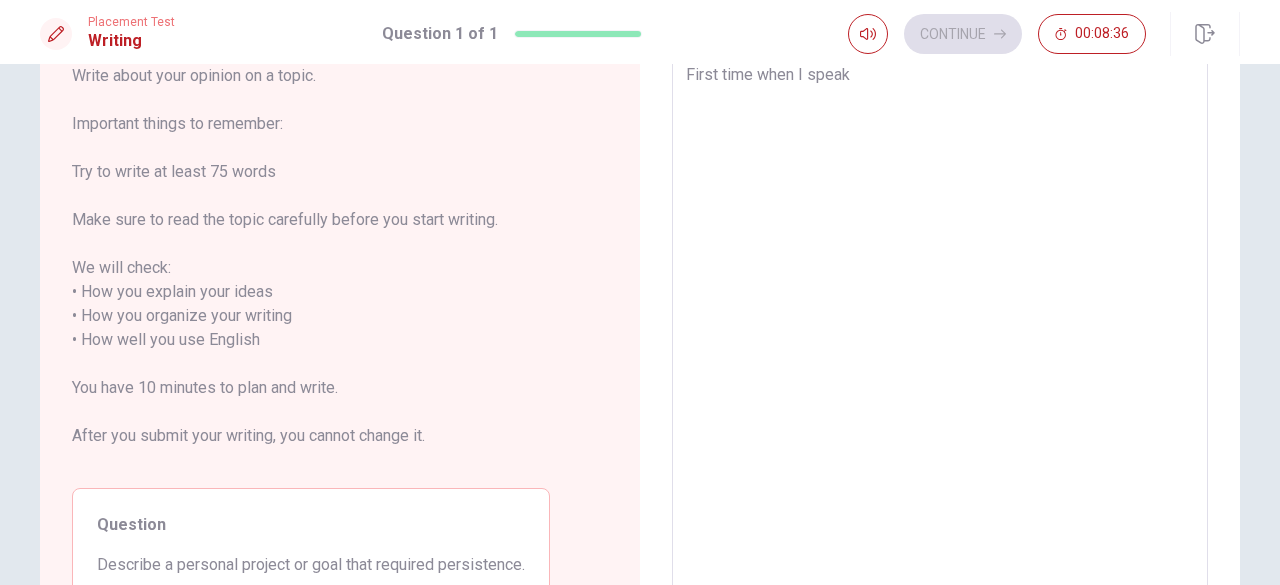 type on "First time when I speak" 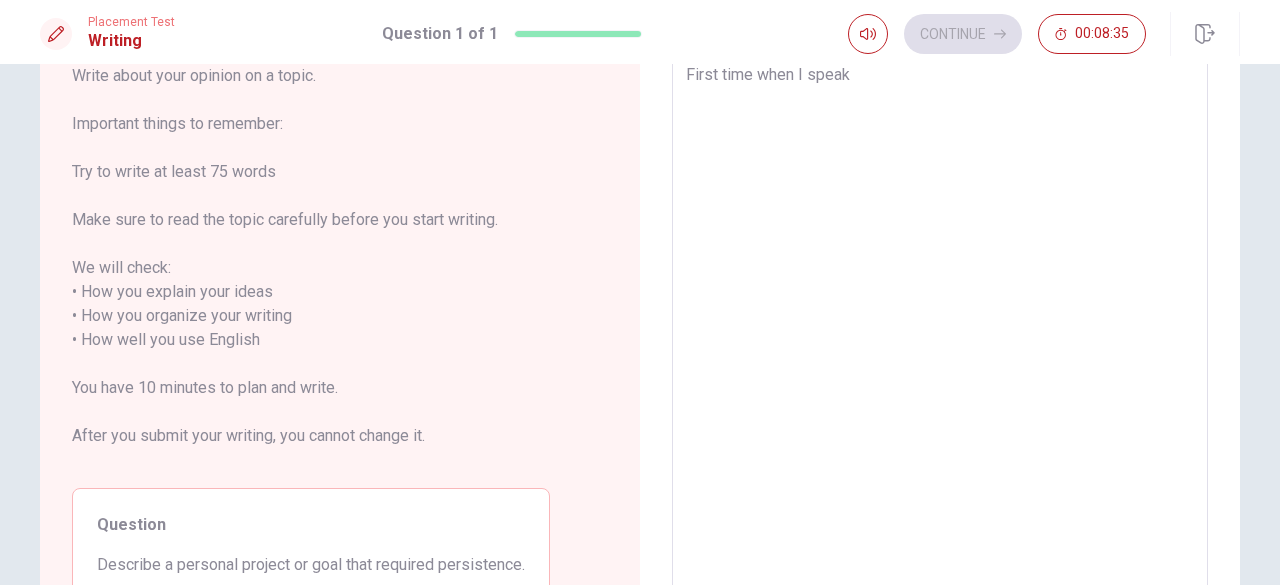 type on "First time when I speak E" 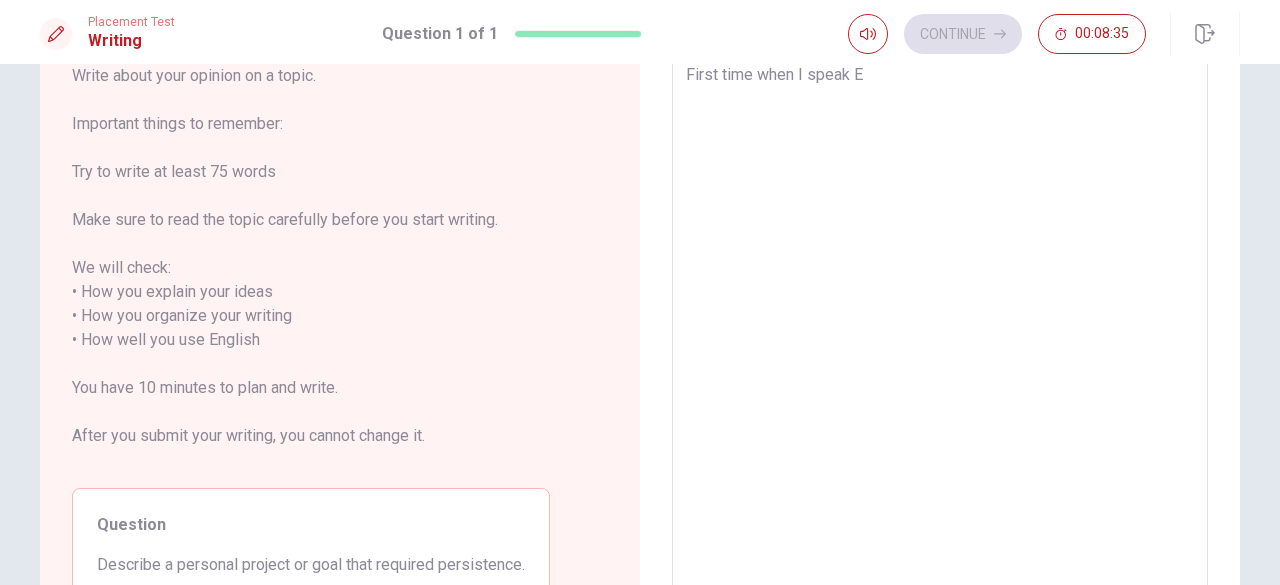 type on "x" 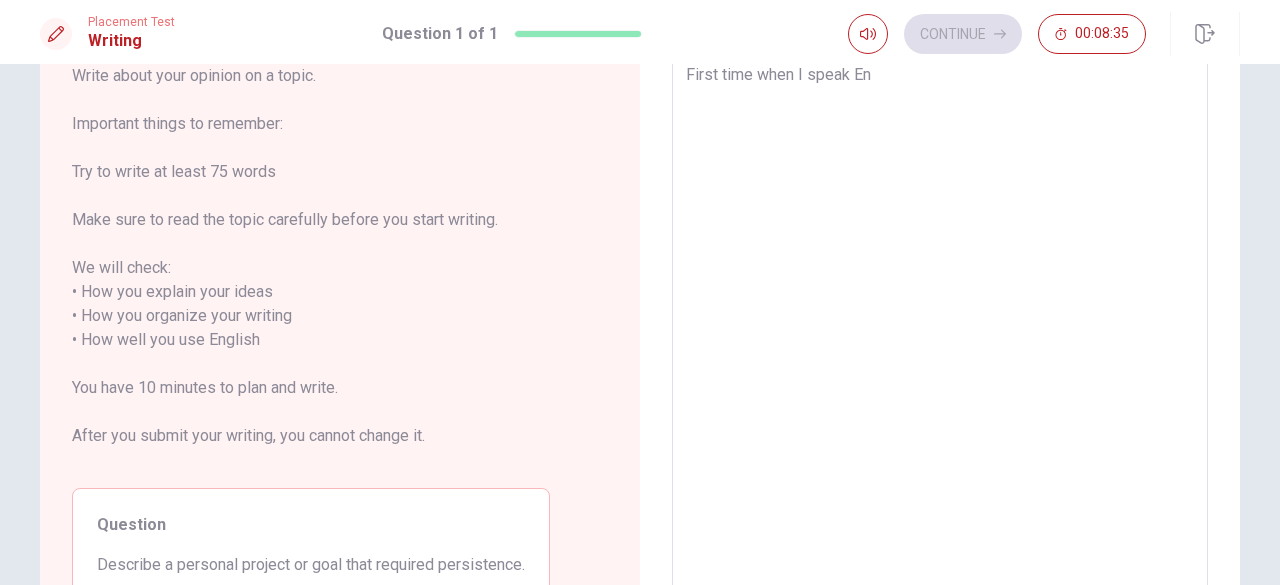 type on "x" 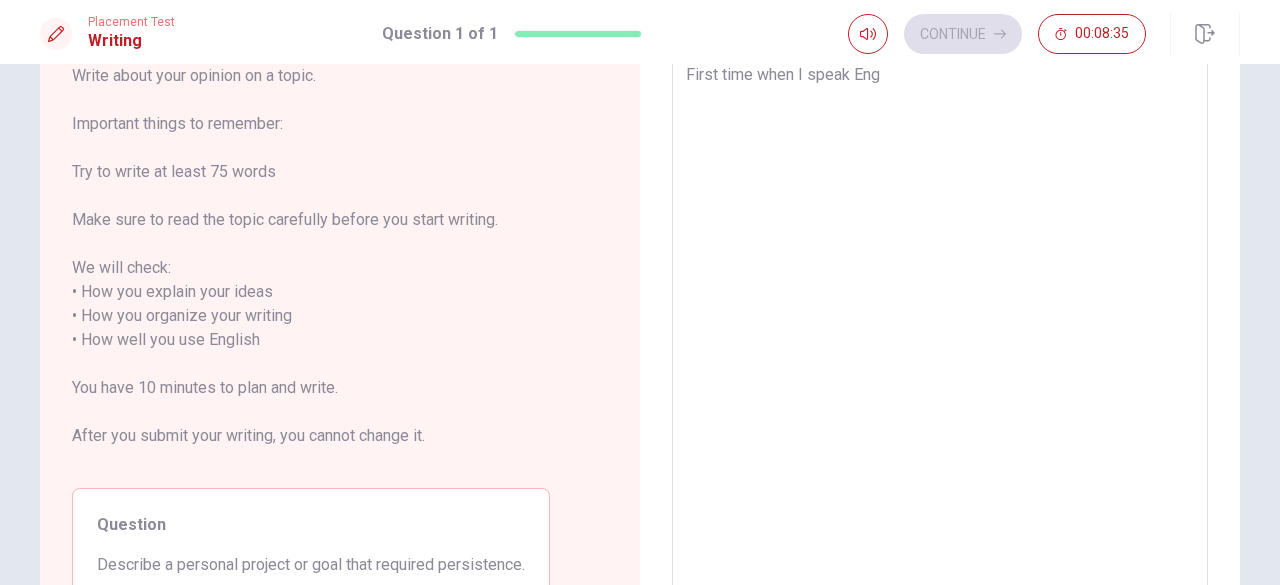 type on "x" 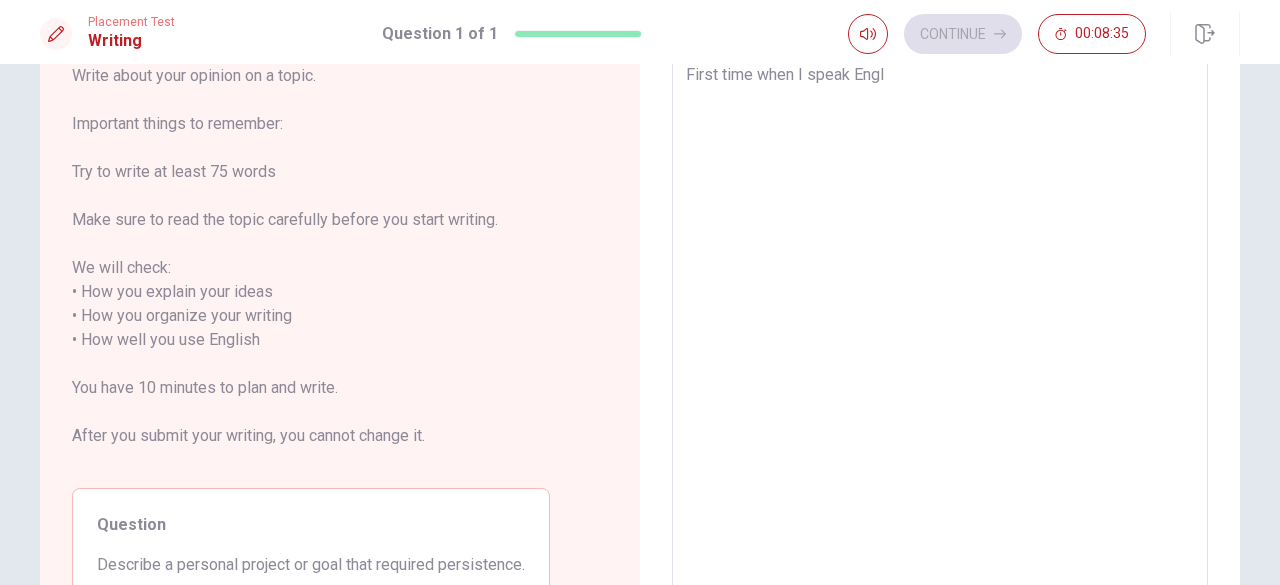 type on "x" 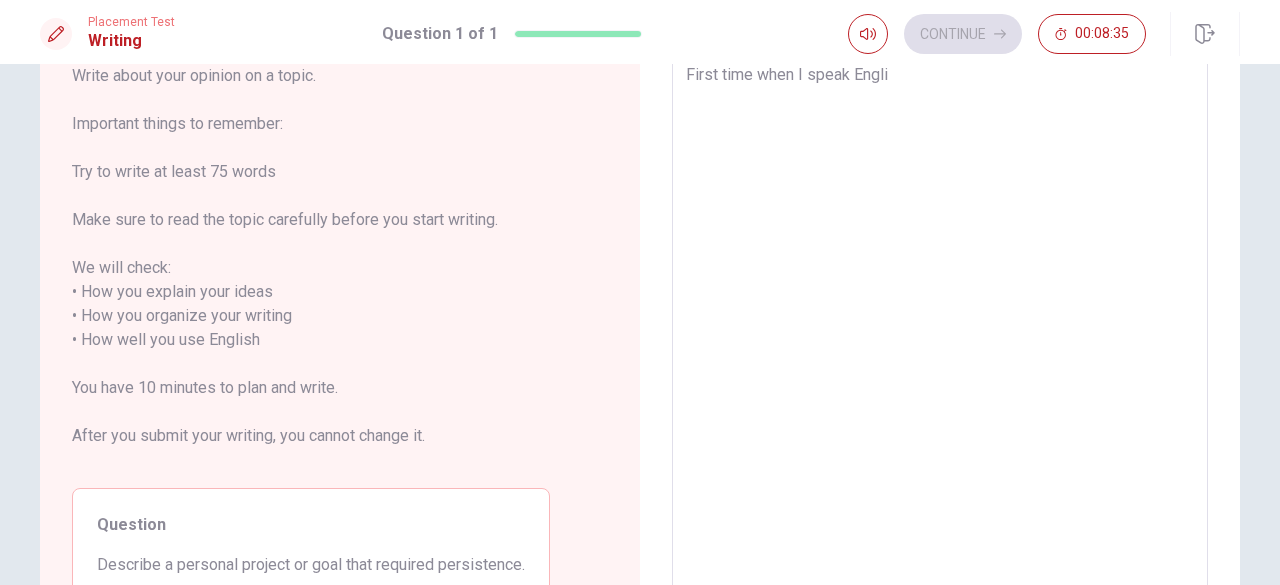 type on "x" 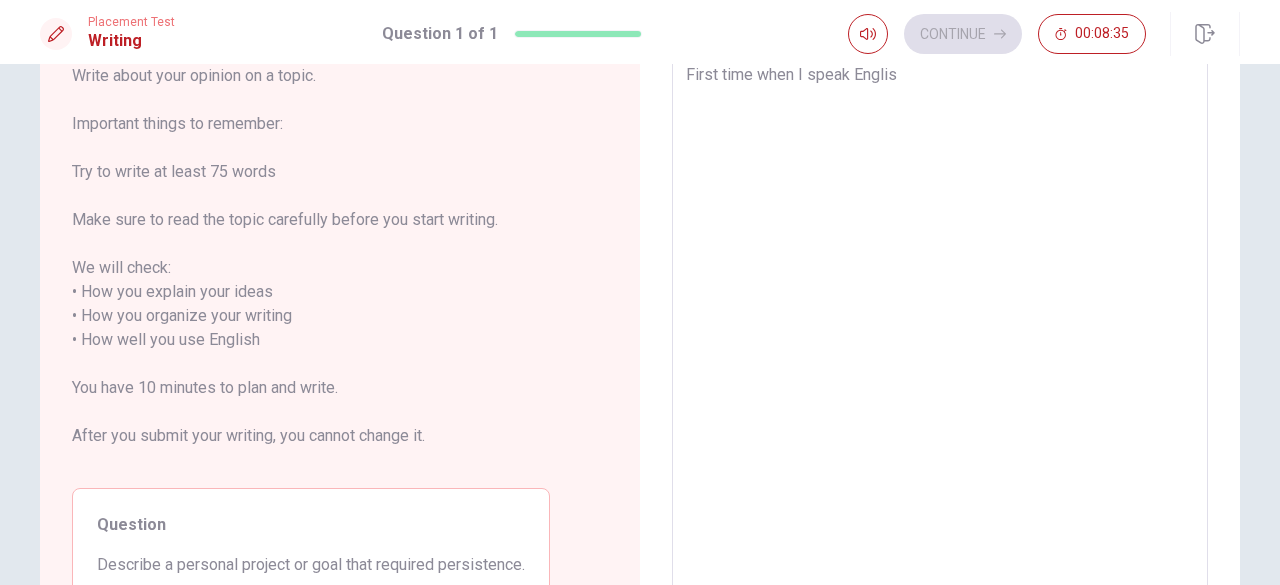 type on "x" 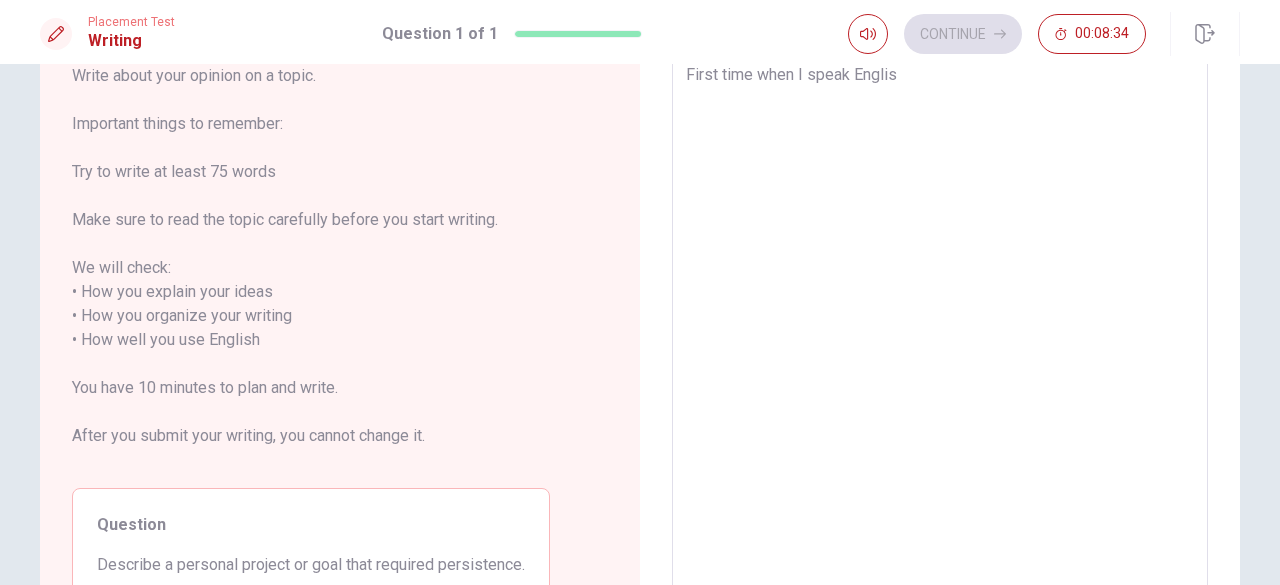 type on "First time when I speak English" 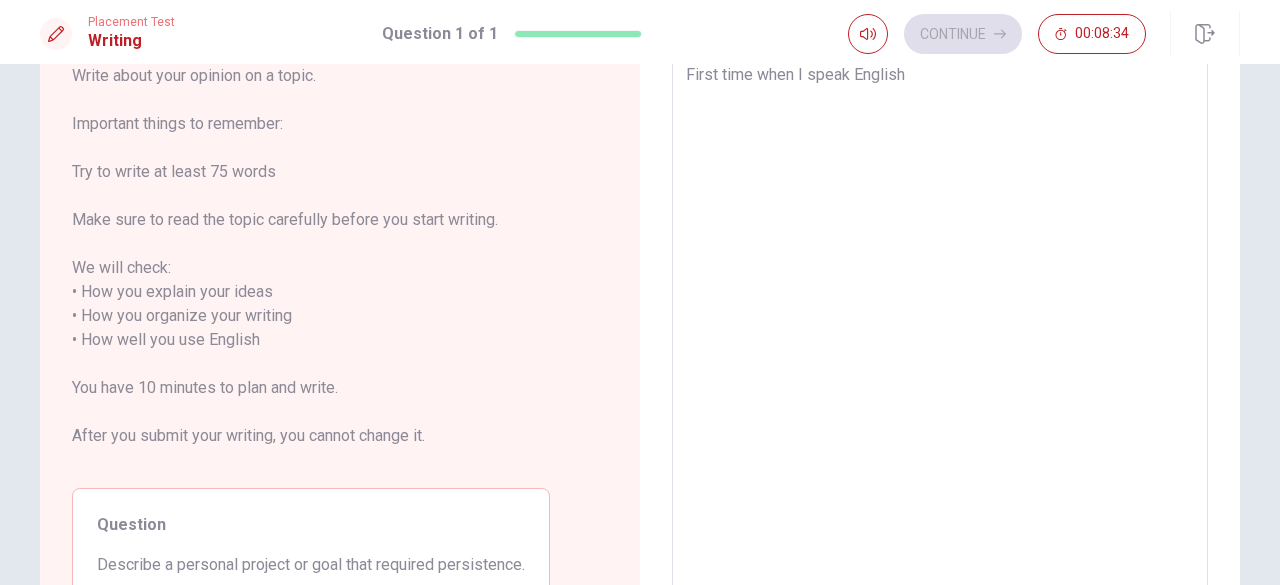 type on "x" 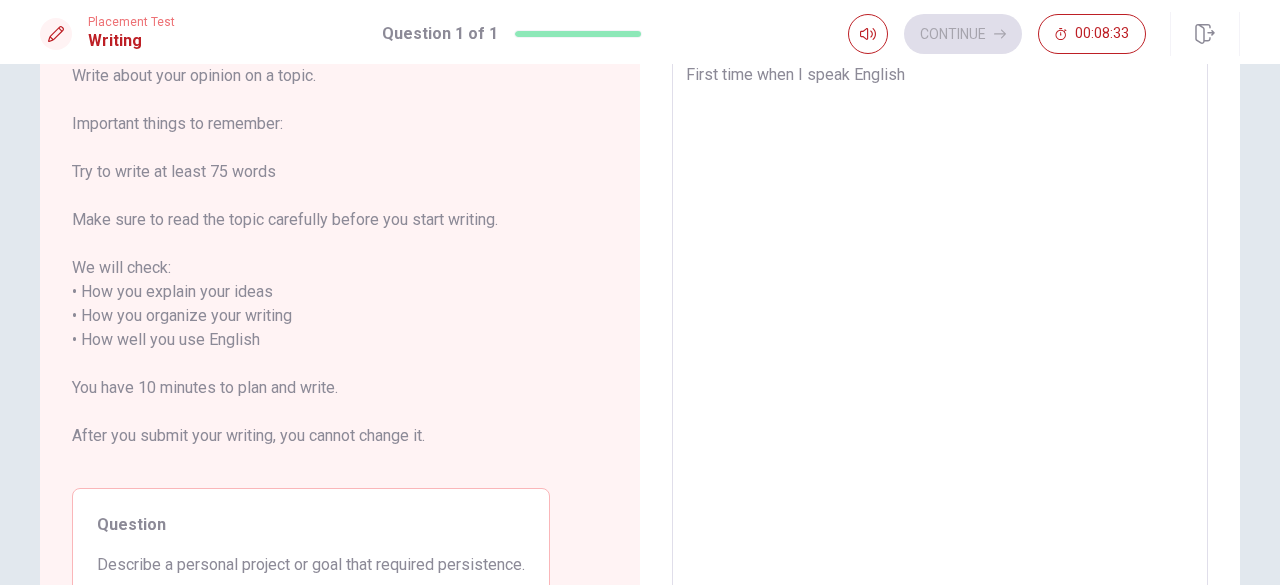 type on "First time when I speak English" 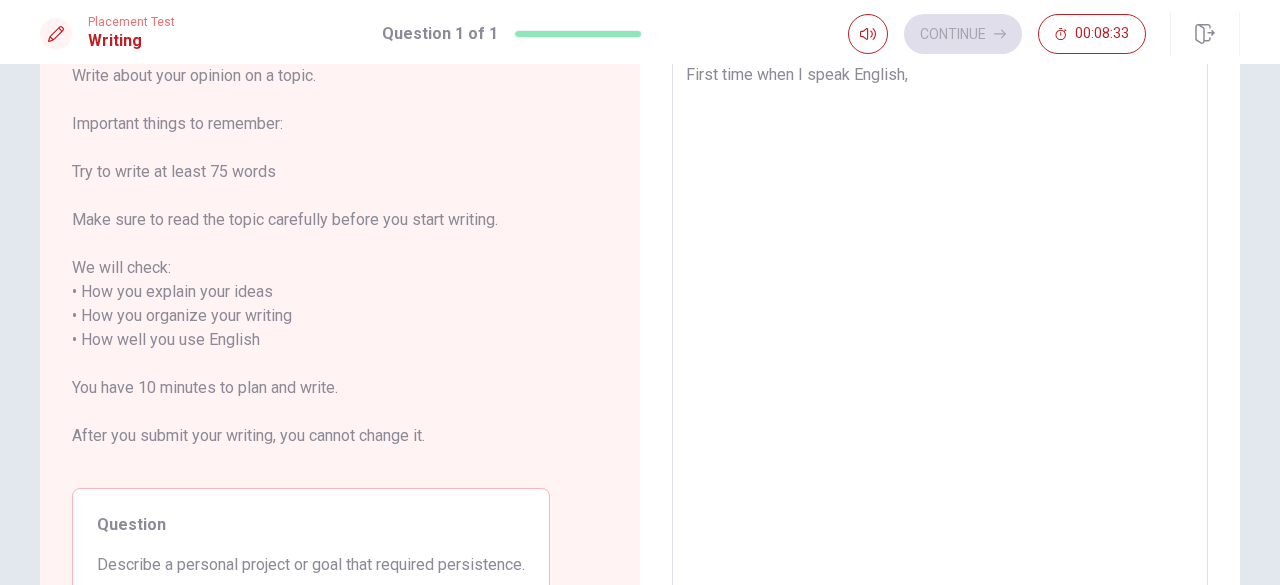 type on "x" 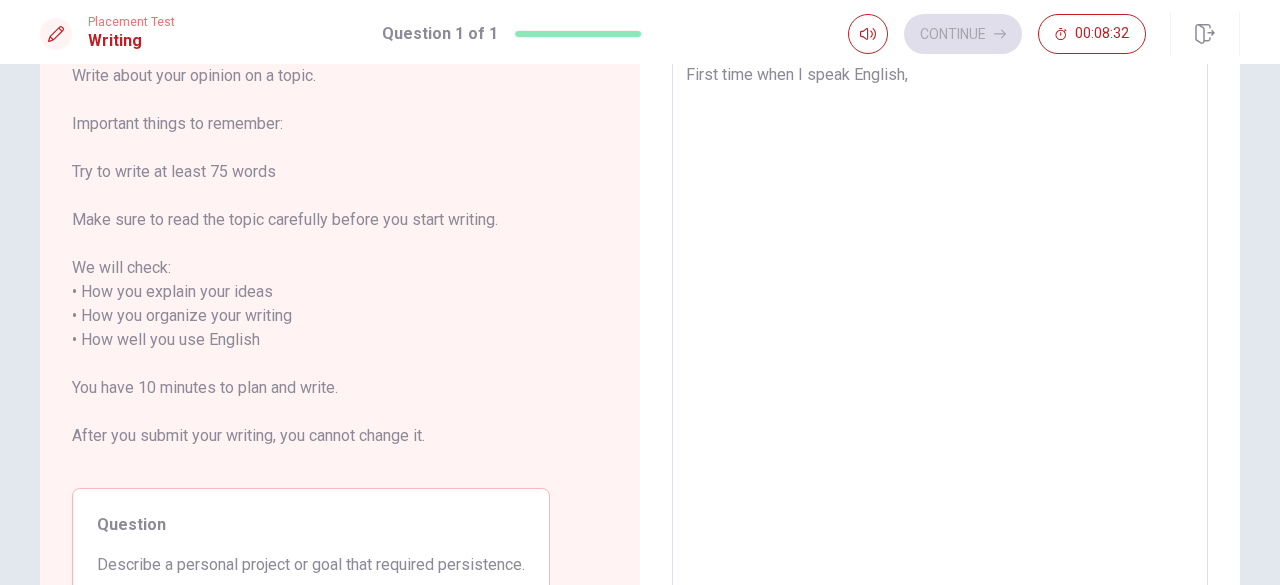 type on "First time when I speak English, I" 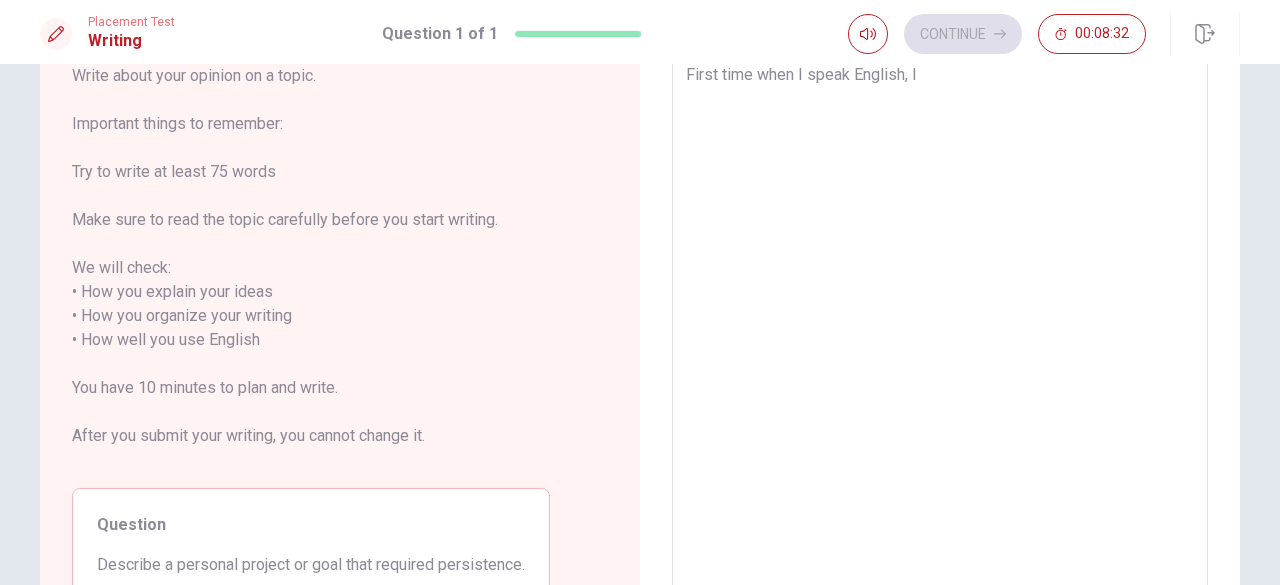 type on "x" 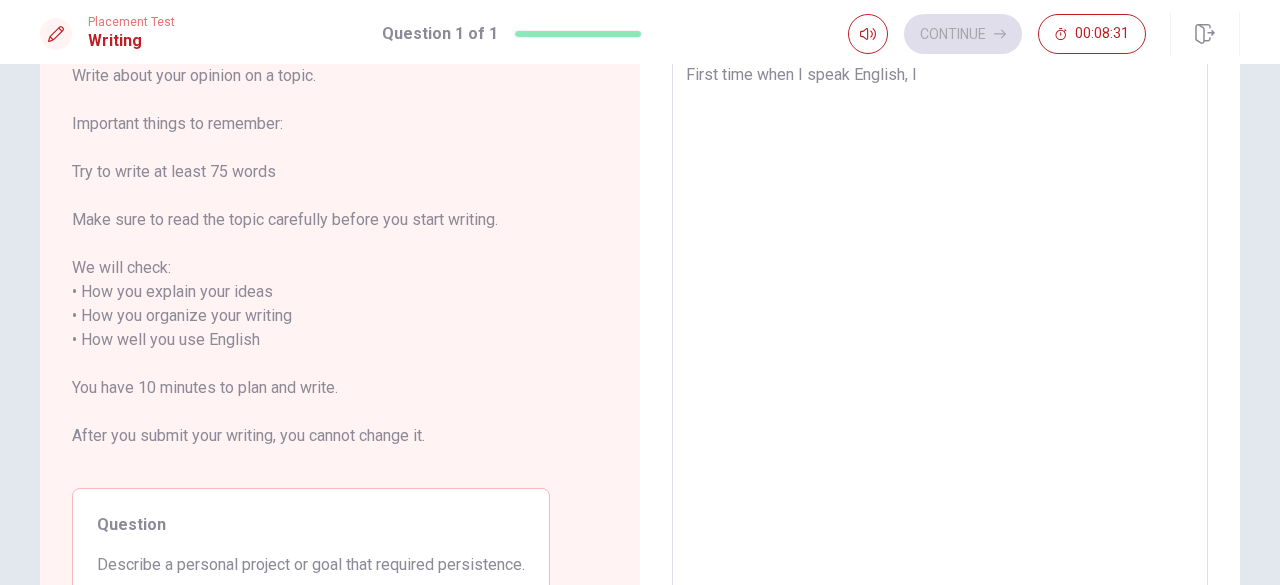 type on "First time when I speak English, I f" 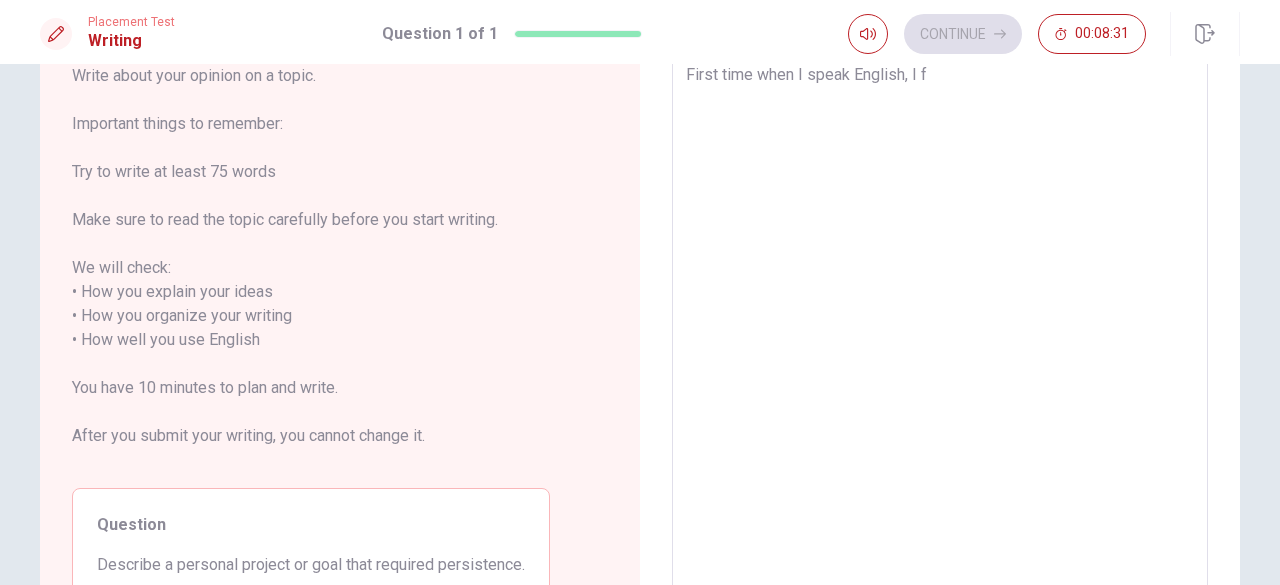 type on "x" 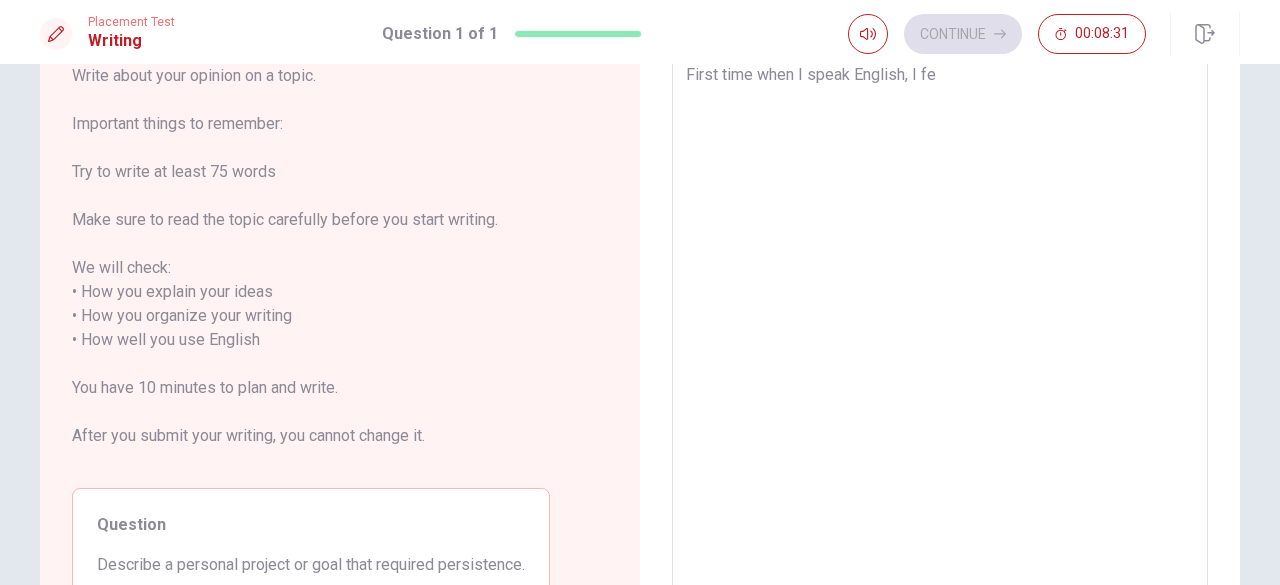 type on "x" 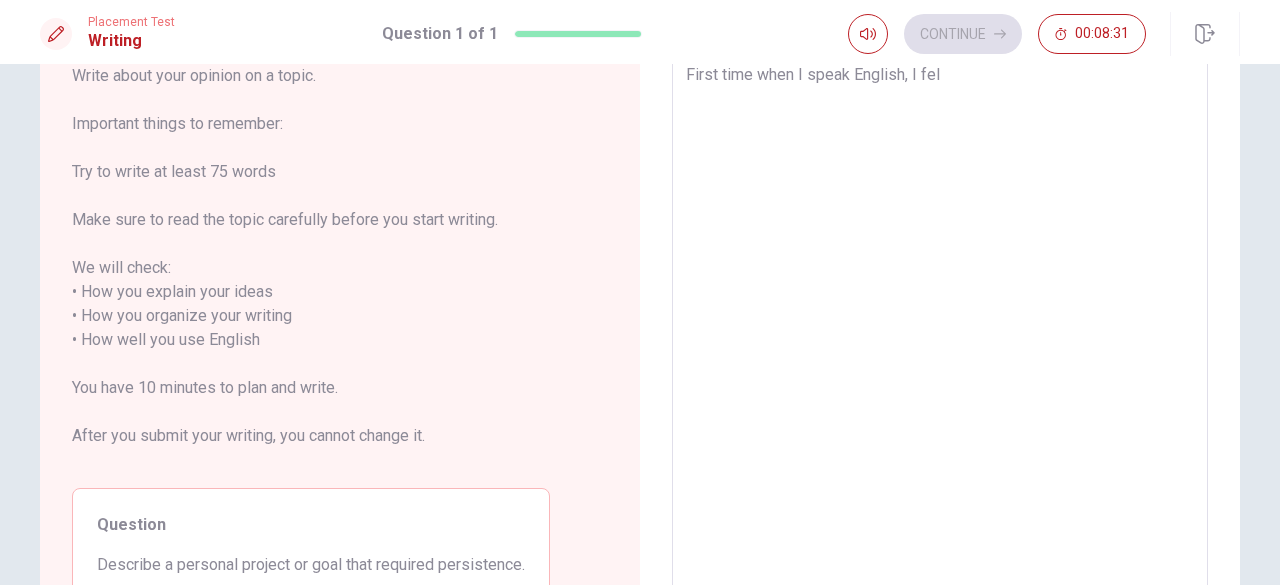 type on "x" 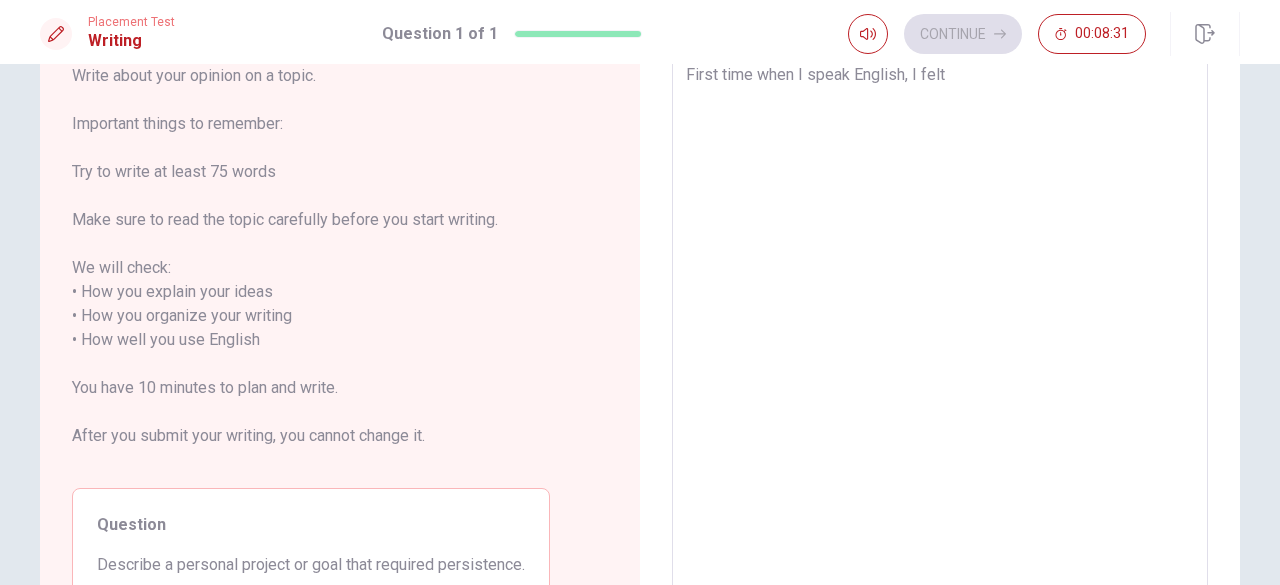 type on "x" 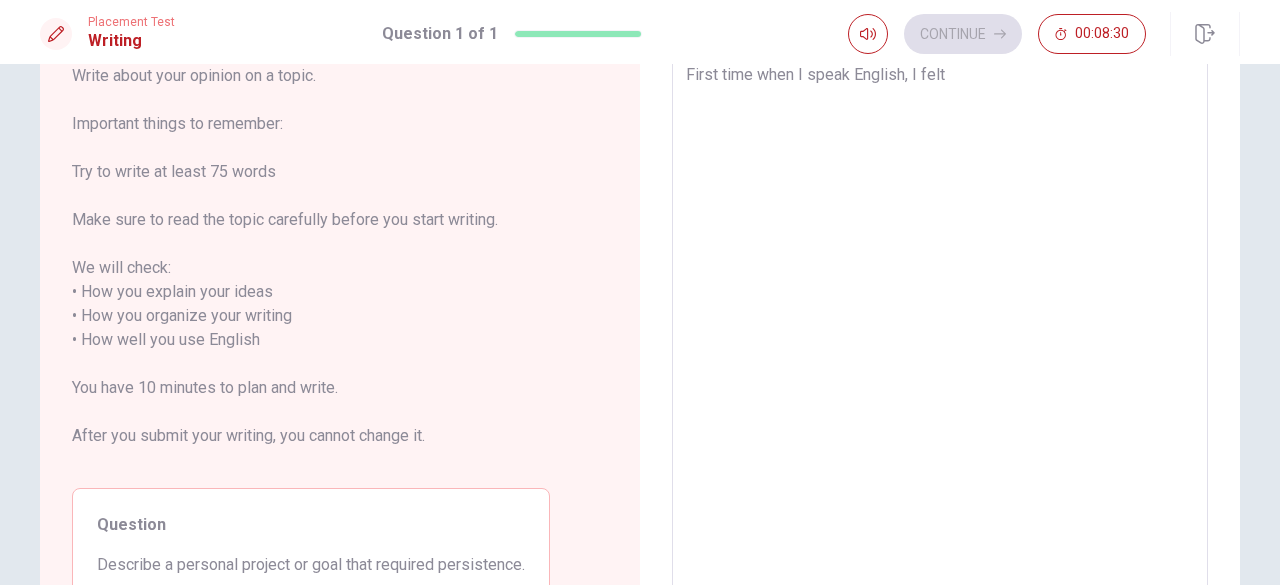 type on "First time when I speak English, I felt" 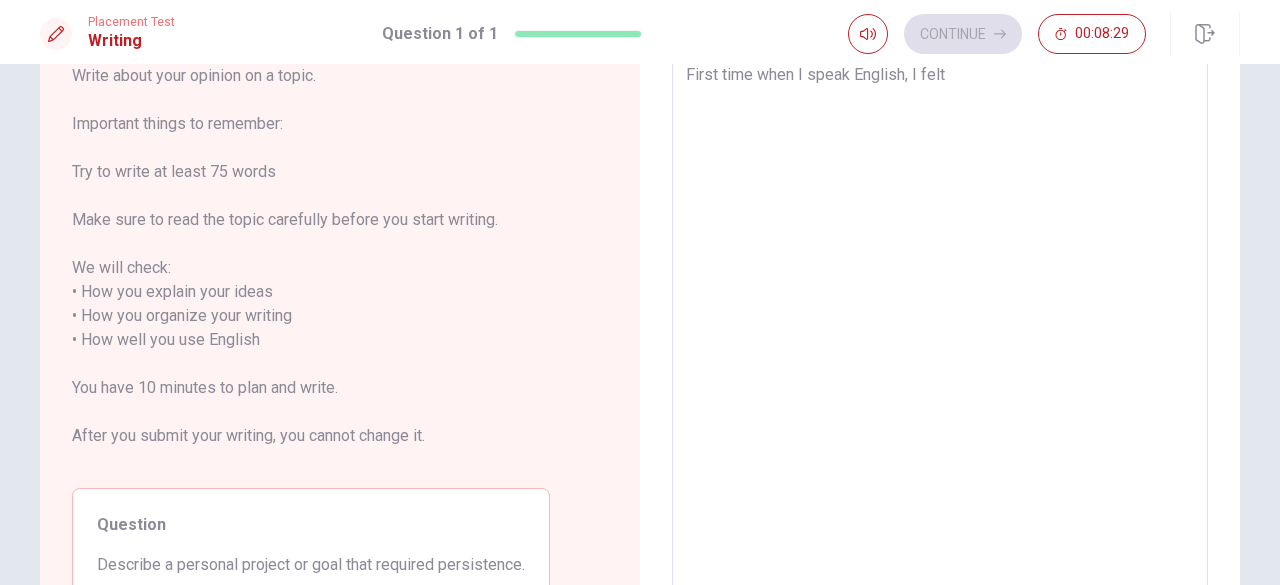 type on "x" 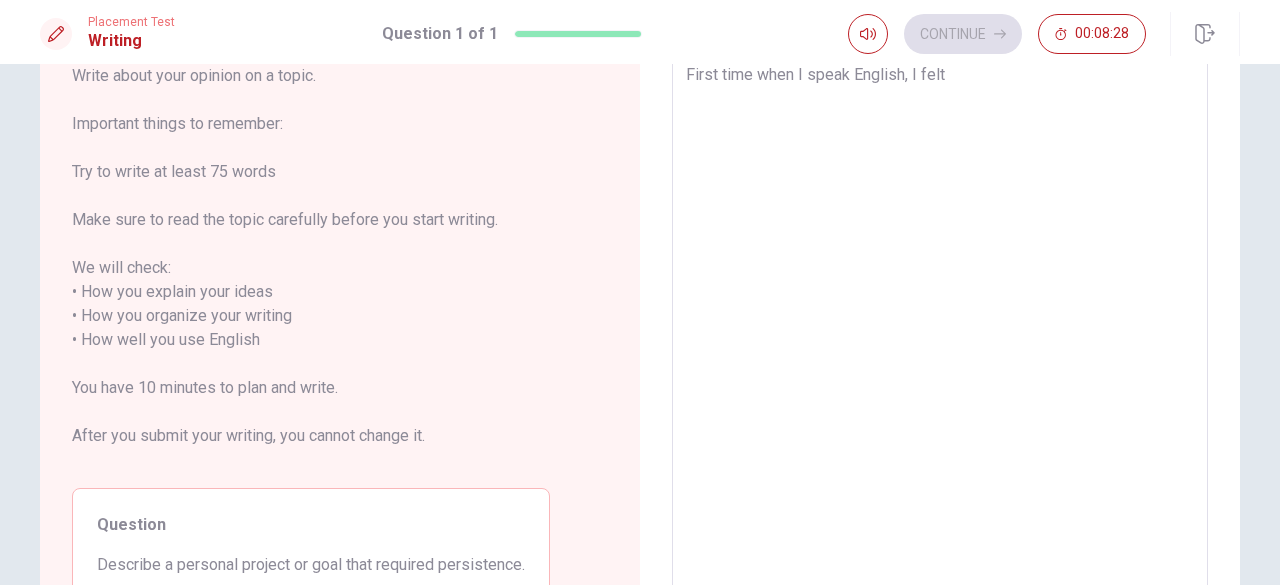 type on "First time when I speak English, I felt s" 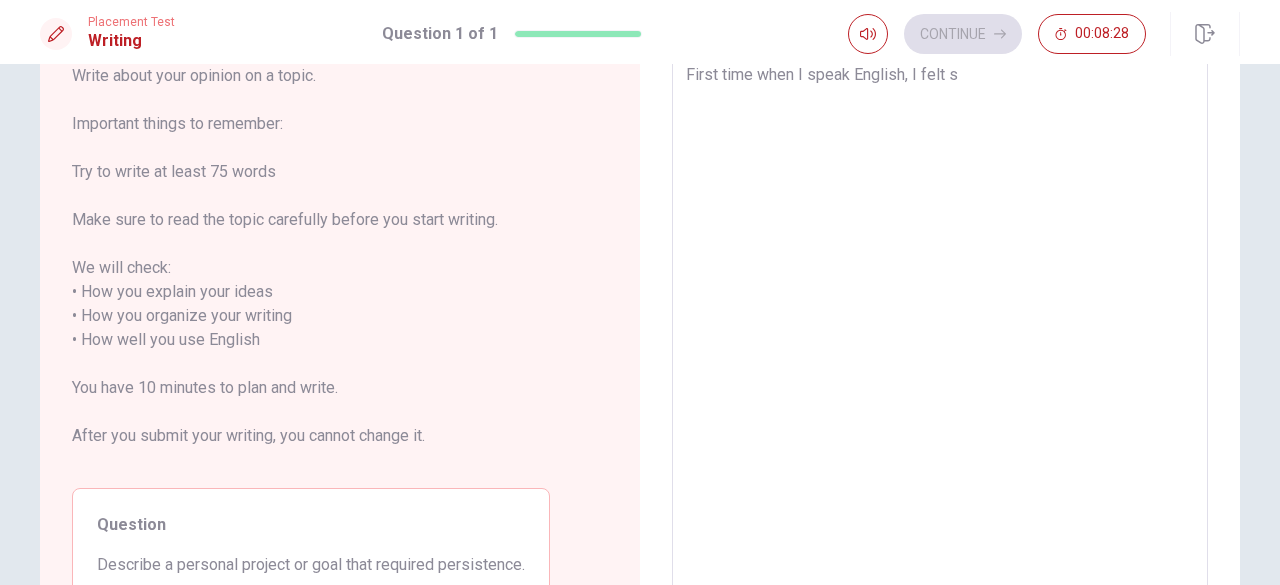 type on "x" 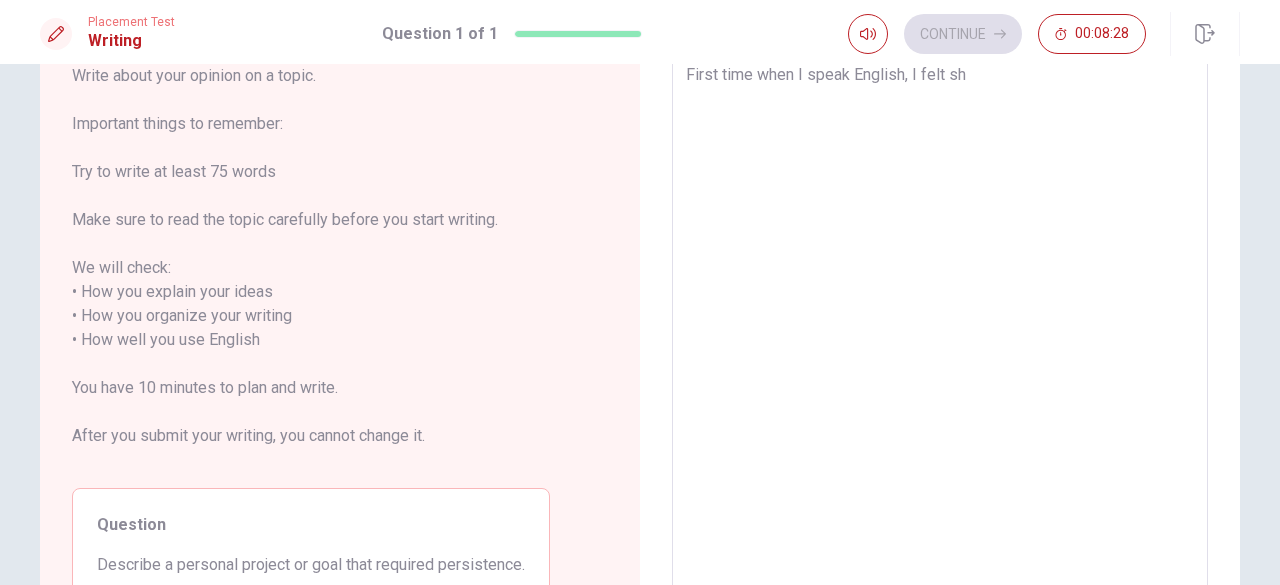 type on "x" 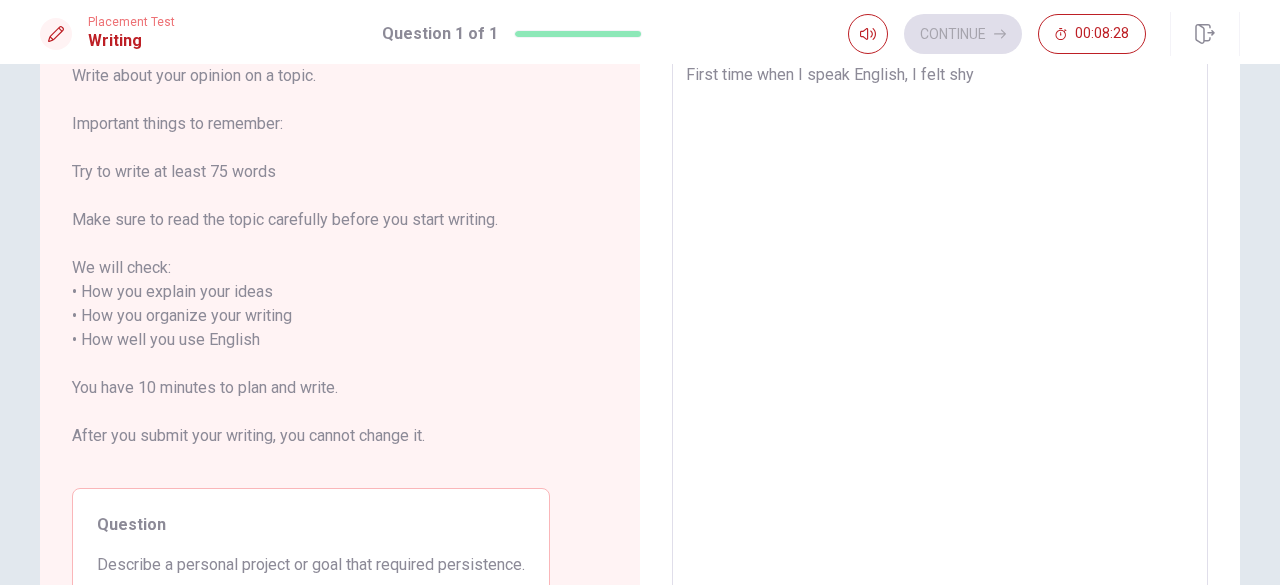 type on "x" 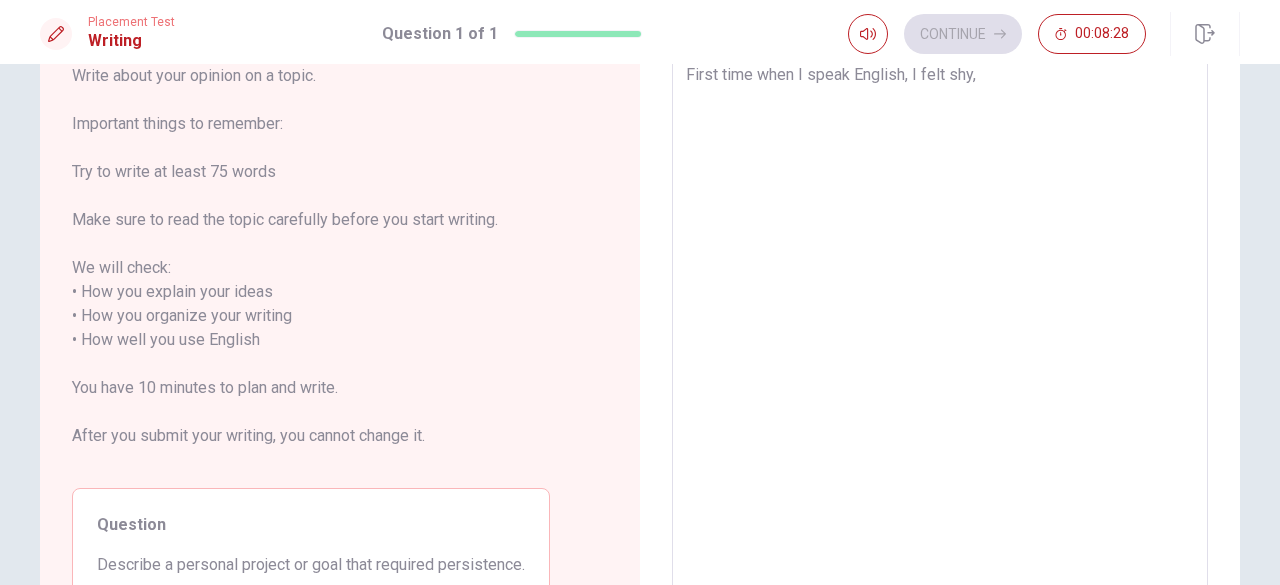 type on "x" 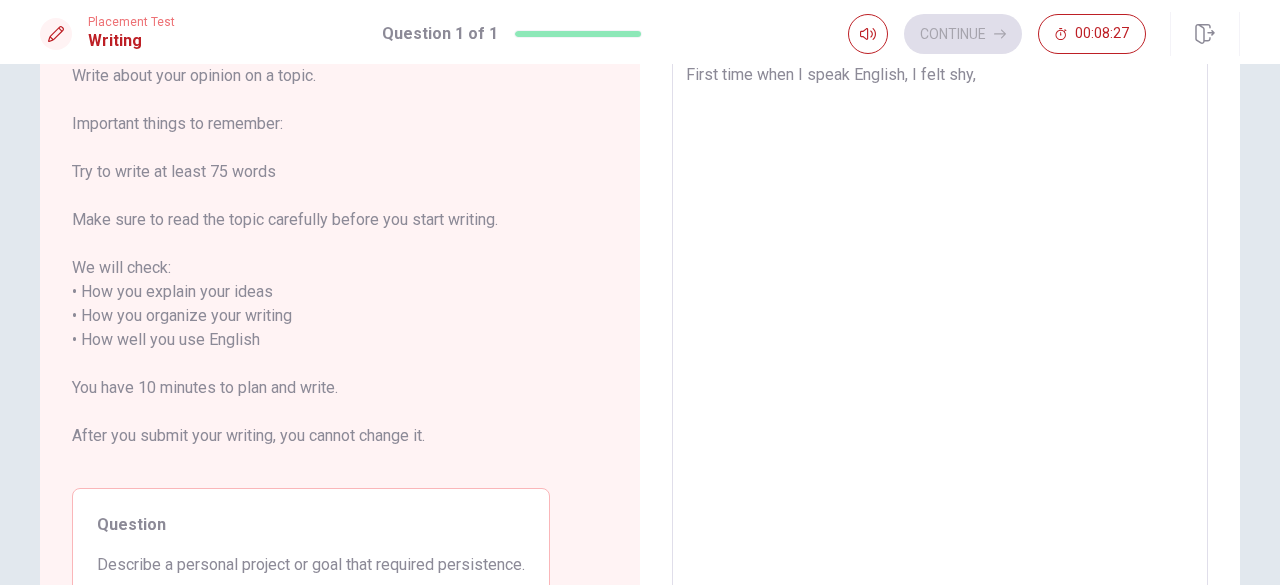 type on "First time when I speak English, I felt shy," 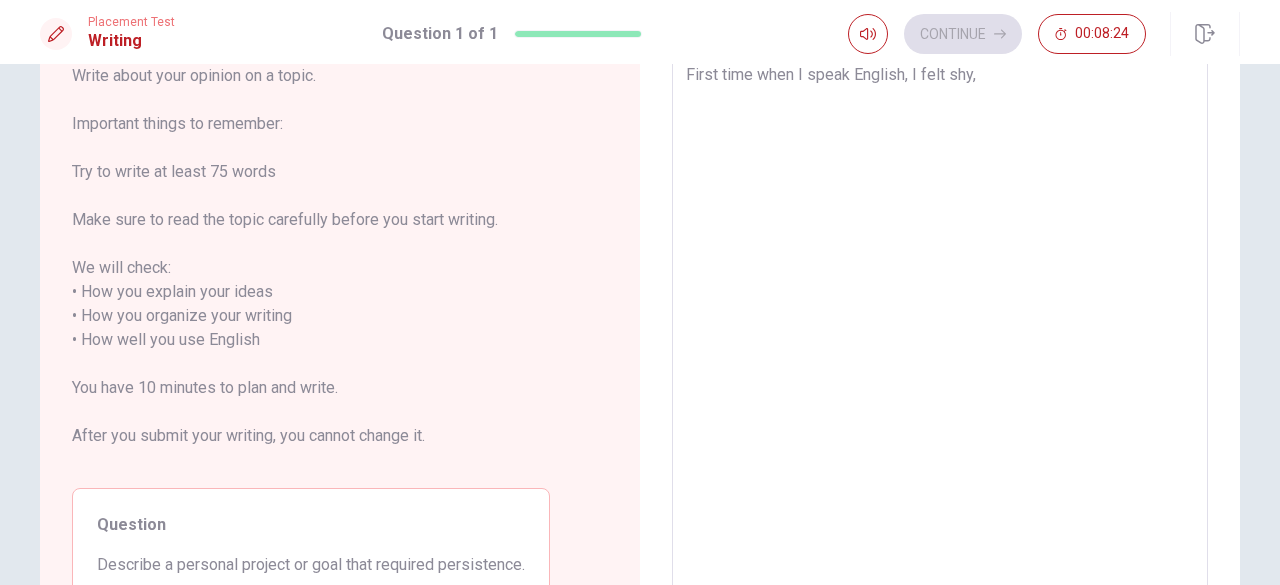 type on "x" 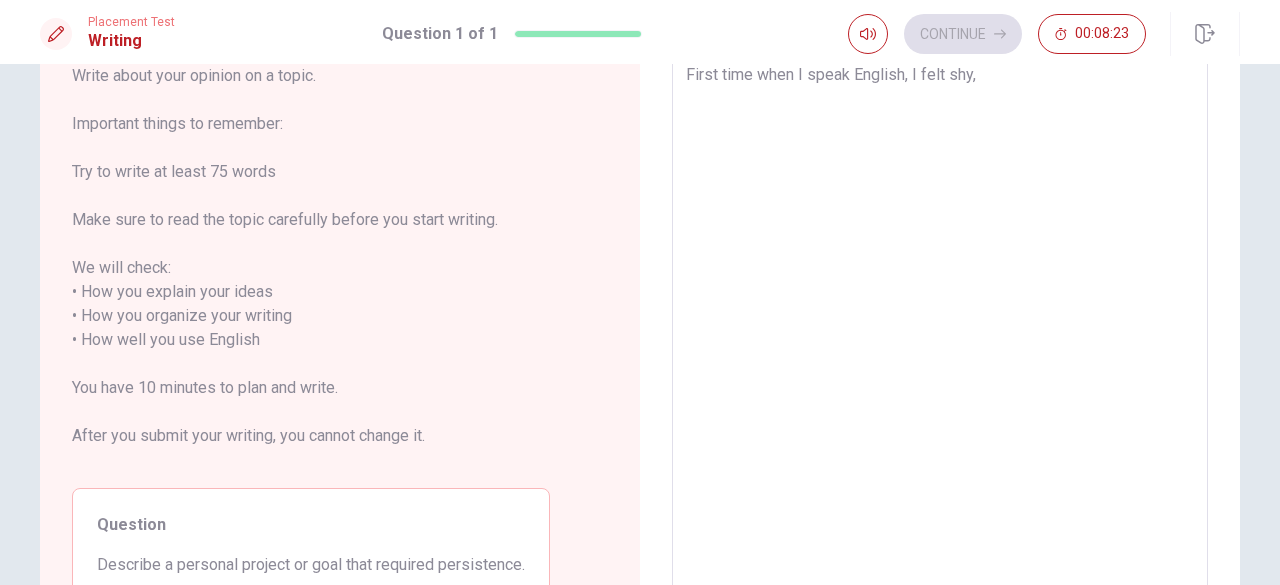 type on "First time when I speak English, I felt shy, a" 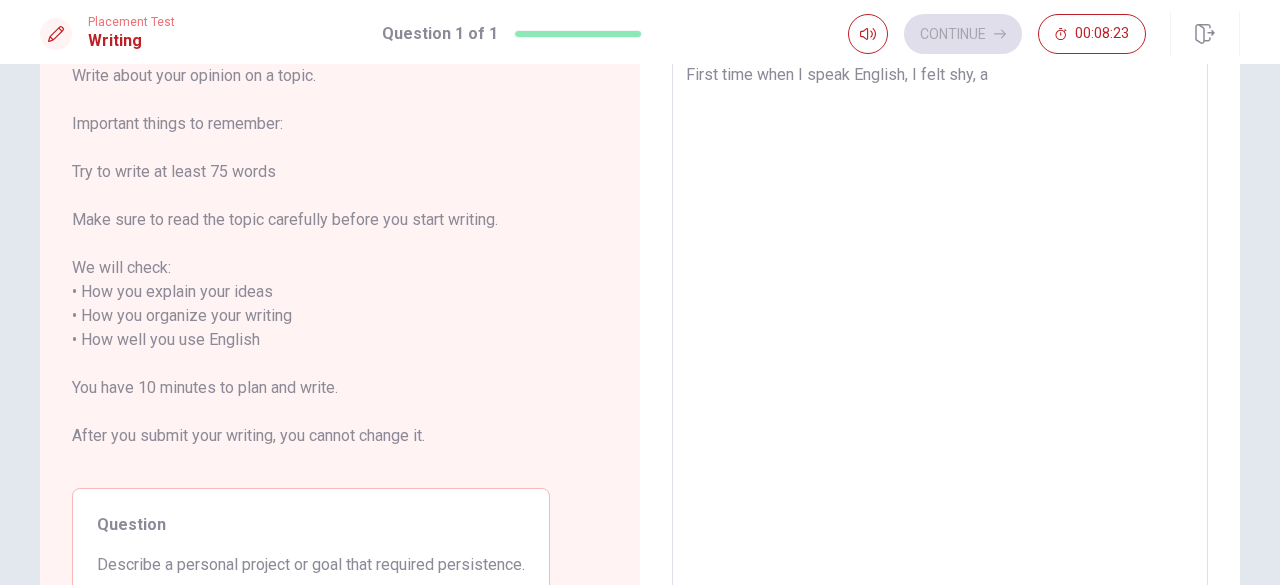 type on "x" 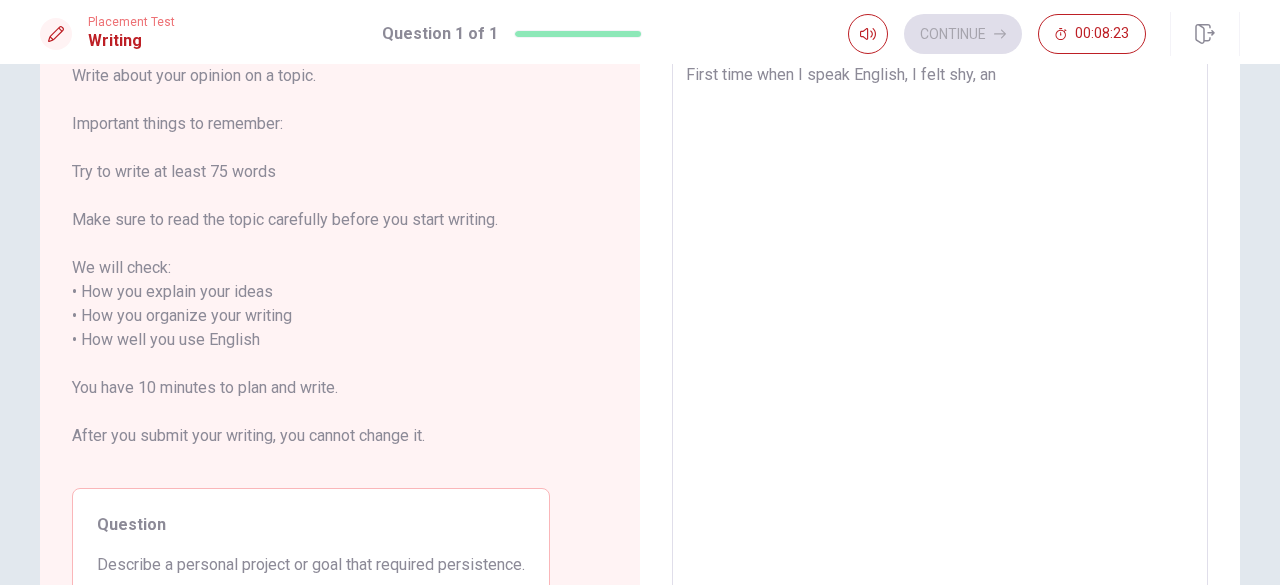 type on "x" 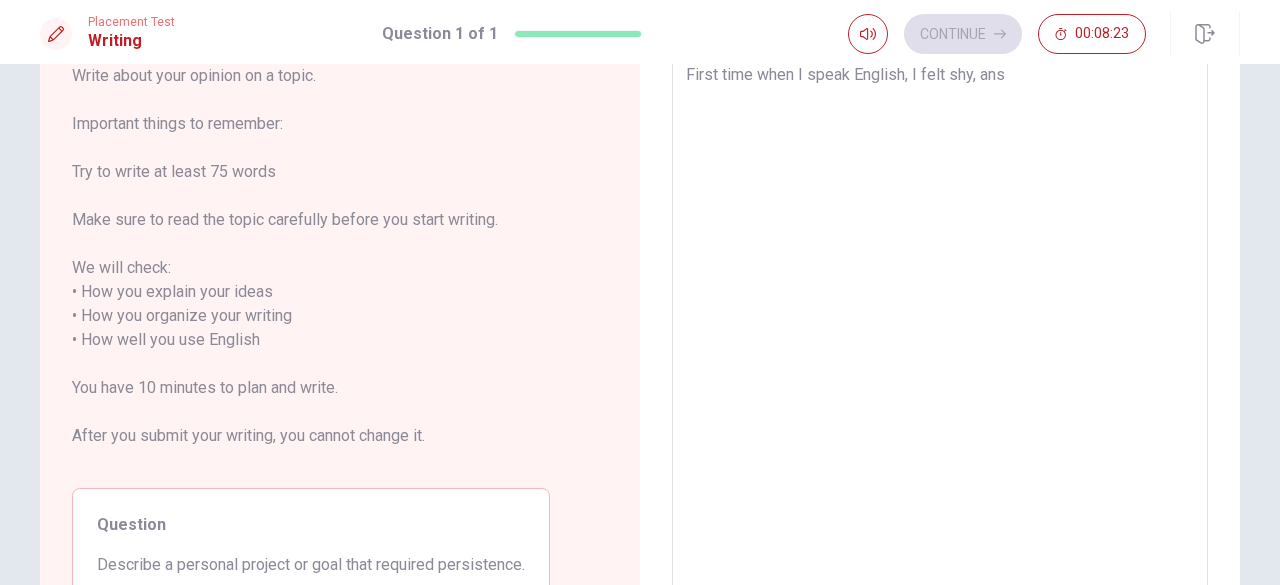 type on "x" 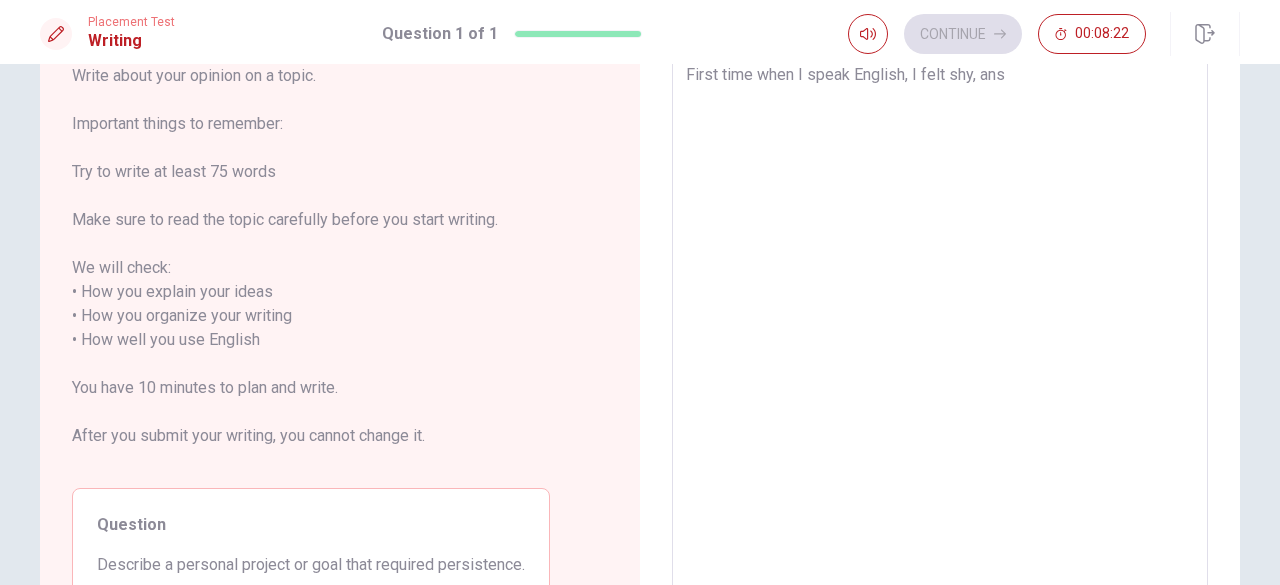 type on "First time when I speak English, I felt shy, an" 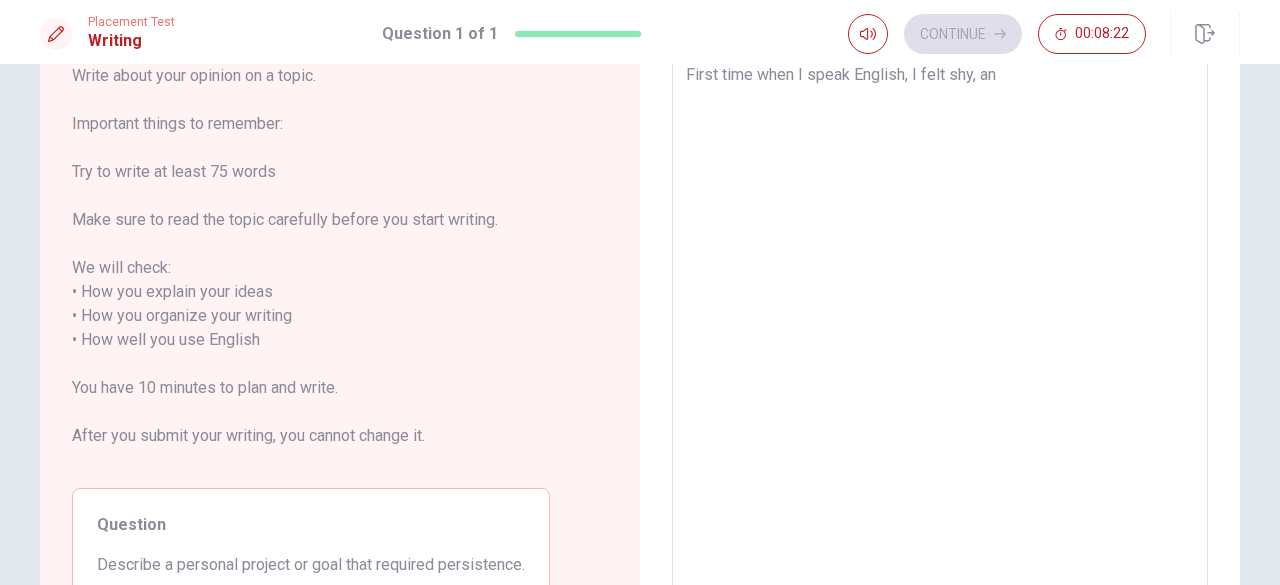 type on "x" 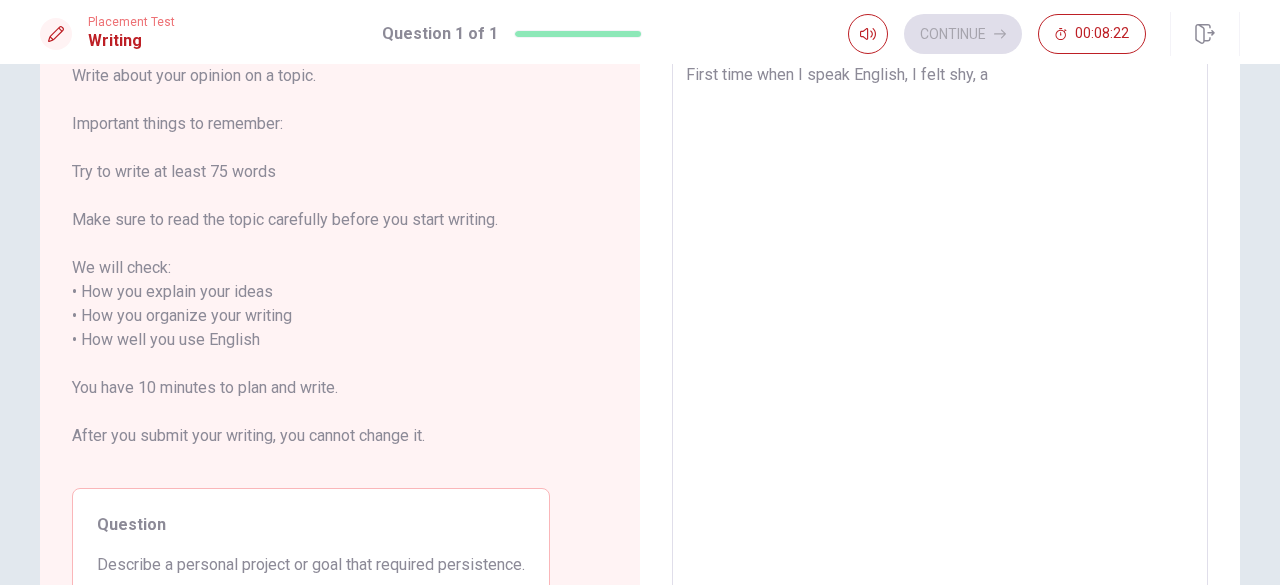 type on "x" 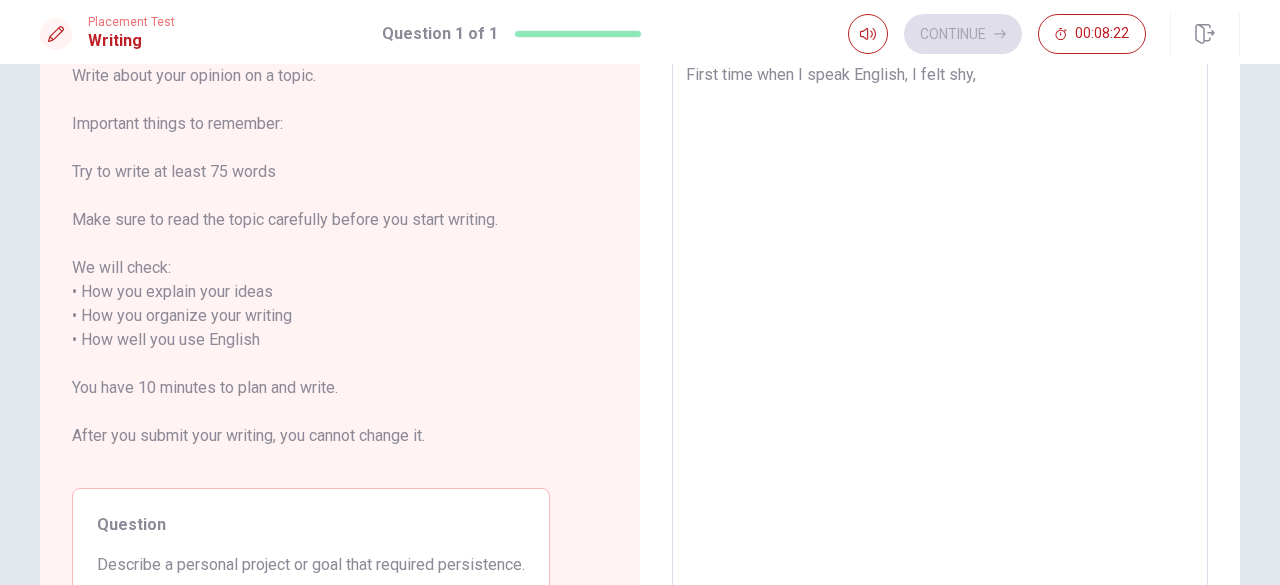 type on "x" 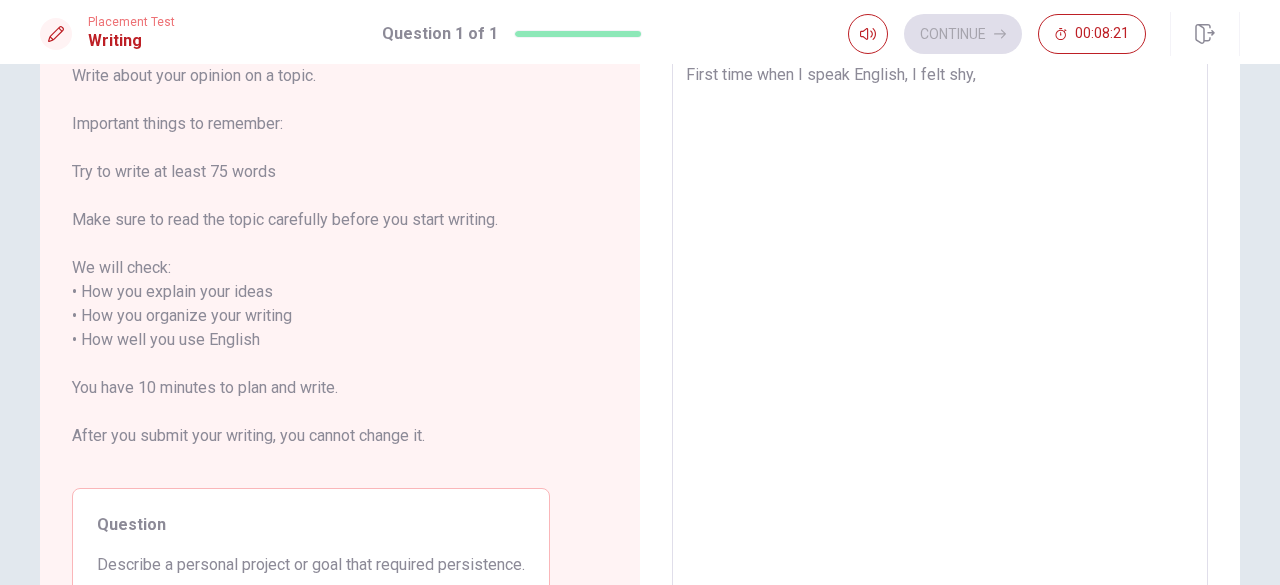type on "First time when I speak English, I felt shy" 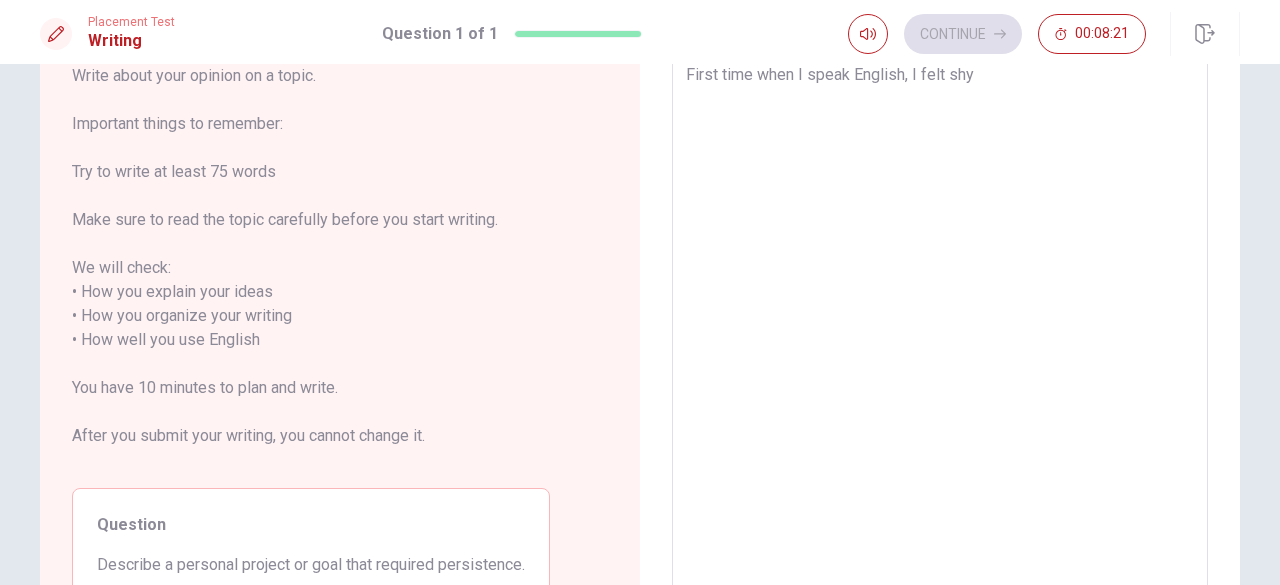 type on "x" 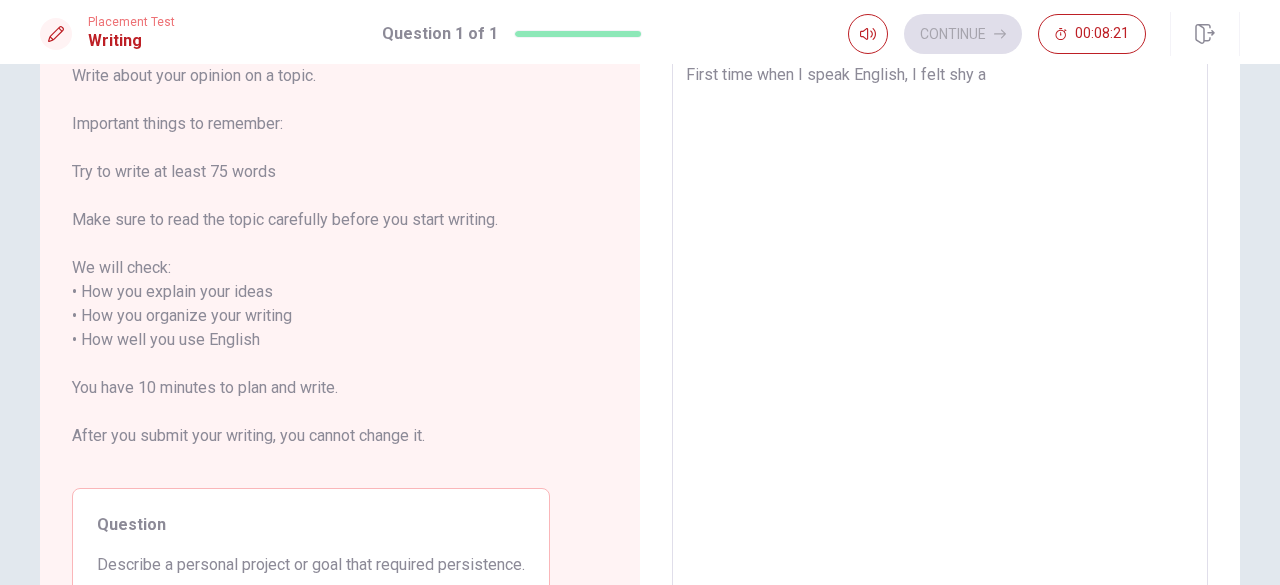 type on "x" 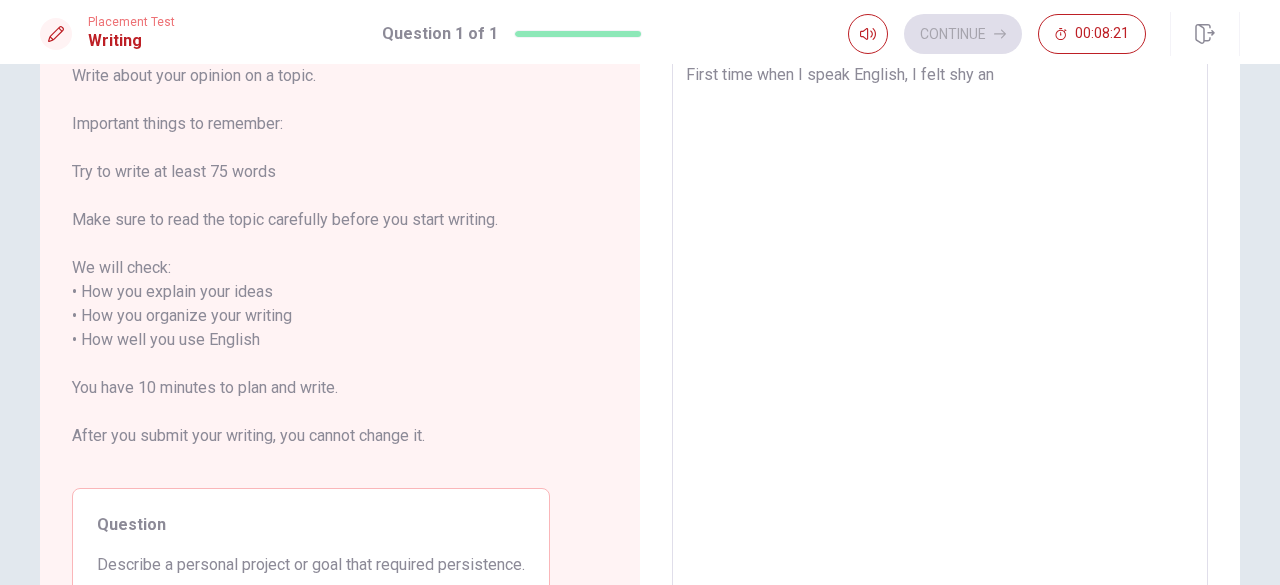 type on "x" 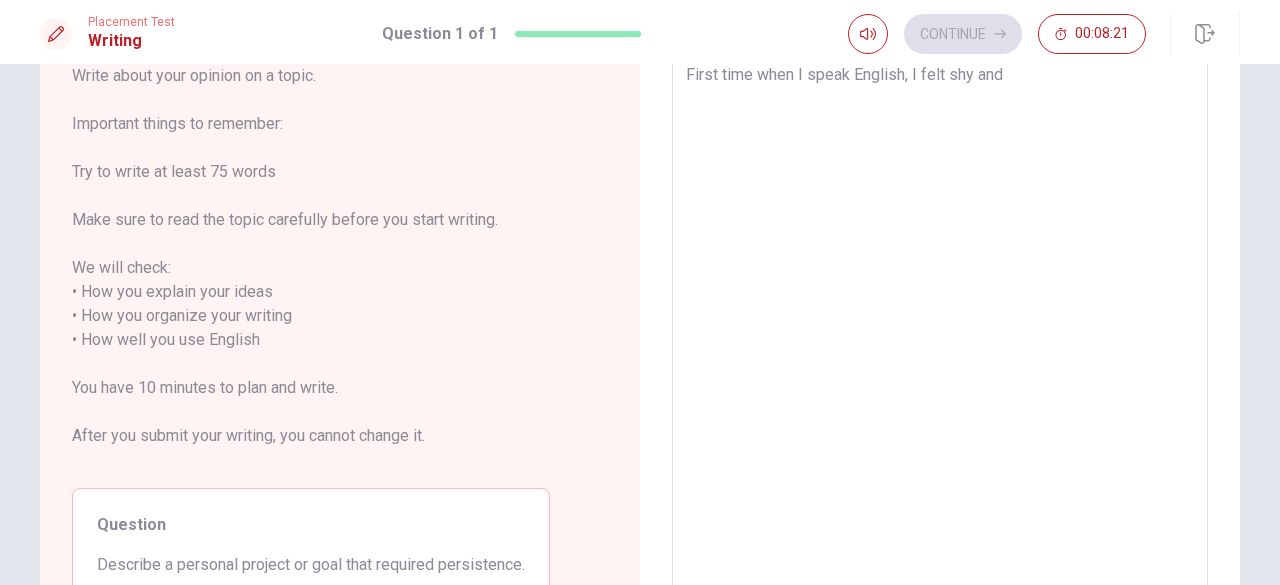type on "x" 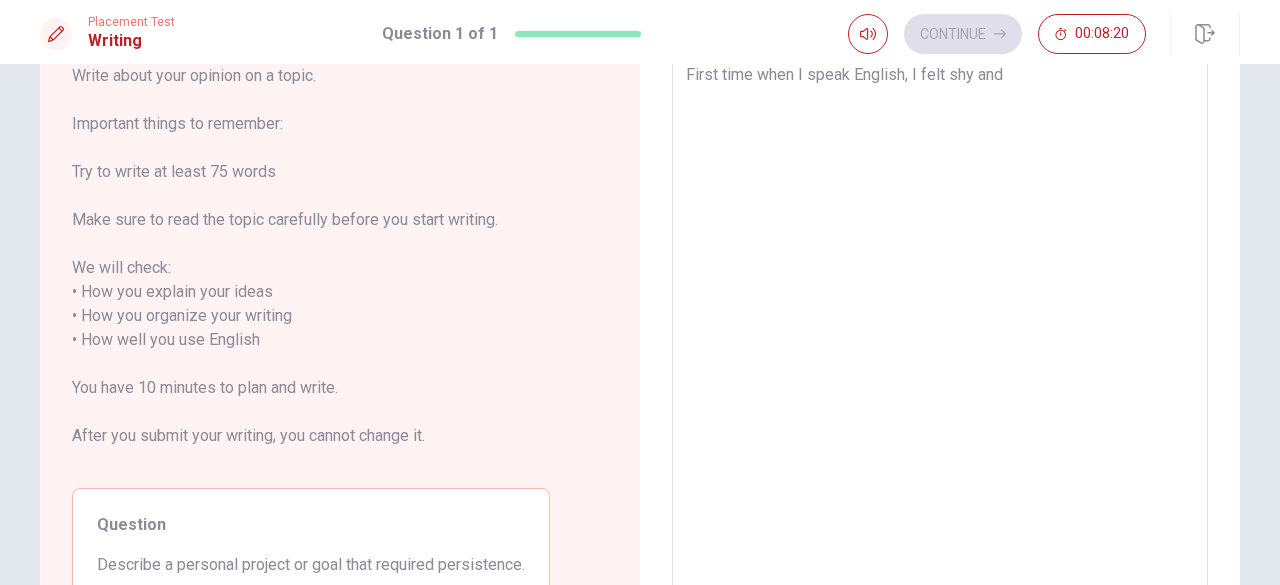 type on "First time when I speak English, I felt shy and n" 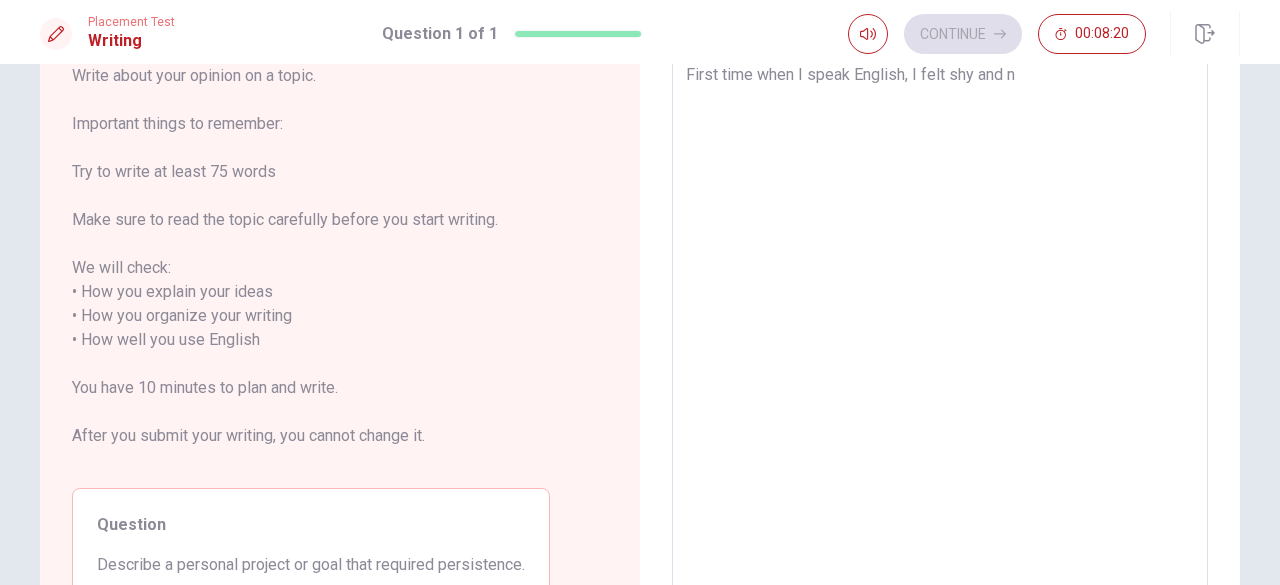 type on "x" 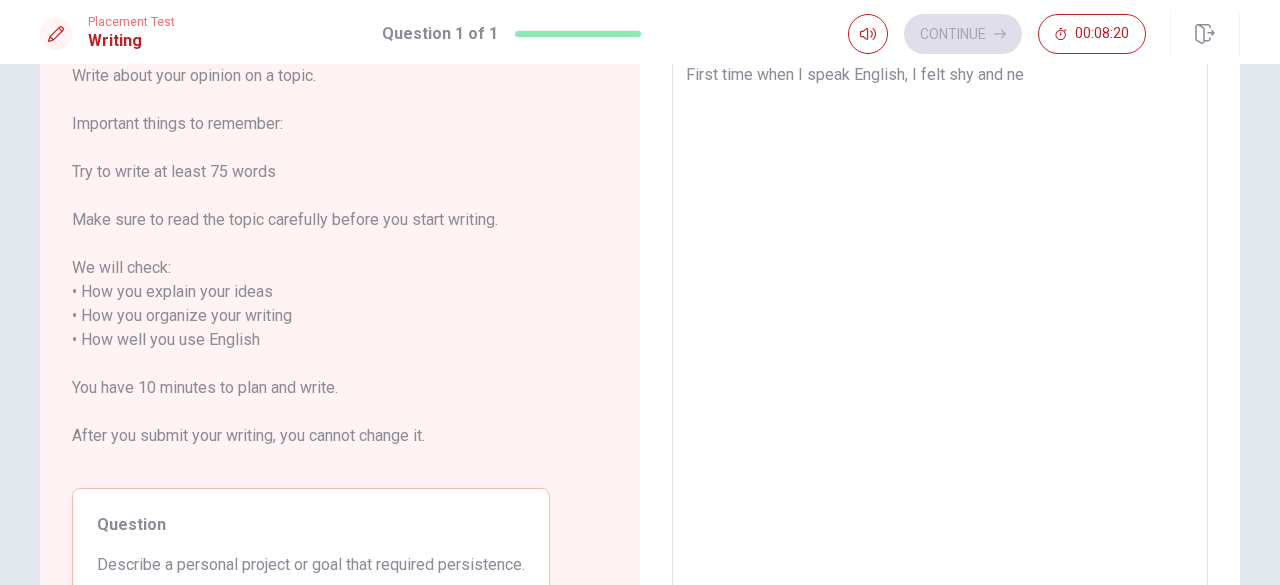 type on "x" 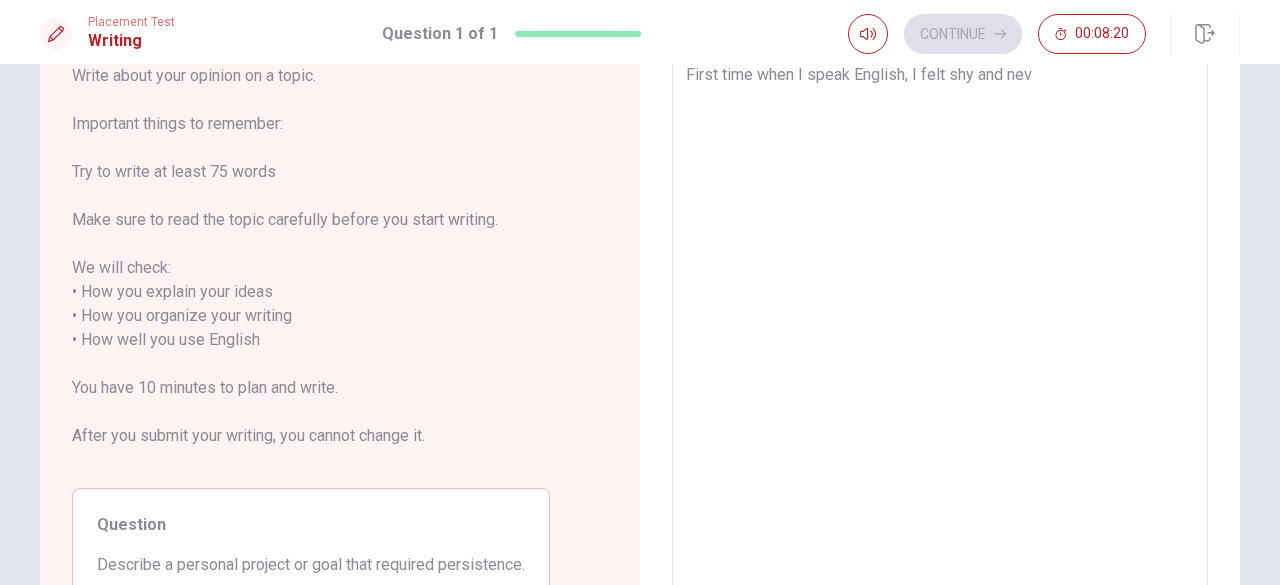 type on "x" 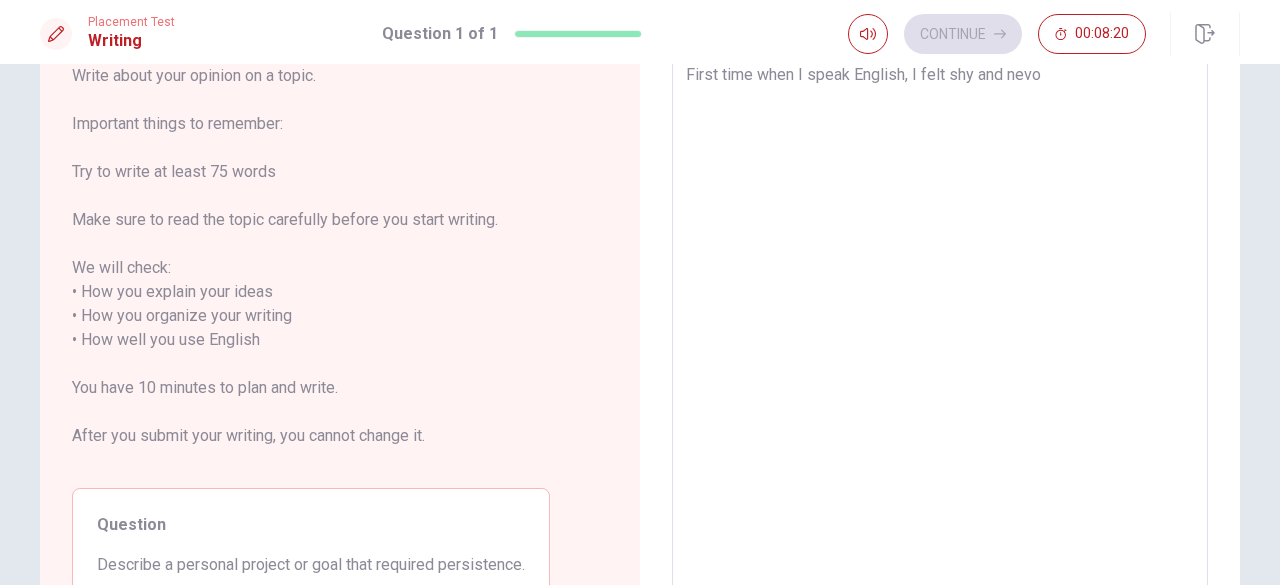 type on "x" 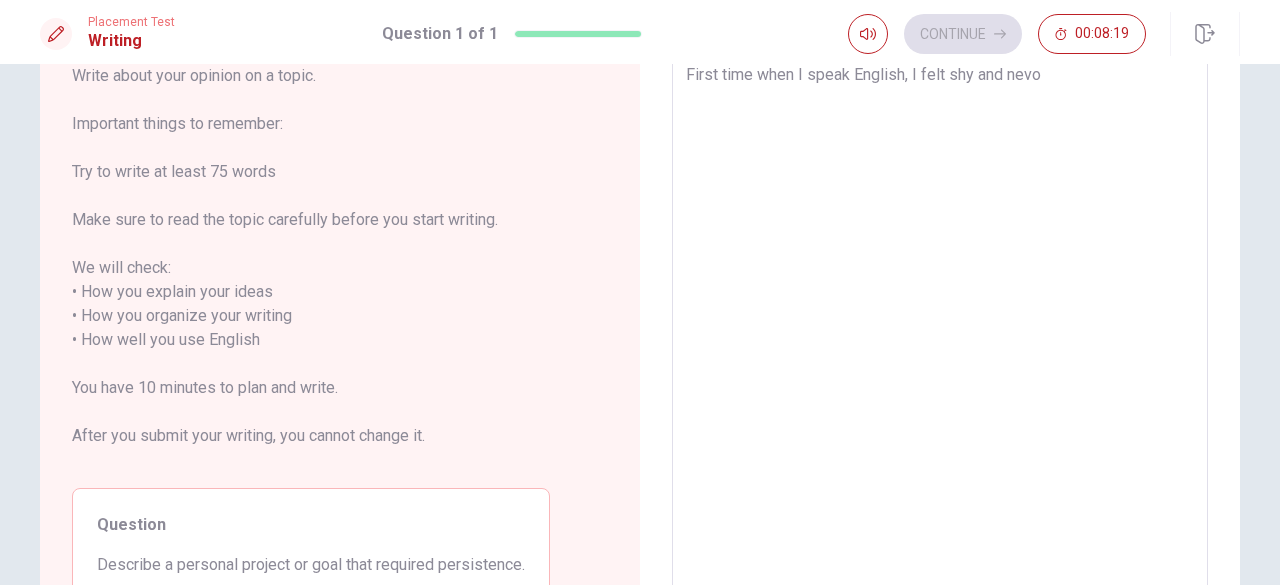 type on "First time when I speak English, I felt shy and nevou" 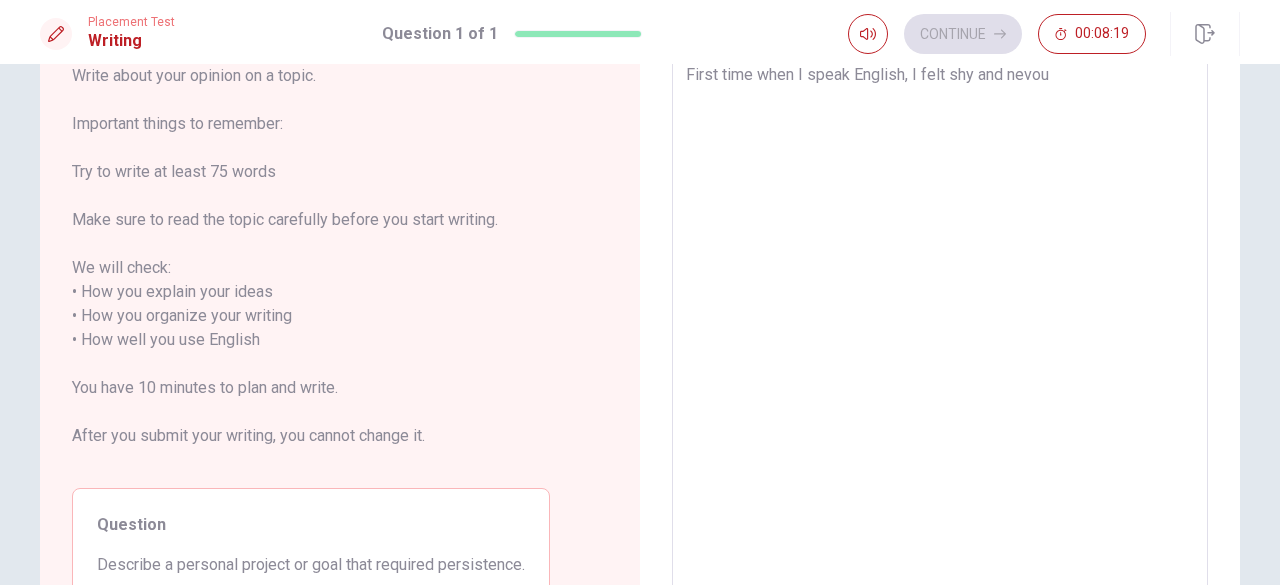 type on "x" 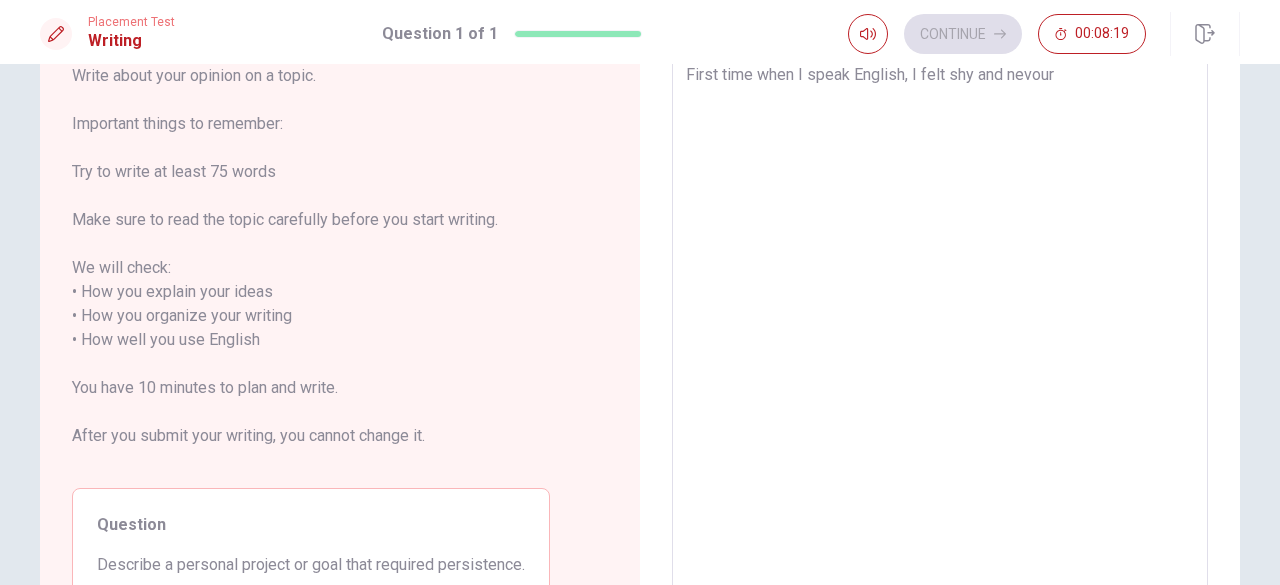 type on "First time when I speak English, I felt shy and nevours" 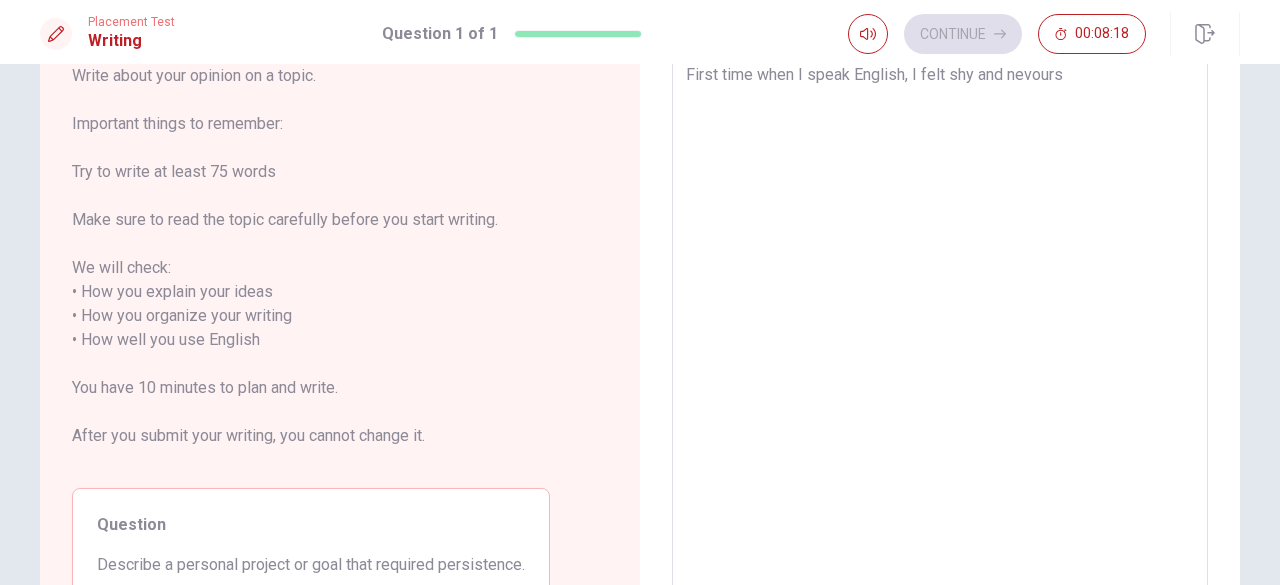 type on "x" 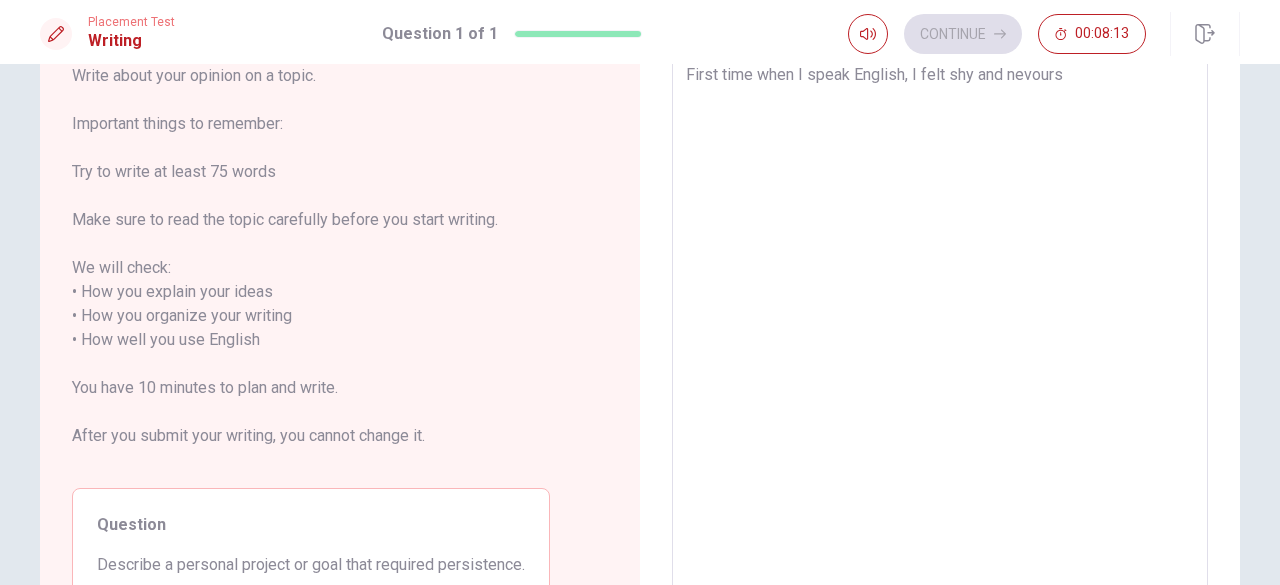 type on "x" 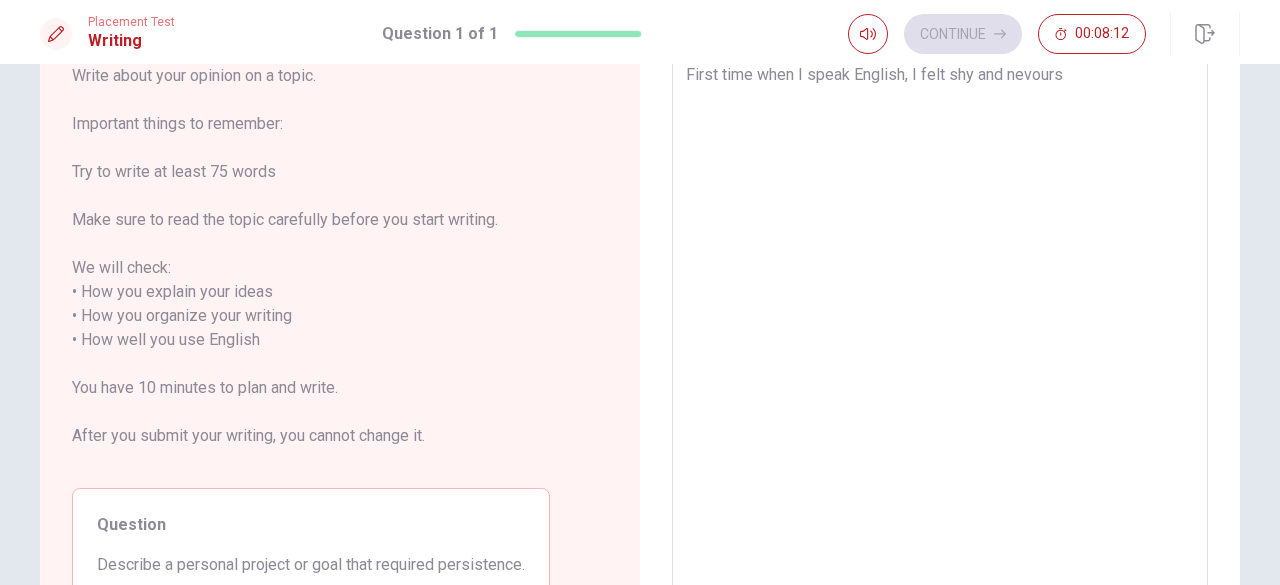 type on "First time when I speak English, I felt shy and nevours," 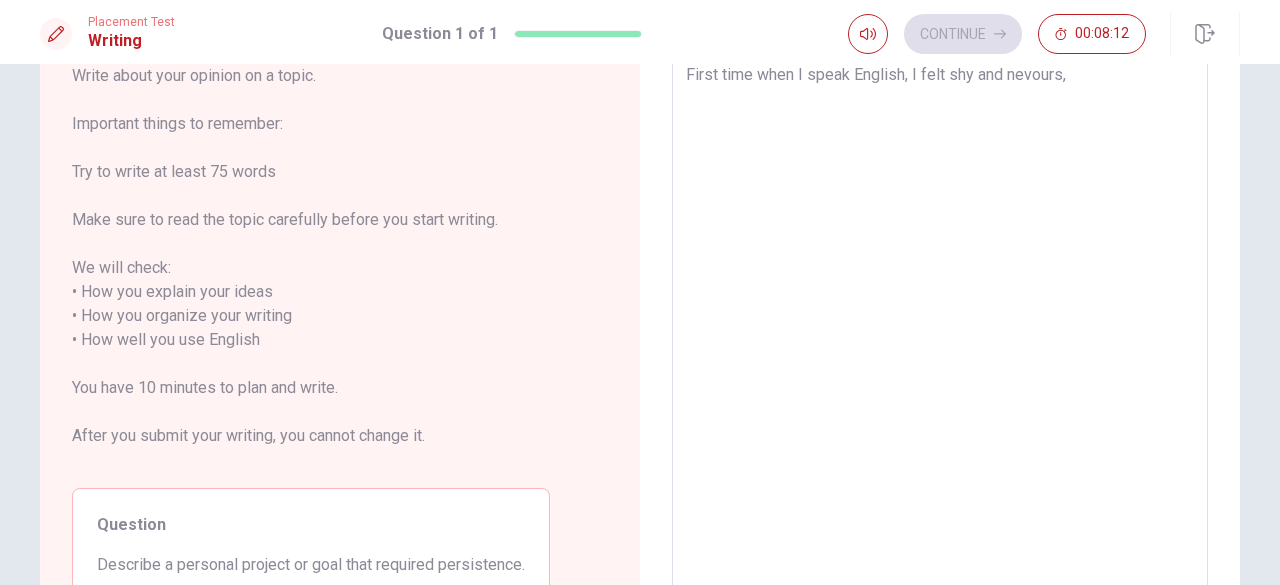 type on "x" 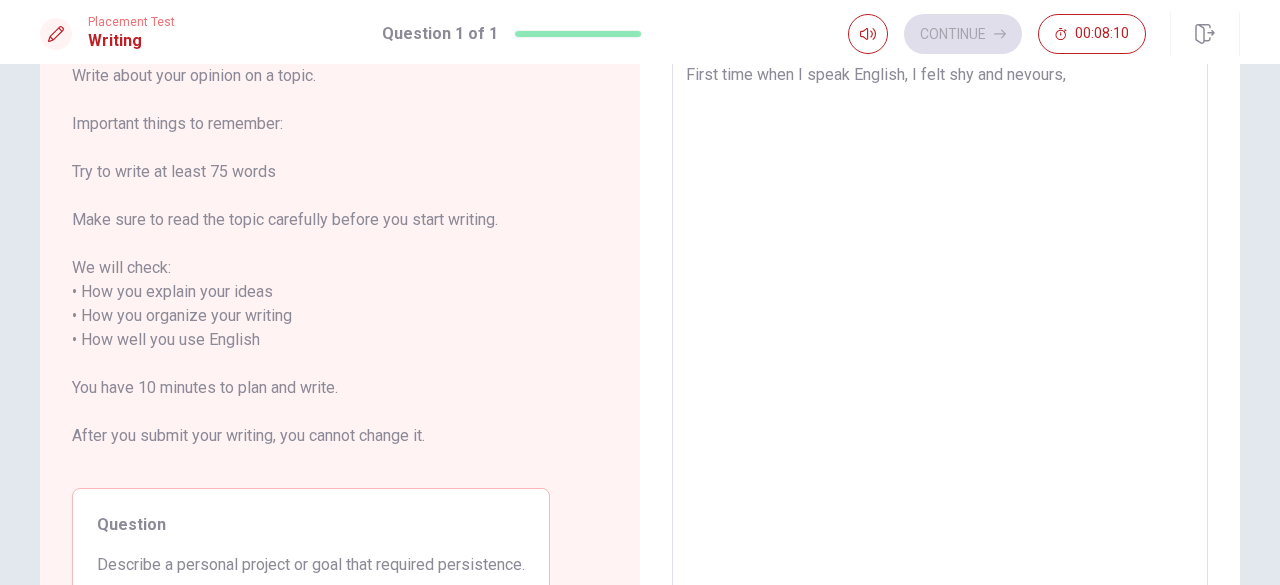 type on "x" 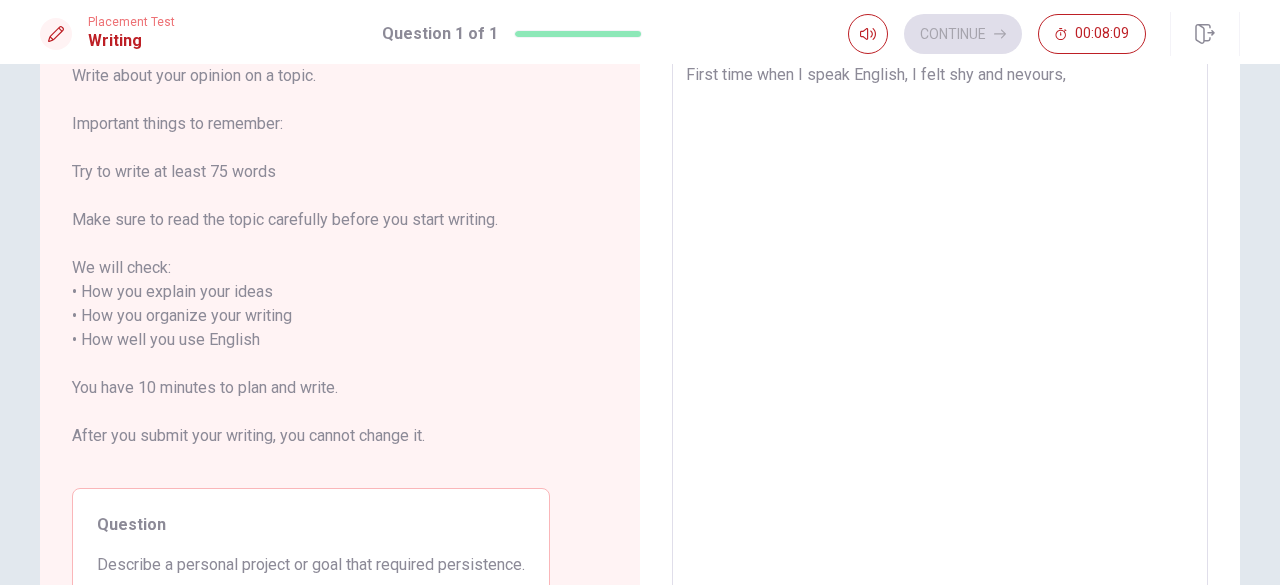 type on "First time when I speak English, I felt shy and nevours, I" 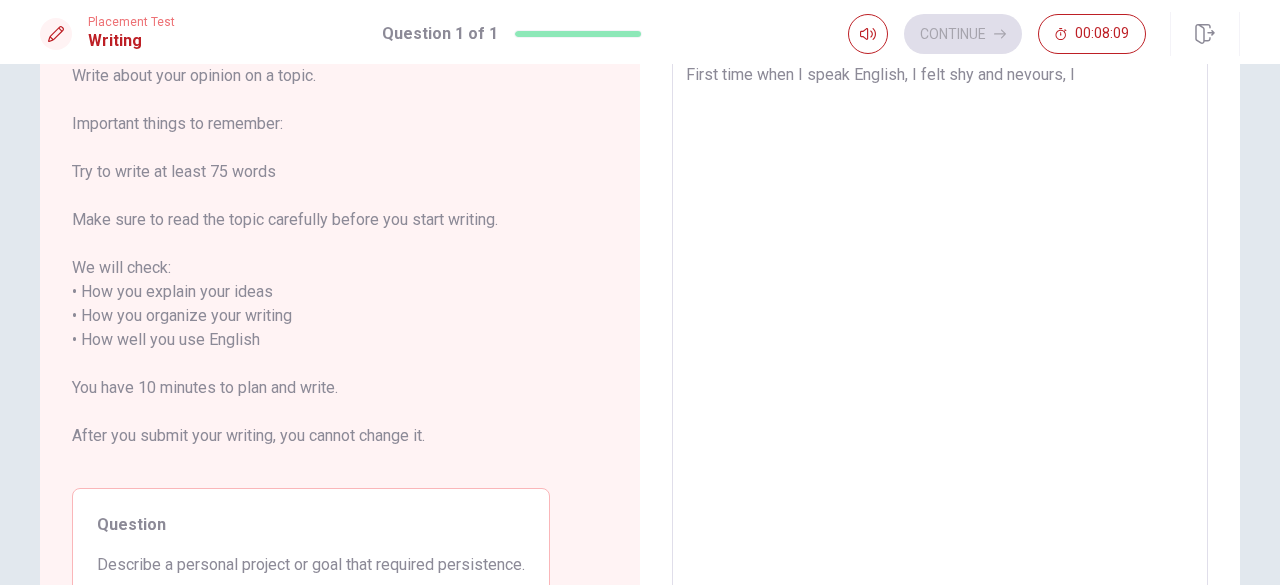 type on "x" 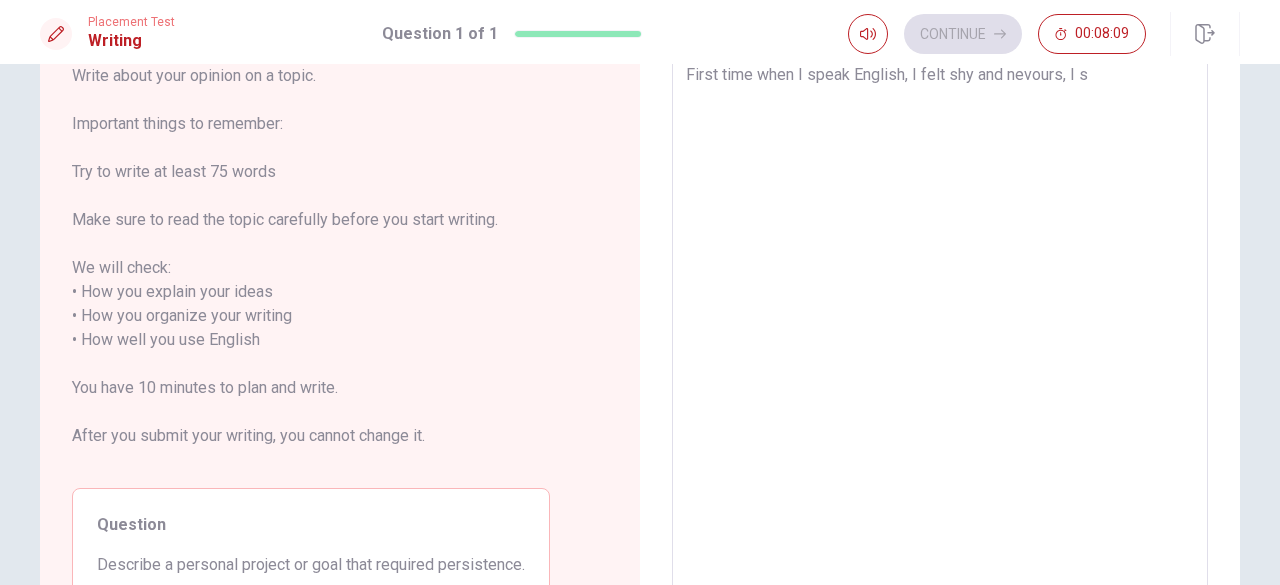 type on "x" 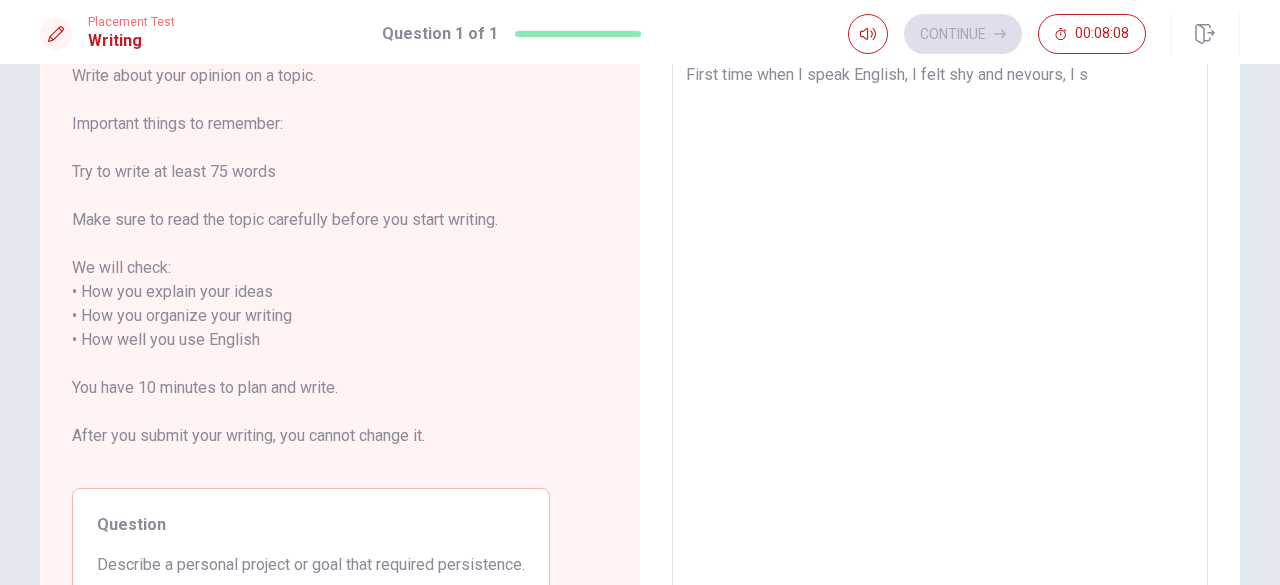 type on "First time when I speak English, I felt shy and nevours, I sc" 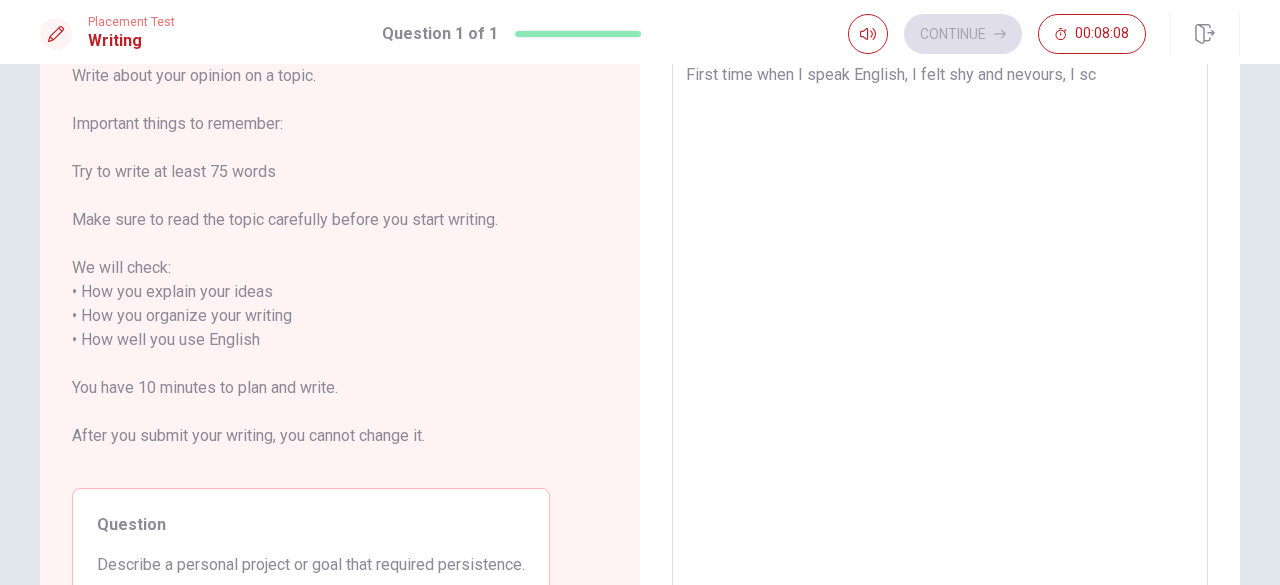 type on "x" 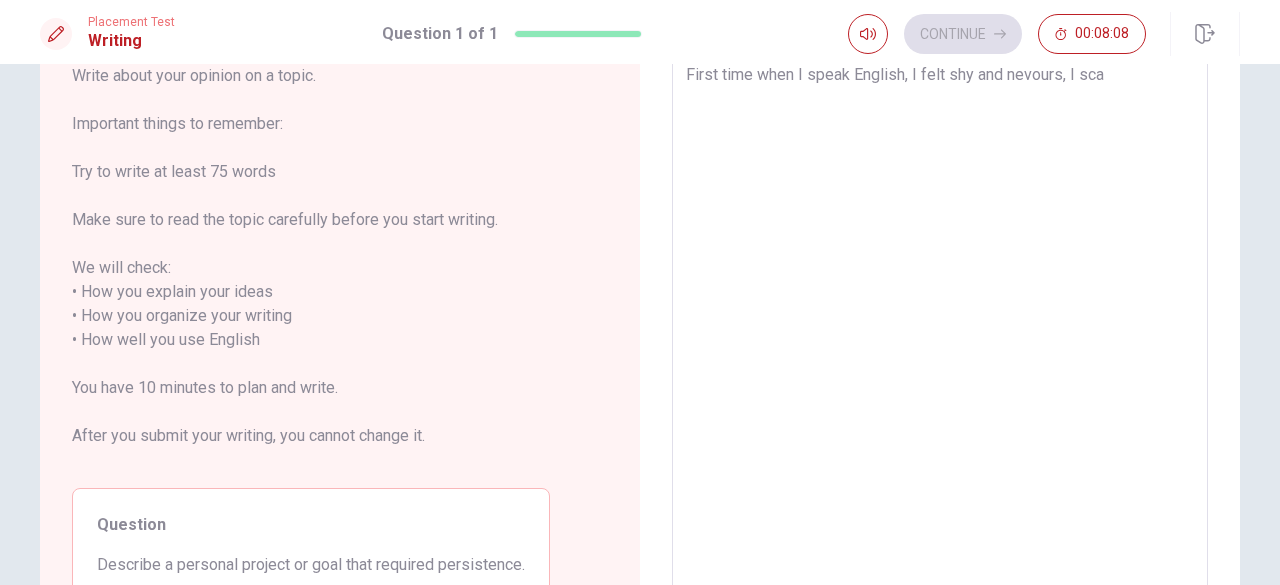 type on "x" 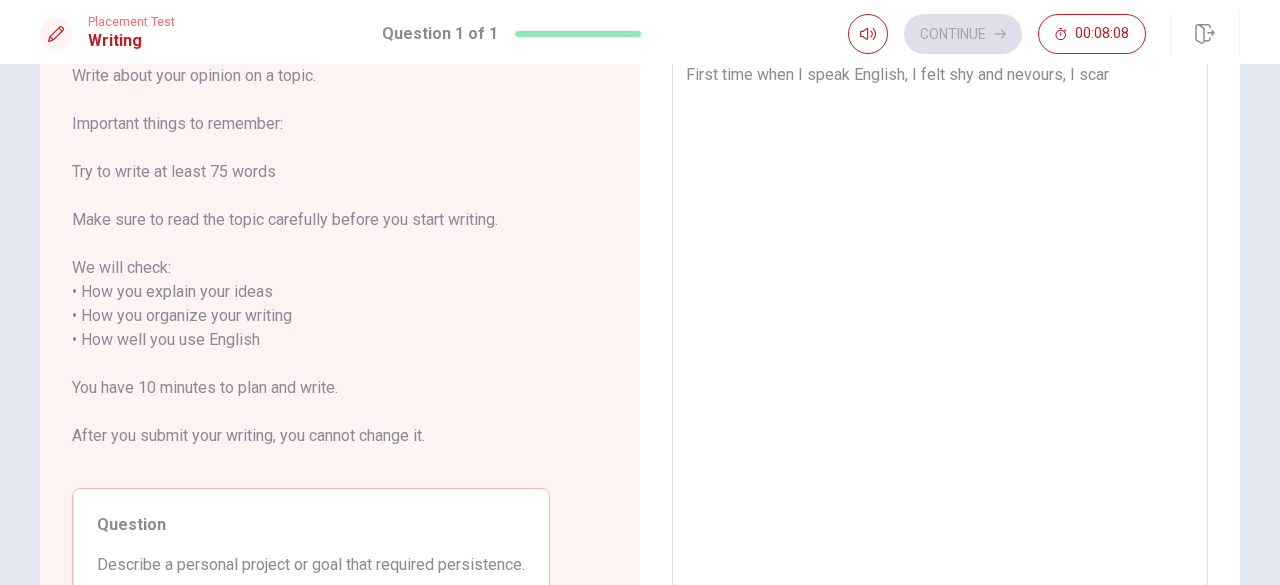 type on "x" 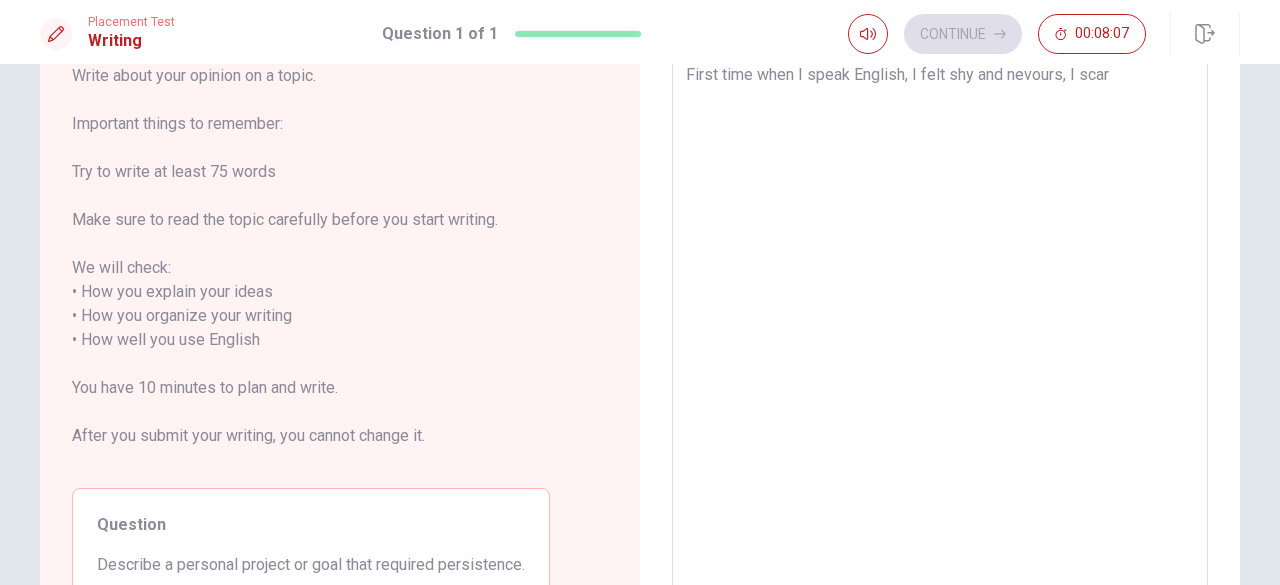 type on "First time when I speak English, I felt shy and nevours, I scare" 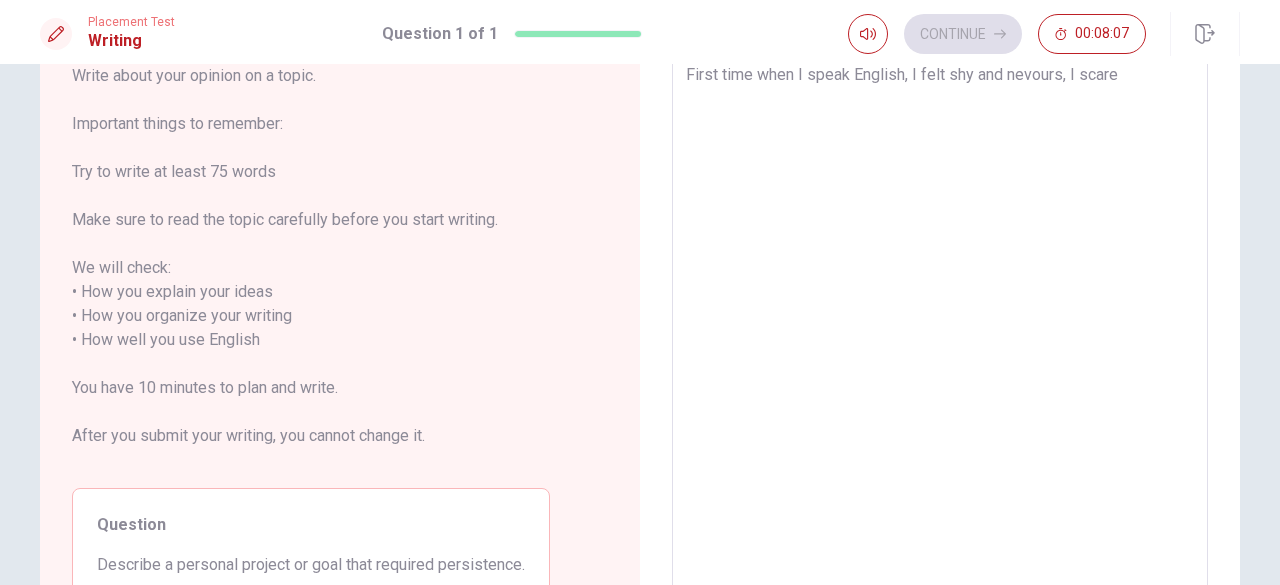 type on "x" 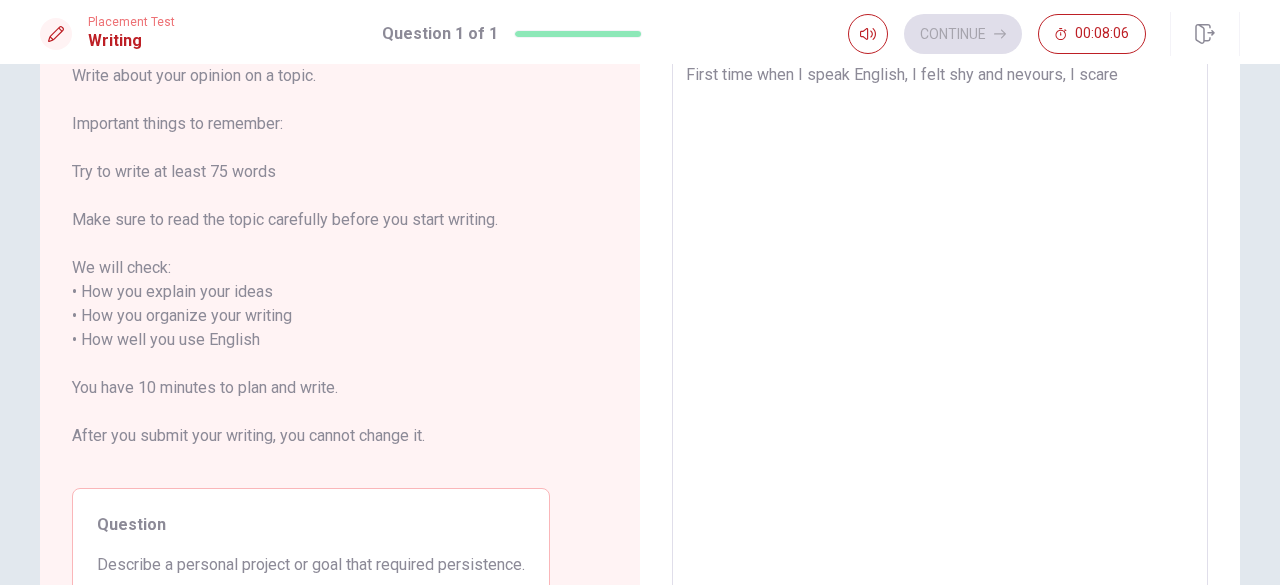 type on "First time when I speak English, I felt shy and nevours, I scared" 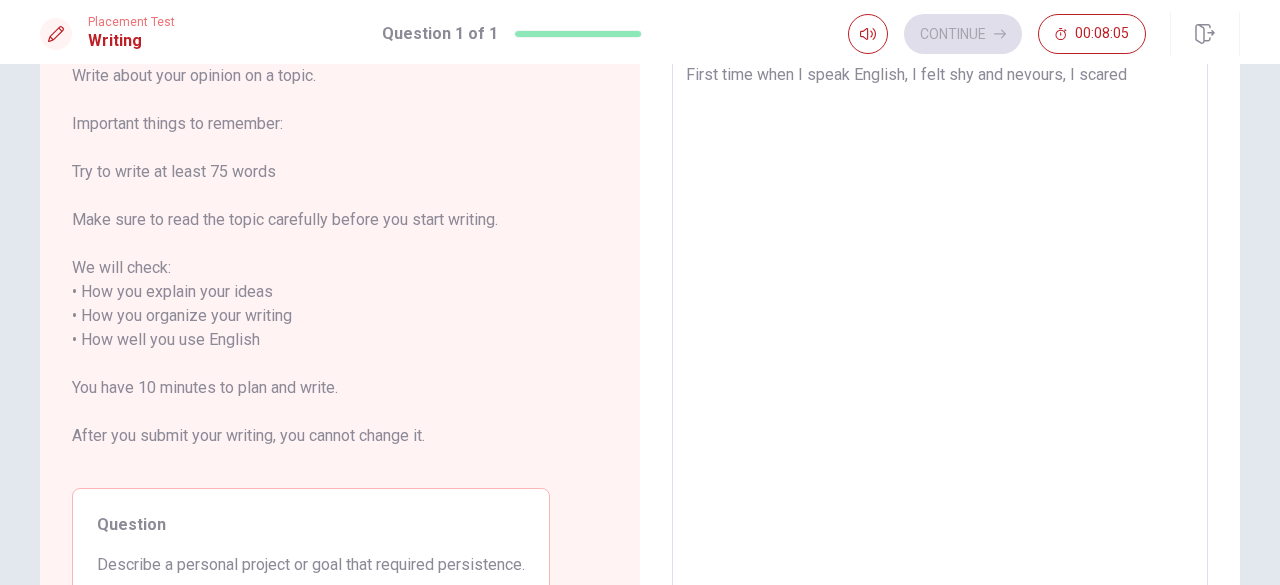 type on "x" 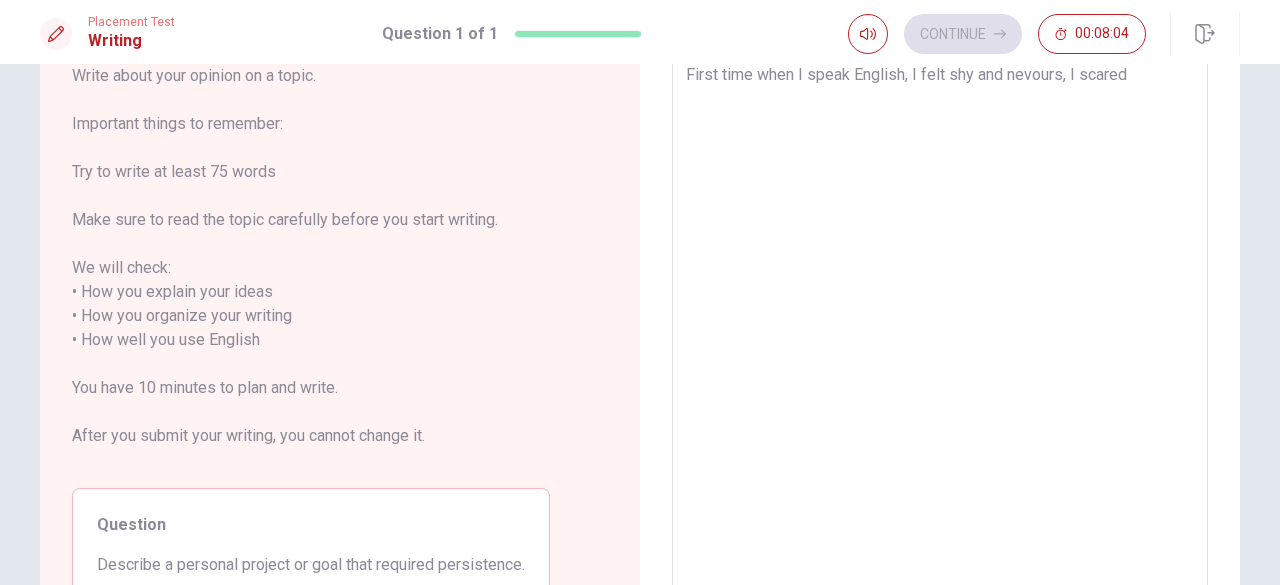 type on "First time when I speak English, I felt shy and nevours, I scared o" 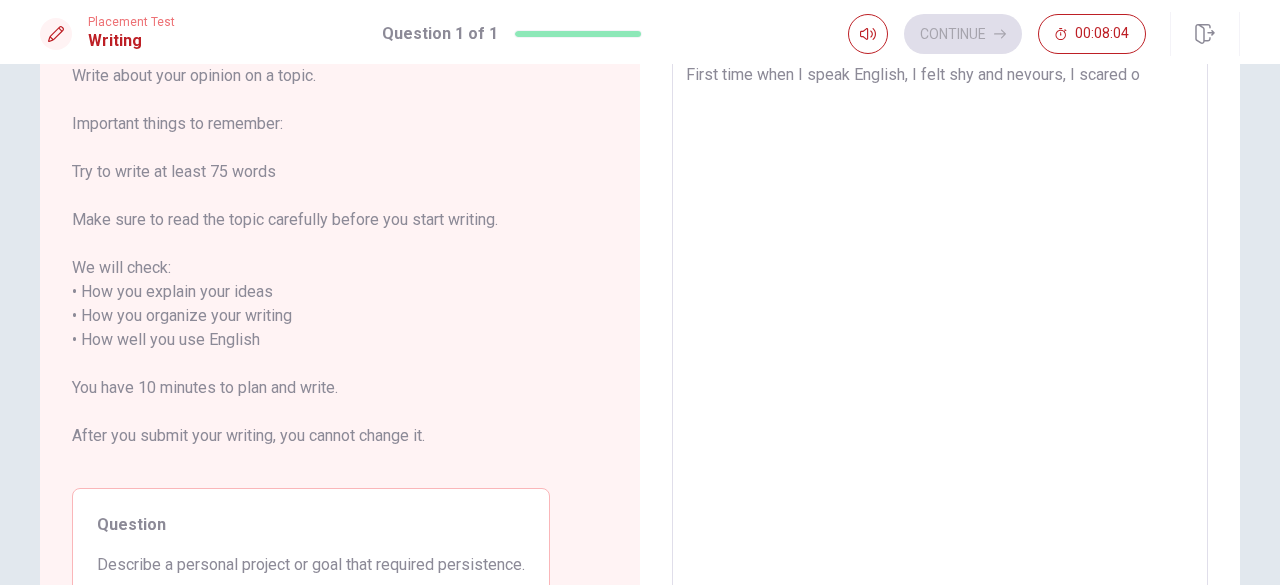 type on "x" 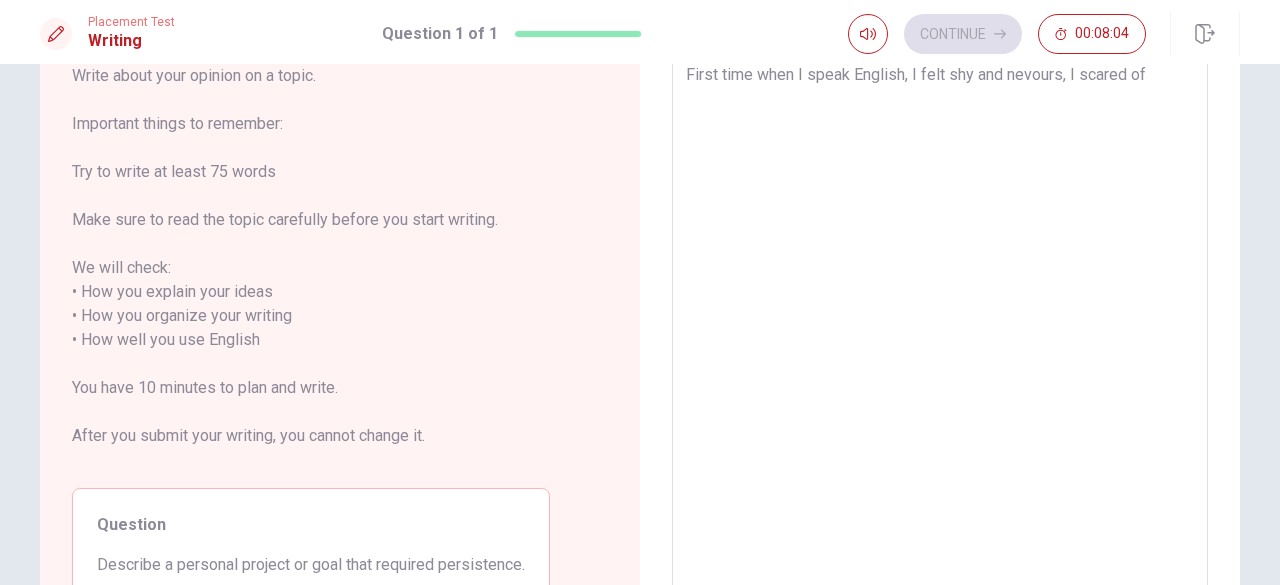 type on "x" 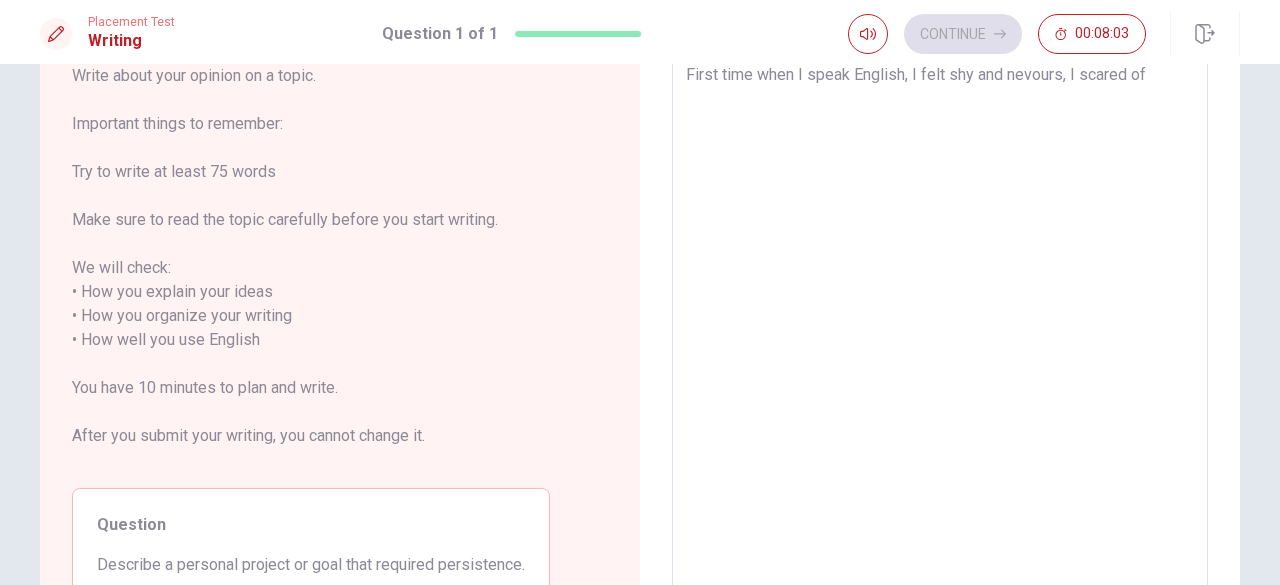 type on "First time when I speak English, I felt shy and nevours, I scared of" 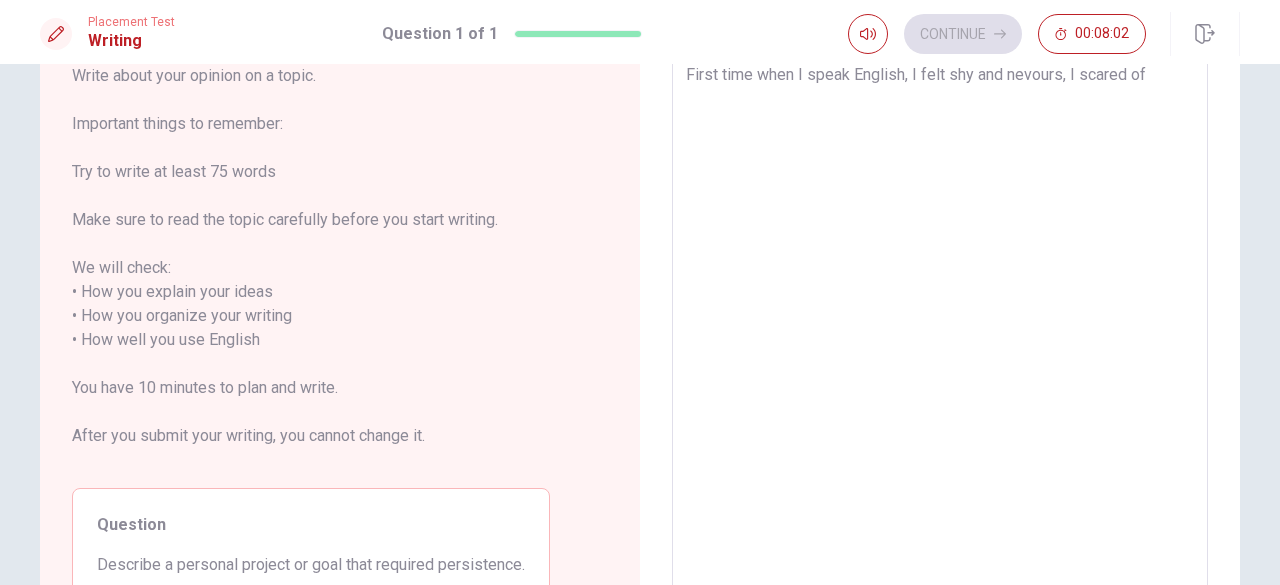 type on "x" 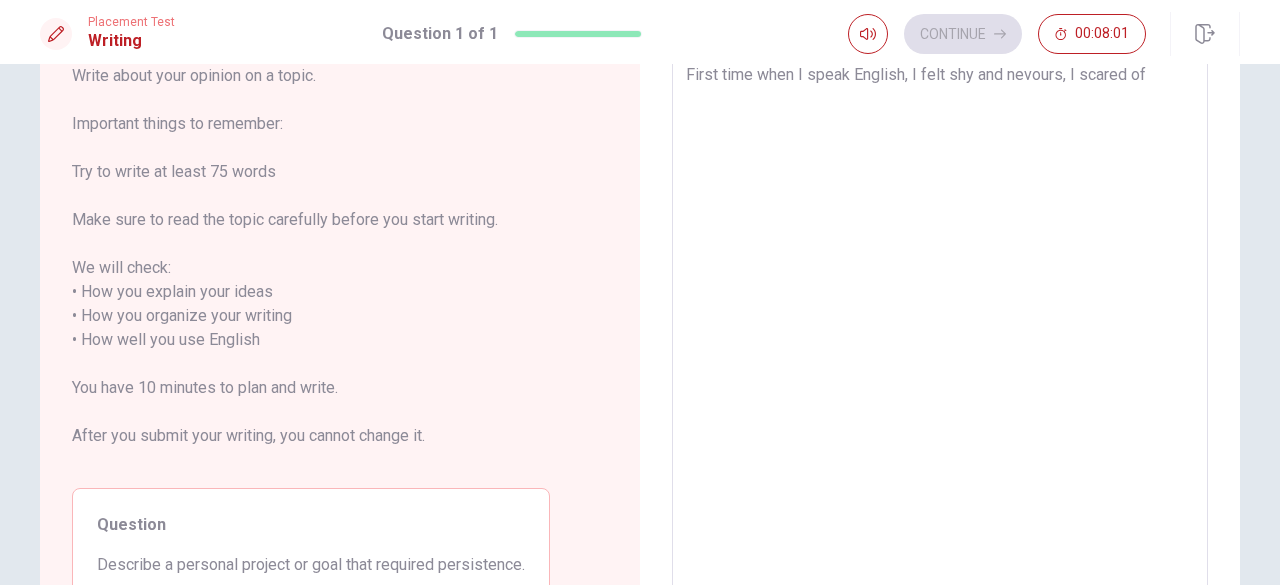 type on "First time when I speak English, I felt shy and nevours, I scared of m" 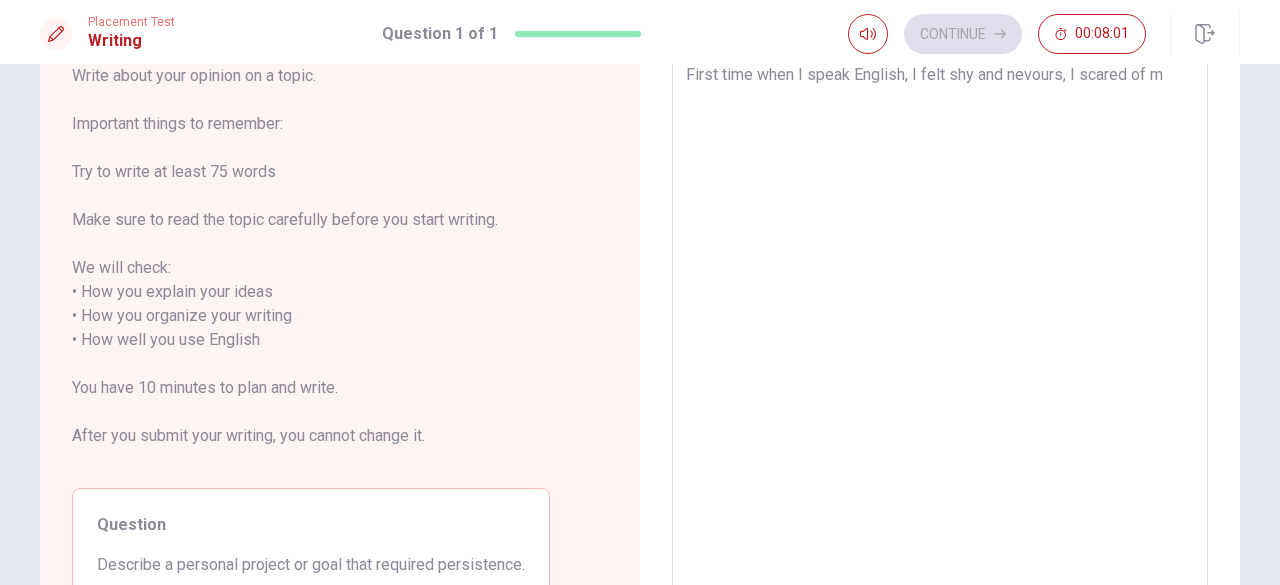 type on "x" 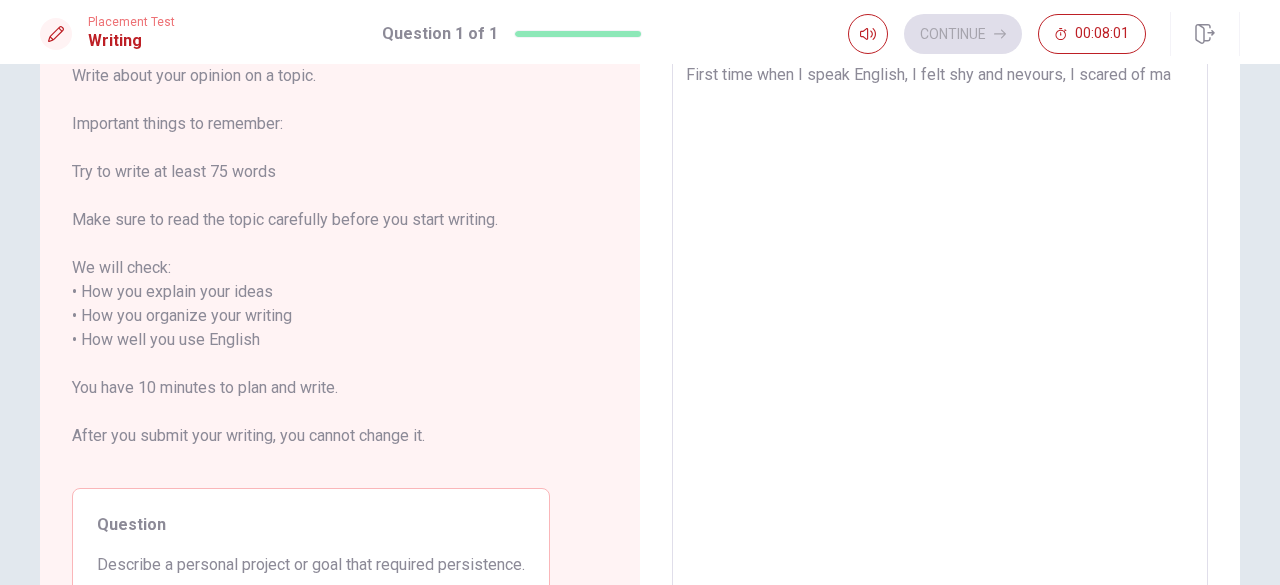 type on "x" 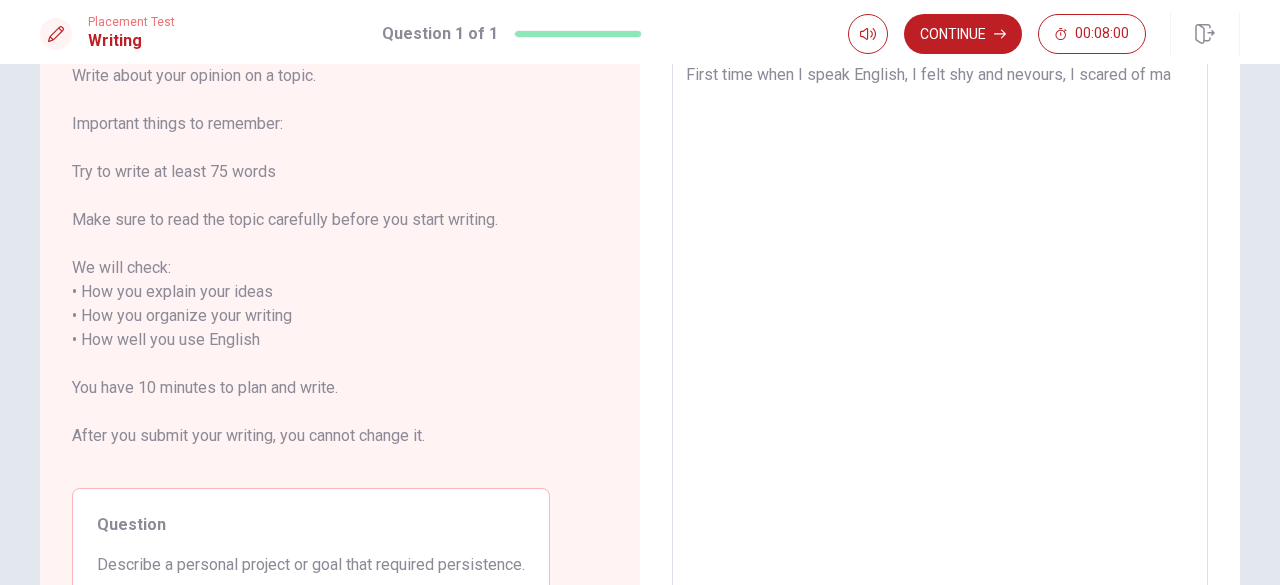 type on "First time when I speak English, I felt shy and nevours, I scared of mad" 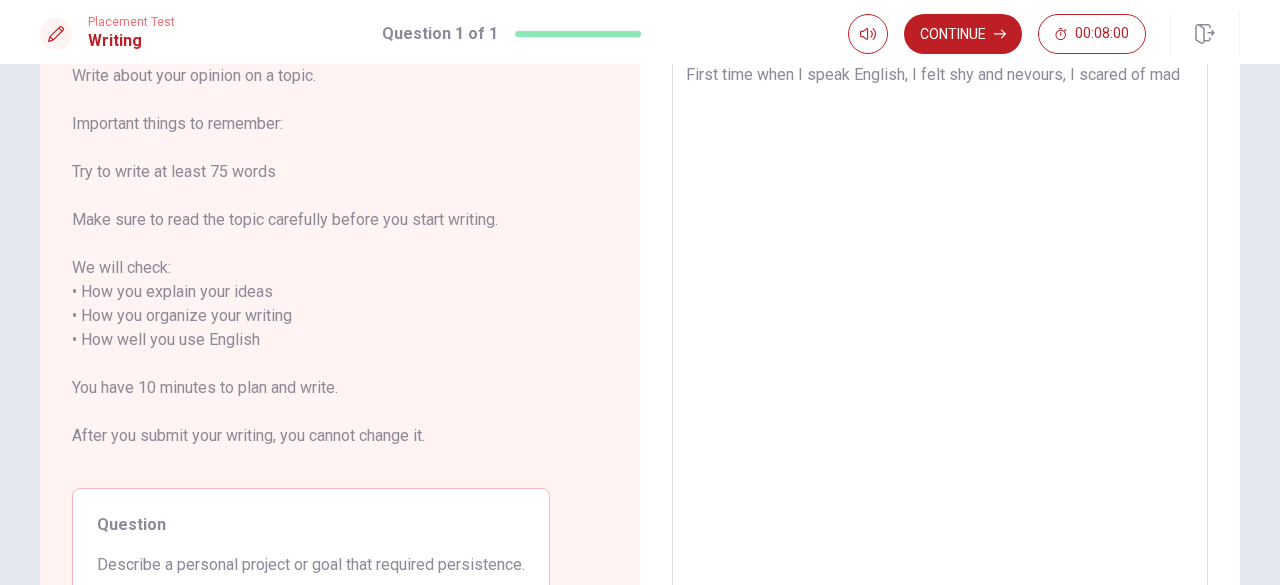 type on "x" 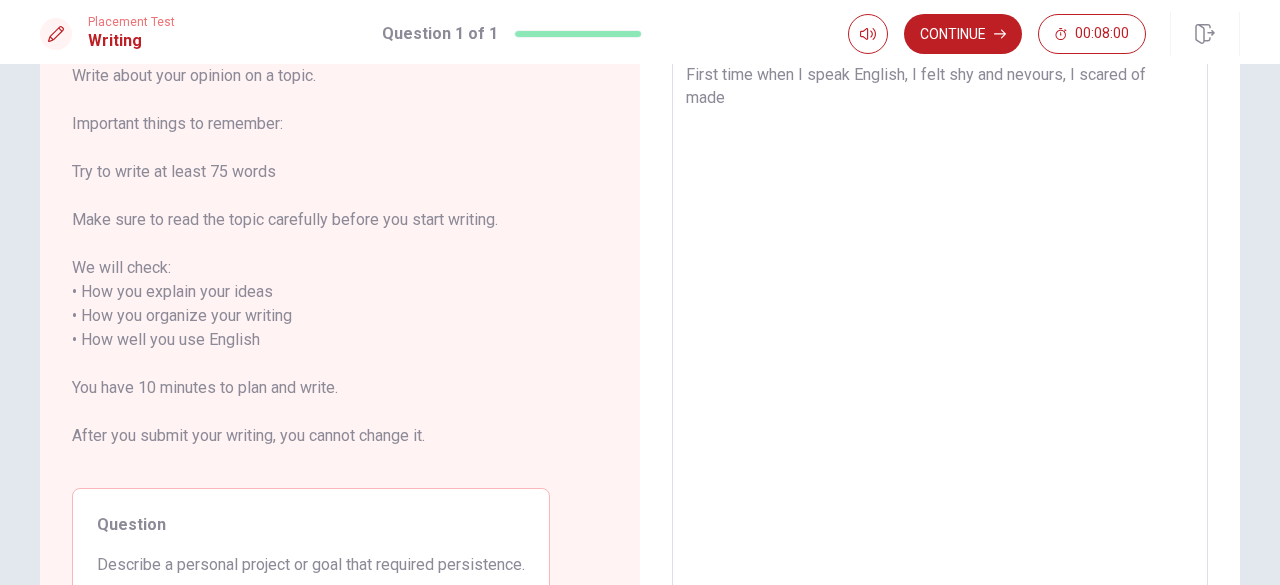 type on "x" 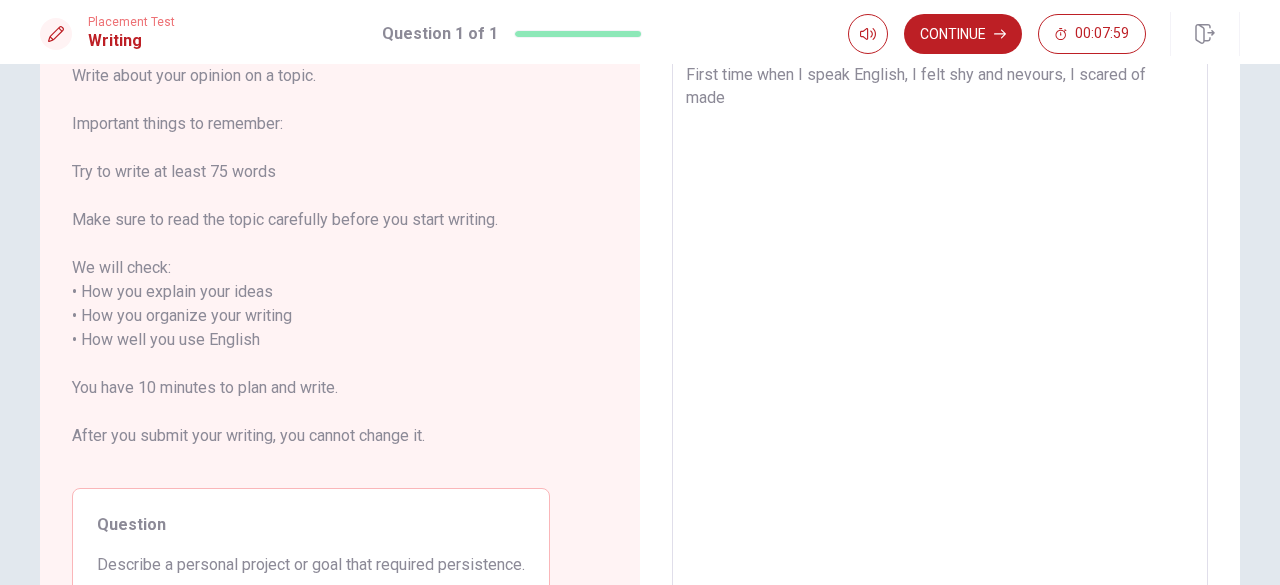 type on "x" 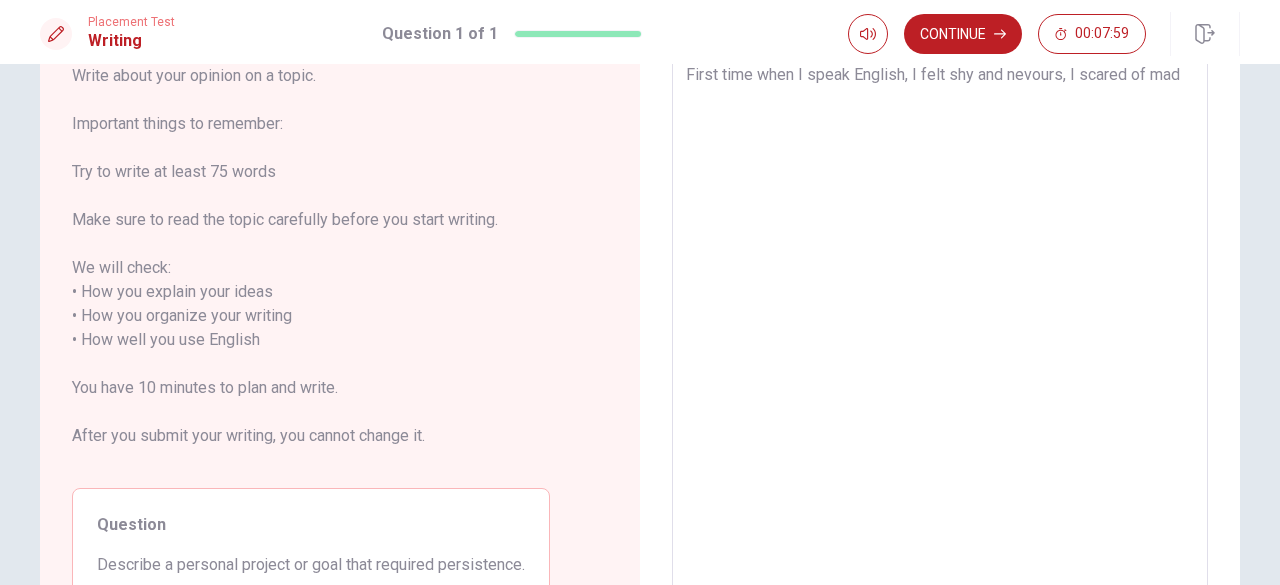 type 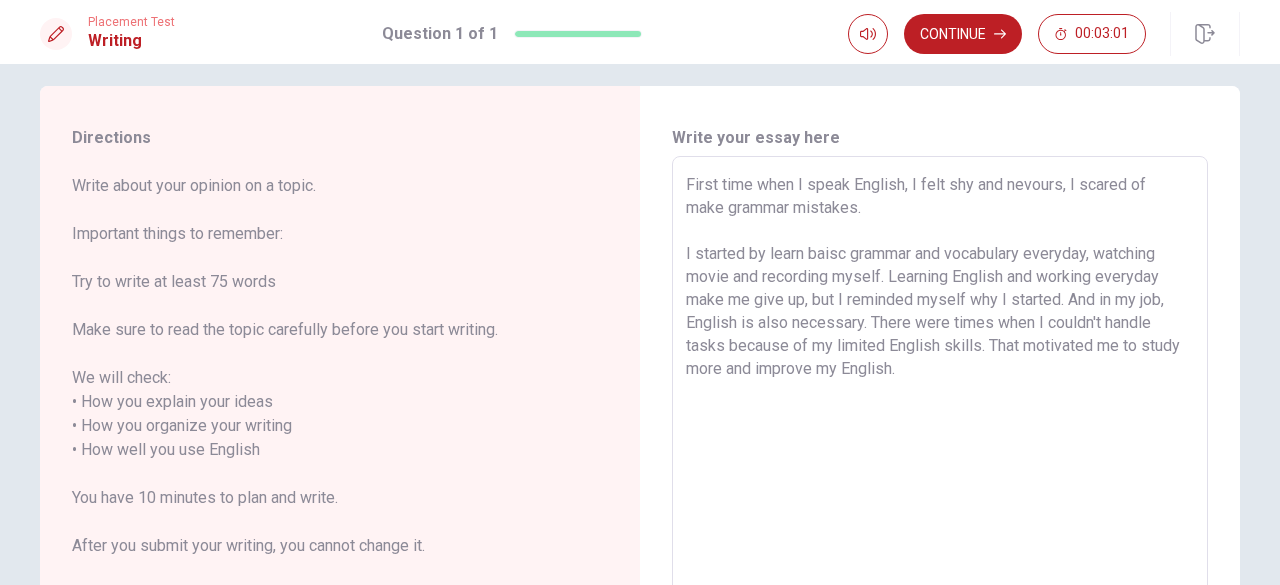 scroll, scrollTop: 14, scrollLeft: 0, axis: vertical 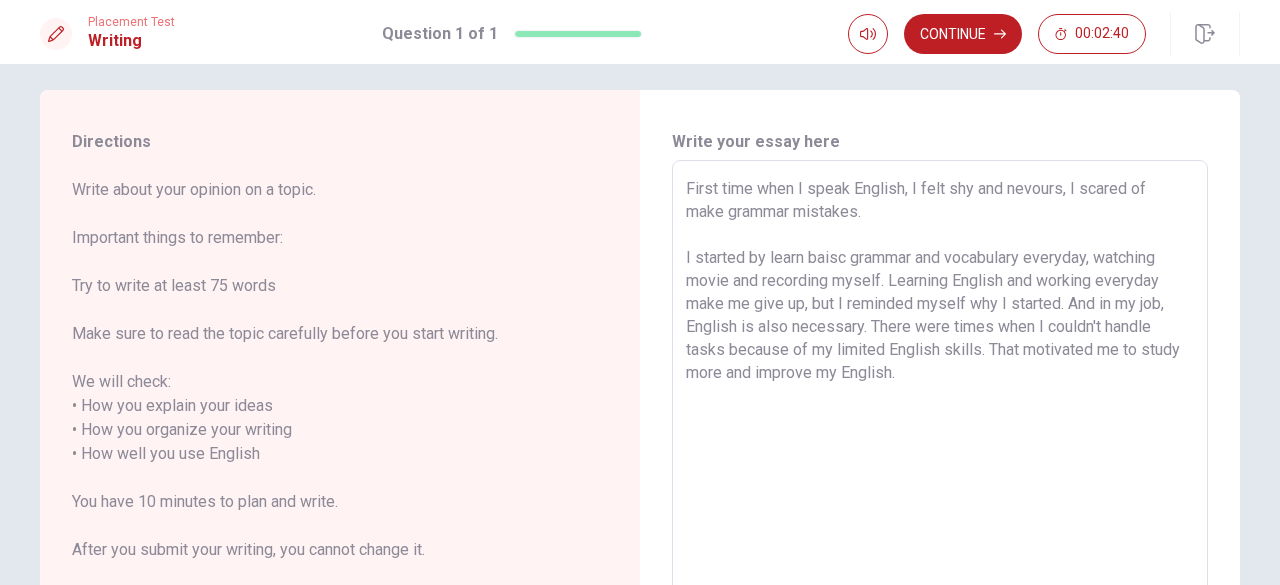click on "First time when I speak English, I felt shy and nevours, I scared of make grammar mistakes.
I started by learn baisc grammar and vocabulary everyday, watching movie and recording myself. Learning English and working everyday make me give up, but I reminded myself why I started. And in my job, English is also necessary. There were times when I couldn't handle tasks because of my limited English skills. That motivated me to study more and improve my English." at bounding box center [940, 442] 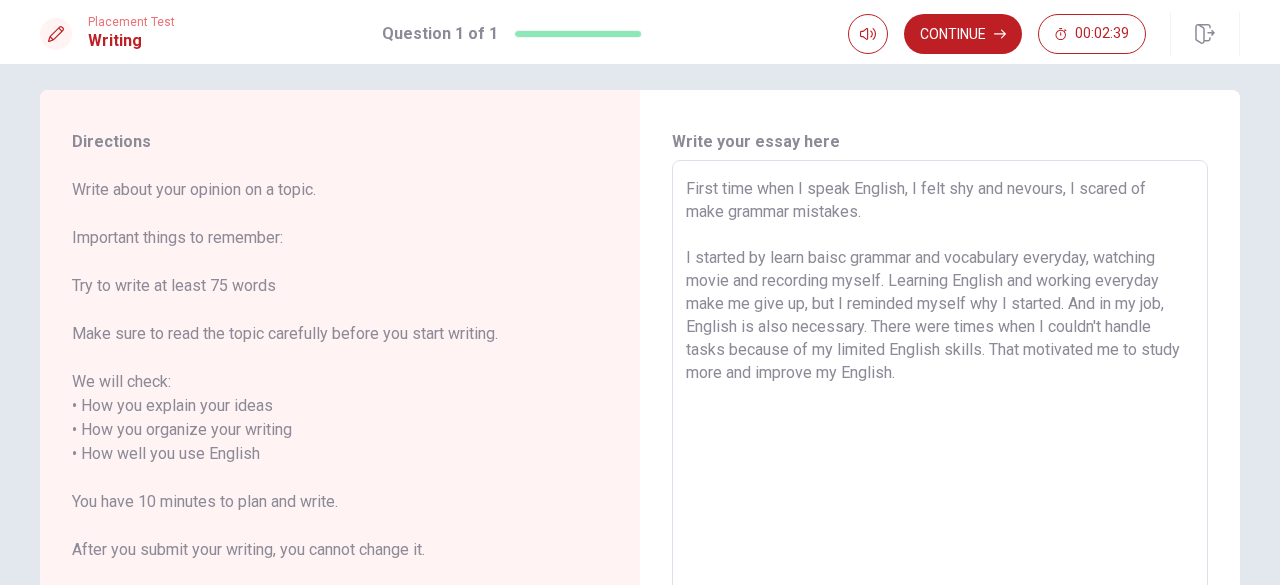 click on "First time when I speak English, I felt shy and nevours, I scared of make grammar mistakes.
I started by learn baisc grammar and vocabulary everyday, watching movie and recording myself. Learning English and working everyday make me give up, but I reminded myself why I started. And in my job, English is also necessary. There were times when I couldn't handle tasks because of my limited English skills. That motivated me to study more and improve my English." at bounding box center (940, 442) 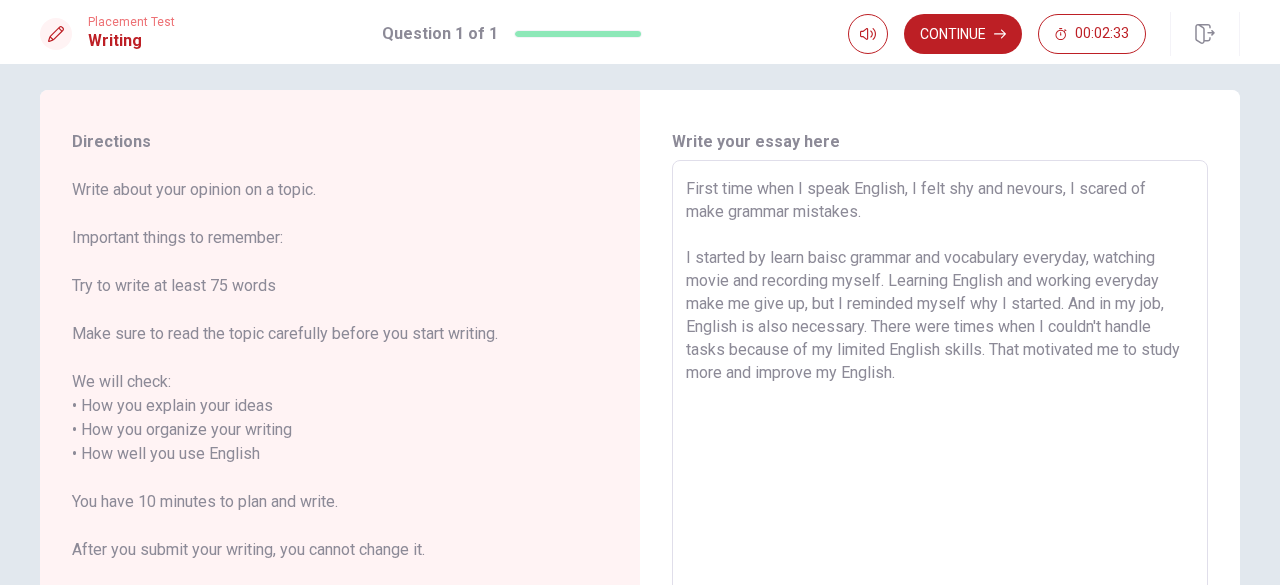 click on "First time when I speak English, I felt shy and nevours, I scared of make grammar mistakes.
I started by learn baisc grammar and vocabulary everyday, watching movie and recording myself. Learning English and working everyday make me give up, but I reminded myself why I started. And in my job, English is also necessary. There were times when I couldn't handle tasks because of my limited English skills. That motivated me to study more and improve my English." at bounding box center [940, 442] 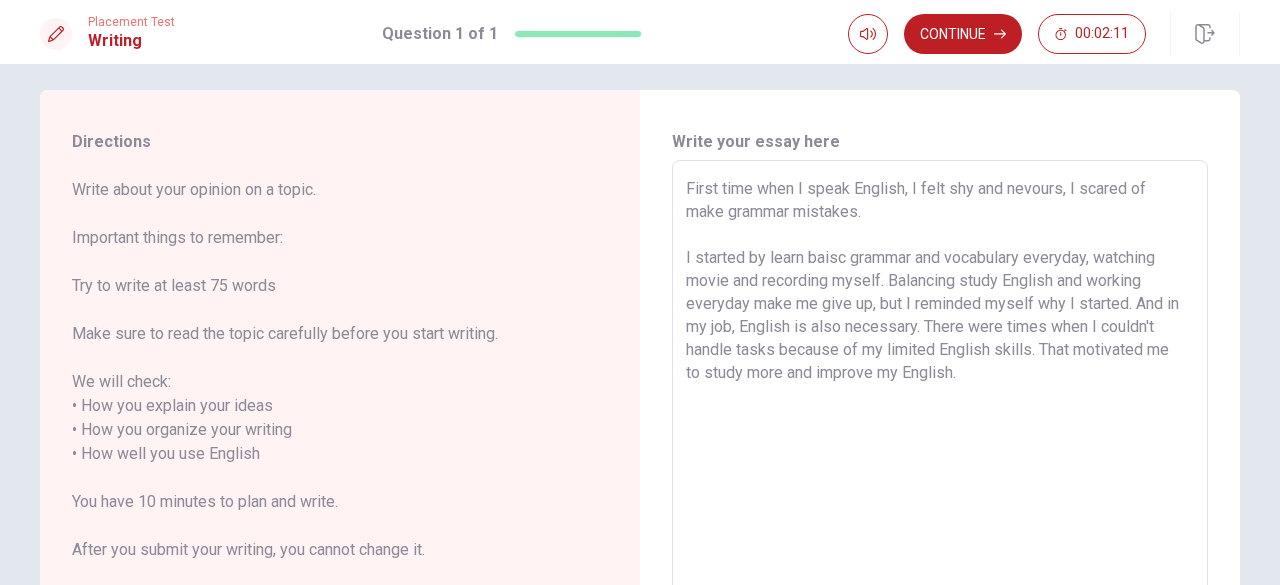 click on "First time when I speak English, I felt shy and nevours, I scared of make grammar mistakes.
I started by learn baisc grammar and vocabulary everyday, watching movie and recording myself. Balancing study English and working everyday make me give up, but I reminded myself why I started. And in my job, English is also necessary. There were times when I couldn't handle tasks because of my limited English skills. That motivated me to study more and improve my English." at bounding box center (940, 442) 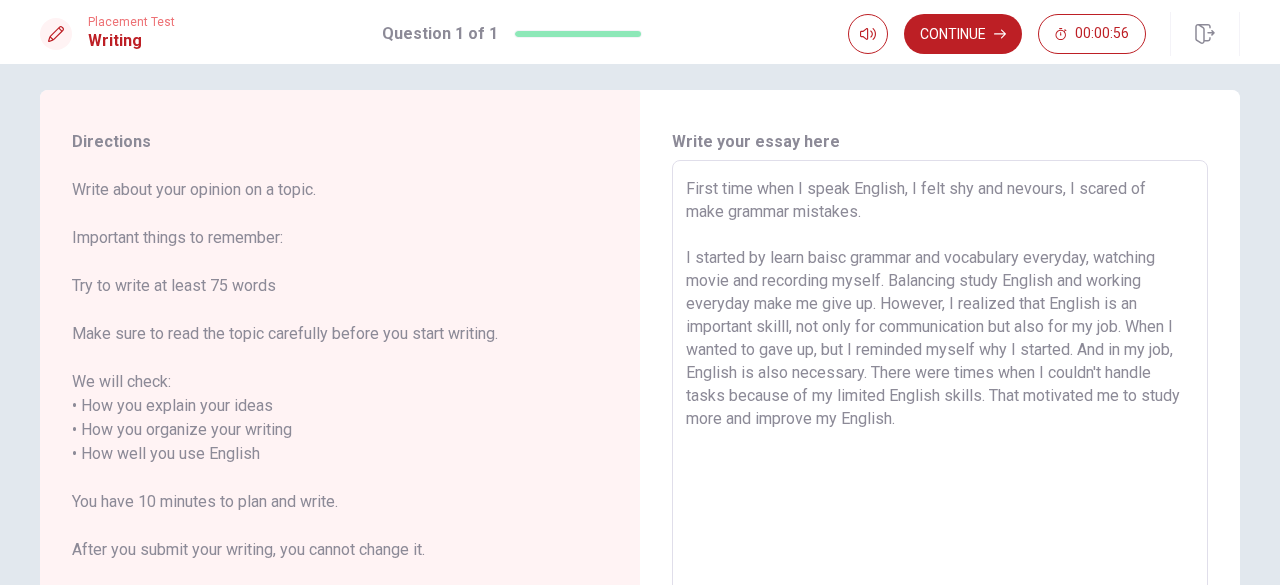 click on "First time when I speak English, I felt shy and nevours, I scared of make grammar mistakes.
I started by learn baisc grammar and vocabulary everyday, watching movie and recording myself. Balancing study English and working everyday make me give up. However, I realized that English is an important skilll, not only for communication but also for my job. When I wanted to gave up, but I reminded myself why I started. And in my job, English is also necessary. There were times when I couldn't handle tasks because of my limited English skills. That motivated me to study more and improve my English." at bounding box center (940, 442) 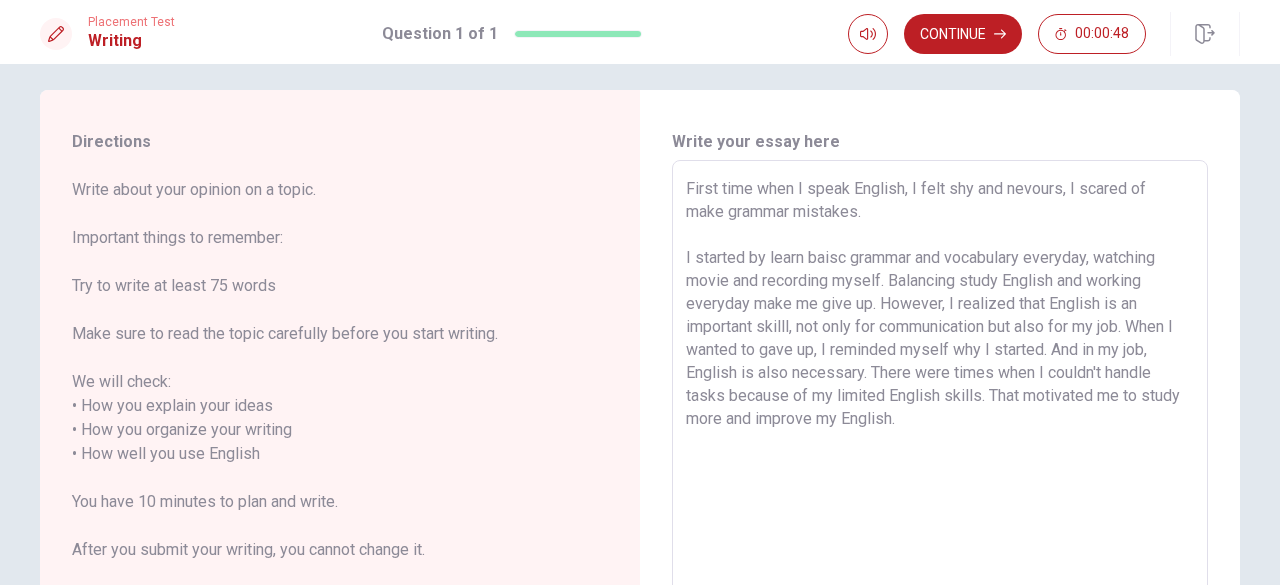 drag, startPoint x: 857, startPoint y: 373, endPoint x: 1059, endPoint y: 350, distance: 203.30519 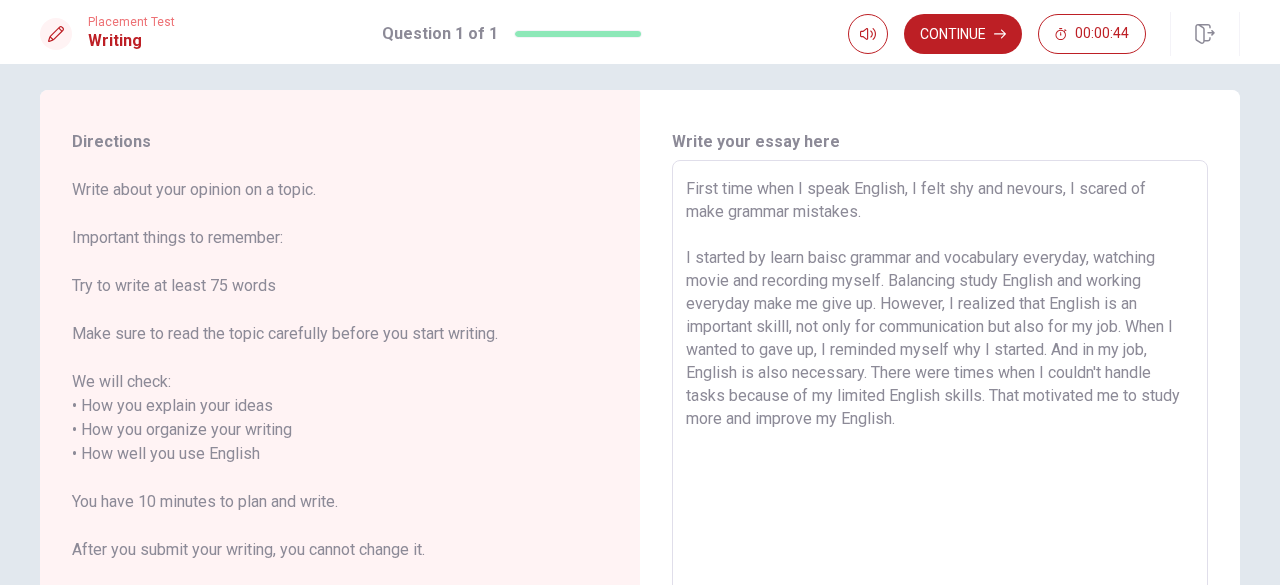 click on "First time when I speak English, I felt shy and nevours, I scared of make grammar mistakes.
I started by learn baisc grammar and vocabulary everyday, watching movie and recording myself. Balancing study English and working everyday make me give up. However, I realized that English is an important skilll, not only for communication but also for my job. When I wanted to gave up, I reminded myself why I started. And in my job, English is also necessary. There were times when I couldn't handle tasks because of my limited English skills. That motivated me to study more and improve my English." at bounding box center (940, 442) 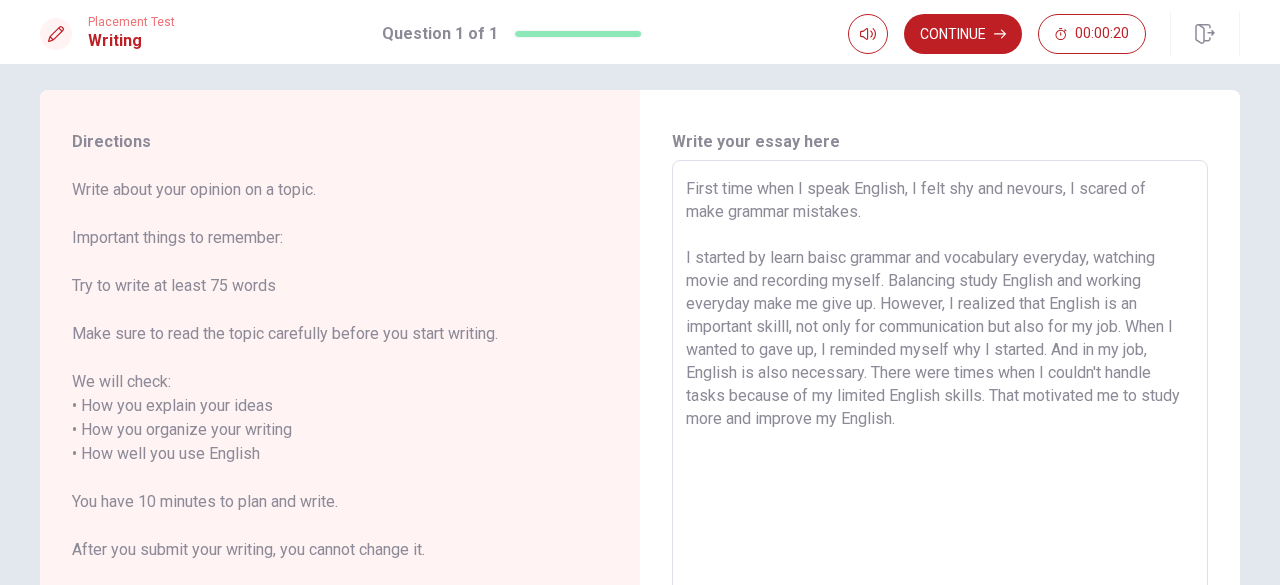 click on "First time when I speak English, I felt shy and nevours, I scared of make grammar mistakes.
I started by learn baisc grammar and vocabulary everyday, watching movie and recording myself. Balancing study English and working everyday make me give up. However, I realized that English is an important skilll, not only for communication but also for my job. When I wanted to gave up, I reminded myself why I started. And in my job, English is also necessary. There were times when I couldn't handle tasks because of my limited English skills. That motivated me to study more and improve my English." at bounding box center [940, 442] 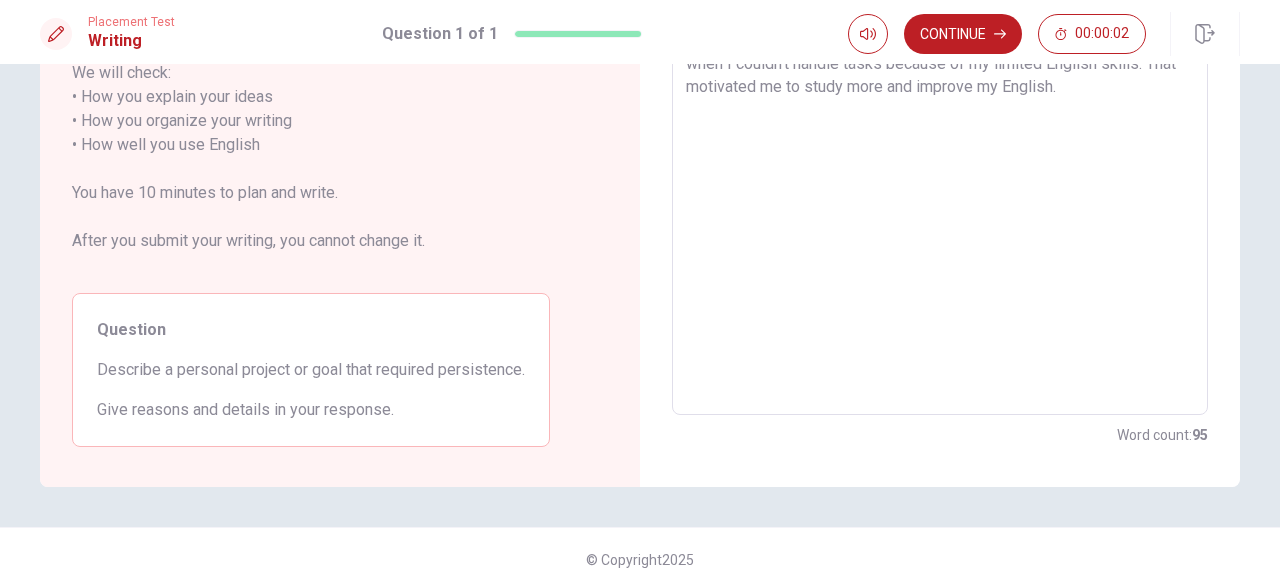 scroll, scrollTop: 328, scrollLeft: 0, axis: vertical 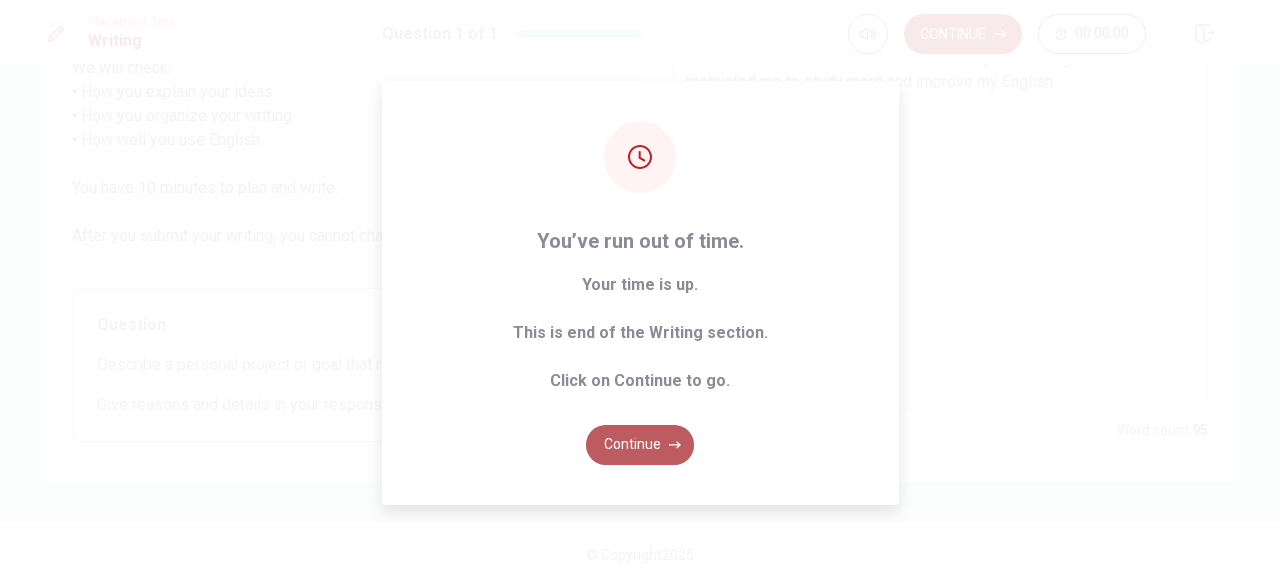 click 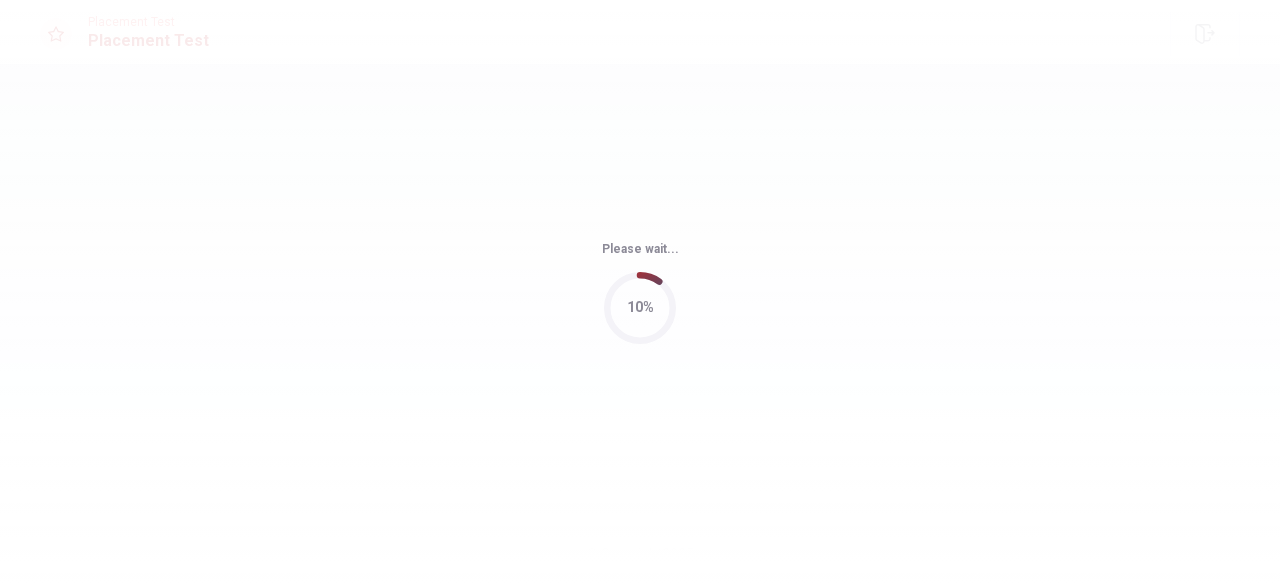 scroll, scrollTop: 0, scrollLeft: 0, axis: both 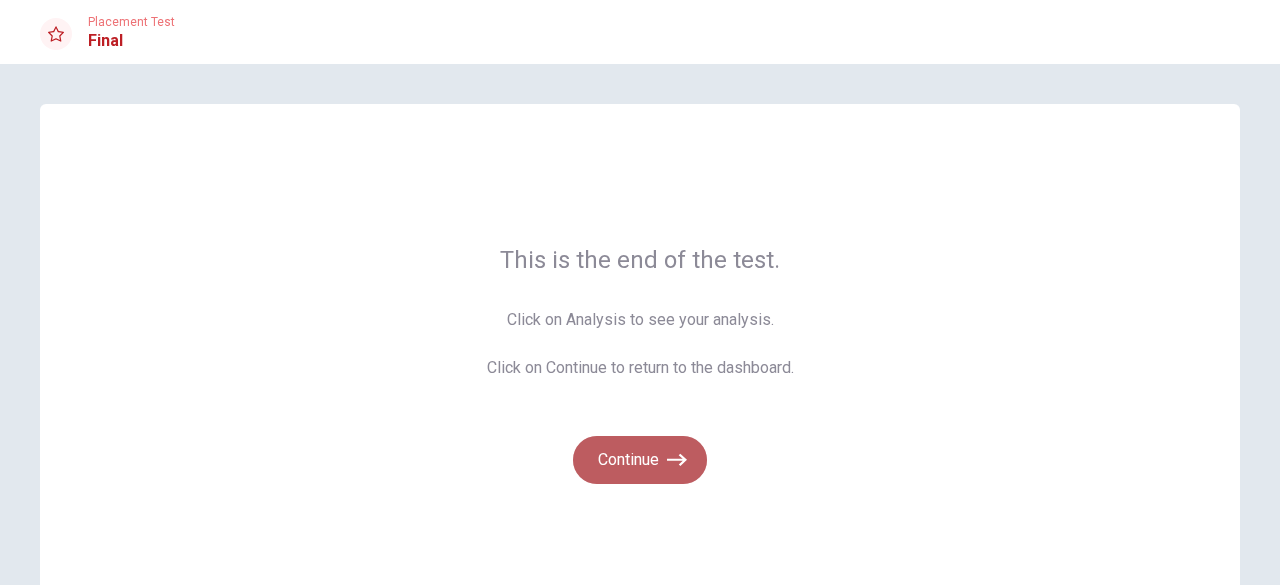 click 